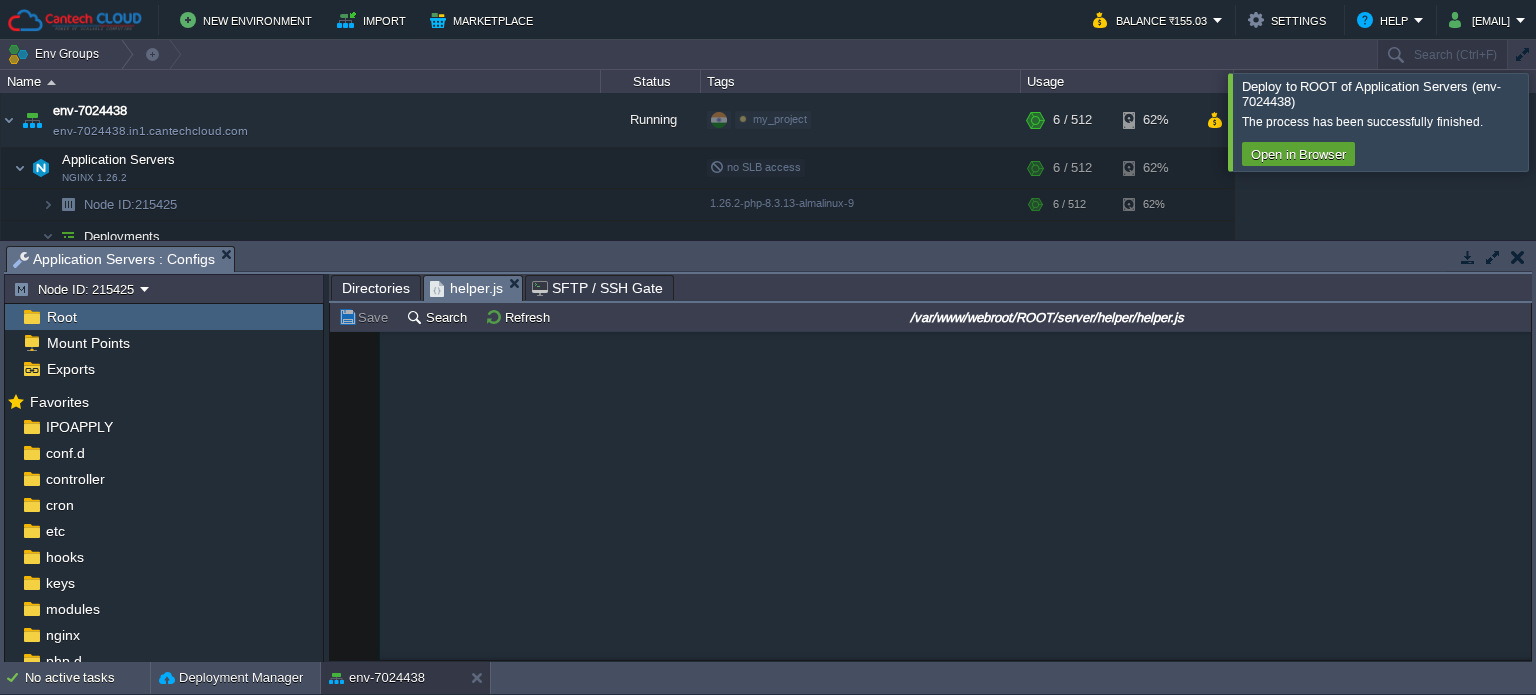 scroll, scrollTop: 0, scrollLeft: 0, axis: both 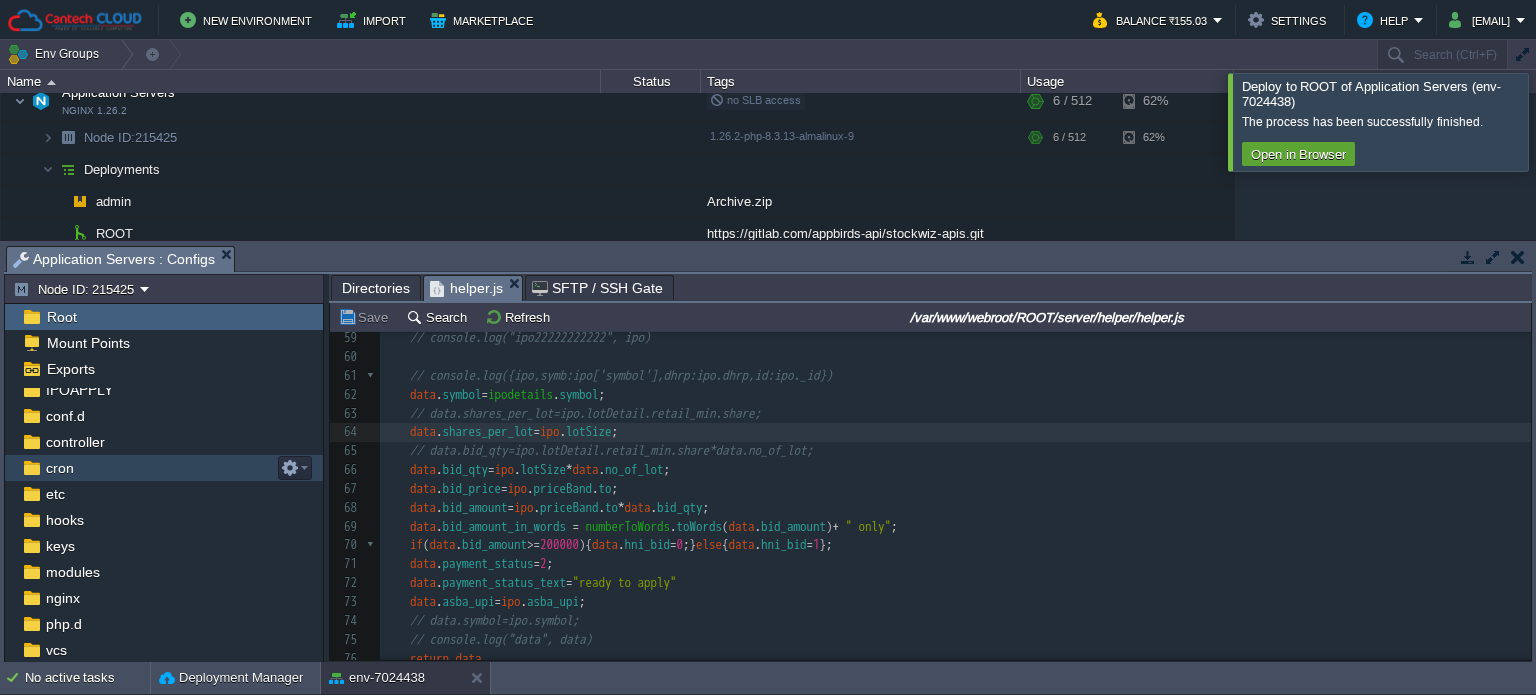 click on "cron" at bounding box center [59, 468] 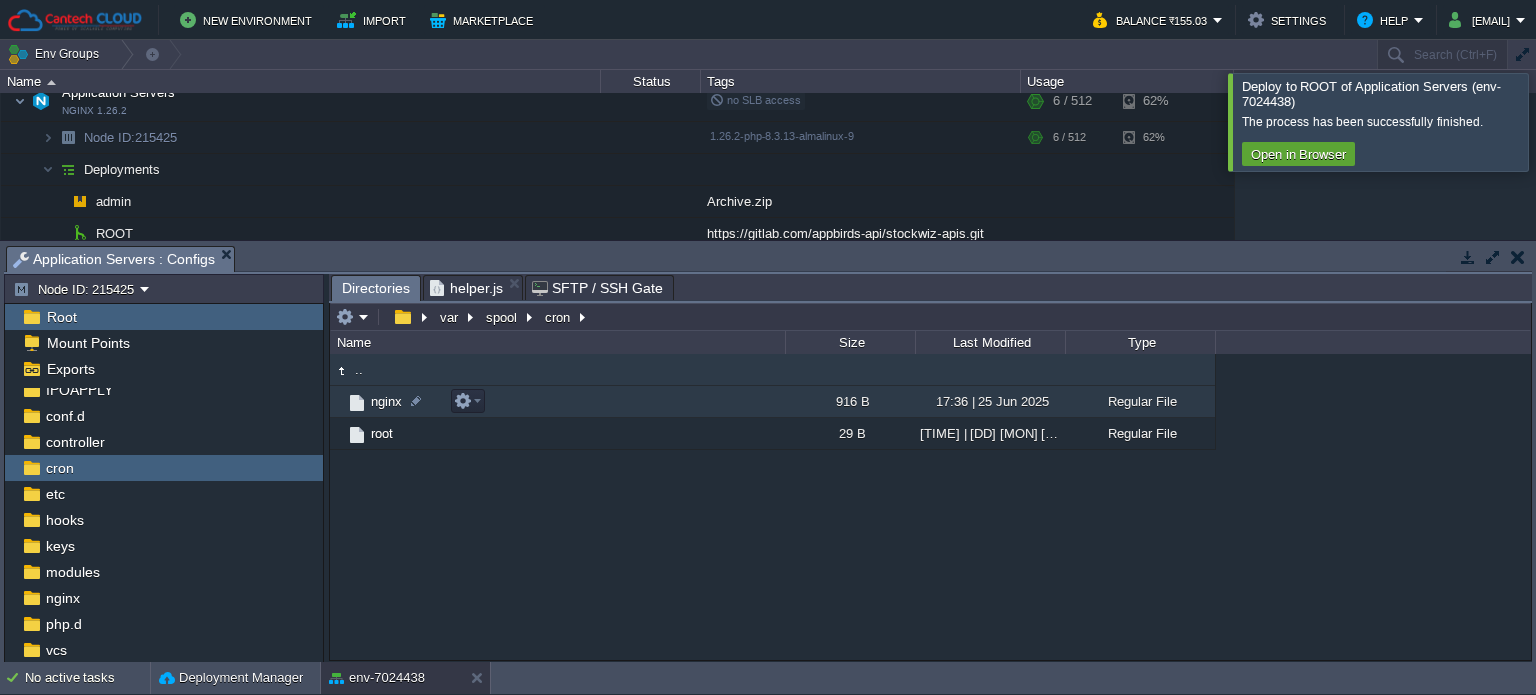 click on "nginx" at bounding box center [386, 401] 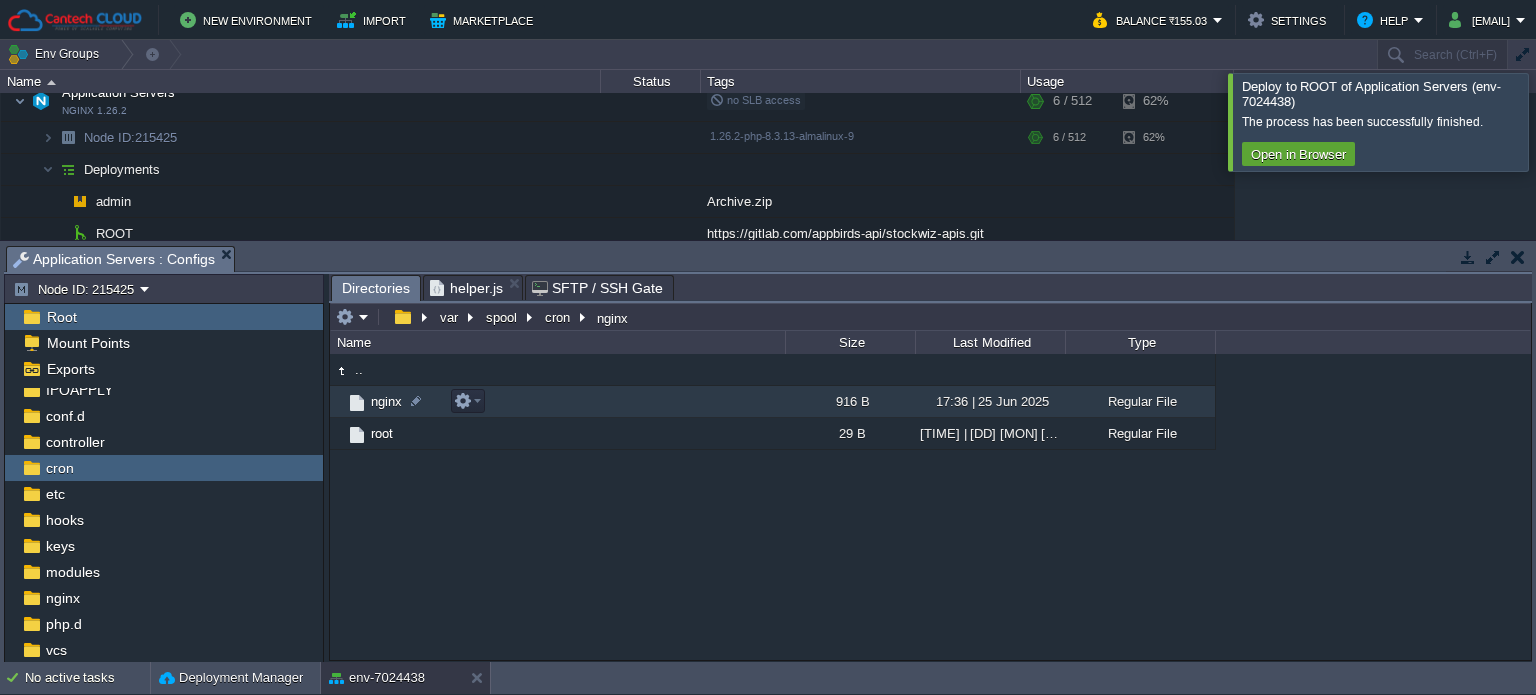 click on "nginx" at bounding box center [386, 401] 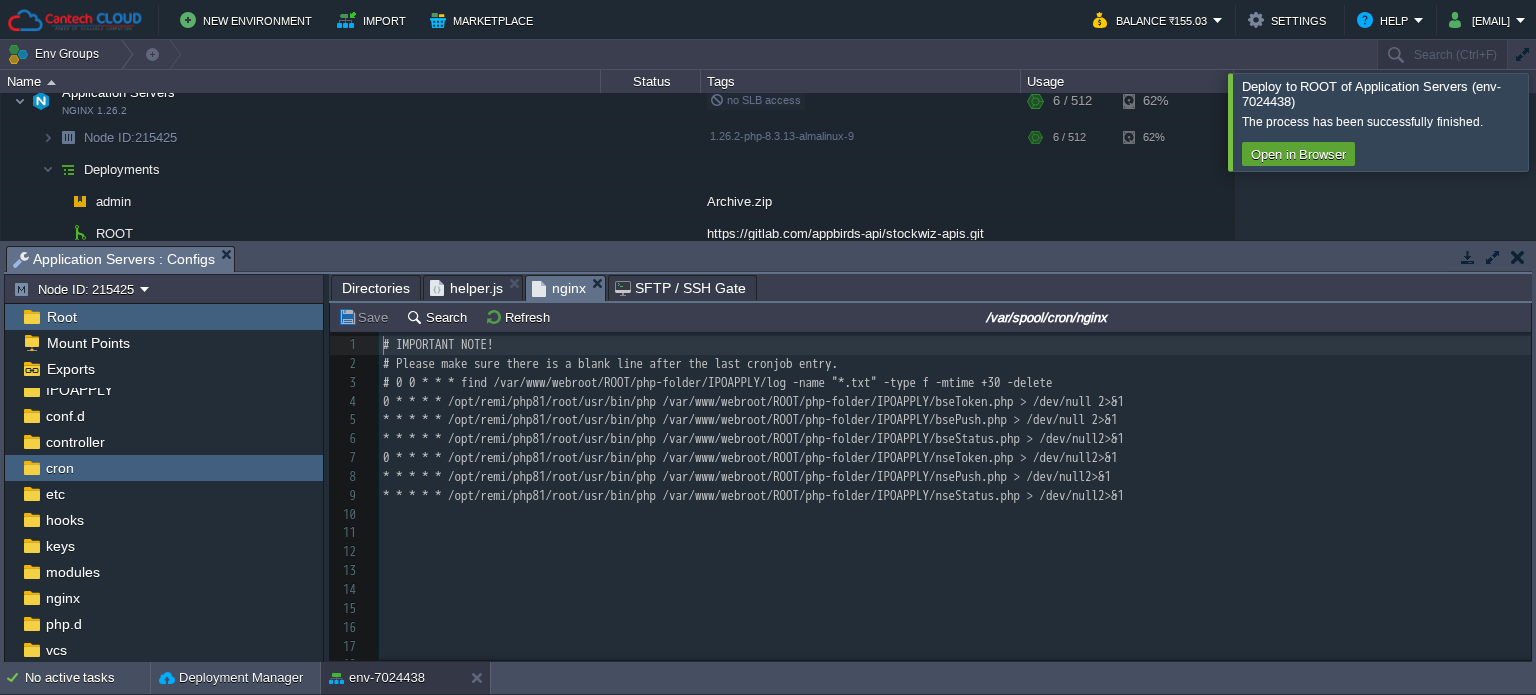 scroll, scrollTop: 6, scrollLeft: 0, axis: vertical 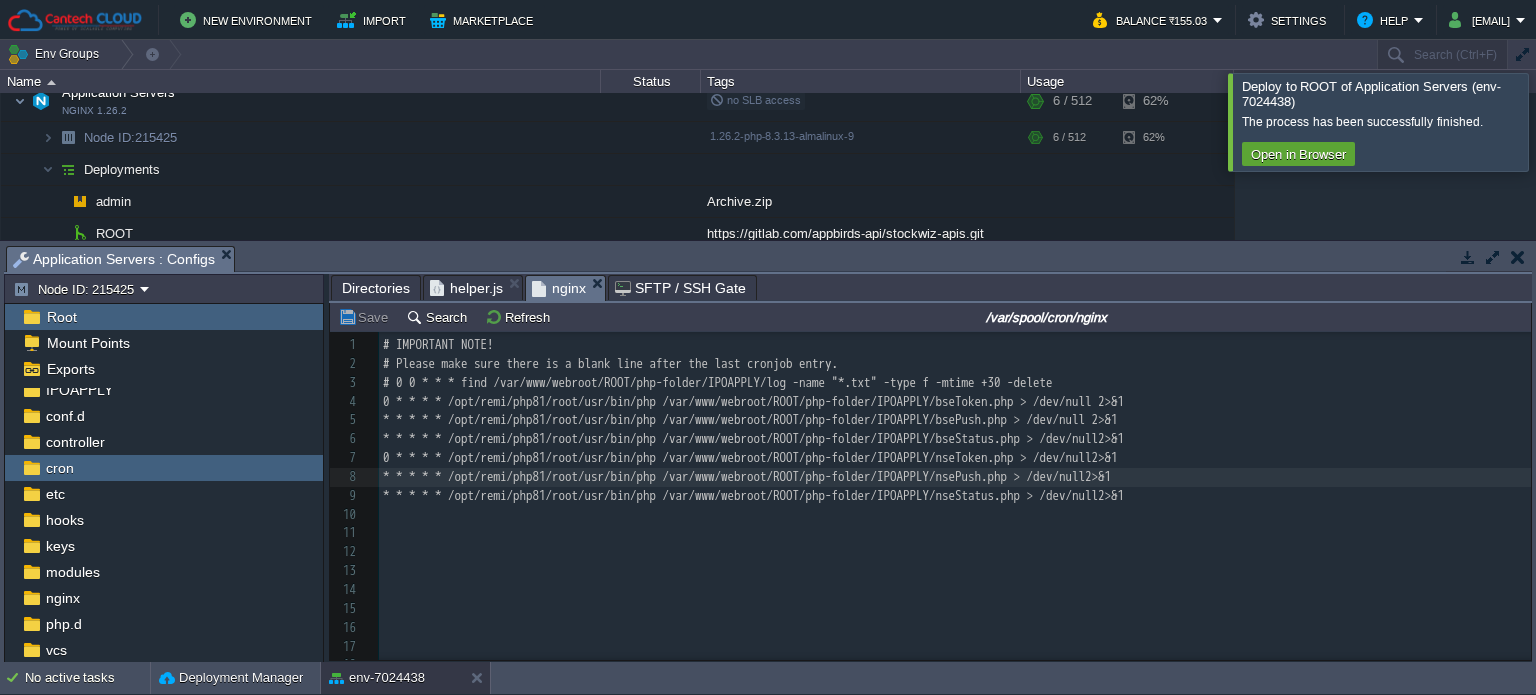 click on "* * * * * /opt/remi/php81/root/usr/bin/php /var/www/webroot/ROOT/php-folder/IPOAPPLY/nsePush.php > /dev/null2>&1" at bounding box center [747, 476] 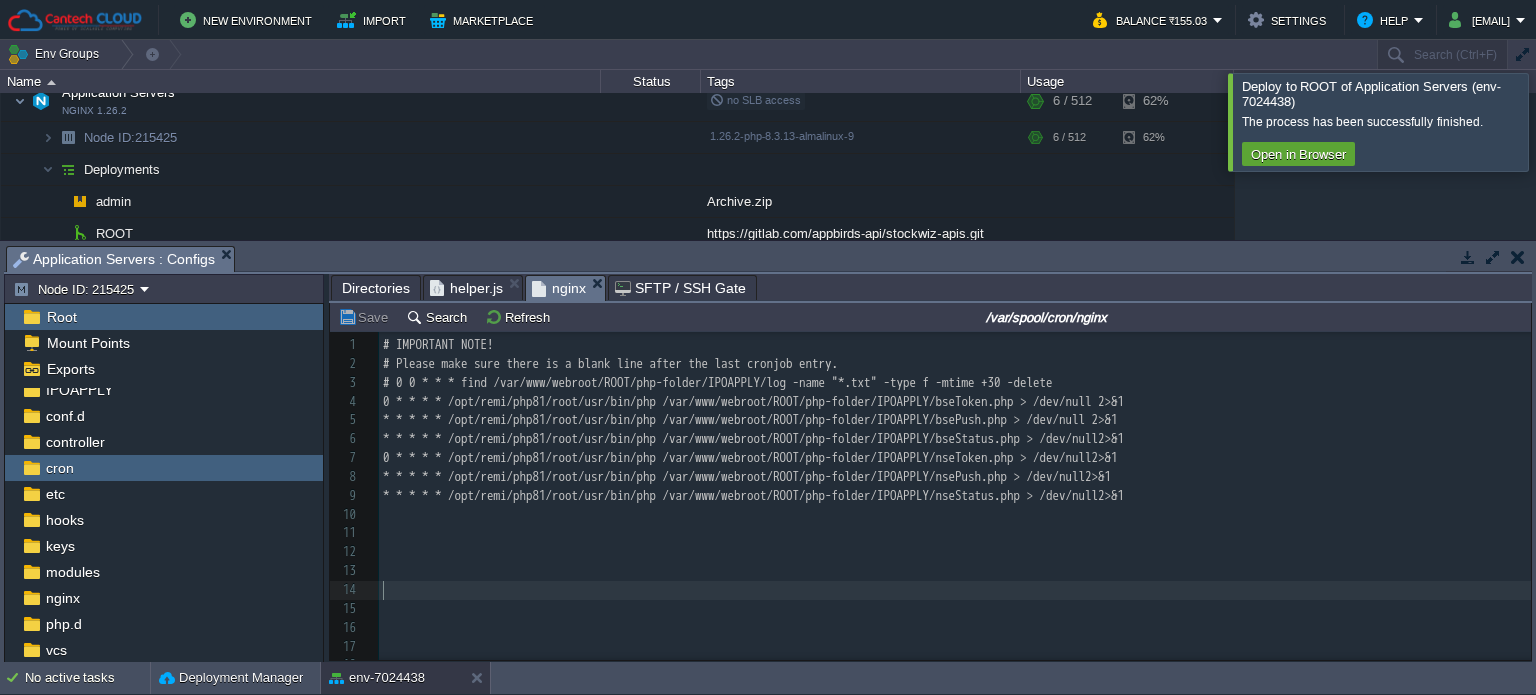 click on "​" at bounding box center (955, 590) 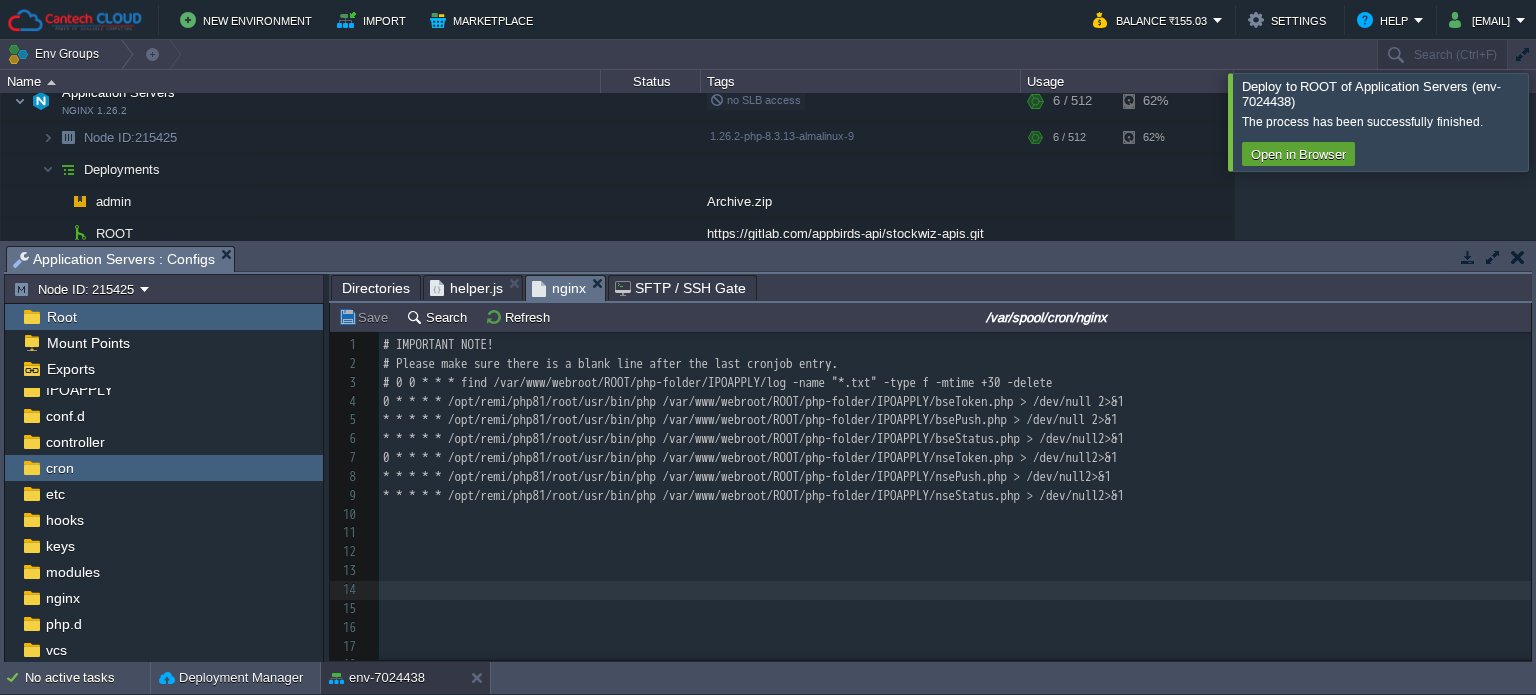 click on "​" at bounding box center [955, 590] 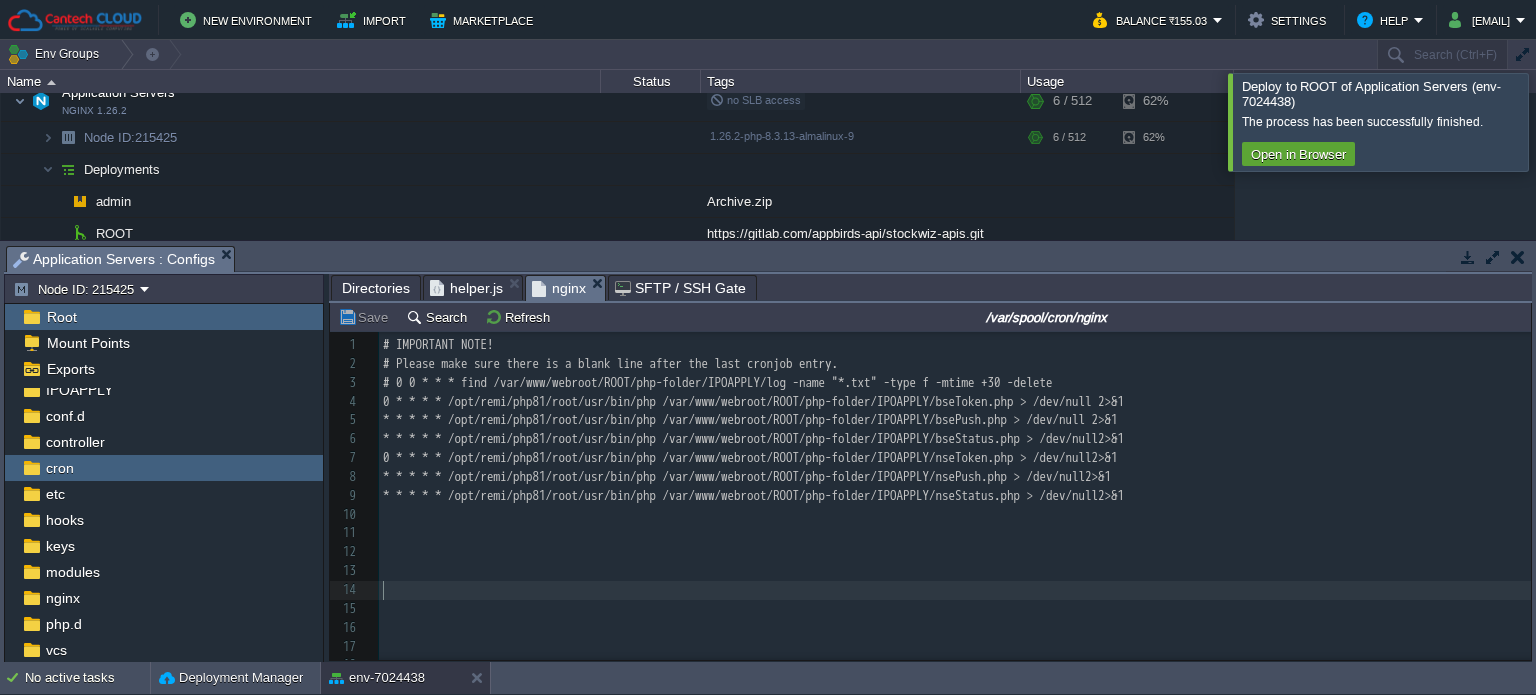 click on "​" at bounding box center [955, 552] 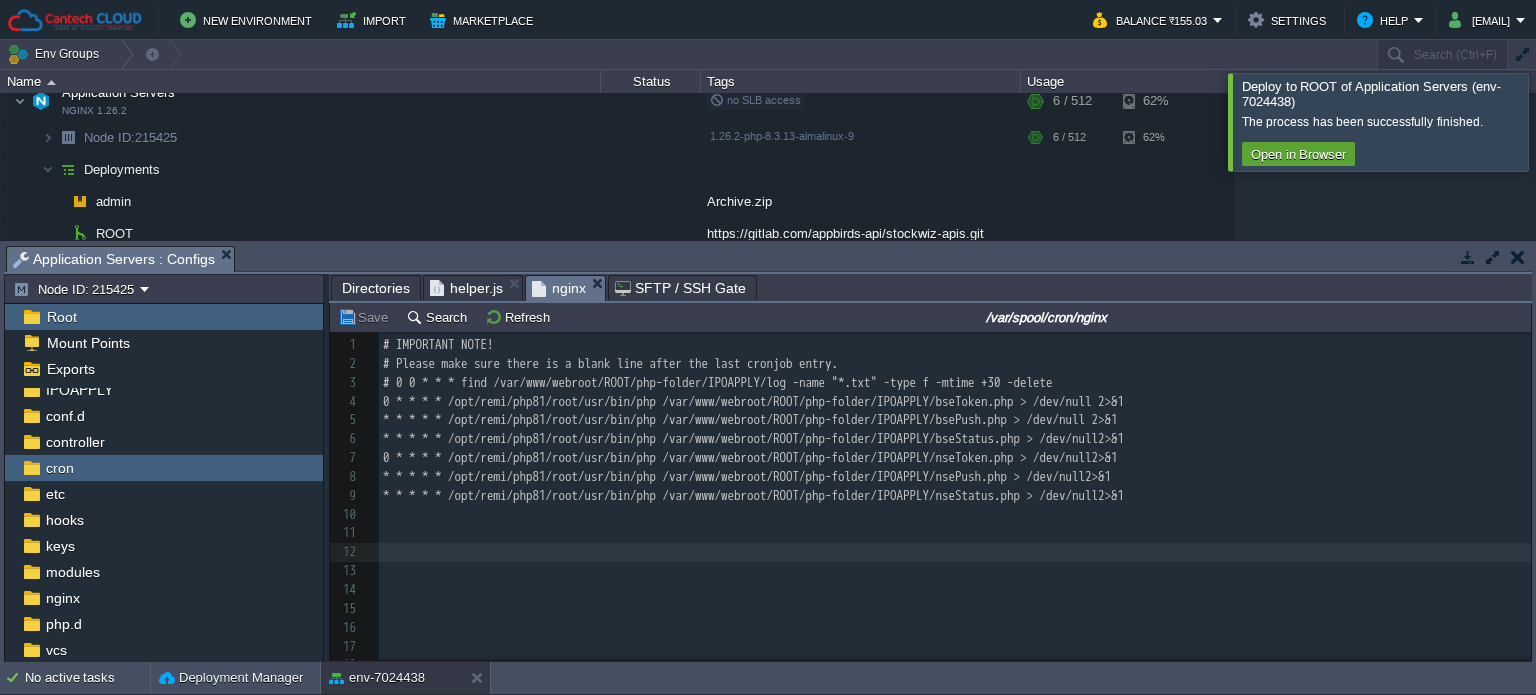click on "Directories" at bounding box center [376, 288] 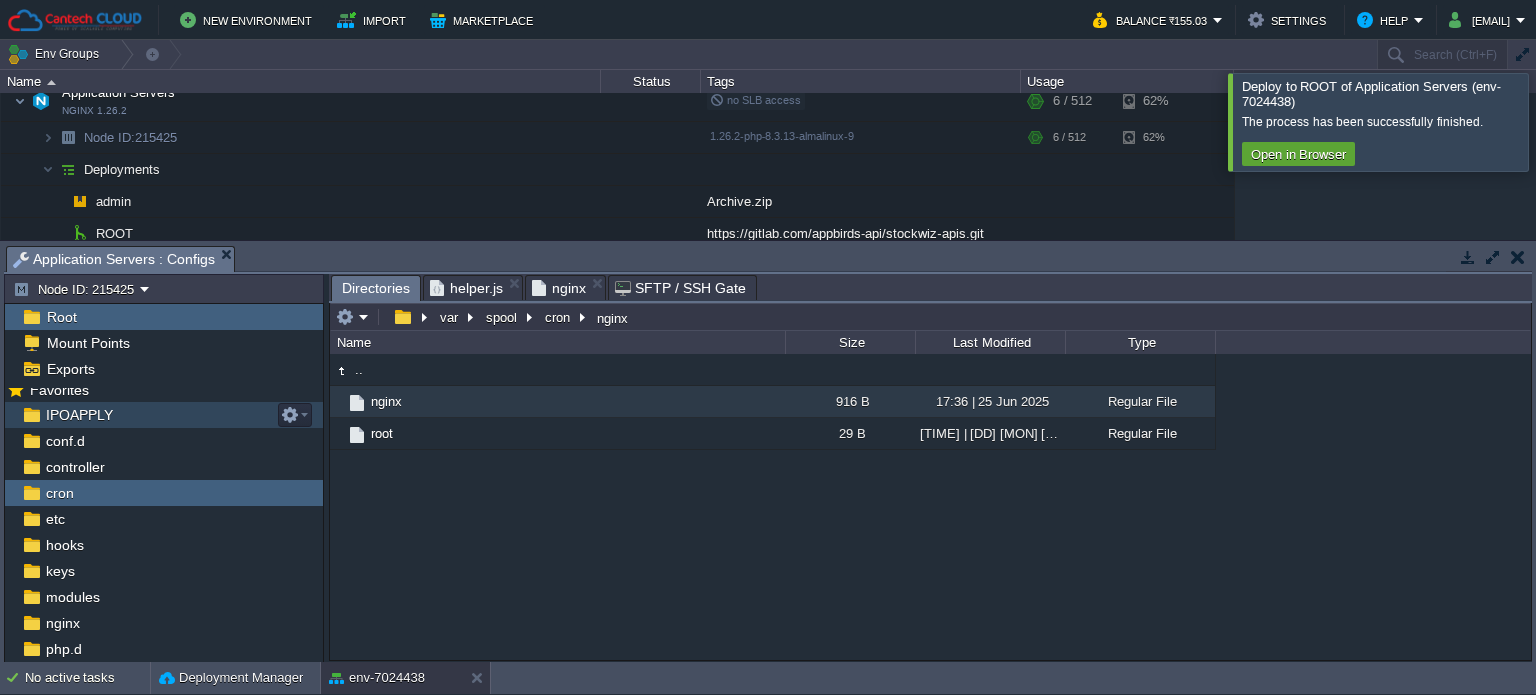 scroll, scrollTop: 0, scrollLeft: 0, axis: both 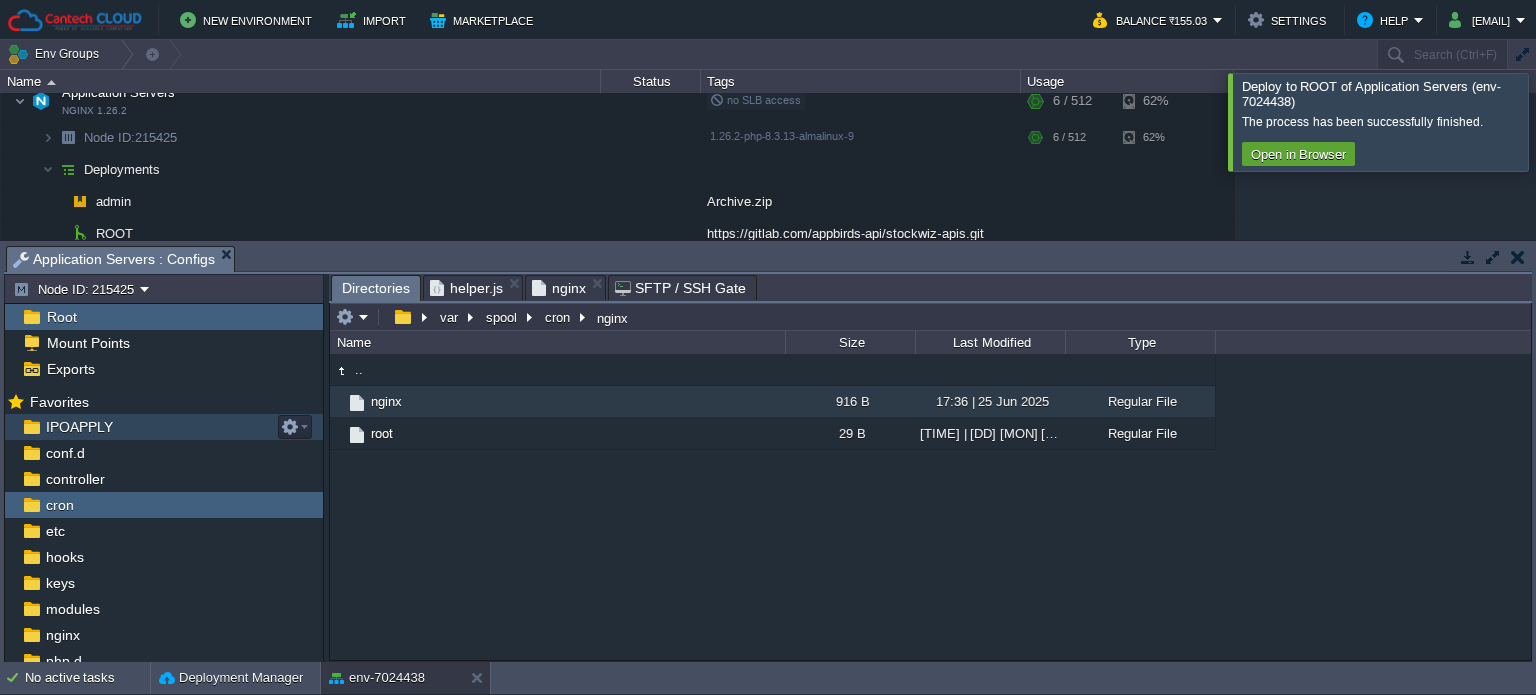click on "IPOAPPLY" at bounding box center (79, 427) 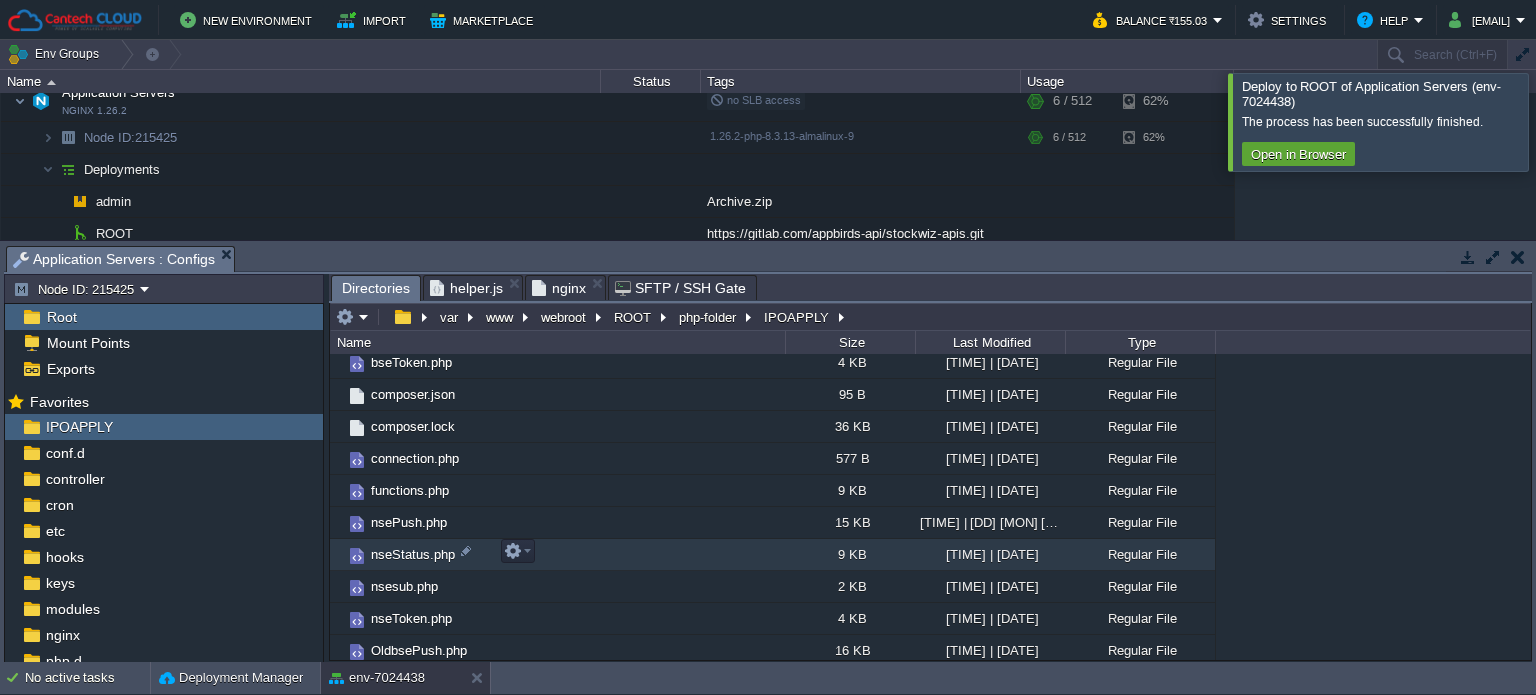 scroll, scrollTop: 268, scrollLeft: 0, axis: vertical 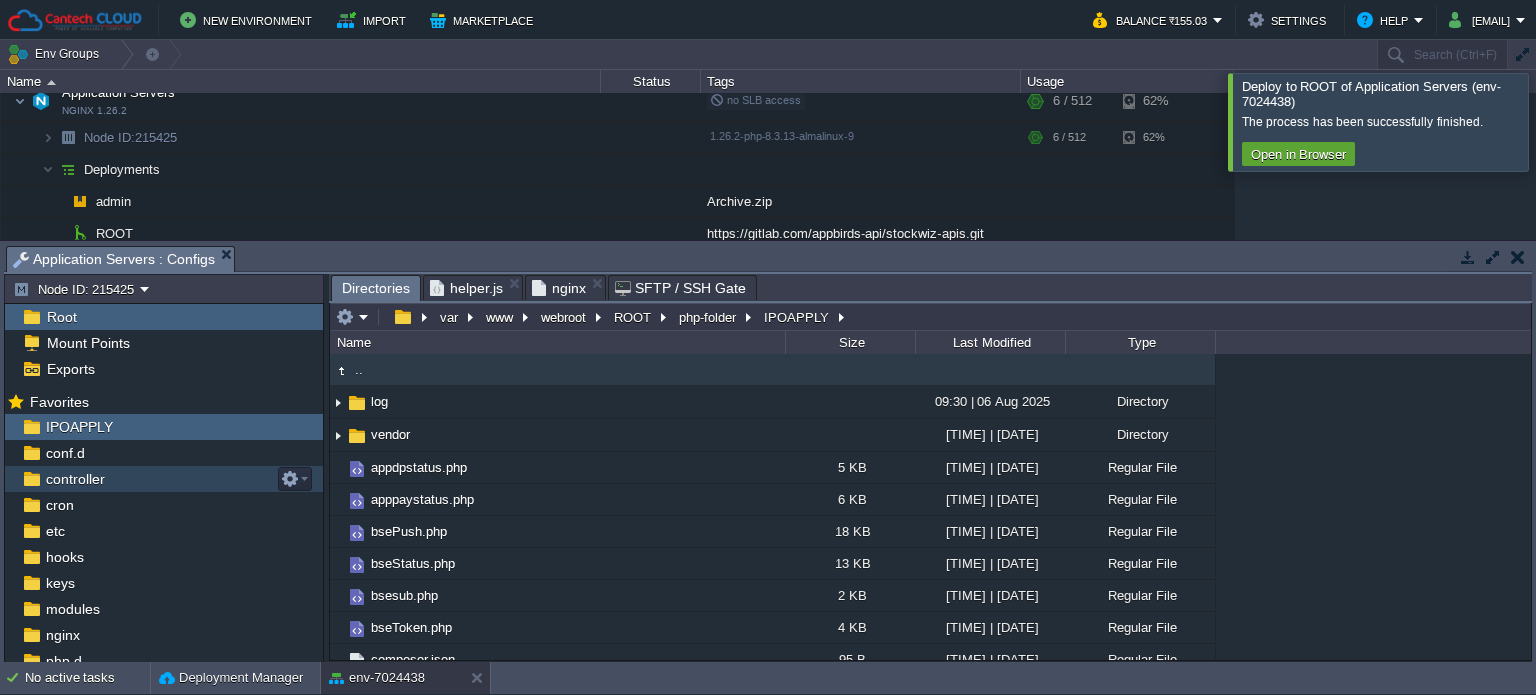 click on "controller" at bounding box center [75, 479] 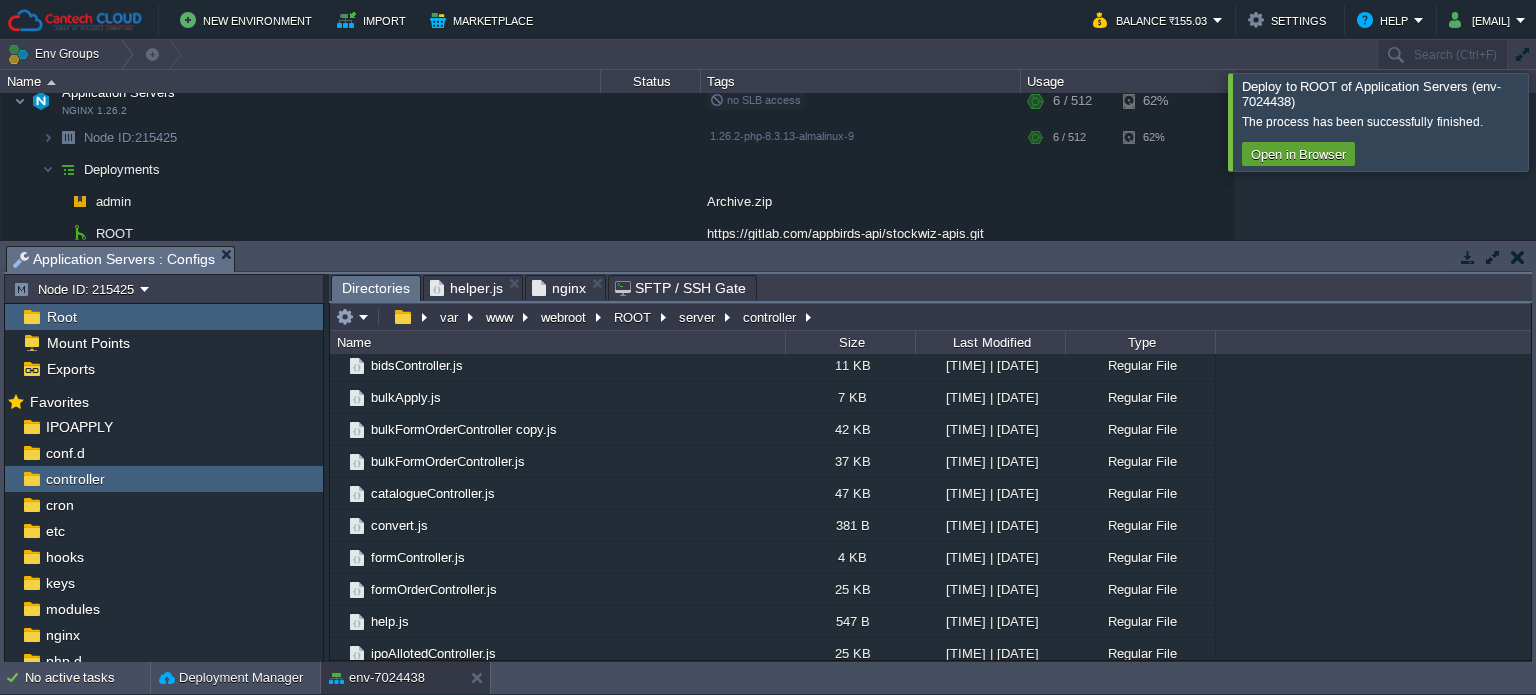 scroll, scrollTop: 600, scrollLeft: 0, axis: vertical 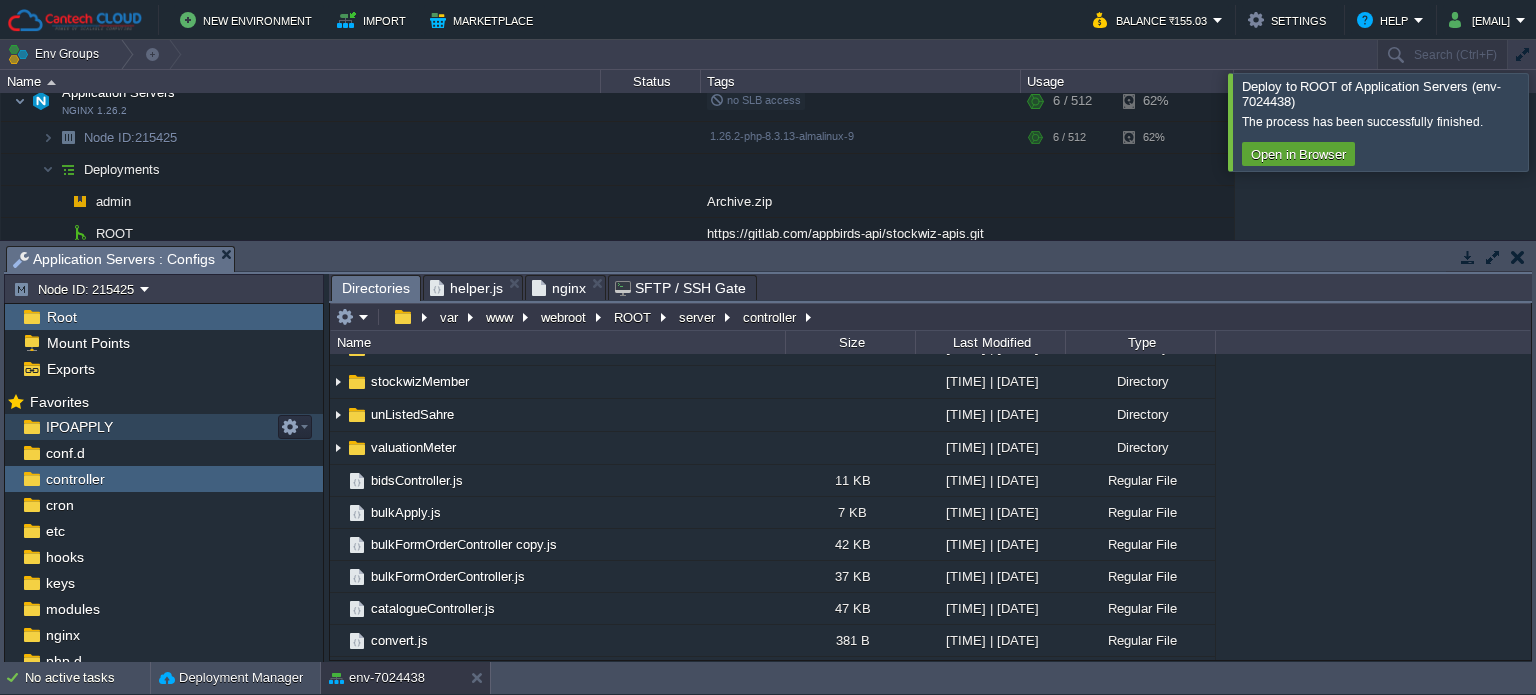 click on "IPOAPPLY" at bounding box center (79, 427) 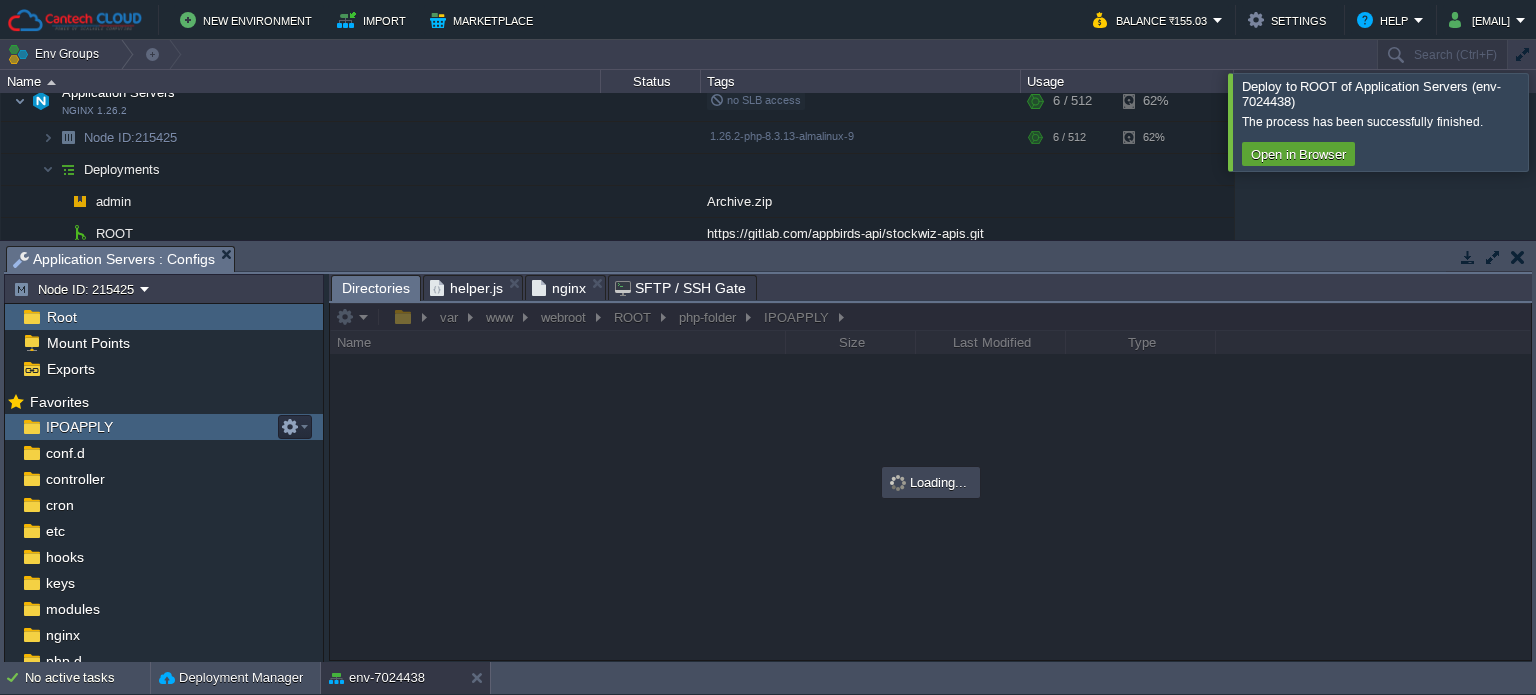 scroll, scrollTop: 0, scrollLeft: 0, axis: both 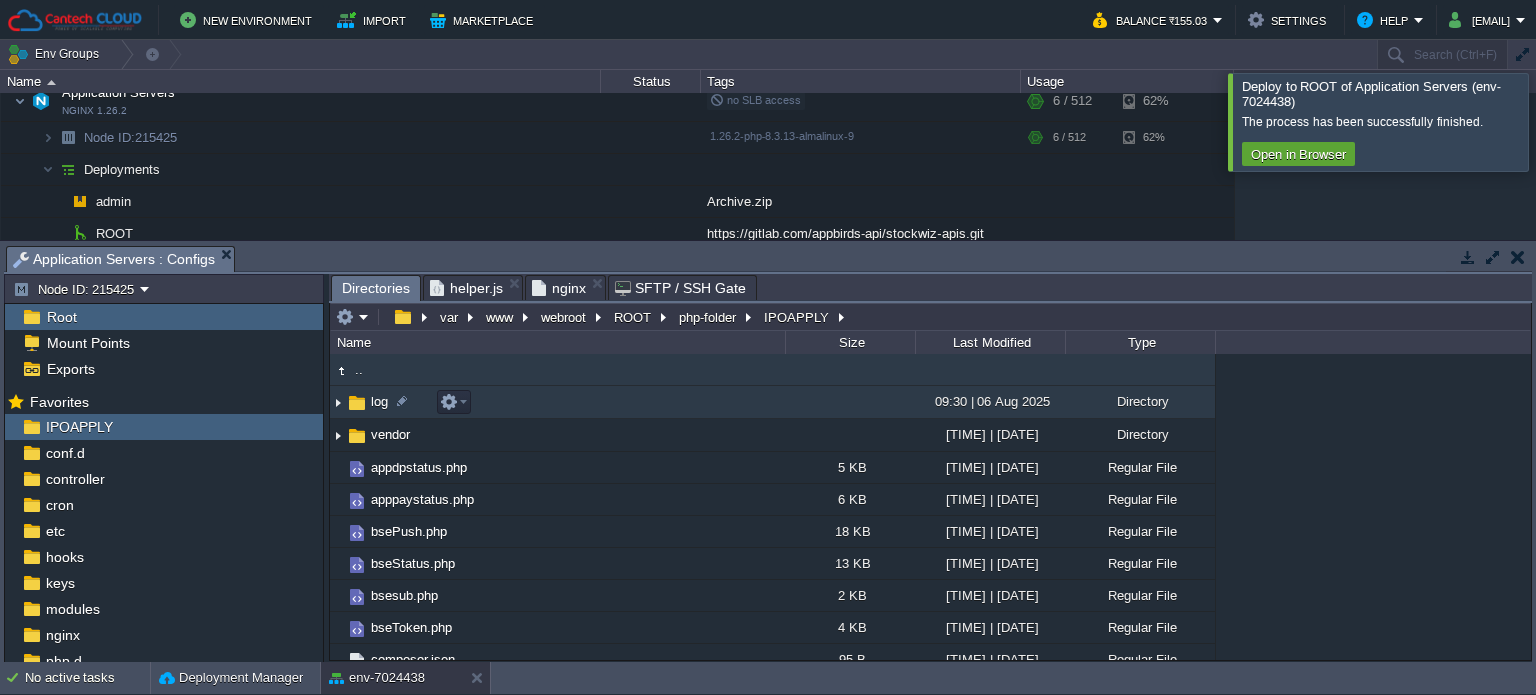 click on "log" at bounding box center (379, 401) 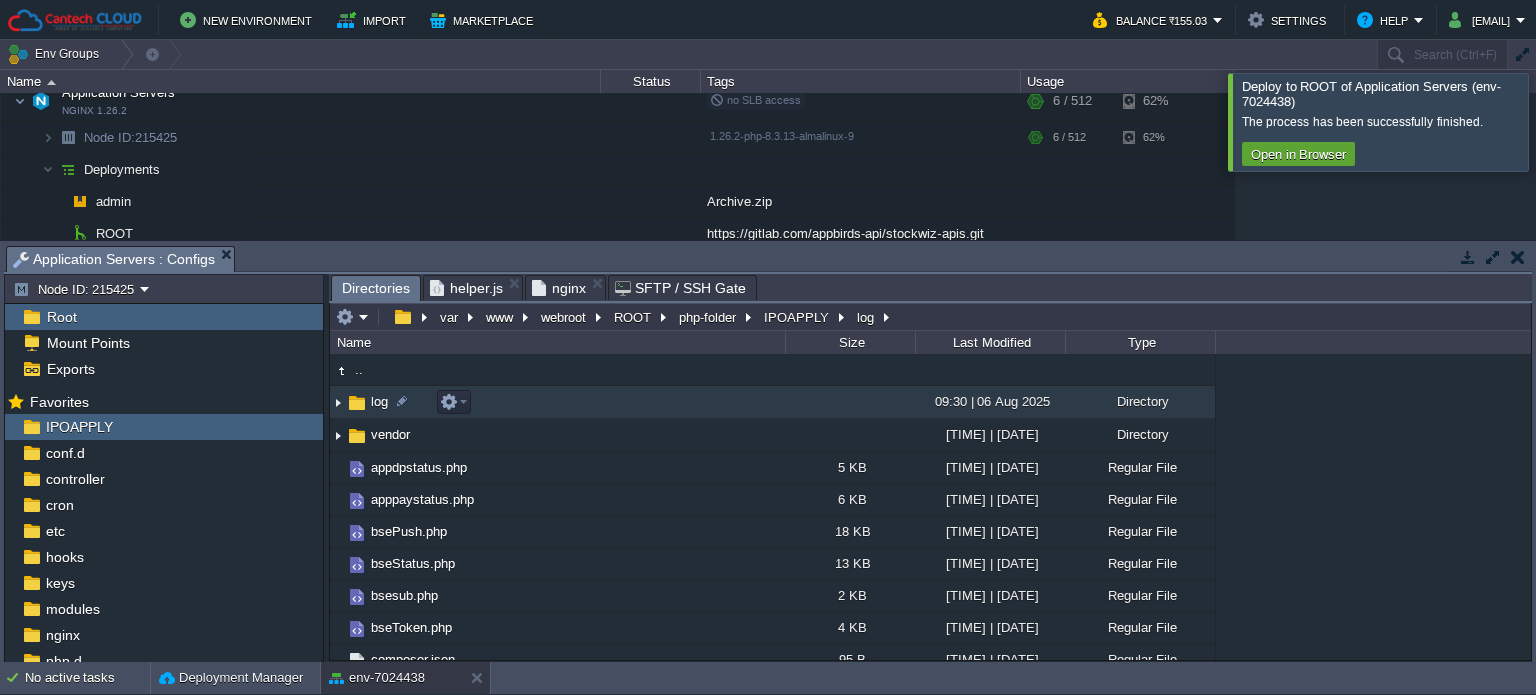 click on "log" at bounding box center (379, 401) 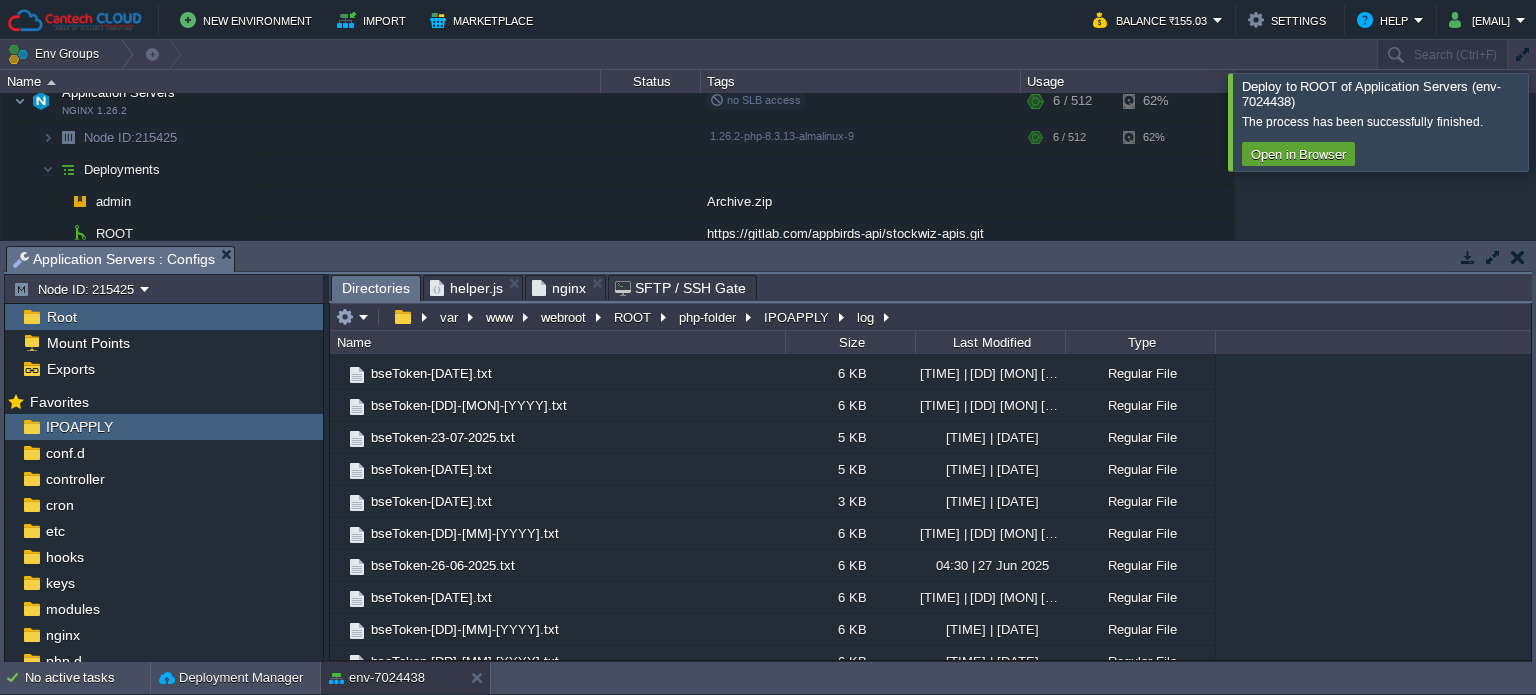 scroll, scrollTop: 2778, scrollLeft: 0, axis: vertical 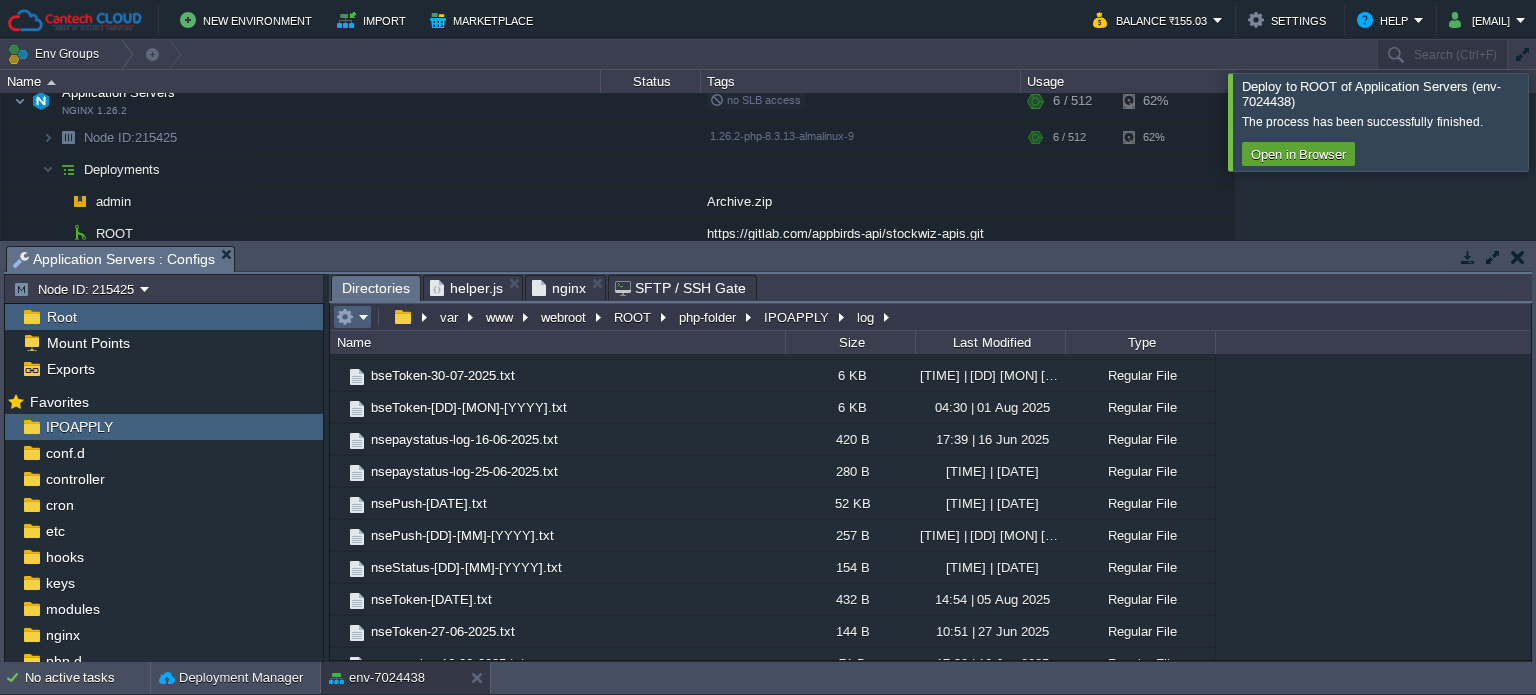 click at bounding box center (352, 317) 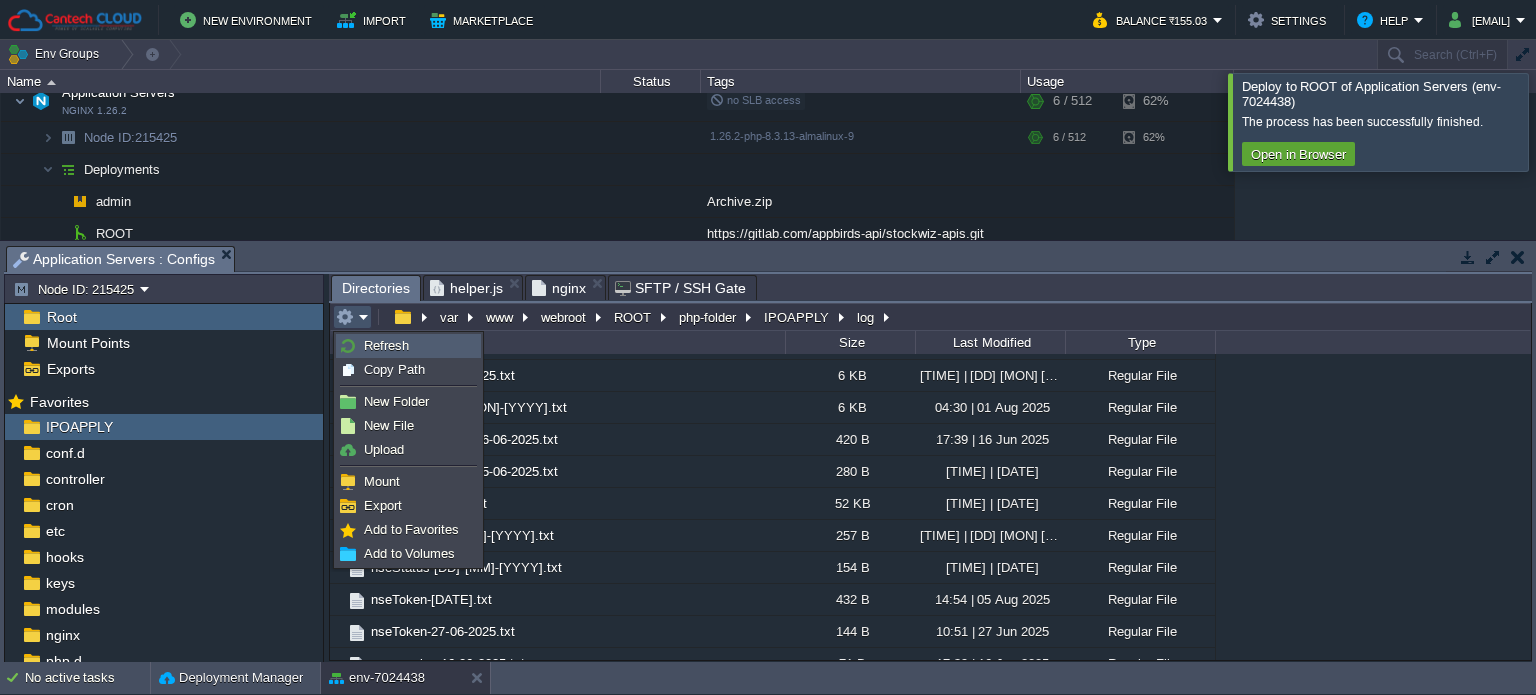 click on "Refresh" at bounding box center [386, 345] 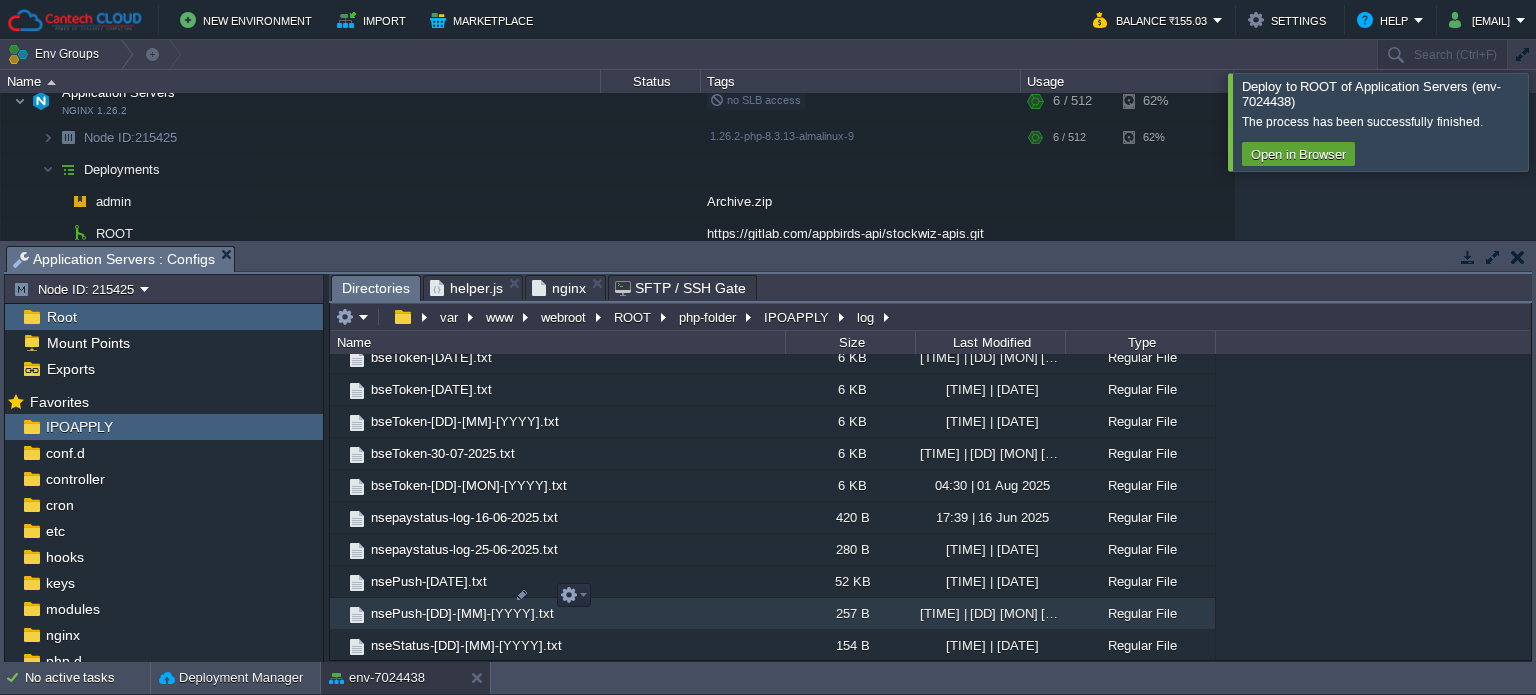 scroll, scrollTop: 2778, scrollLeft: 0, axis: vertical 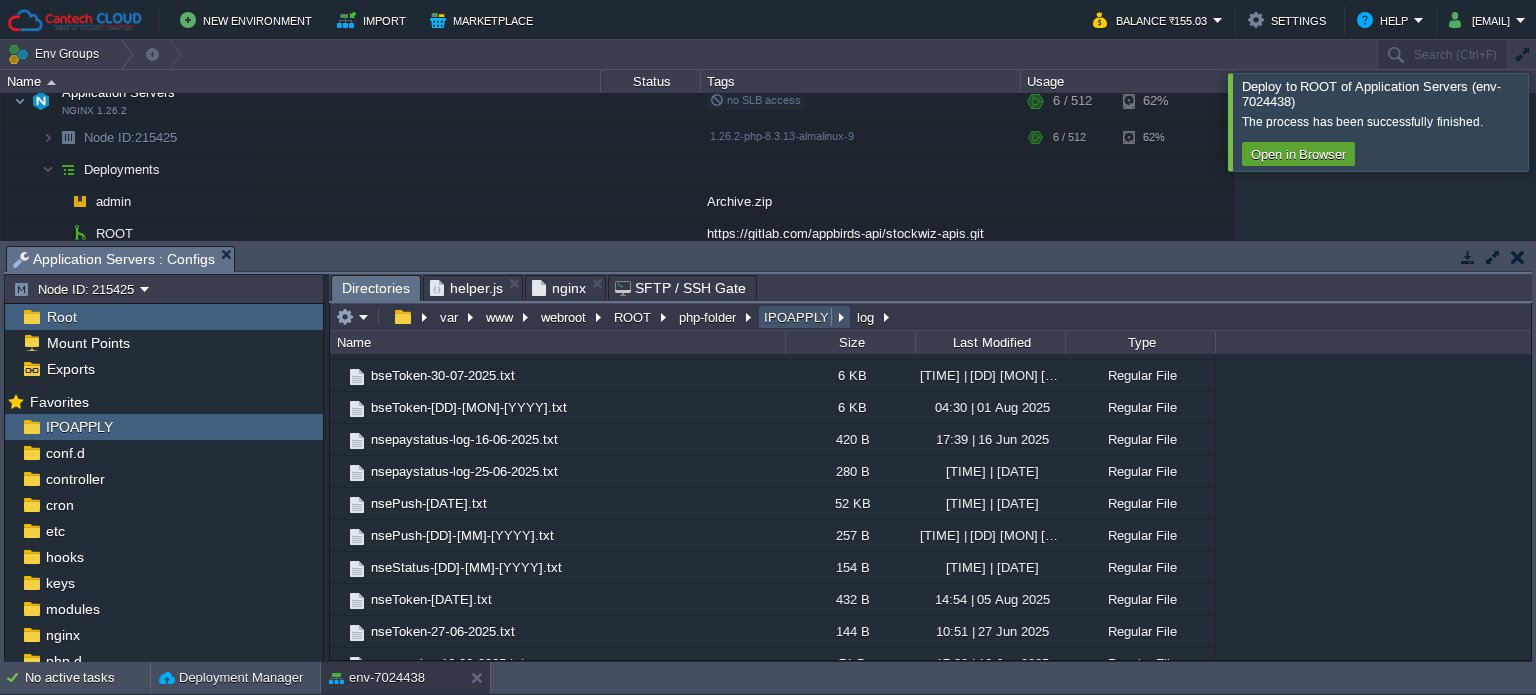 click on "IPOAPPLY" at bounding box center (797, 317) 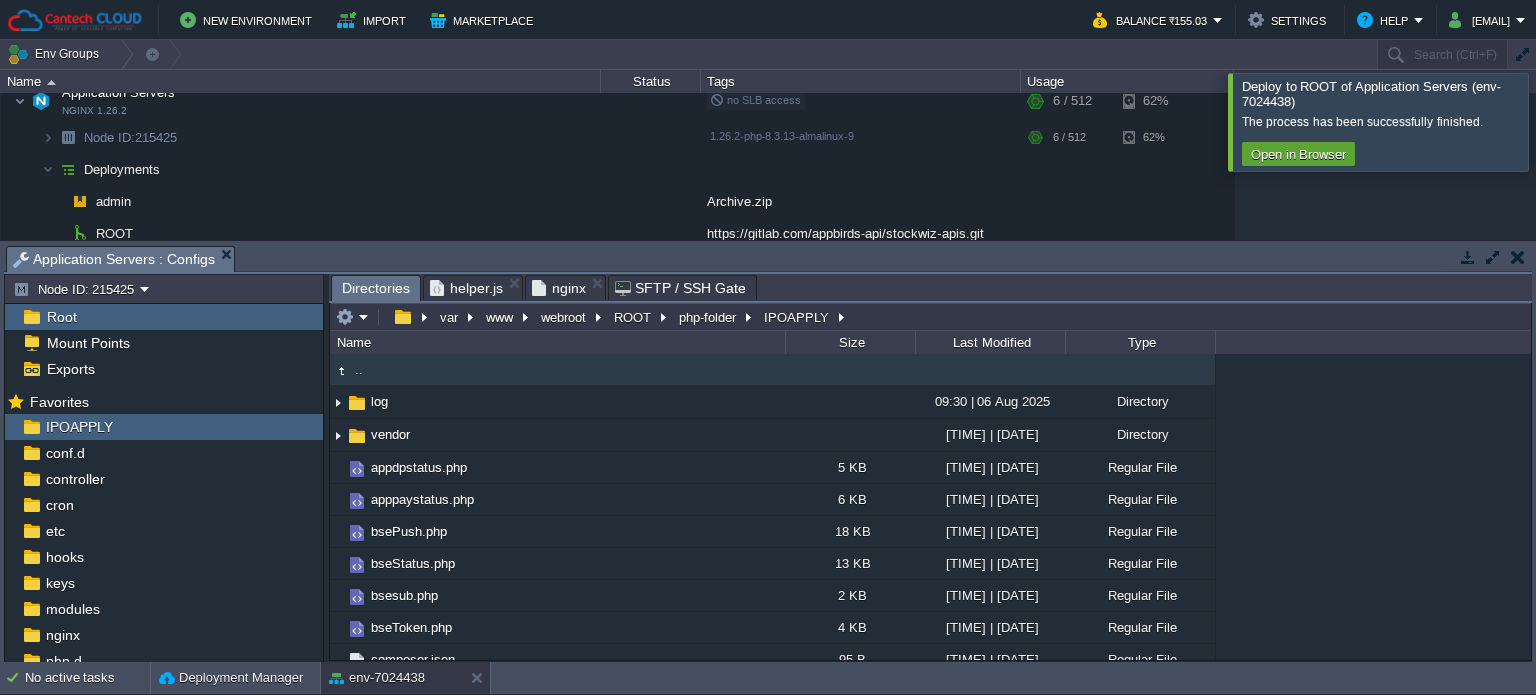 scroll, scrollTop: 268, scrollLeft: 0, axis: vertical 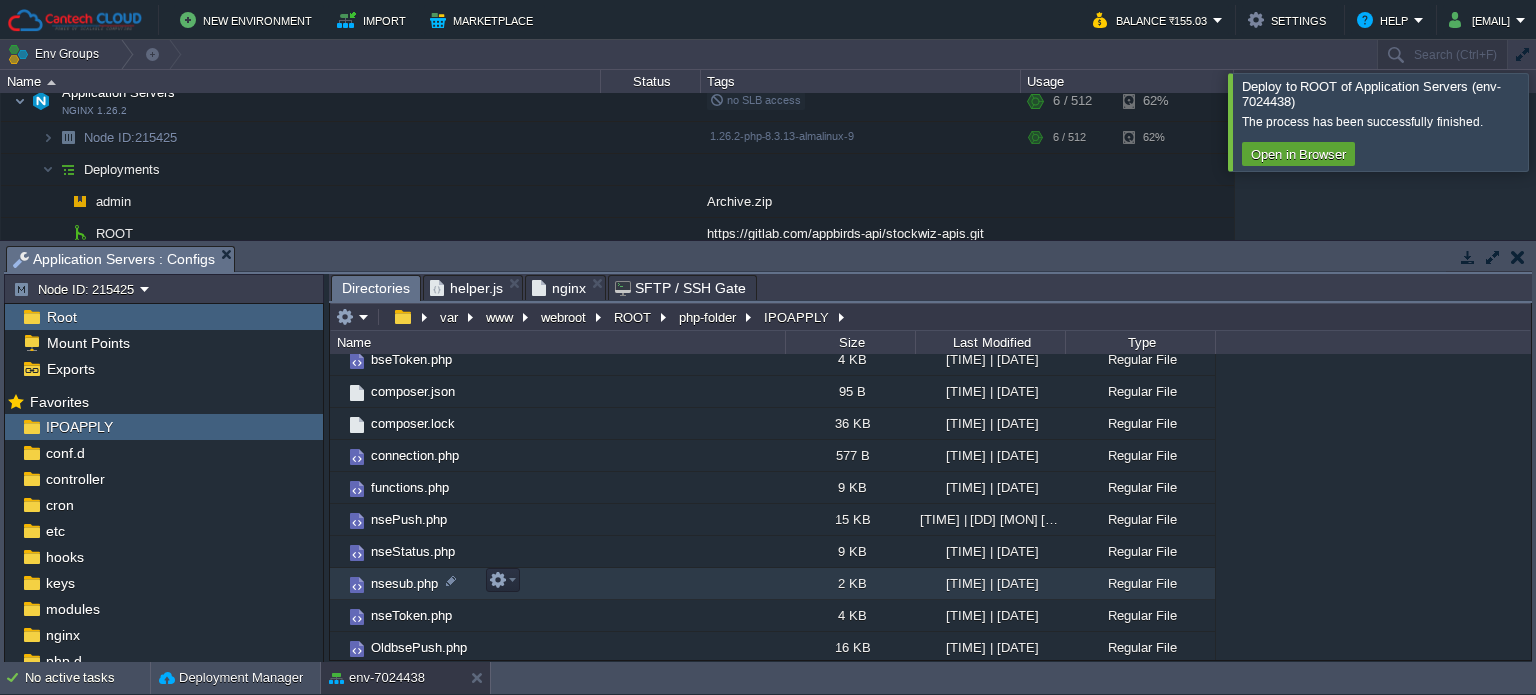 click on "nsesub.php" at bounding box center [557, 584] 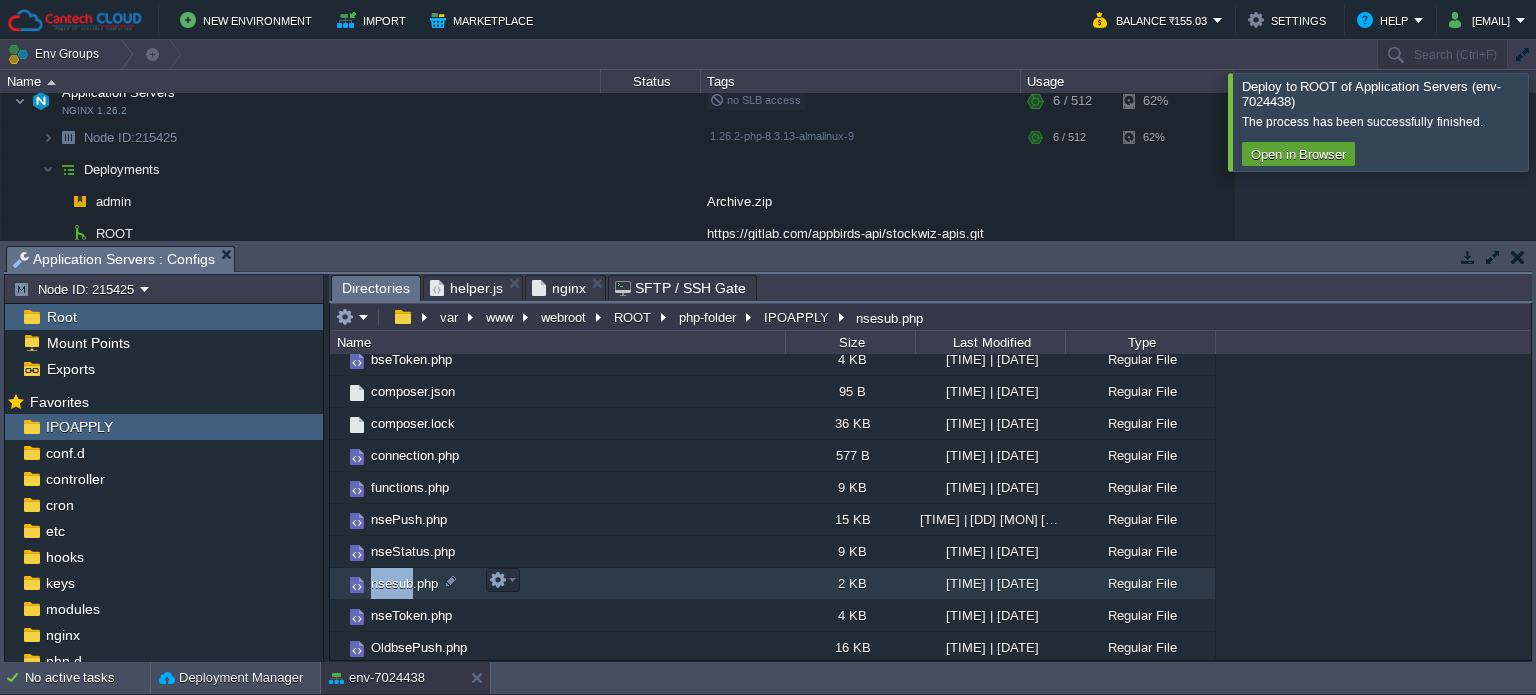 click on "nsesub.php" at bounding box center [557, 584] 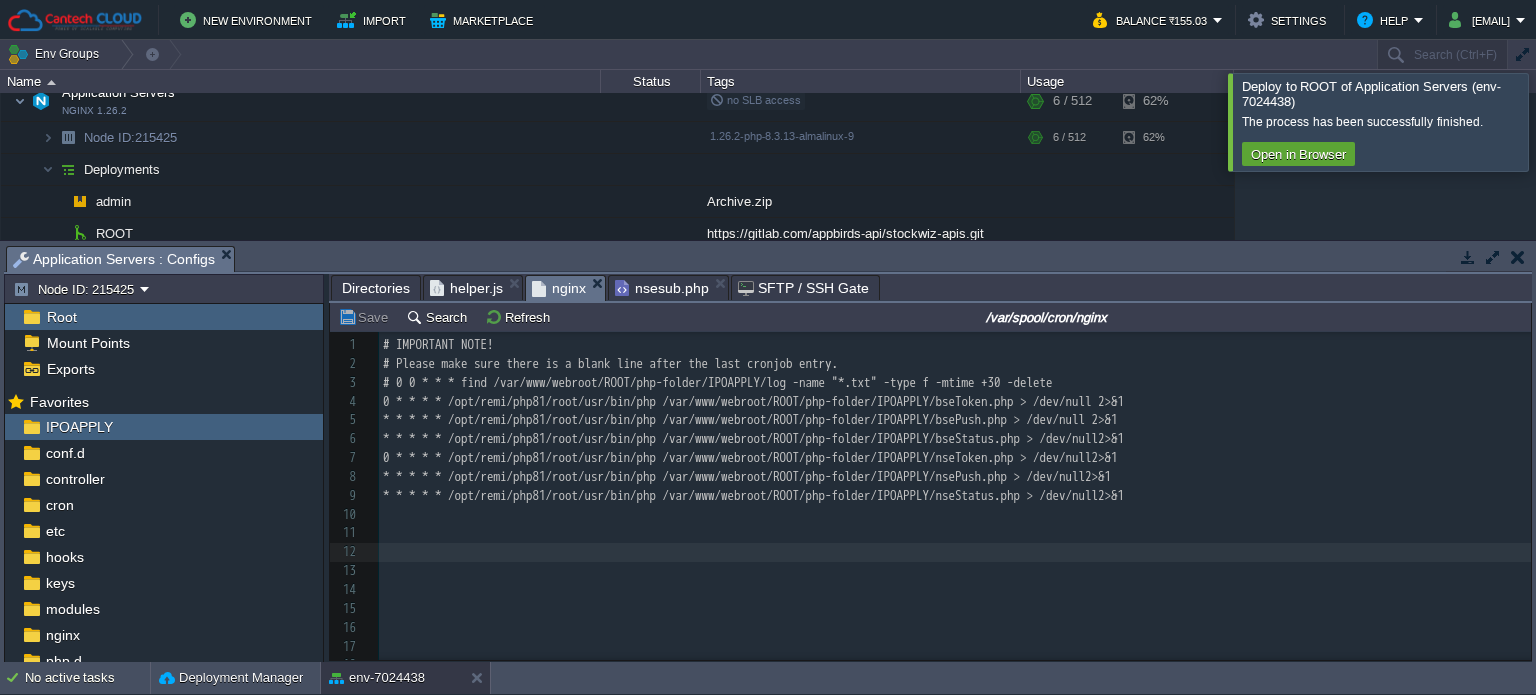 click on "nginx" at bounding box center (559, 288) 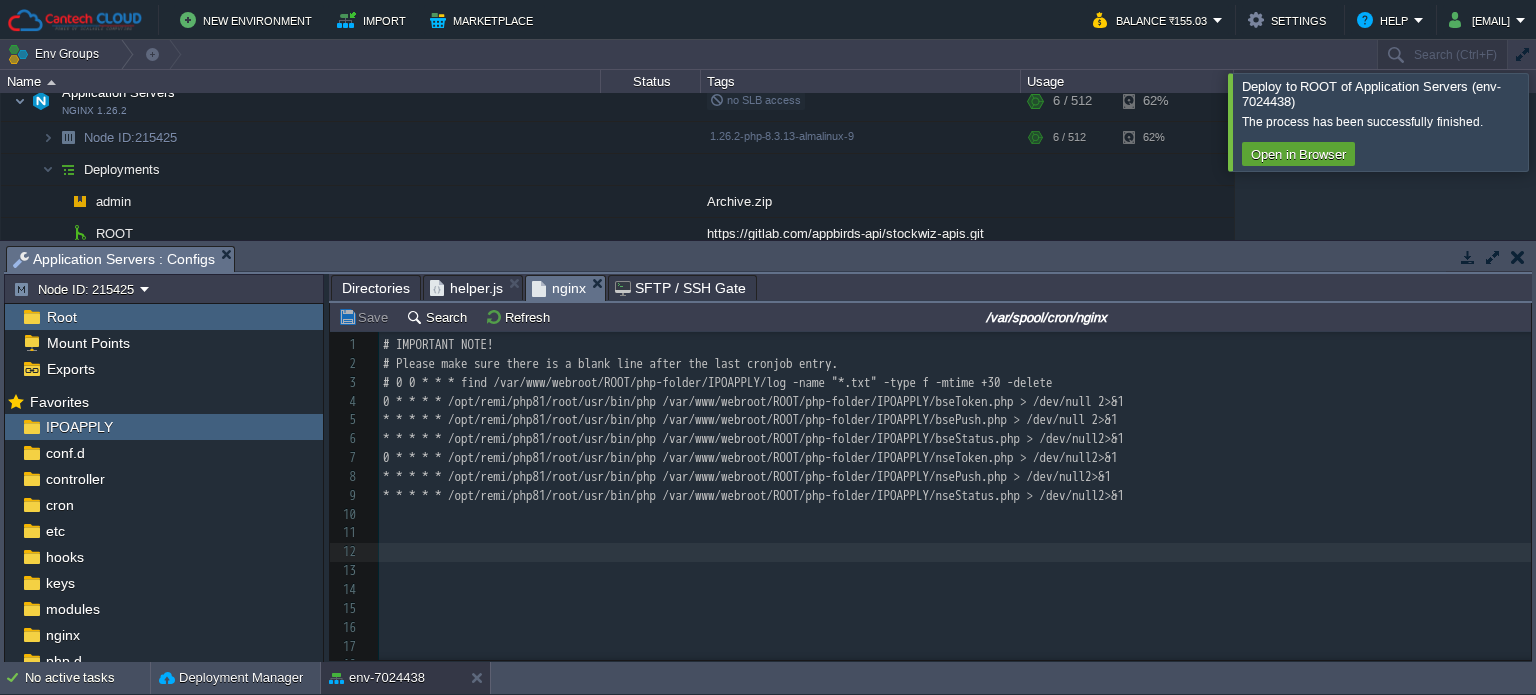 click on "Directories" at bounding box center [376, 288] 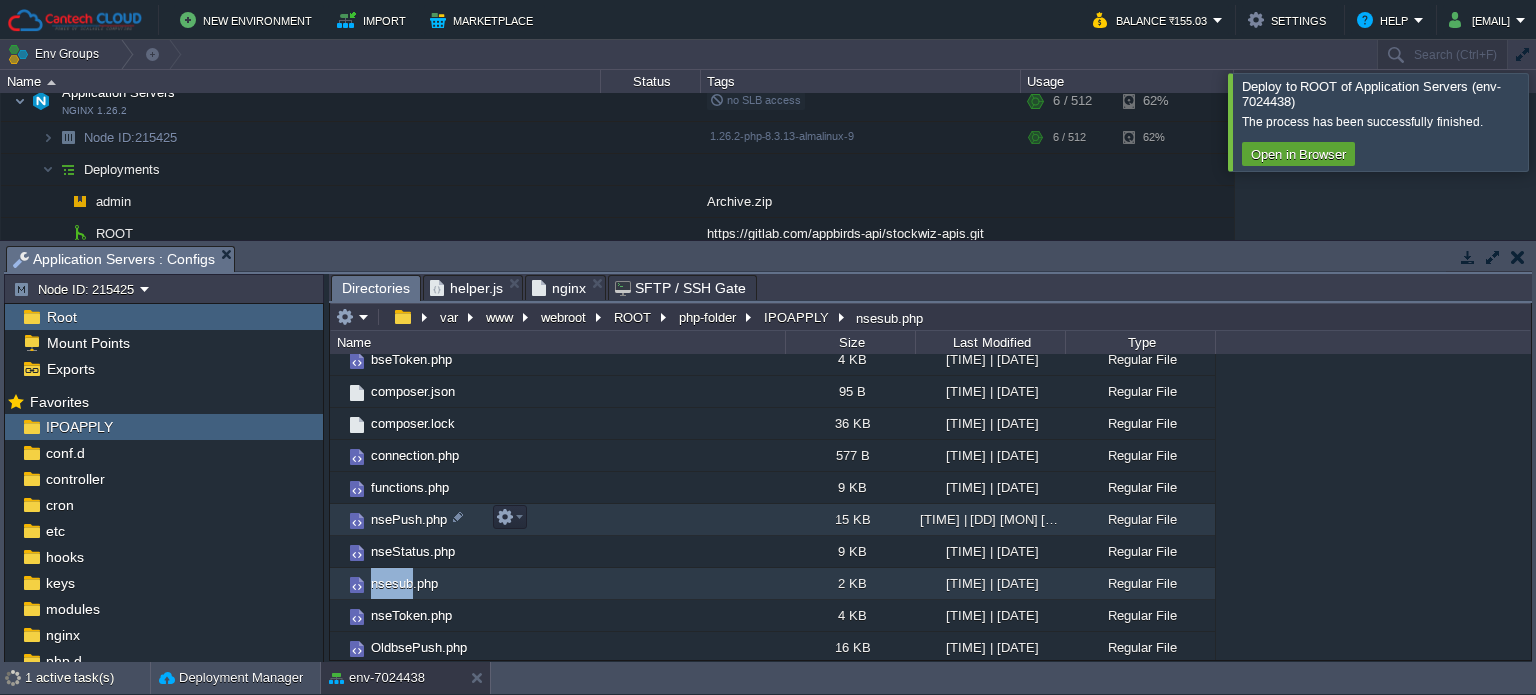 click on "nsePush.php" at bounding box center [409, 519] 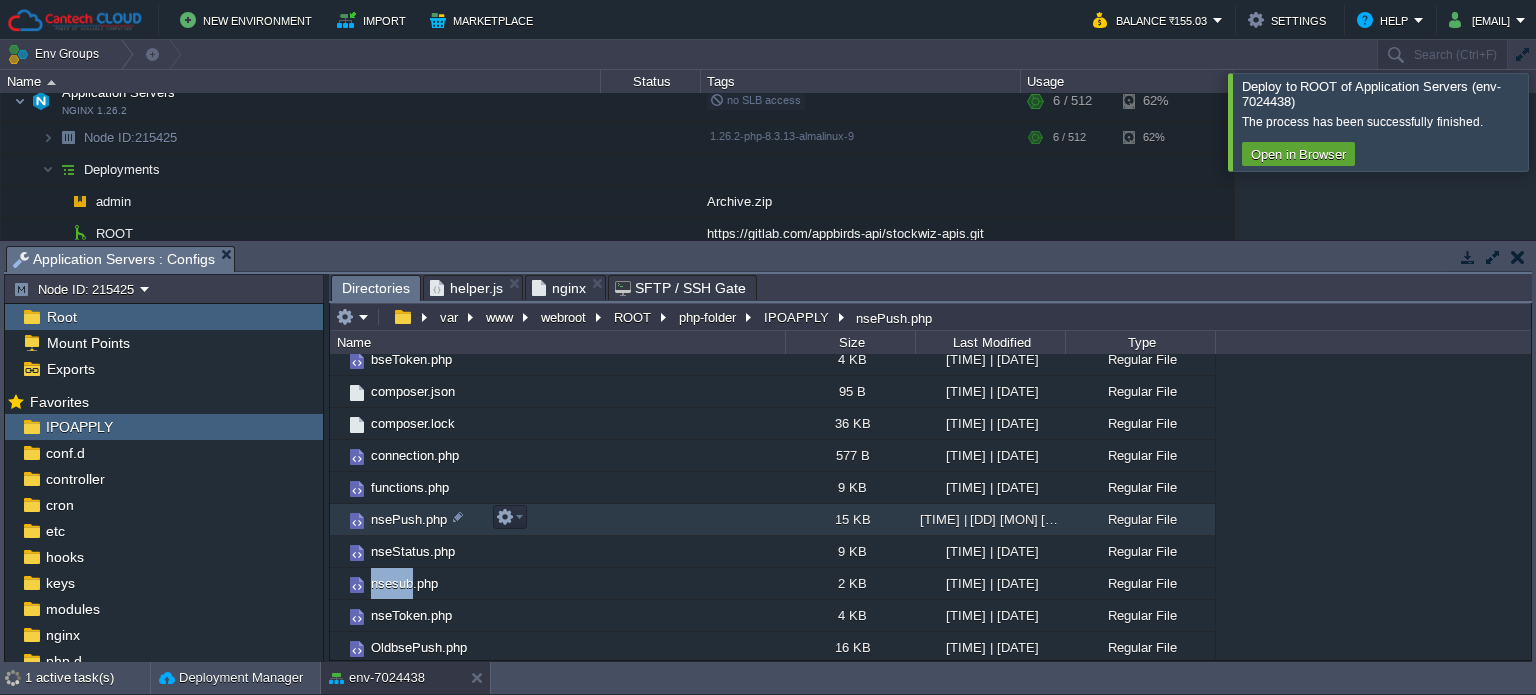 click on "nsePush.php" at bounding box center (409, 519) 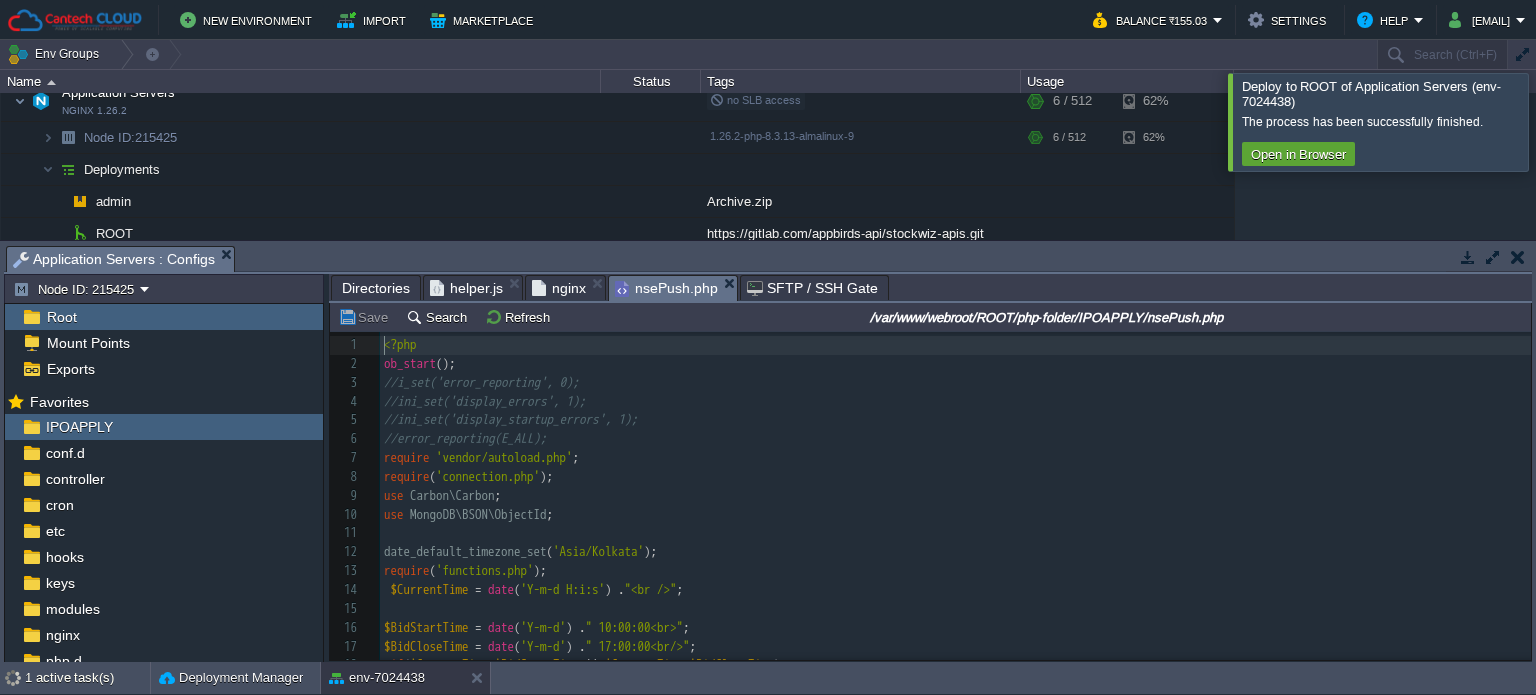 scroll, scrollTop: 6, scrollLeft: 0, axis: vertical 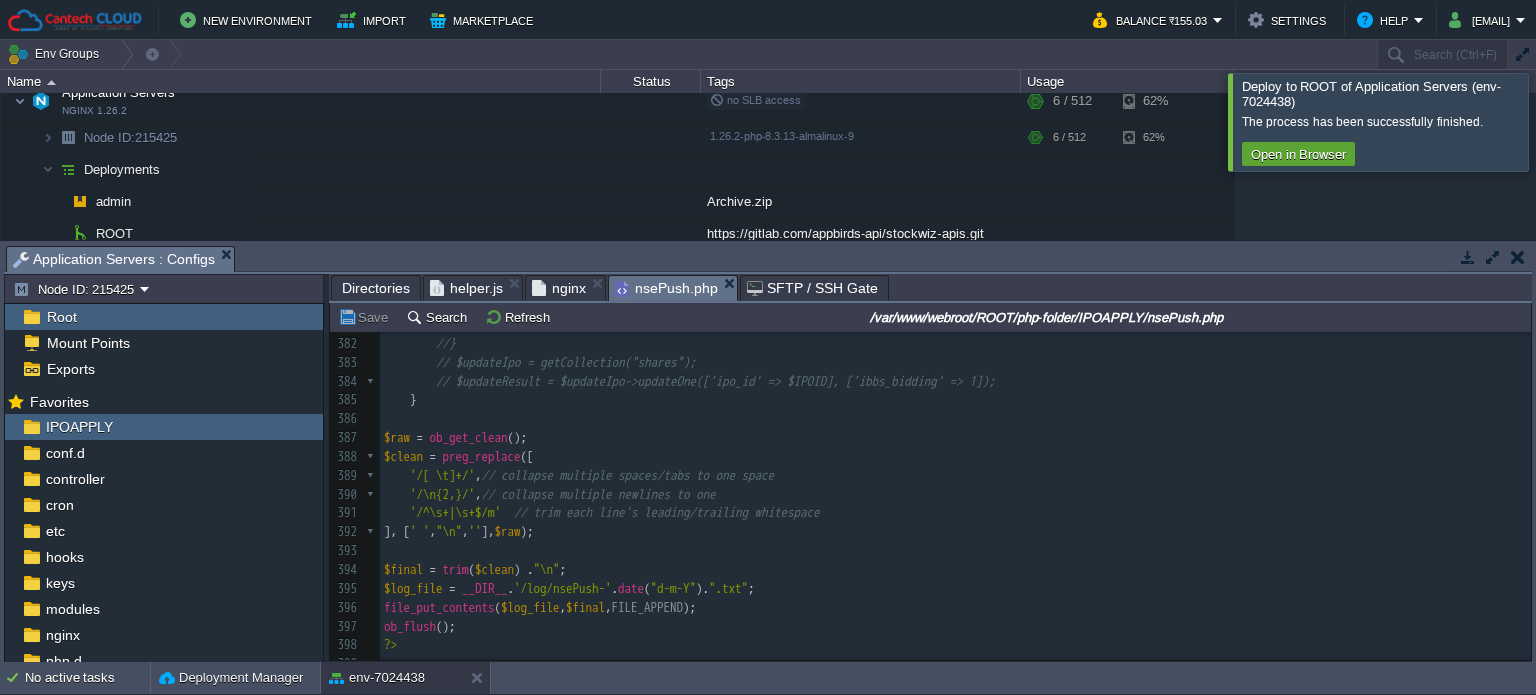 click on "Directories" at bounding box center (376, 288) 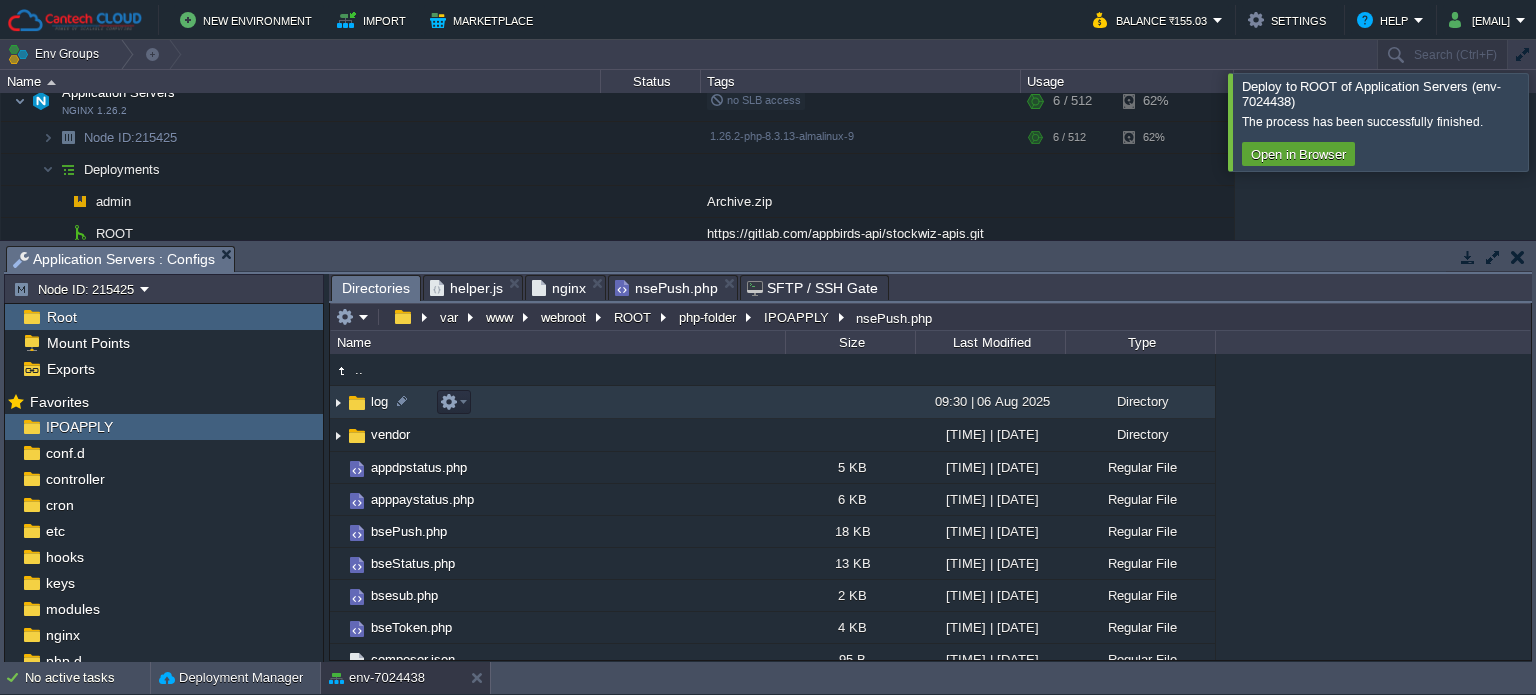 click on "log" at bounding box center [379, 401] 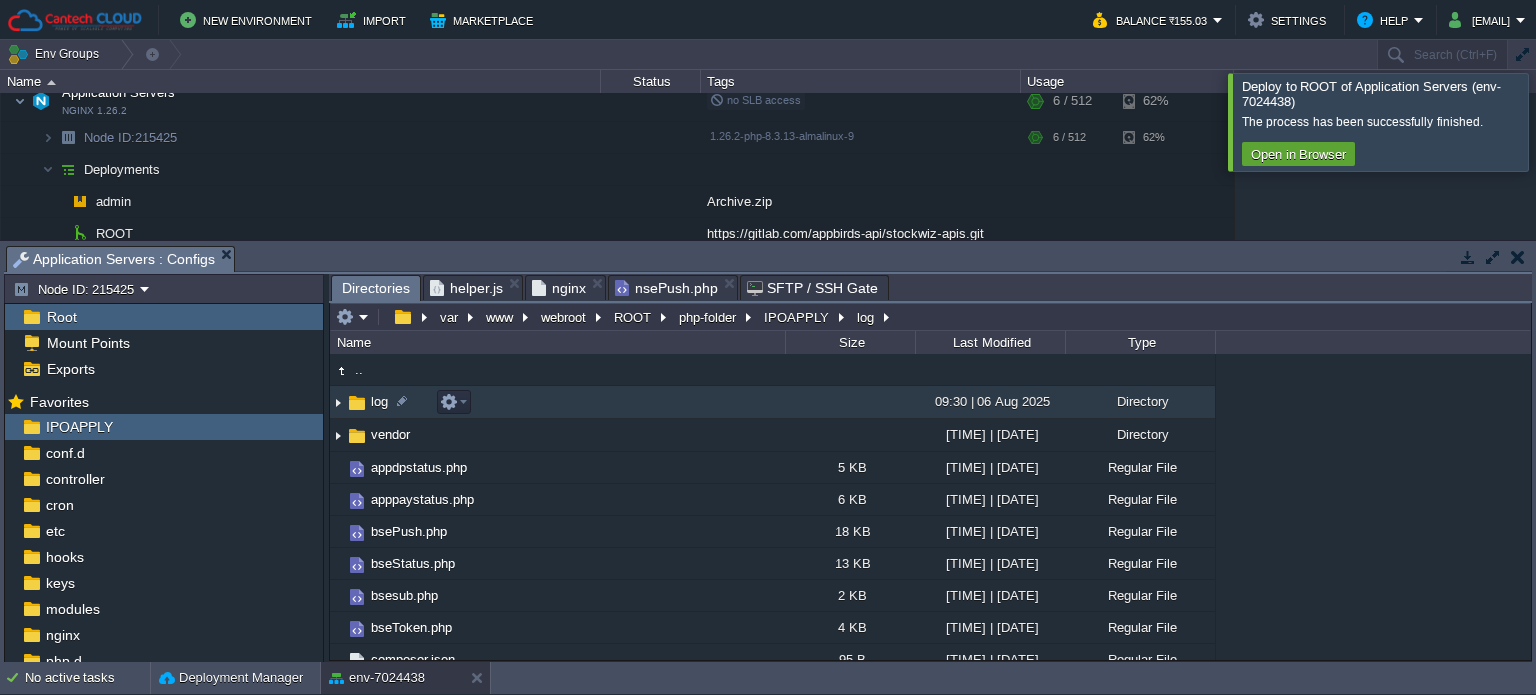 click on "log" at bounding box center (379, 401) 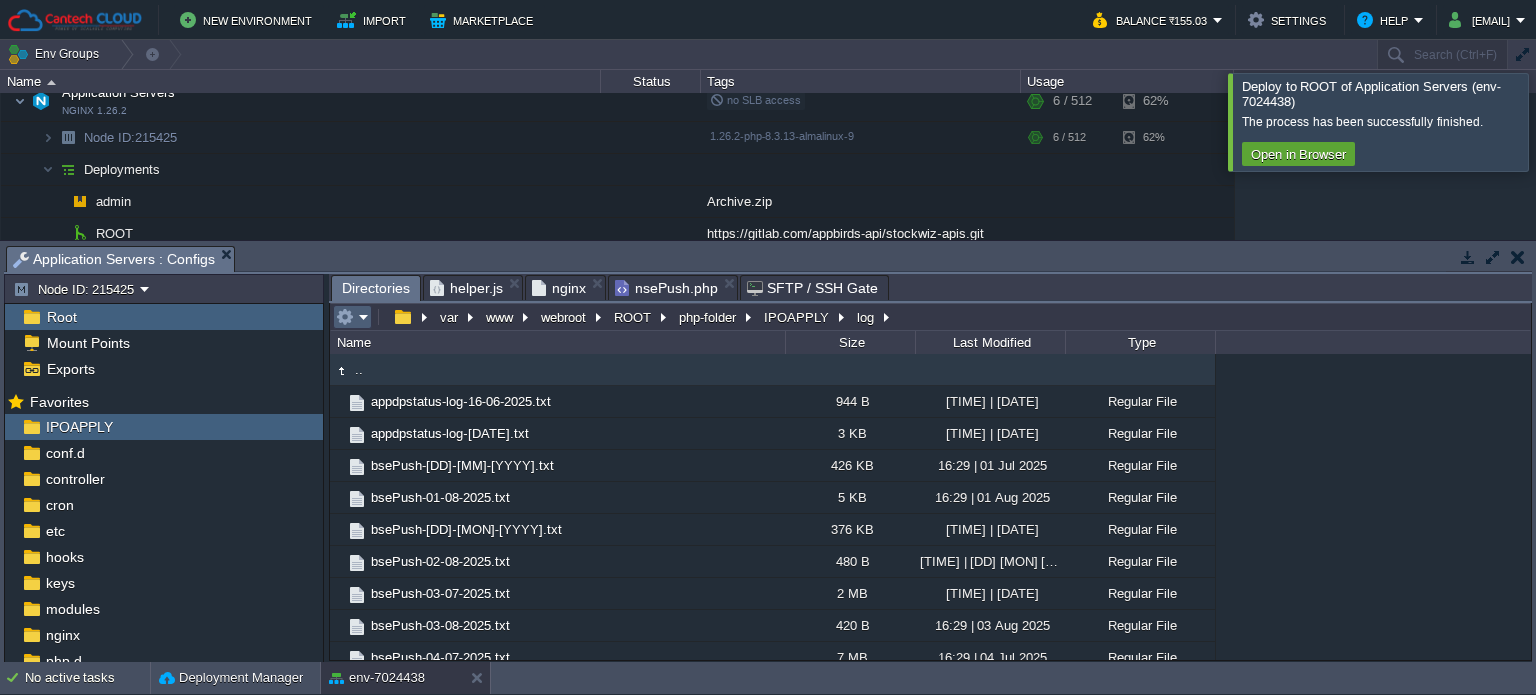 click at bounding box center [352, 317] 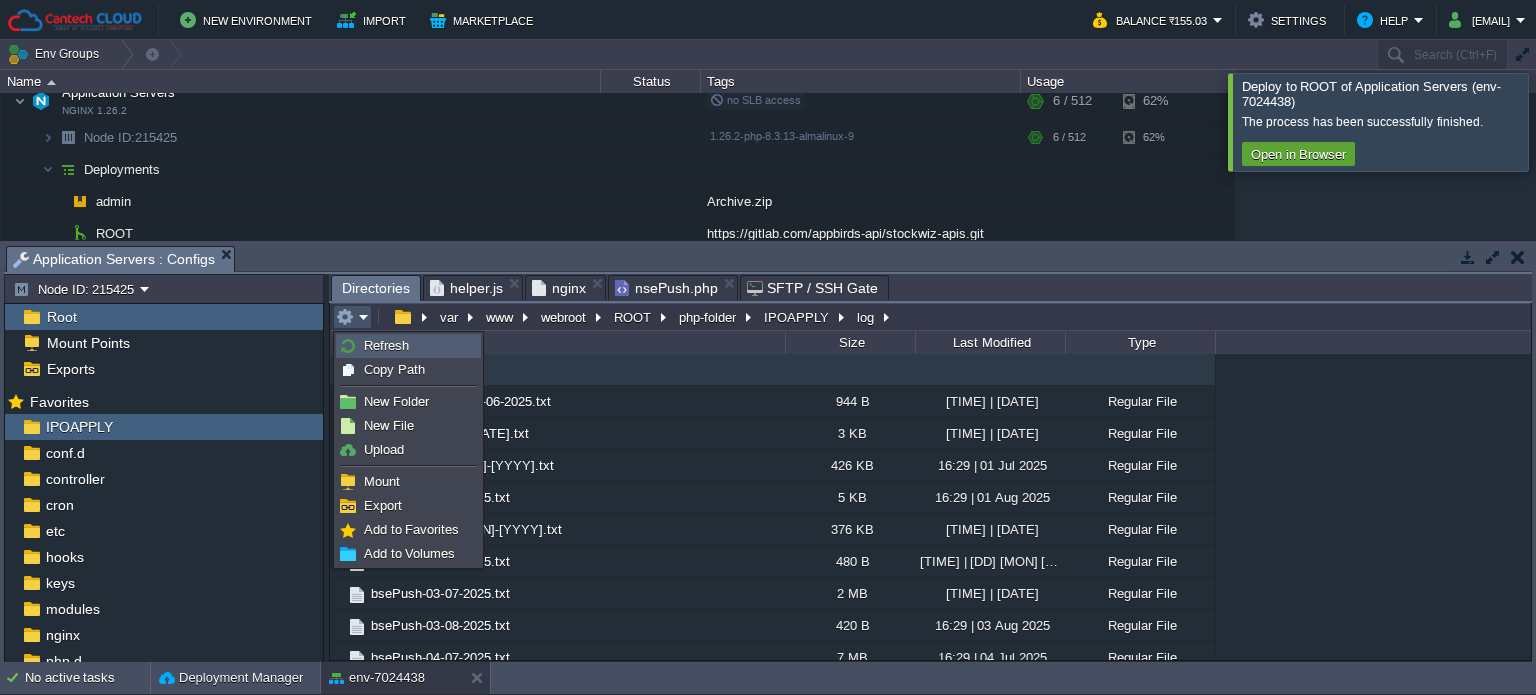 click on "Refresh" at bounding box center (386, 345) 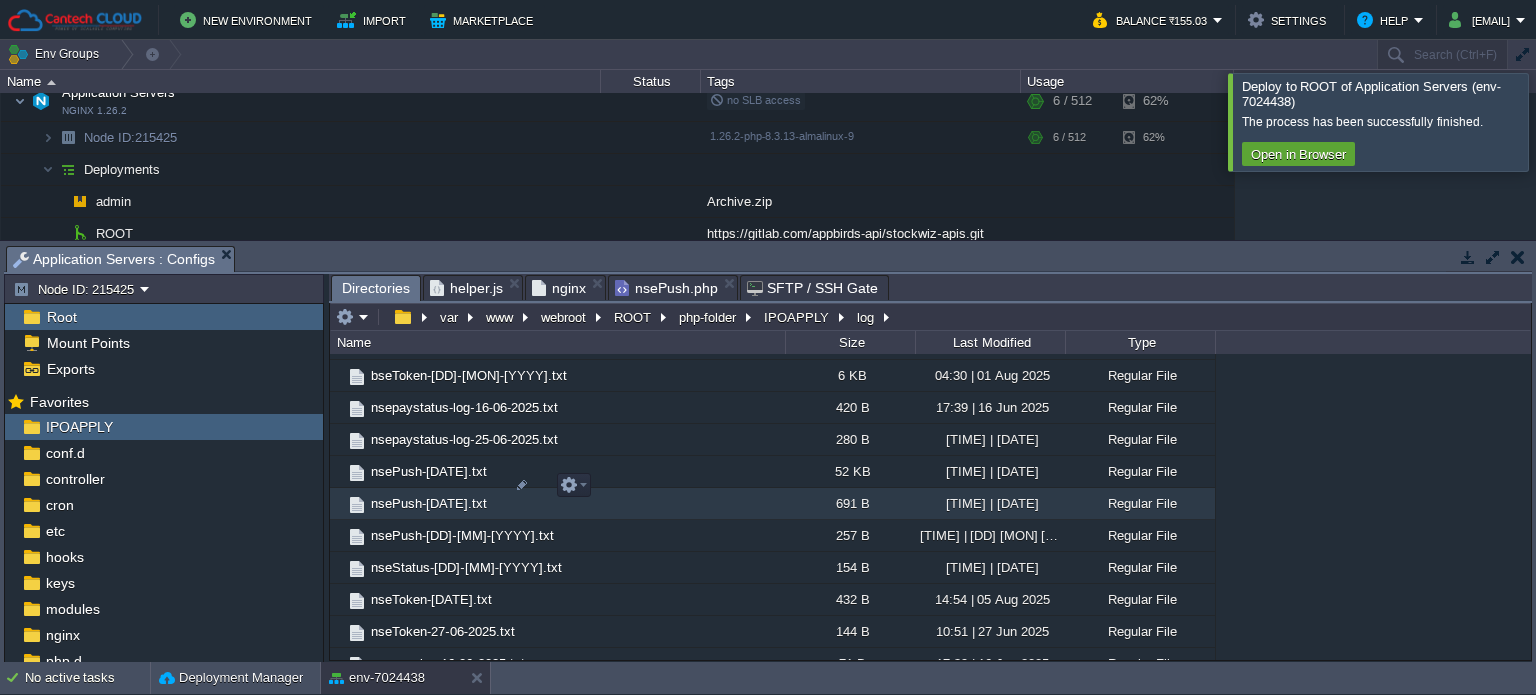 click on "nsePush-[DATE].txt" at bounding box center [429, 503] 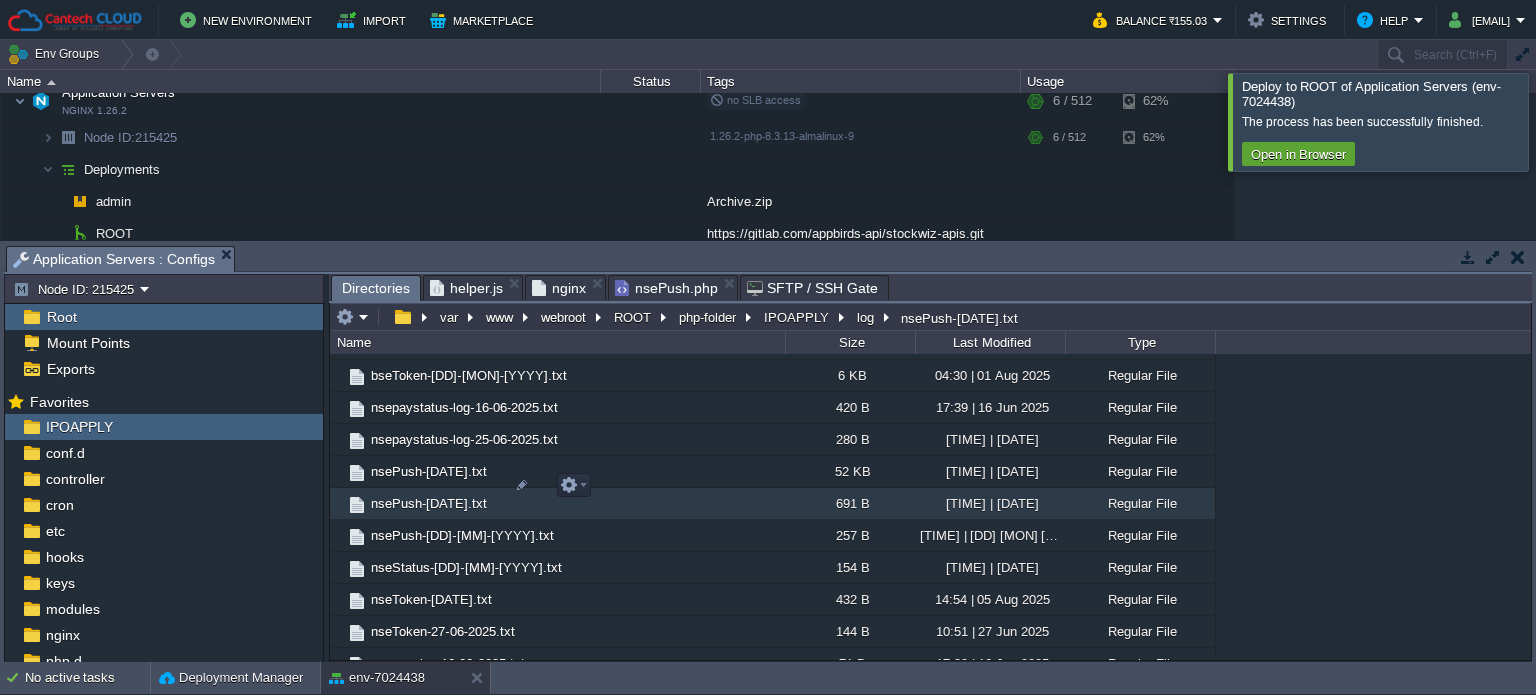 click on "nsePush-[DATE].txt" at bounding box center [429, 503] 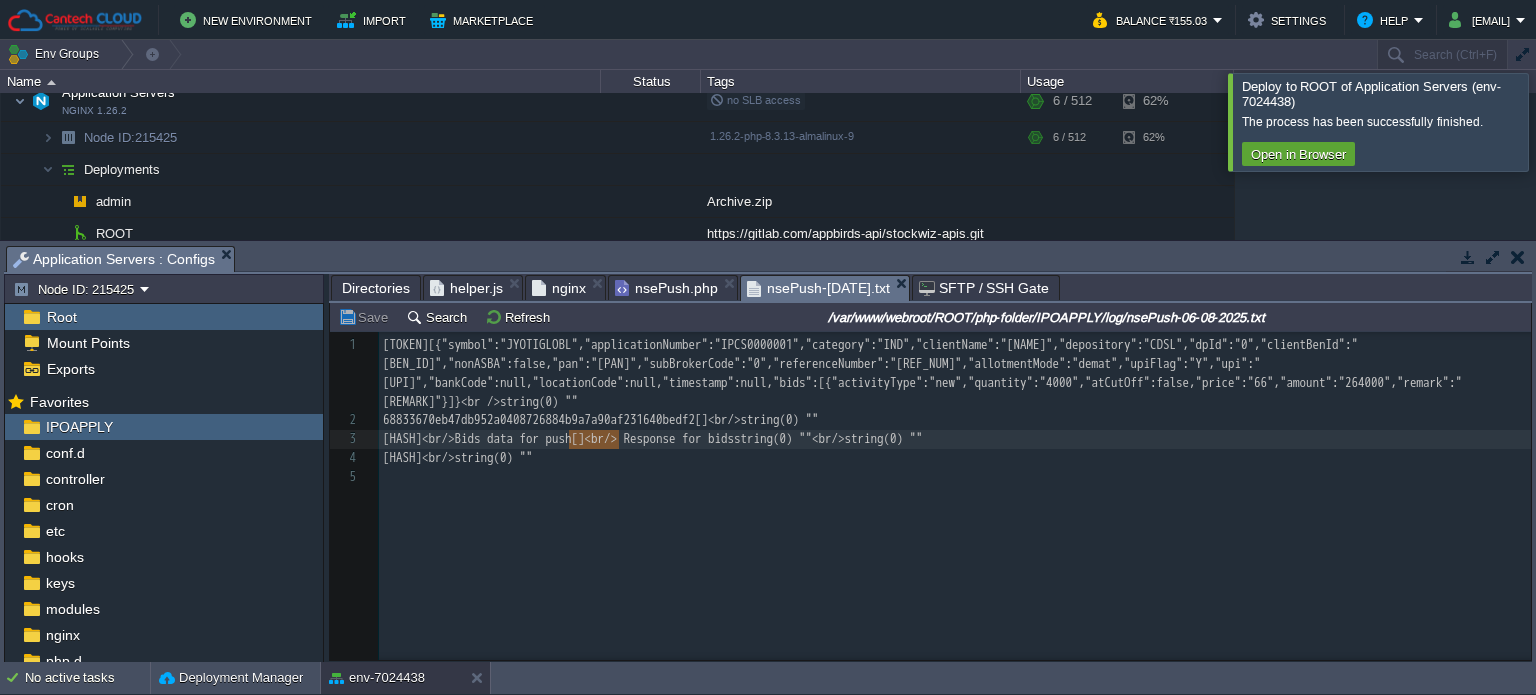 type on "<br/>s" 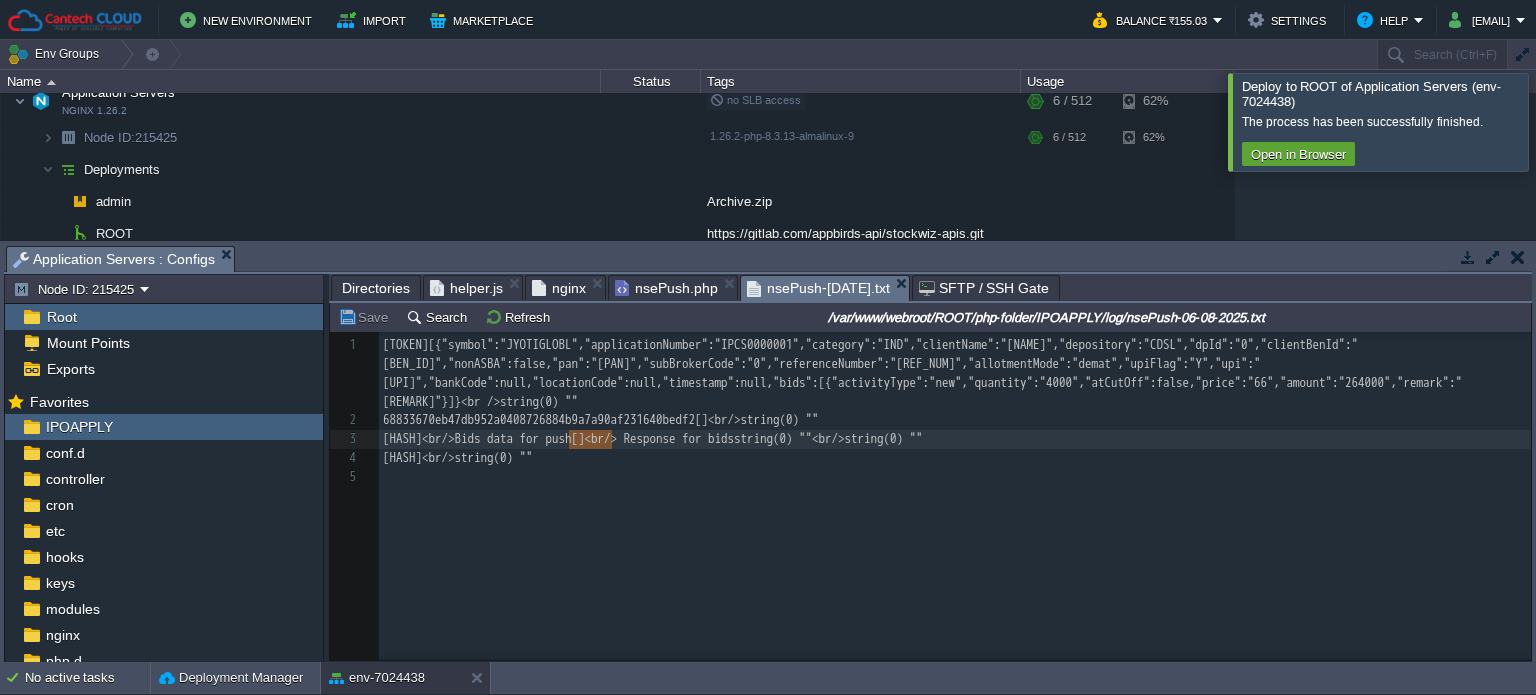 type 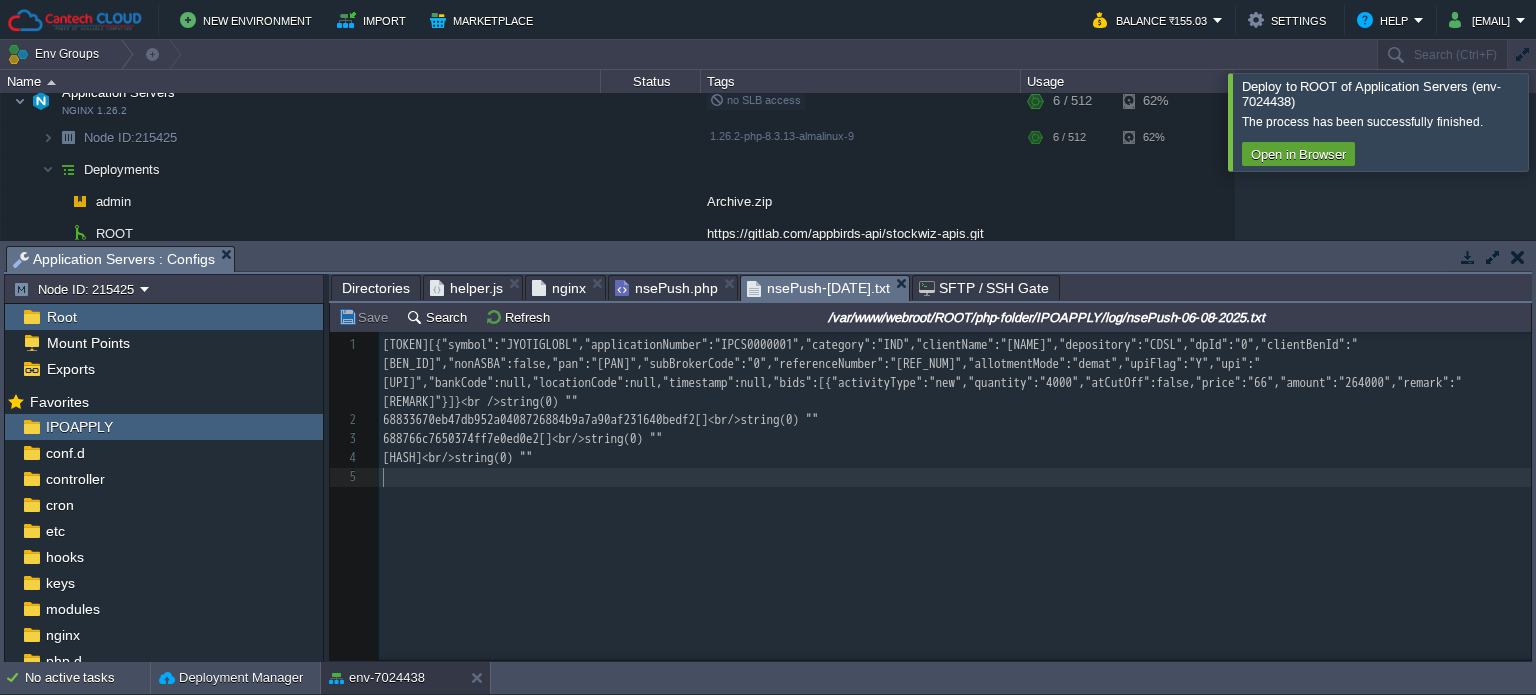 click on "nsePush.php" at bounding box center (666, 288) 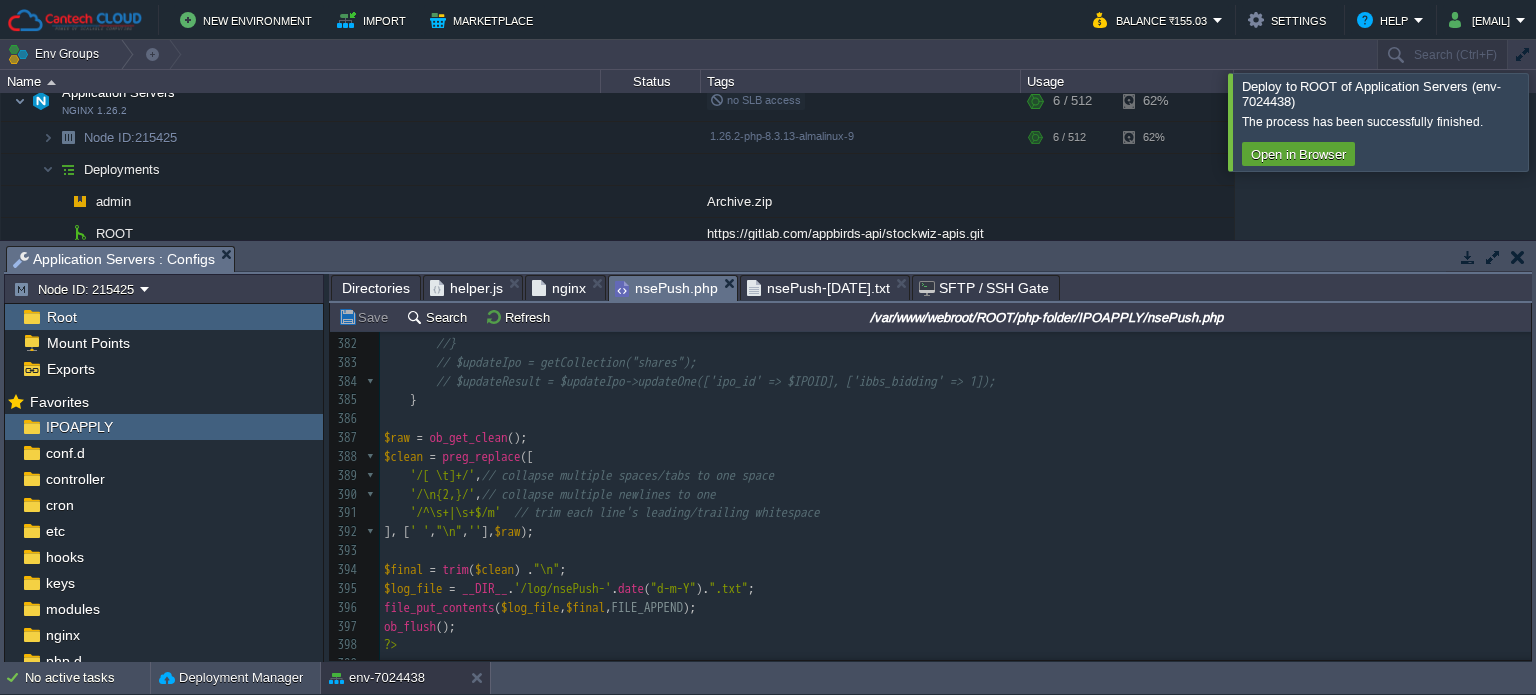 scroll, scrollTop: 7352, scrollLeft: 0, axis: vertical 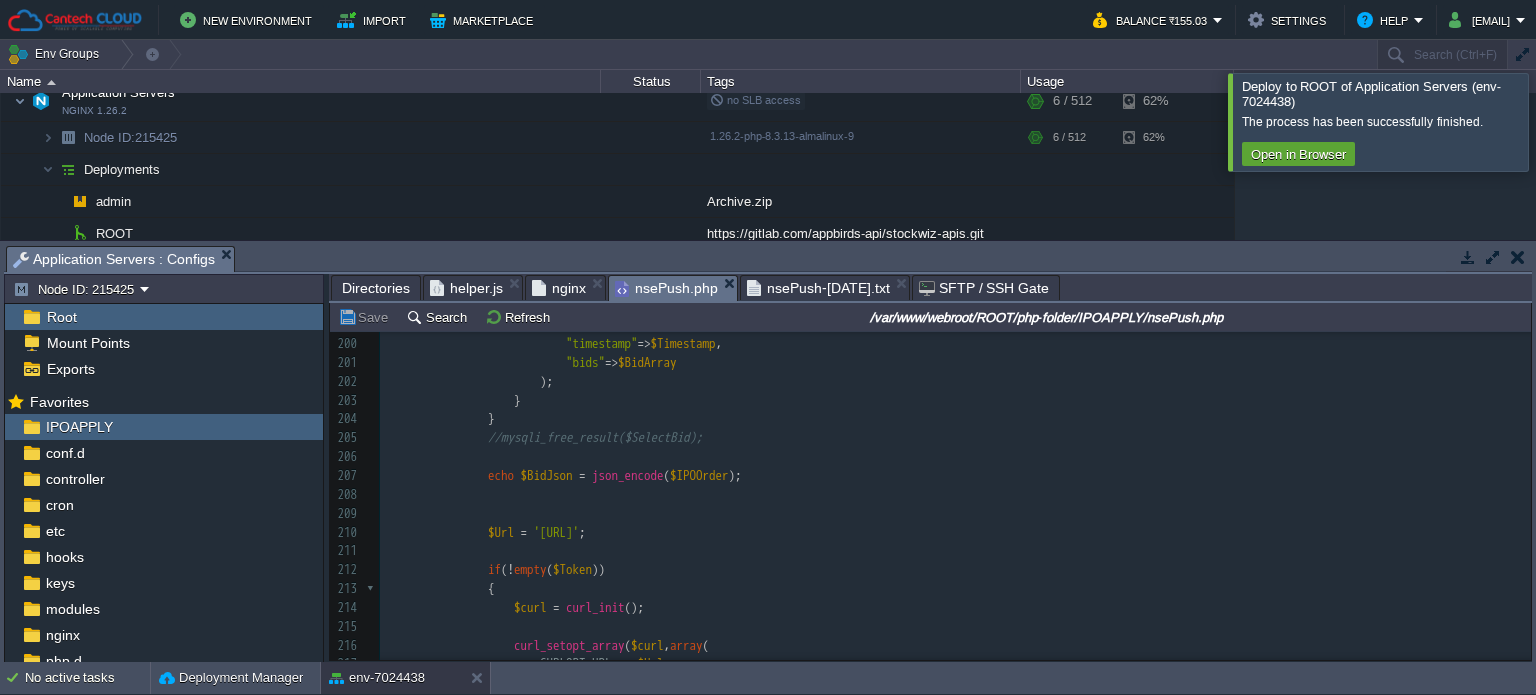 click on "nsePush-[DATE].txt" at bounding box center [818, 288] 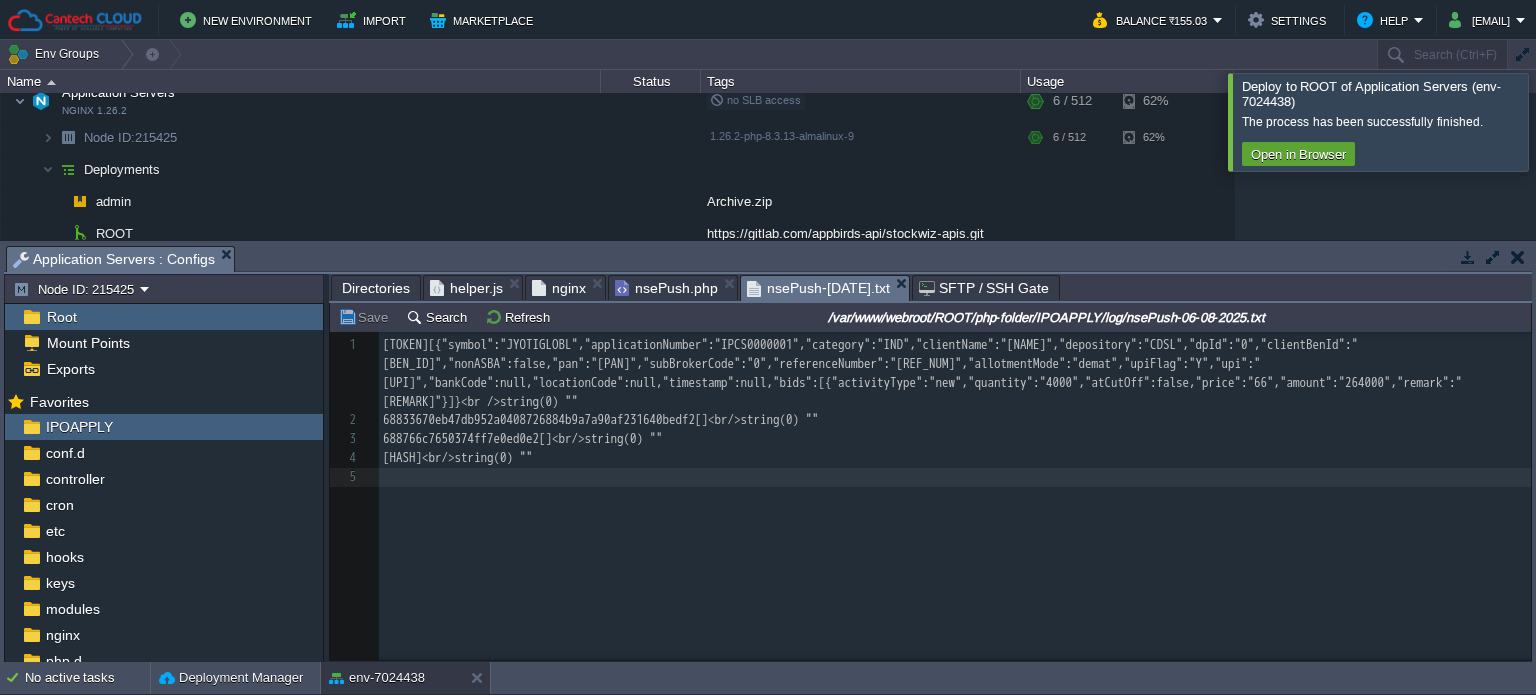 click on "nsePush.php" at bounding box center (666, 288) 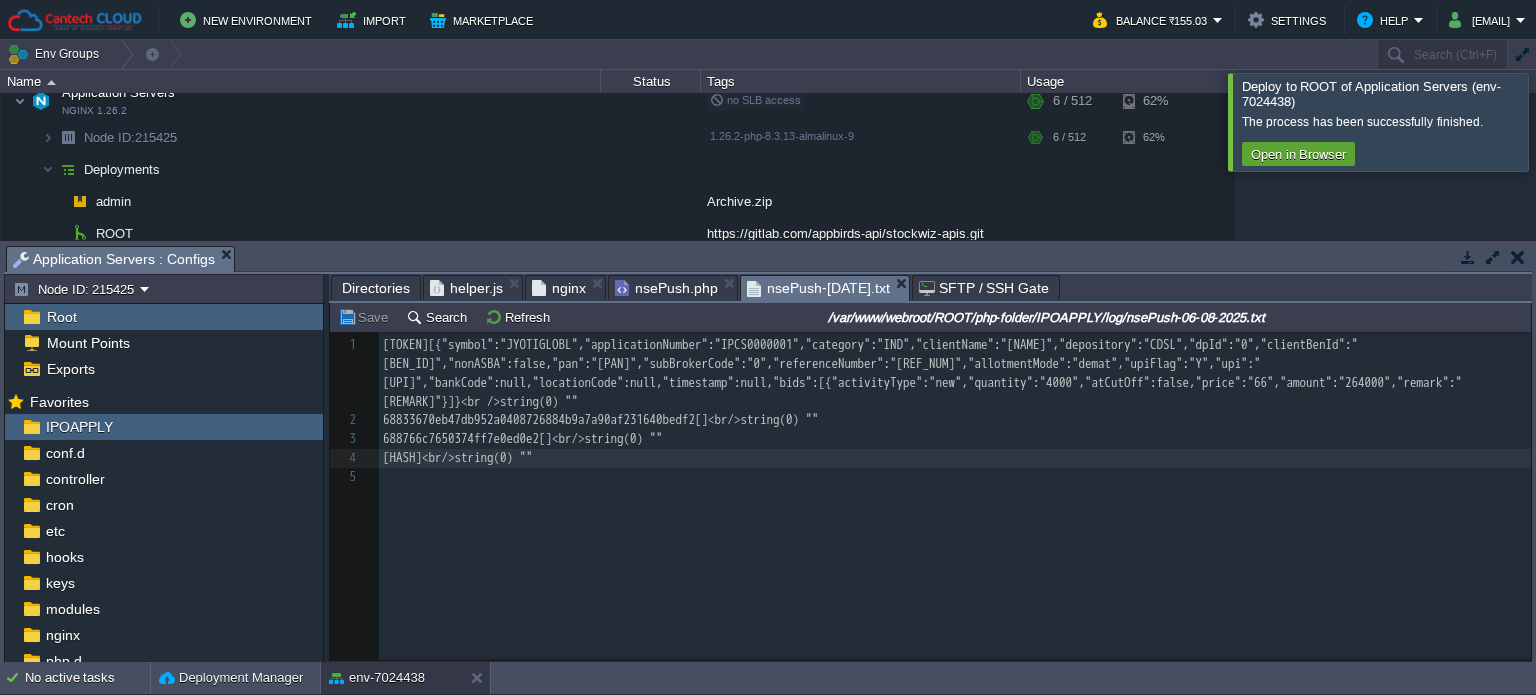 click on "nsePush.php" at bounding box center (666, 288) 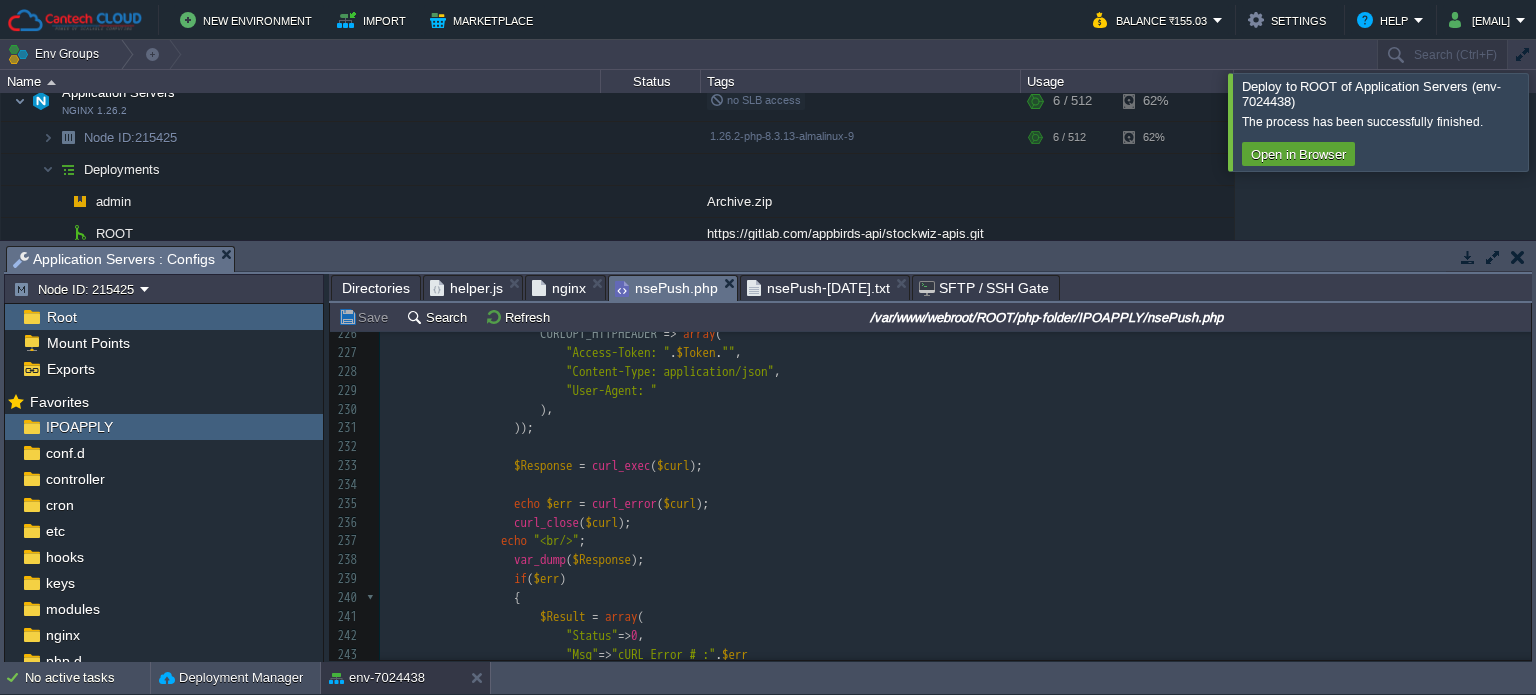 click on "401 <?php   216                          curl_setopt_array ( $curl ,  array ( 217                               CURLOPT_URL   =>   $Url , 218                               CURLOPT_RETURNTRANSFER   =>   true , 219                               CURLOPT_ENCODING   =>   '' , 220                               CURLOPT_MAXREDIRS   =>   10 , 221                               CURLOPT_TIMEOUT   =>   0 , 222                               CURLOPT_FOLLOWLOCATION   =>   true , 223                               CURLOPT_HTTP_VERSION   =>   CURL_HTTP_VERSION_1_1 , 224                               CURLOPT_CUSTOMREQUEST   =>   'POST' , 225                               CURLOPT_POSTFIELDS   => $BidJson , 226                               CURLOPT_HTTPHEADER   =>   array ( 227                                    "Access-Token: " . $Token . "" , 228                                    "Content-Type: application/json" , 229                                    "User-Agent: " 230                               ), 231" at bounding box center [955, 589] 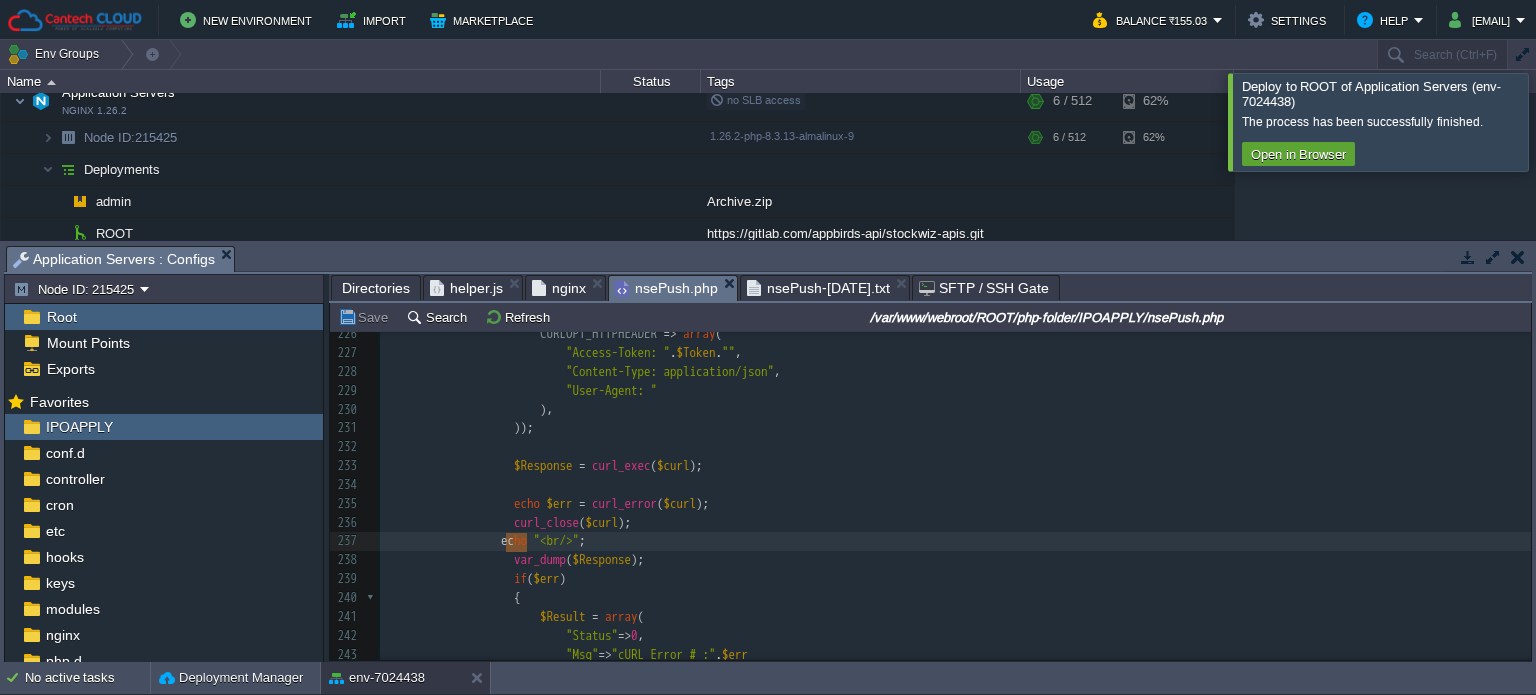 type on "echo "<br/>";" 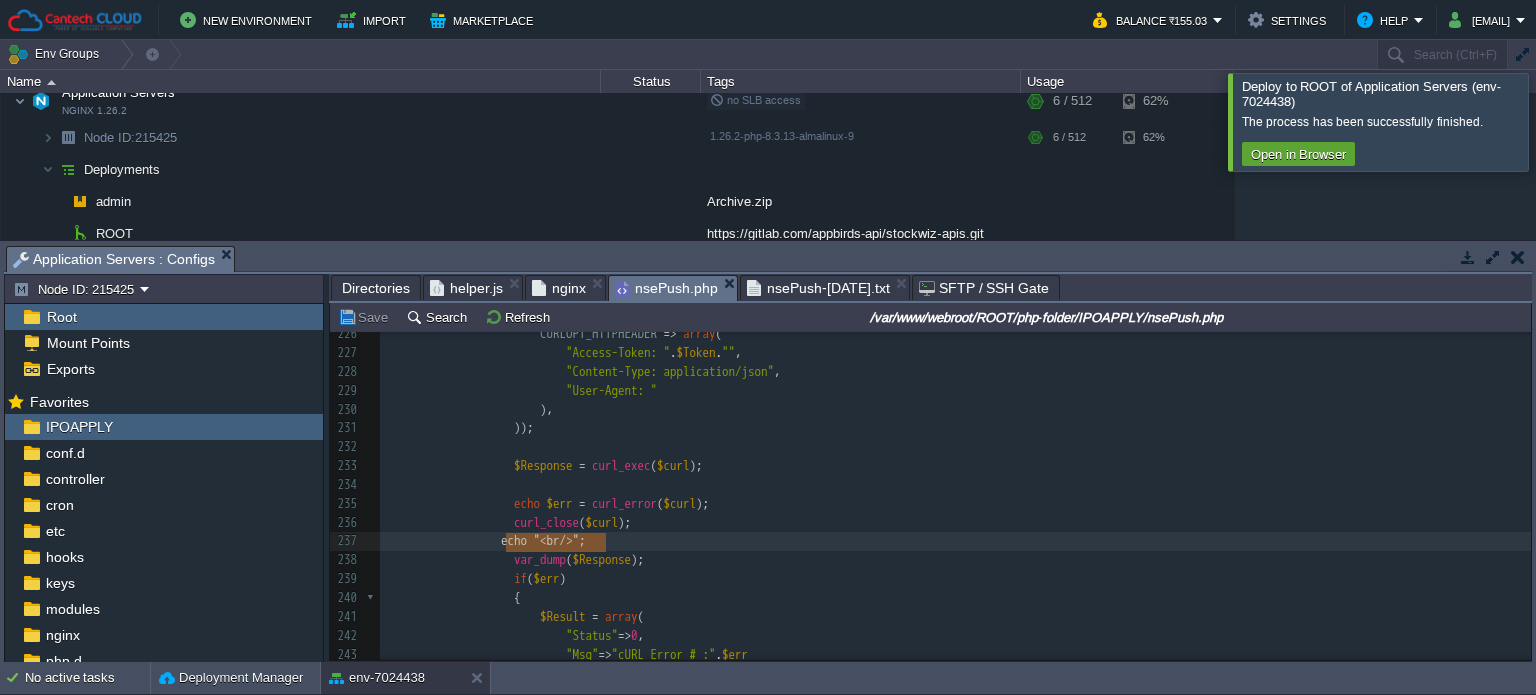 drag, startPoint x: 508, startPoint y: 548, endPoint x: 545, endPoint y: 547, distance: 37.01351 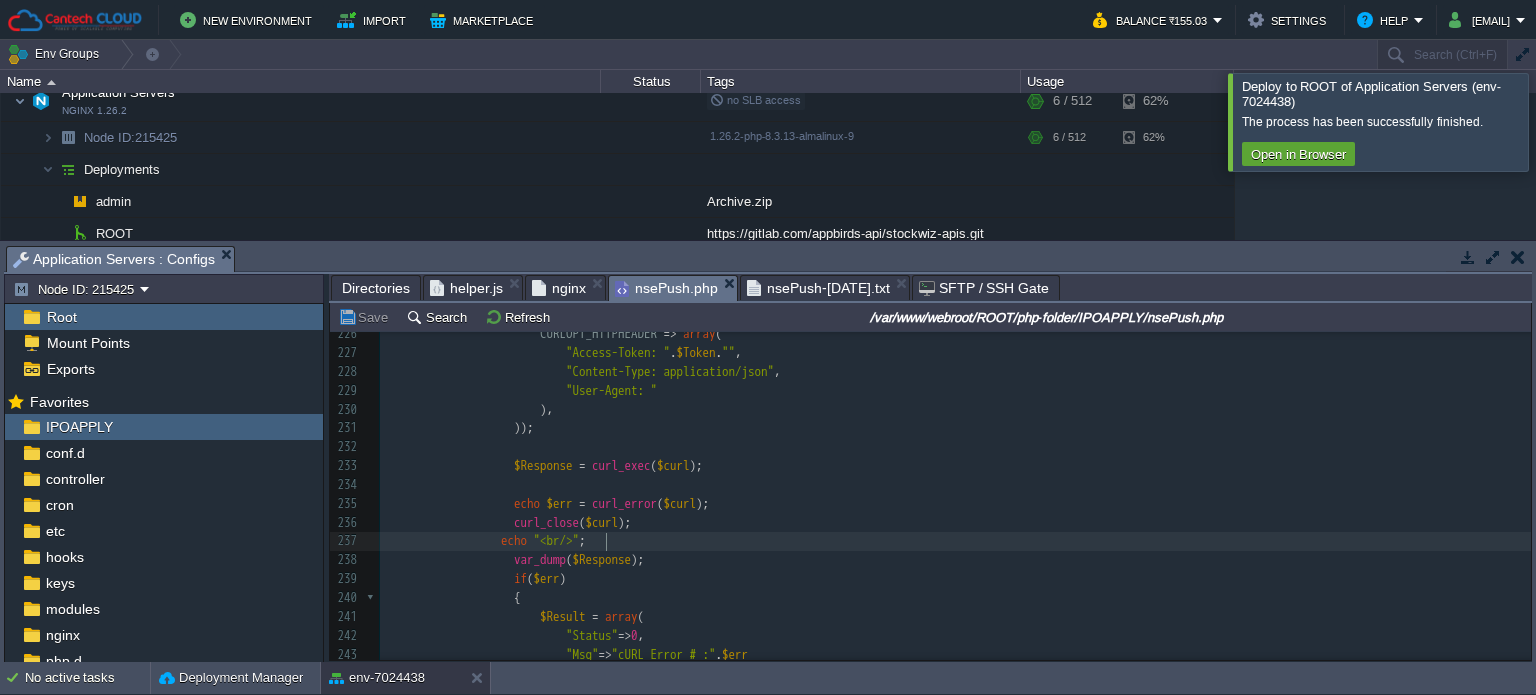 type on "echo "<br/>";" 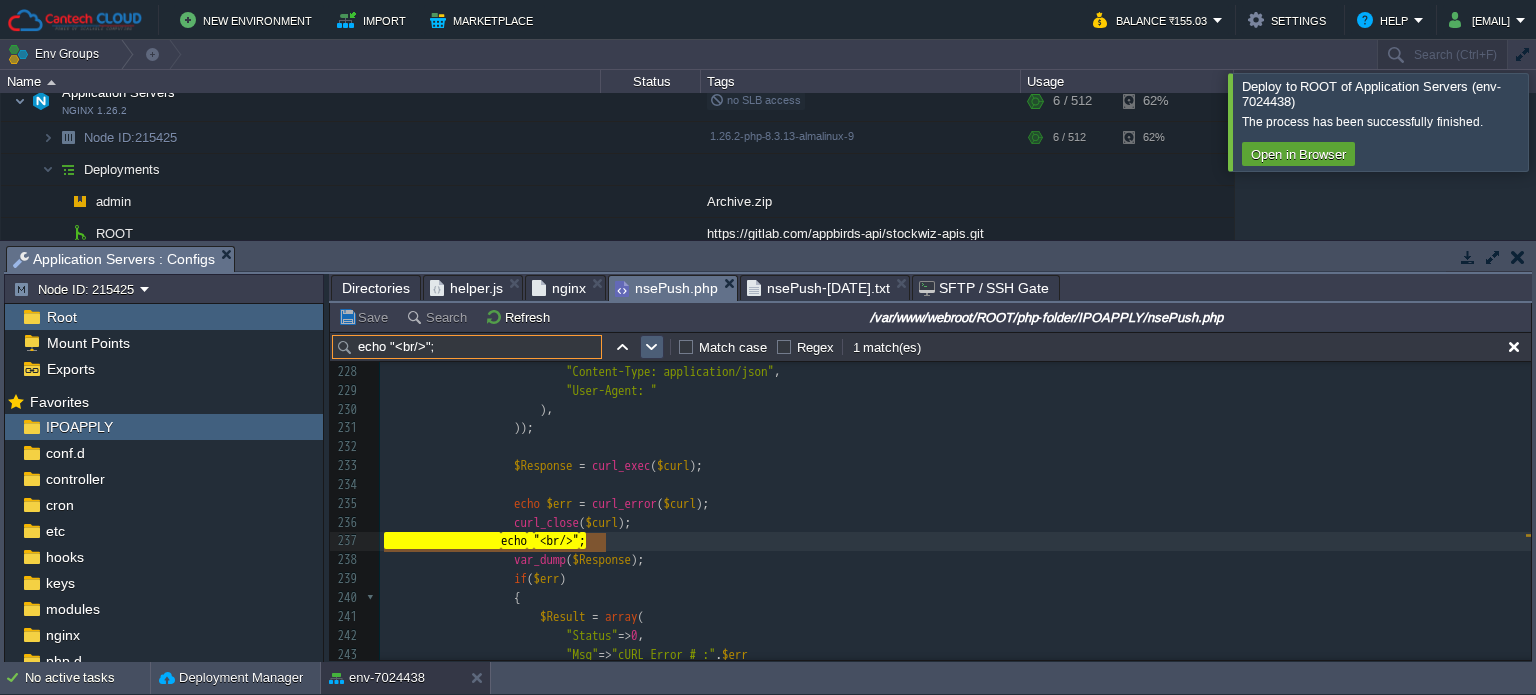 type on "echo "<br/>";" 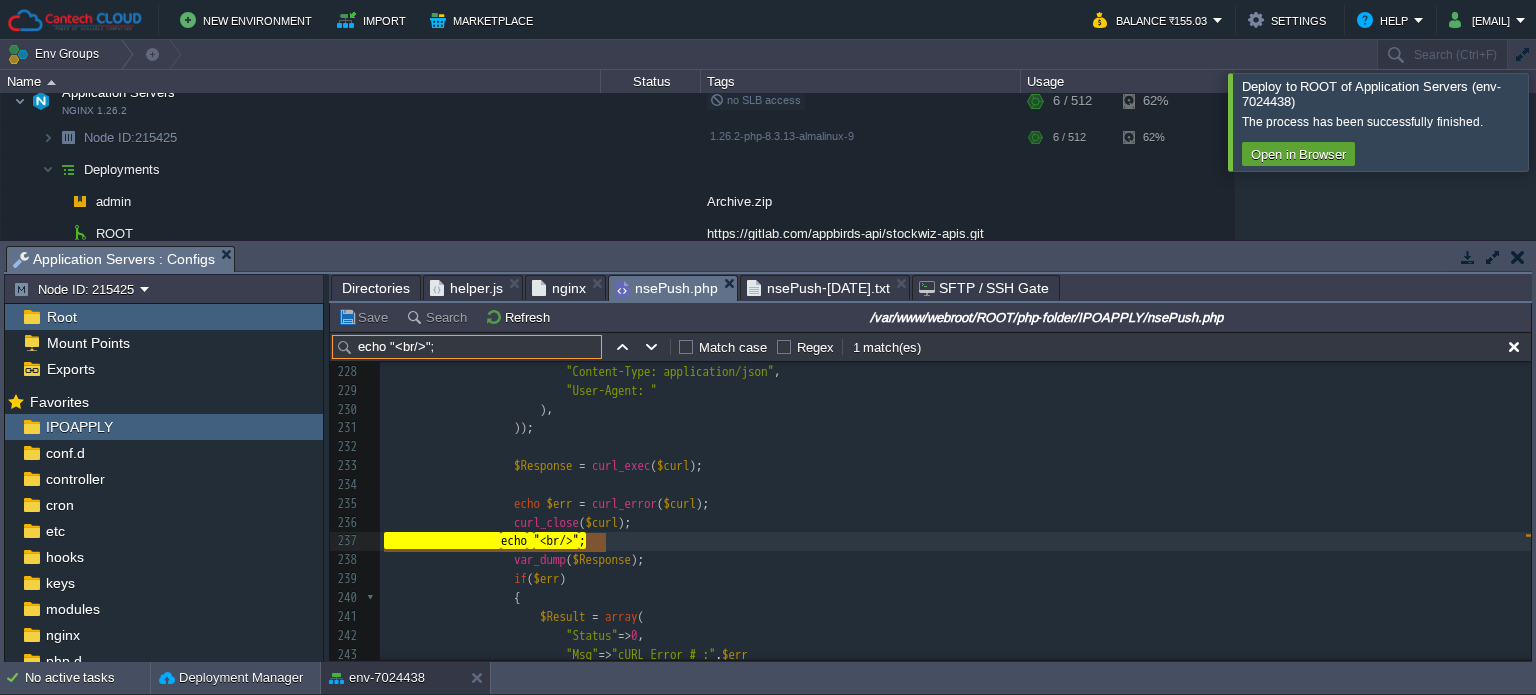 drag, startPoint x: 430, startPoint y: 349, endPoint x: 344, endPoint y: 355, distance: 86.209045 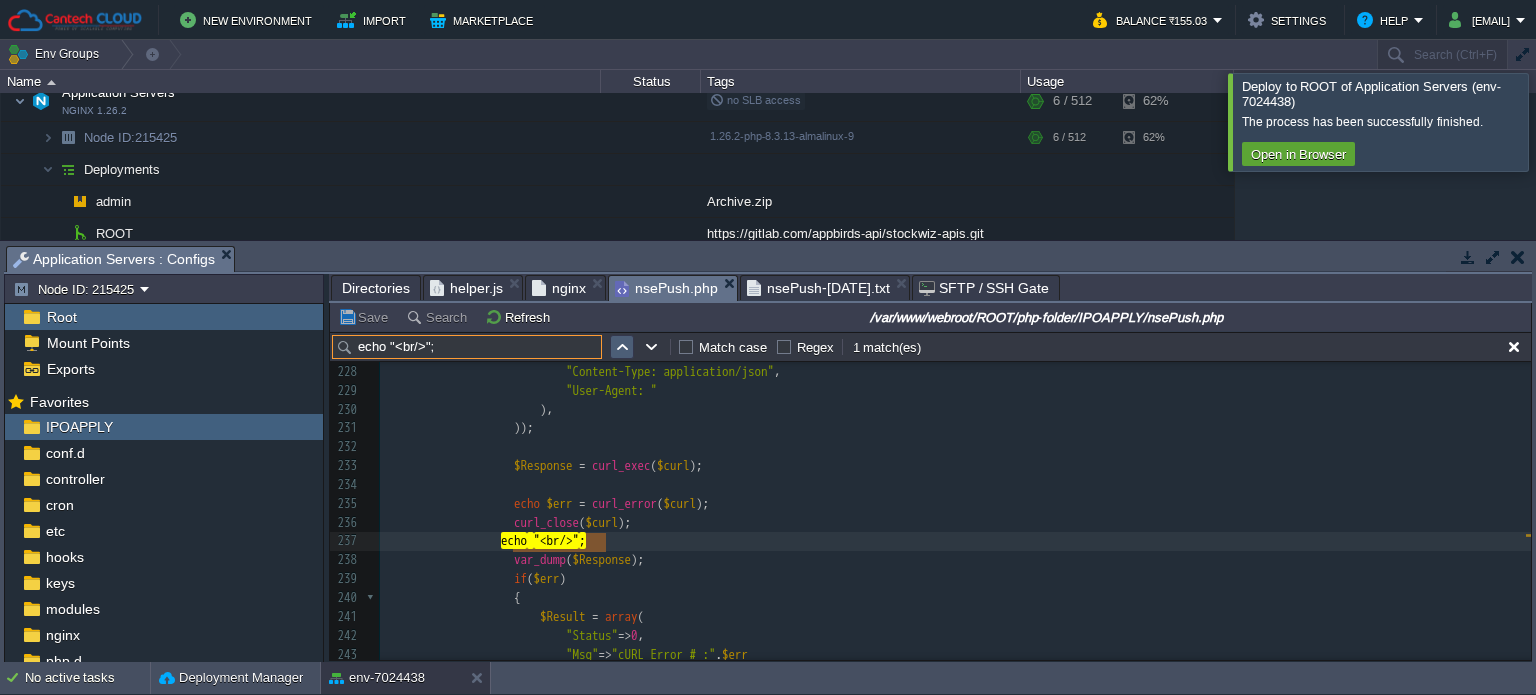 type on "echo "<br/>";" 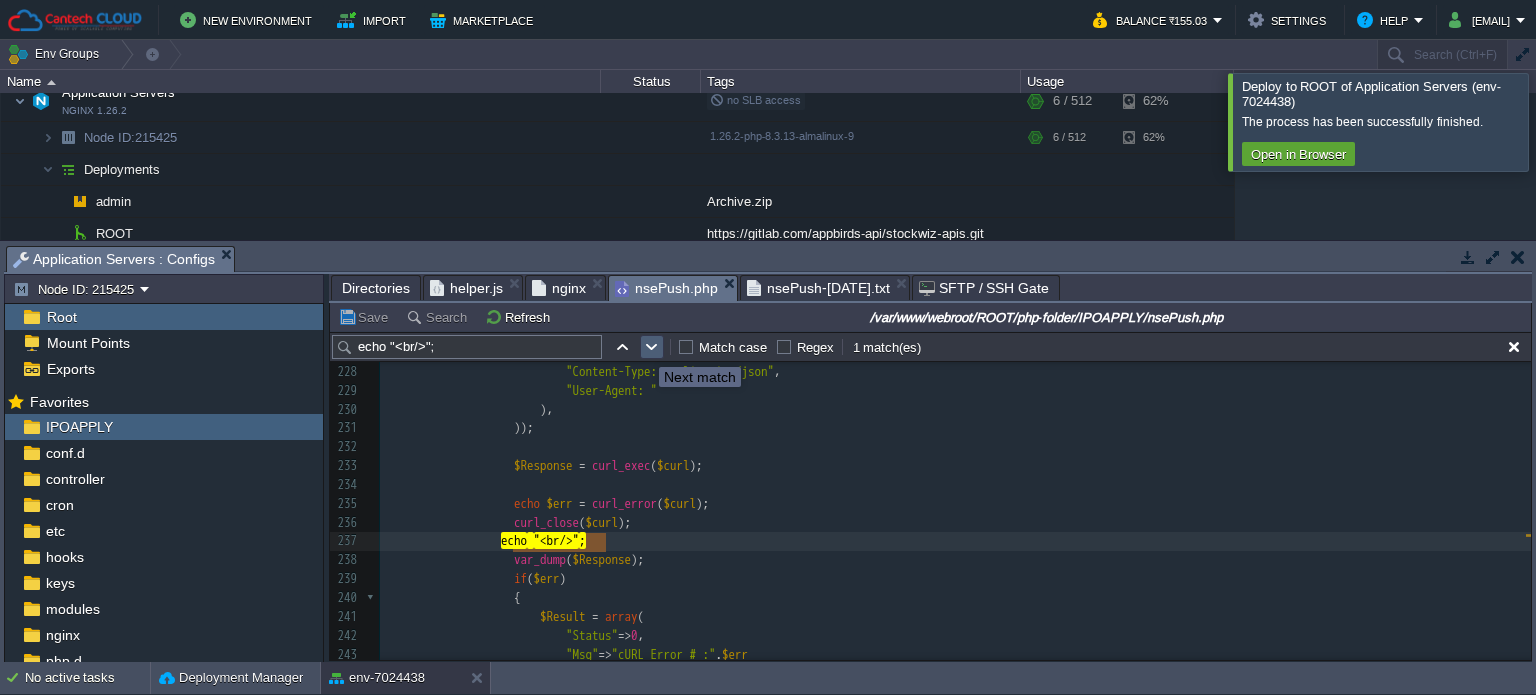 click at bounding box center (652, 347) 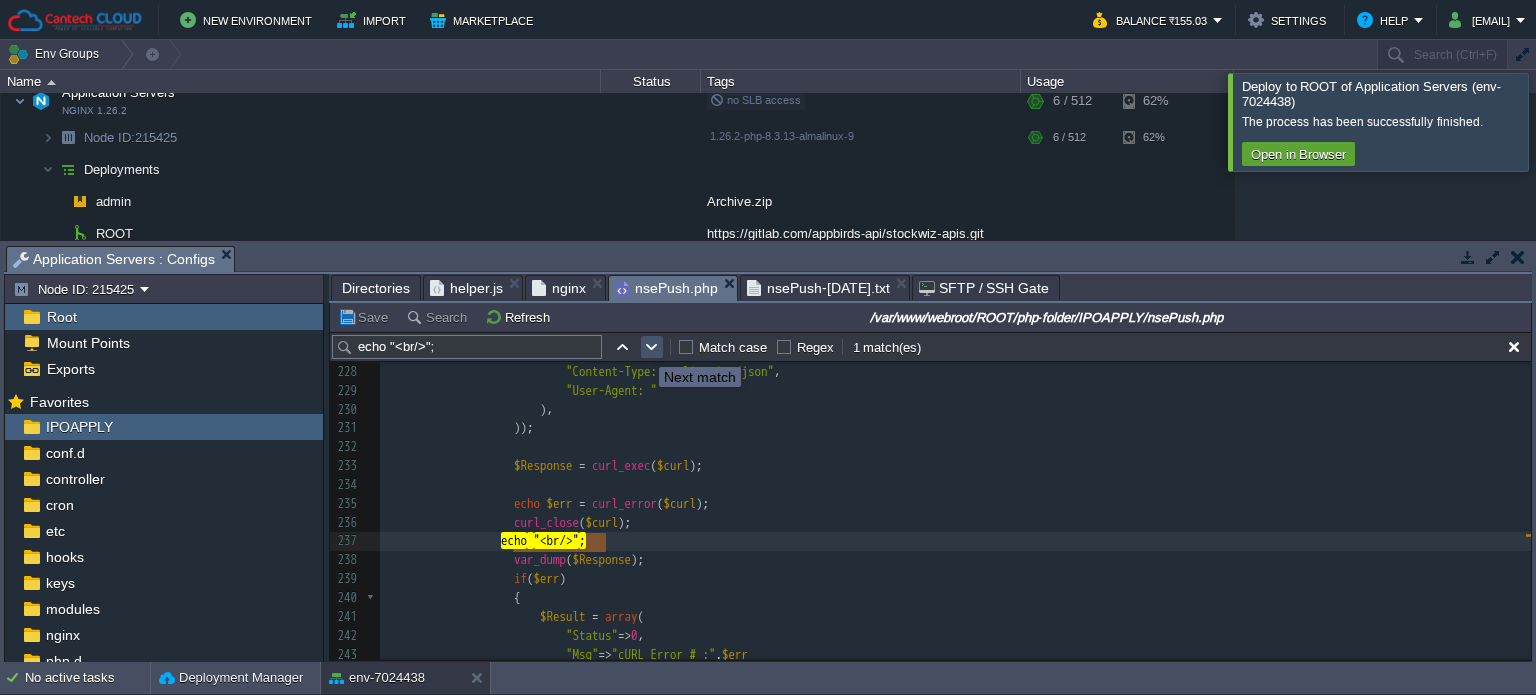 click at bounding box center (652, 347) 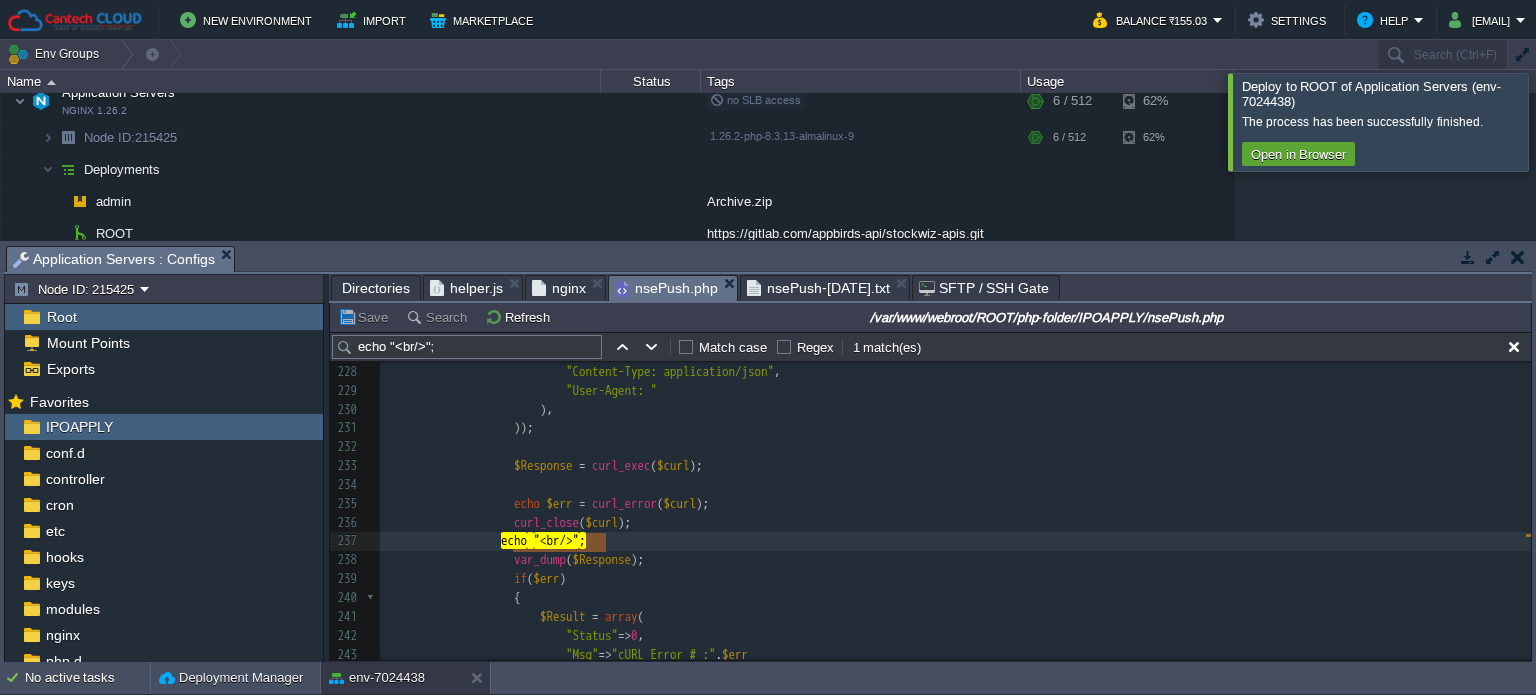 click on "nsePush-[DATE].txt" at bounding box center (818, 288) 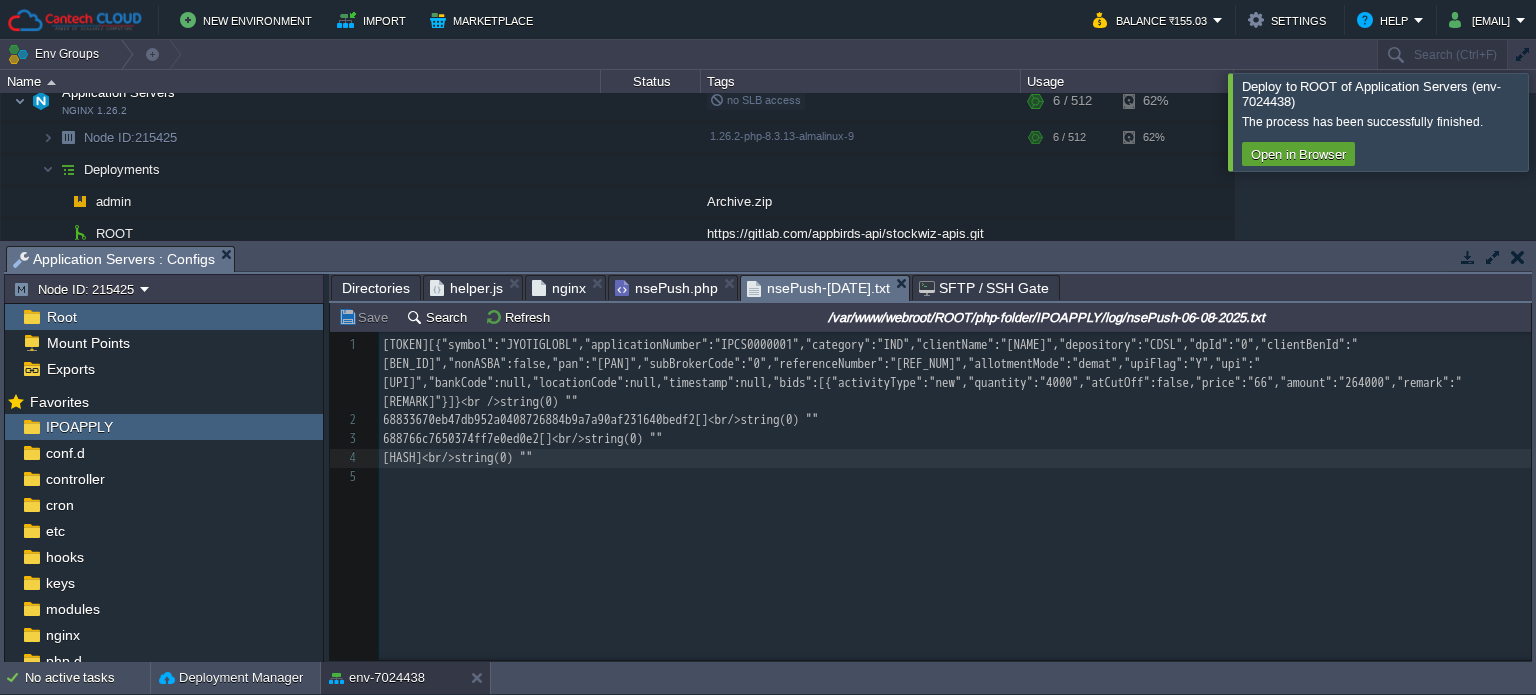 click on "​" at bounding box center (958, 477) 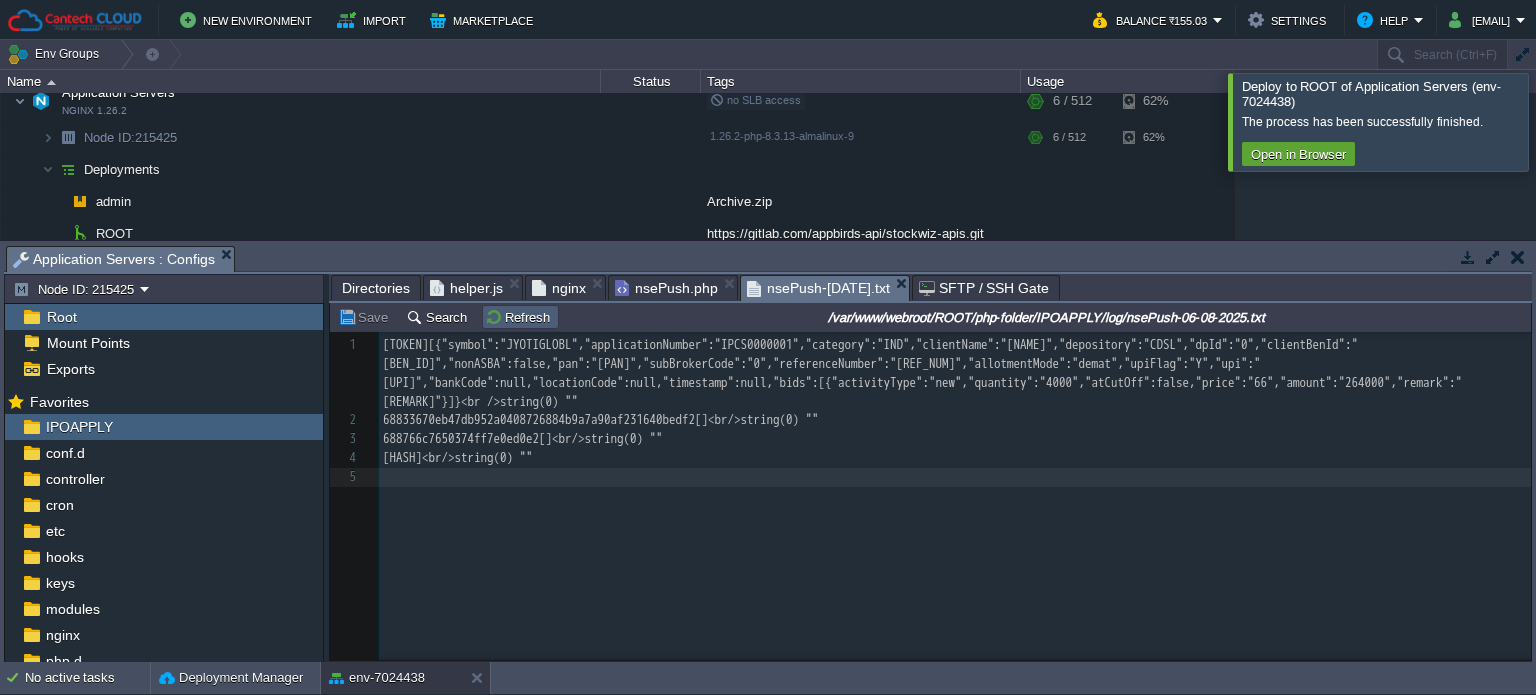 click on "Refresh" at bounding box center (520, 317) 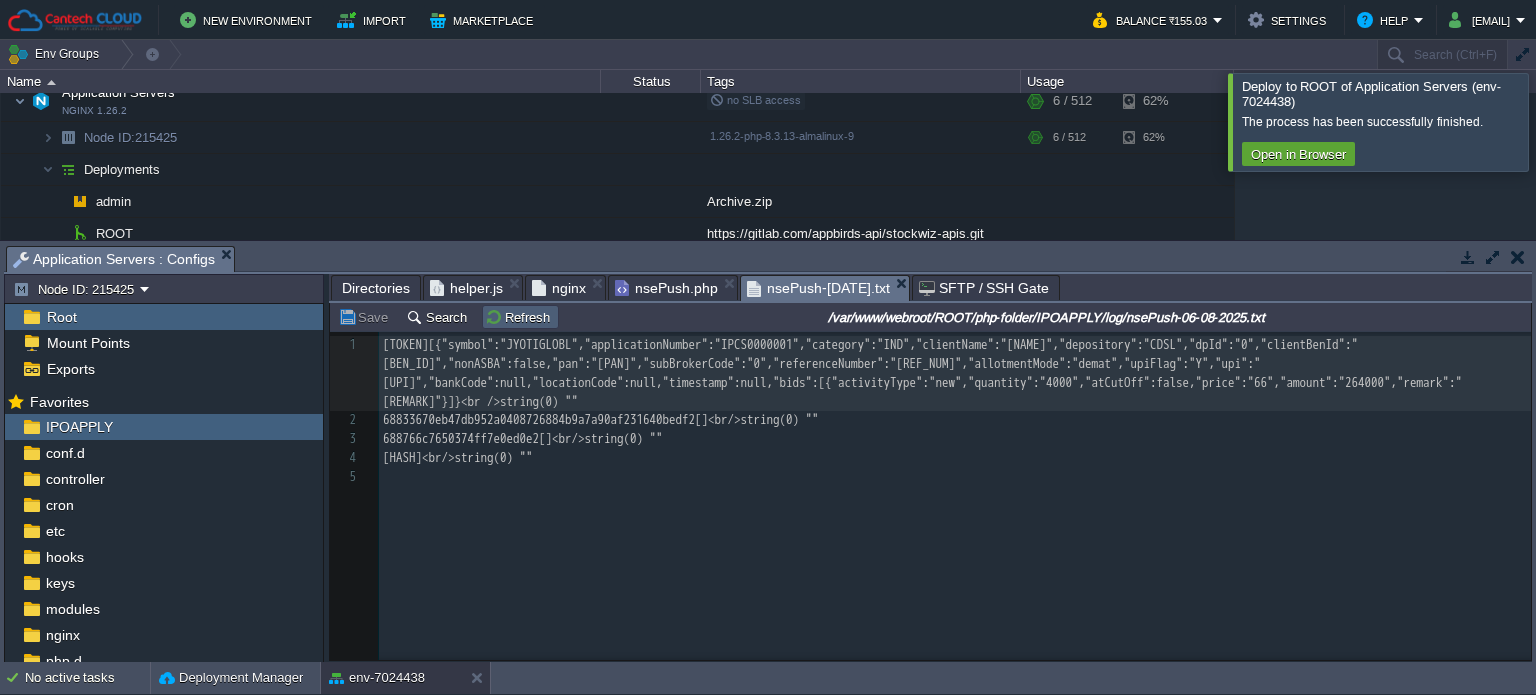 click on "Refresh" at bounding box center [520, 317] 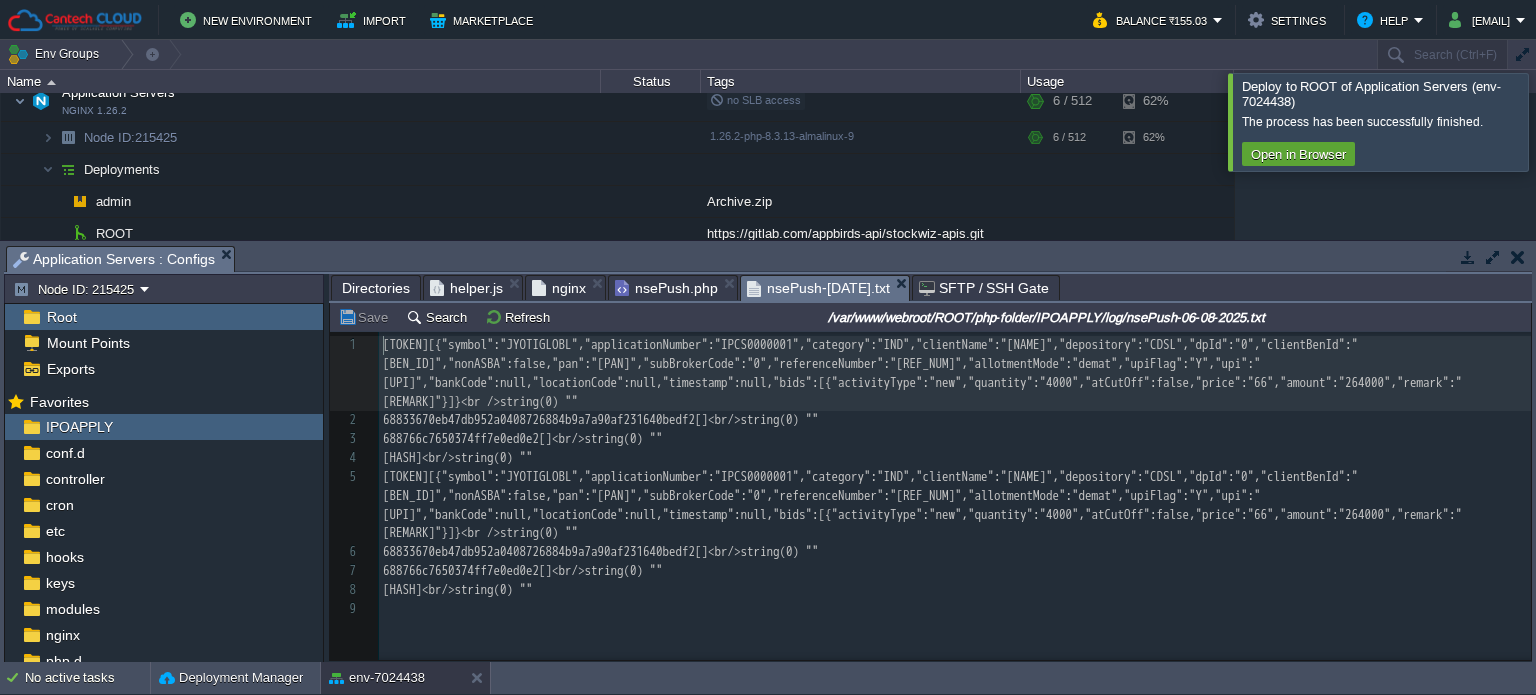 click on "nsePush.php" at bounding box center (666, 288) 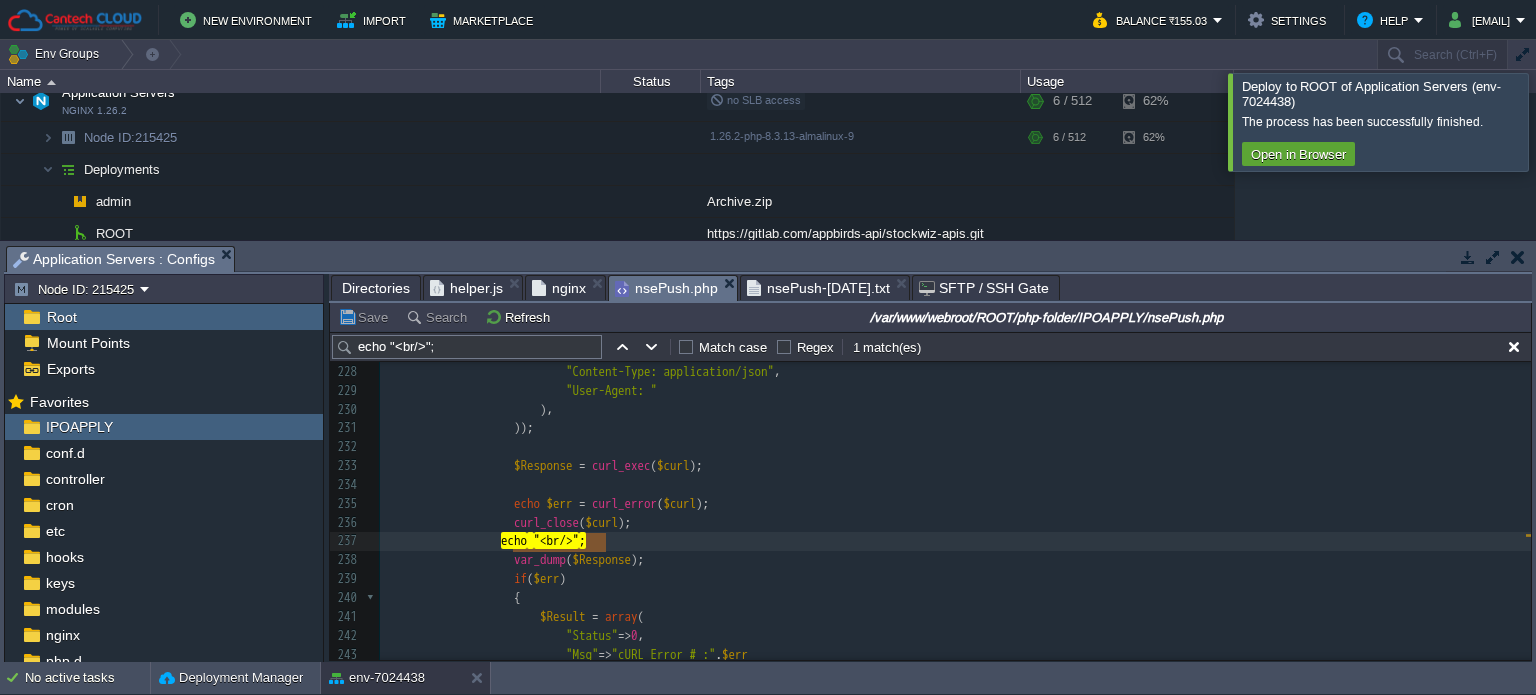 scroll, scrollTop: 5311, scrollLeft: 0, axis: vertical 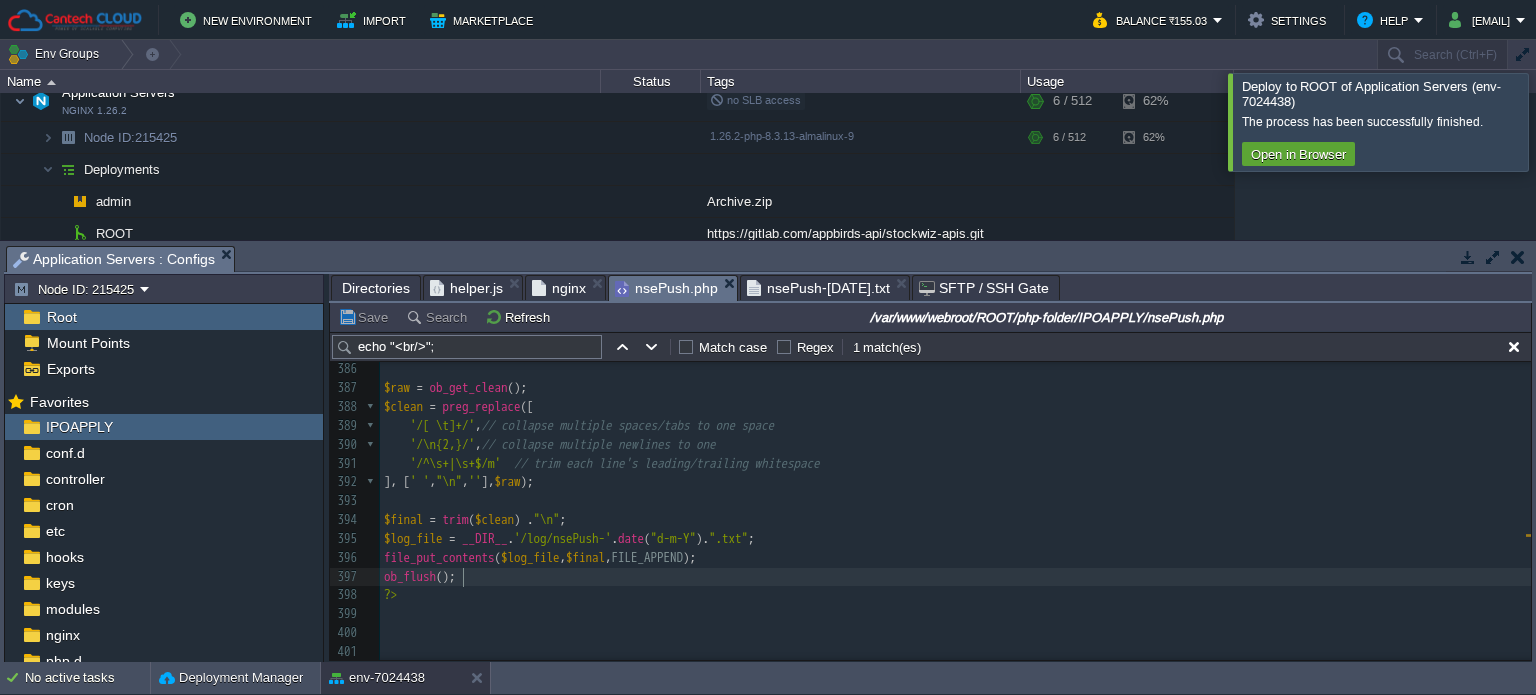 click on "ob_flush ();" at bounding box center (955, 577) 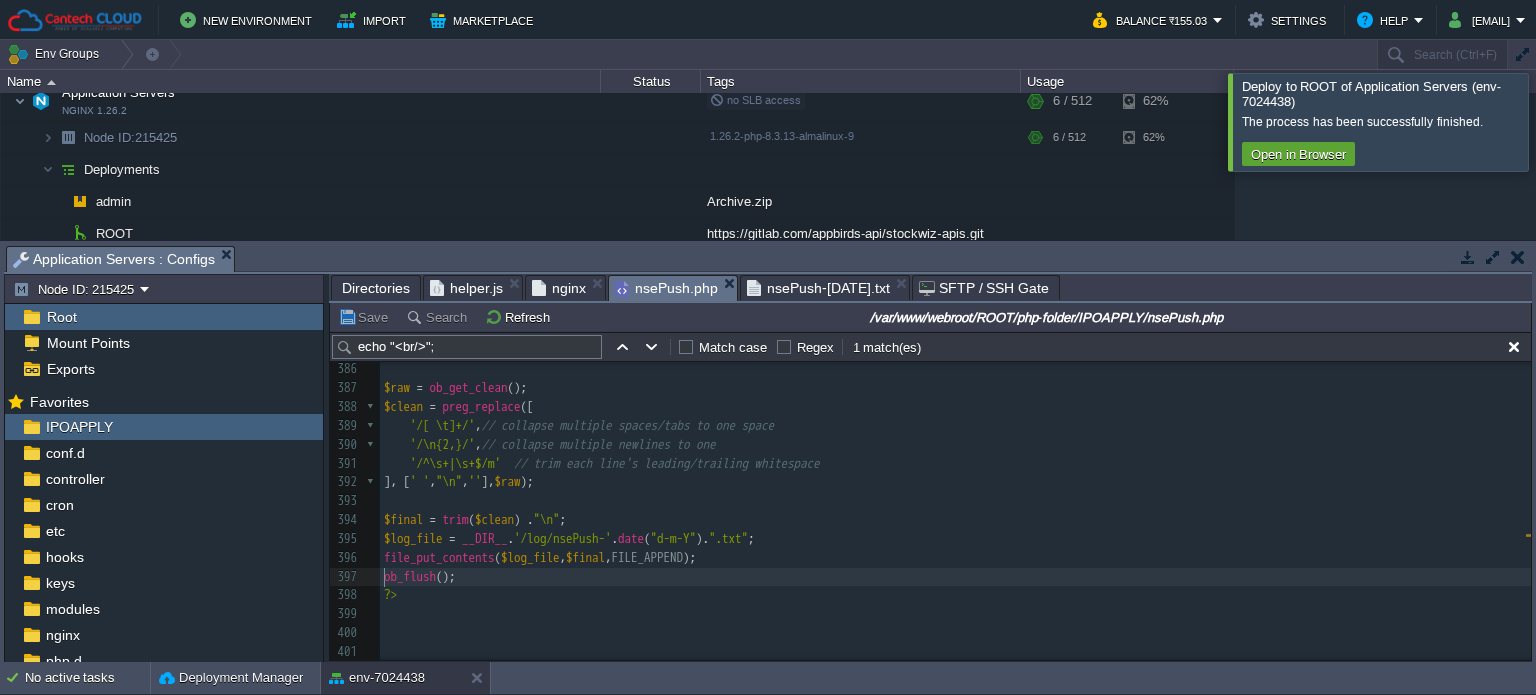 click on "$raw   =   ob_get_clean (); $clean   =   preg_replace ([       '/[ \t]+/' ,         // collapse multiple spaces/tabs to one space       '/\n{2,}/' ,         // collapse multiple newlines to one       '/^\s+|\s+$/m'    // trim each line's leading/trailing whitespace ], [ ' ' ,  "\n" ,  '' ],  $raw ); $final   =   trim ( $clean ) .  "\n" ; $log_file   =   __DIR__  .  '/log/nsePush-' . date ( "d-m-Y" ). ".txt" ; file_put_contents ( $log_file ,  $final ,  FILE_APPEND ); ob_flush (); ?>" at bounding box center [955, 417] 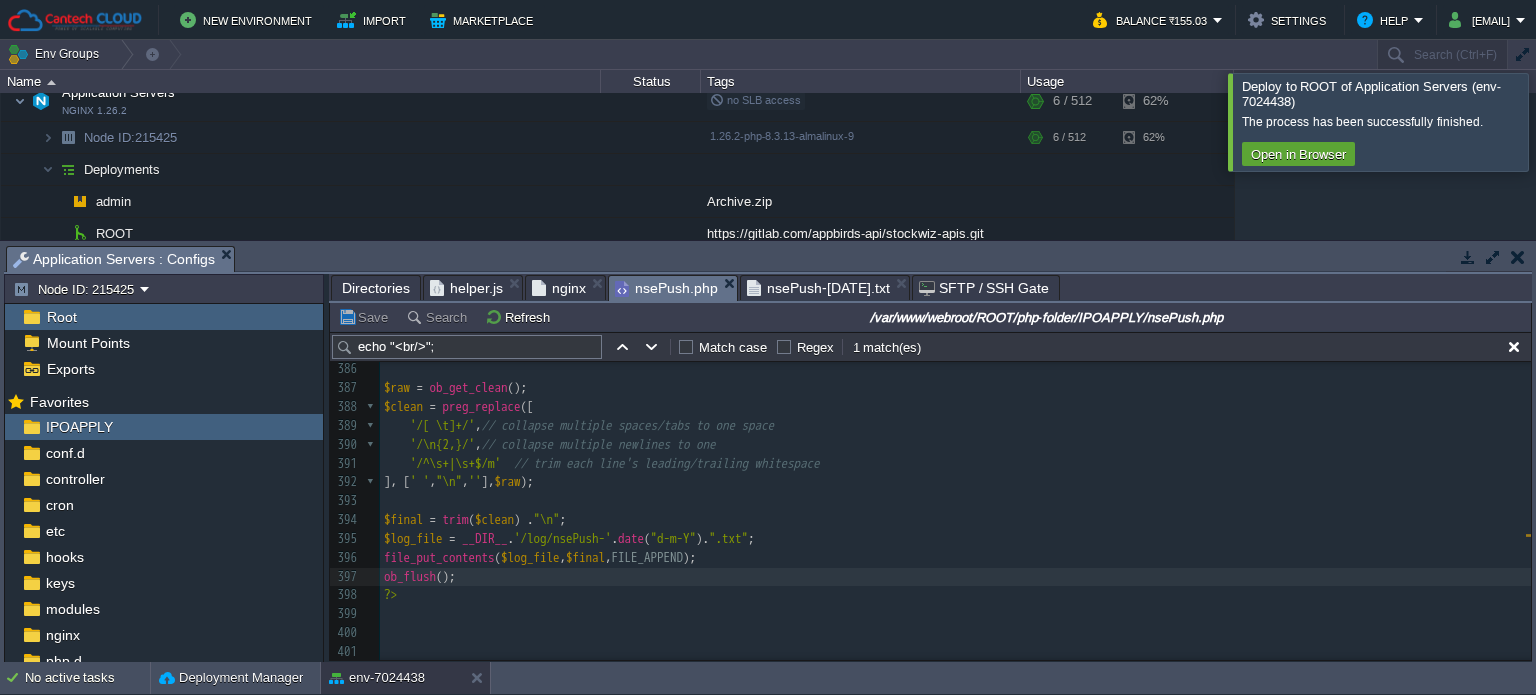 type on "//" 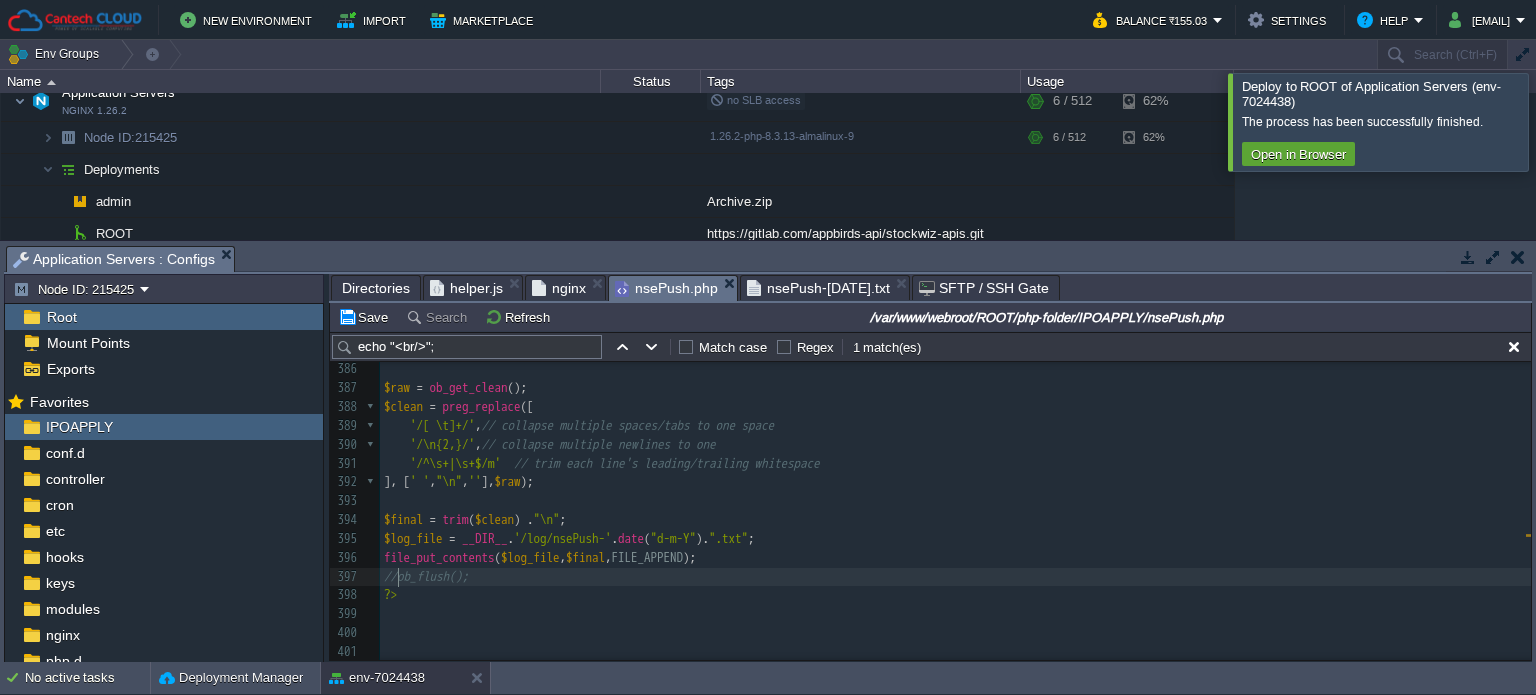 scroll, scrollTop: 6, scrollLeft: 13, axis: both 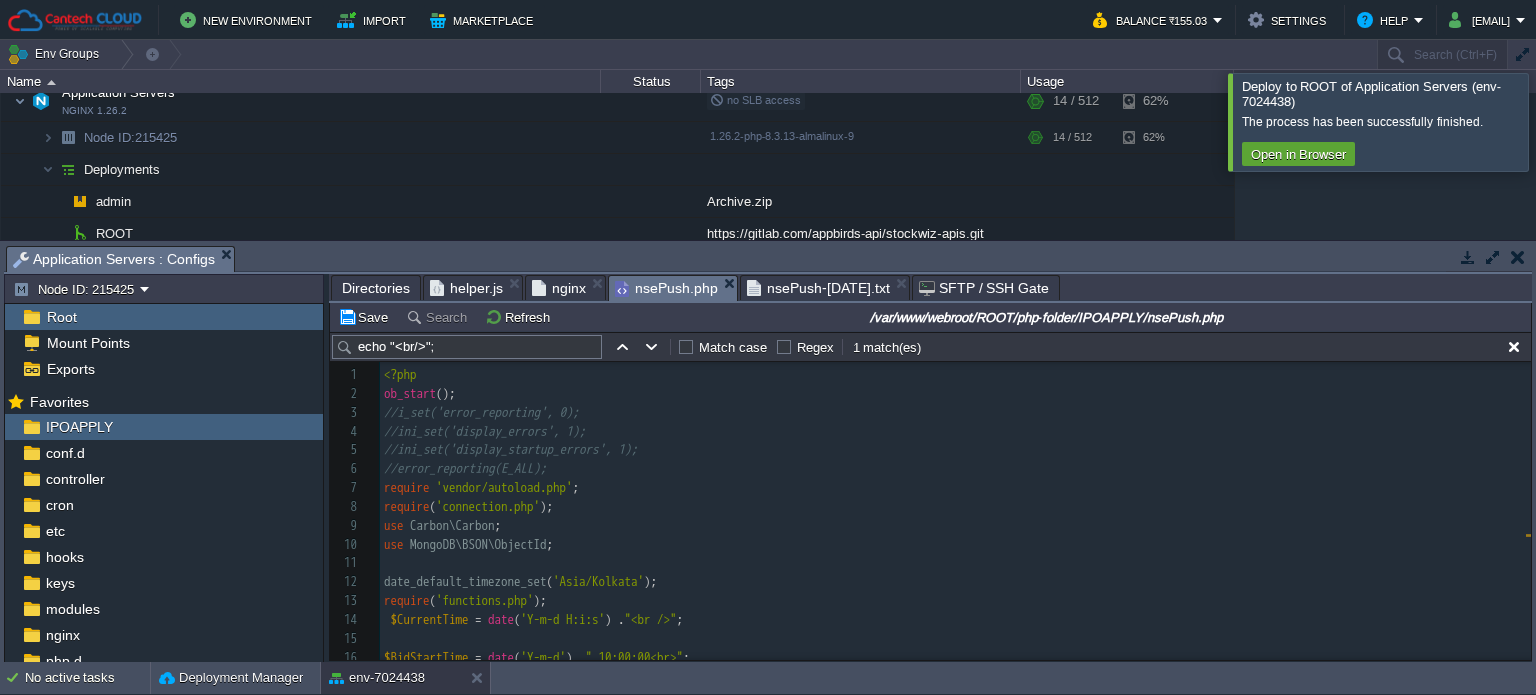 click on "xxxxxxxxxx //ob_flush();   1 <?php 2 ob_start (); 3 //i_set('error_reporting', 0); 4 //ini_set('display_errors', 1); 5 //ini_set('display_startup_errors', 1); 6 //error_reporting(E_ALL); 7 require   'vendor/autoload.php' ; 8 require ( 'connection.php' ); 9 use   Carbon\Carbon ; 10 use   MongoDB\BSON\ObjectId ; 11 ​ 12 date_default_timezone_set ( 'Asia/Kolkata' ); 13 require ( 'functions.php' ); 14   $CurrentTime   =   date ( 'Y-m-d H:i:s' ) .  "<br />" ; 15 ​ 16 $BidStartTime   =   date ( 'Y-m-d' ) .  "   10:00:00<br />" ; 17 $BidCloseTime   =   date ( 'Y-m-d' ) .  "   17:00:00<br />" ; 18   if ( $CurrentTime < $BidStartTime   ||   $CurrentTime > $BidCloseTime ) 19  { 20        echo   'NSE Bidding Close. Bidding Time is ' . $BidStartTime . ' to ' . $BidCloseTime ; 21        exit ; 22  } 23   24   $startOfDay   =   Carbon :: now ( 'Asia/Kolkata' ) -> startOfDay () -> timestamp   *   1000 ;  // 00:00:00 AM 25   $endOfDay   =   Carbon :: now ( 'Asia/Kolkata' ) -> endOfDay () -> timestamp   *   1000 ;" at bounding box center (955, 705) 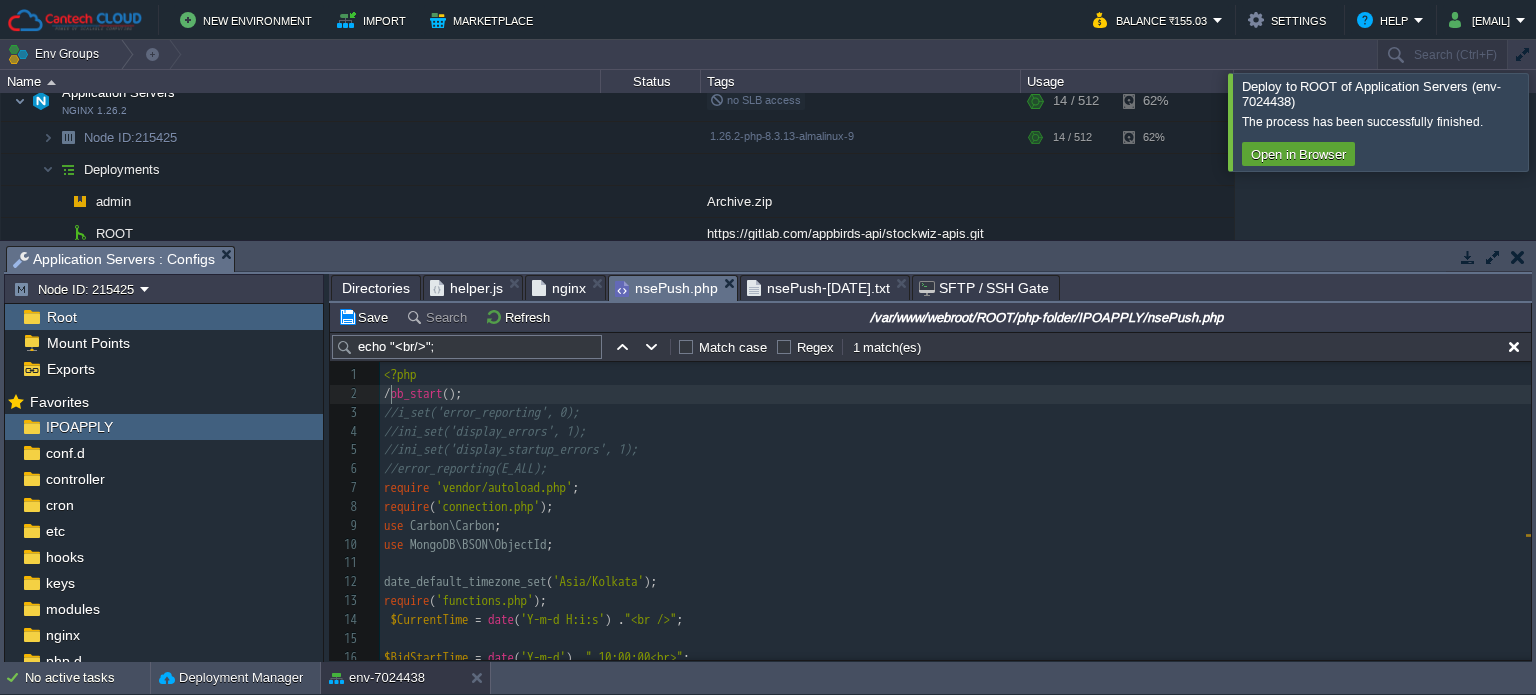 type on "//" 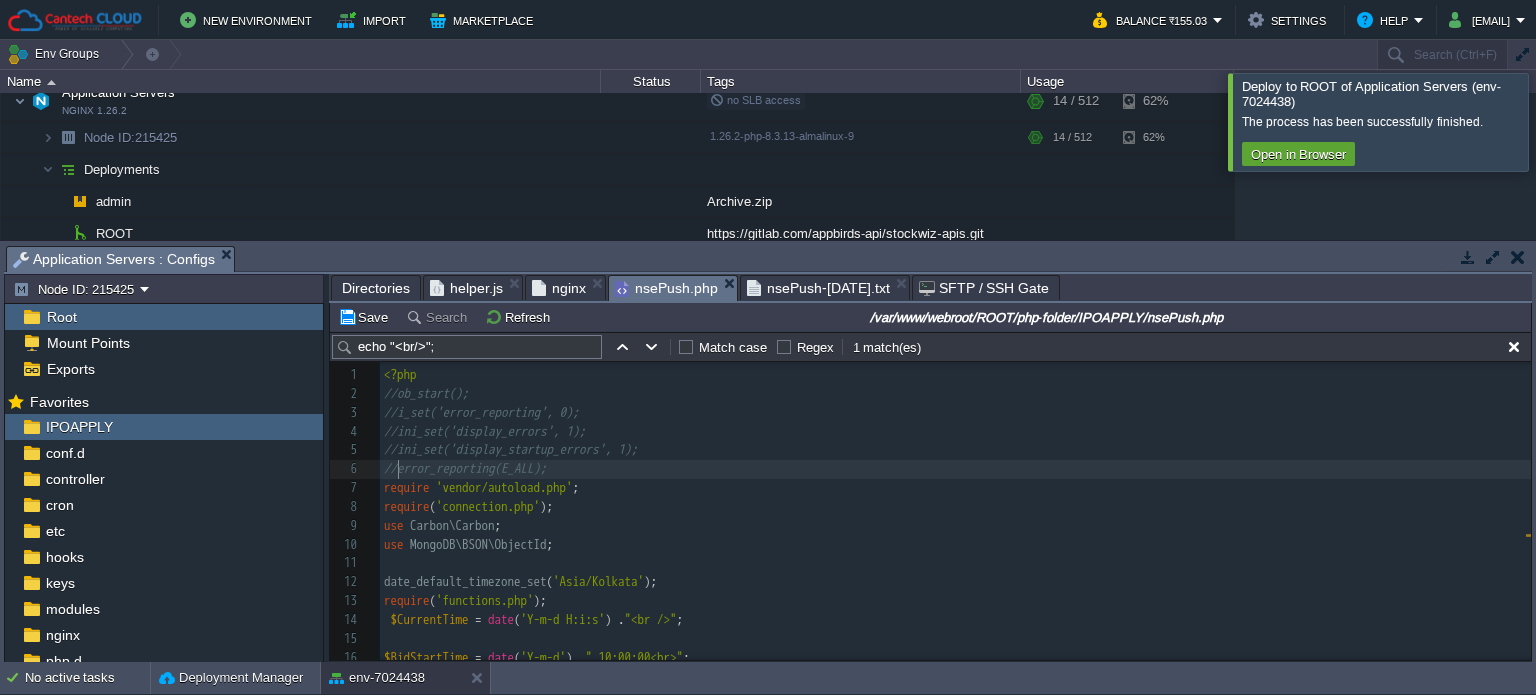 click on "//error_reporting(E_ALL);" at bounding box center [465, 468] 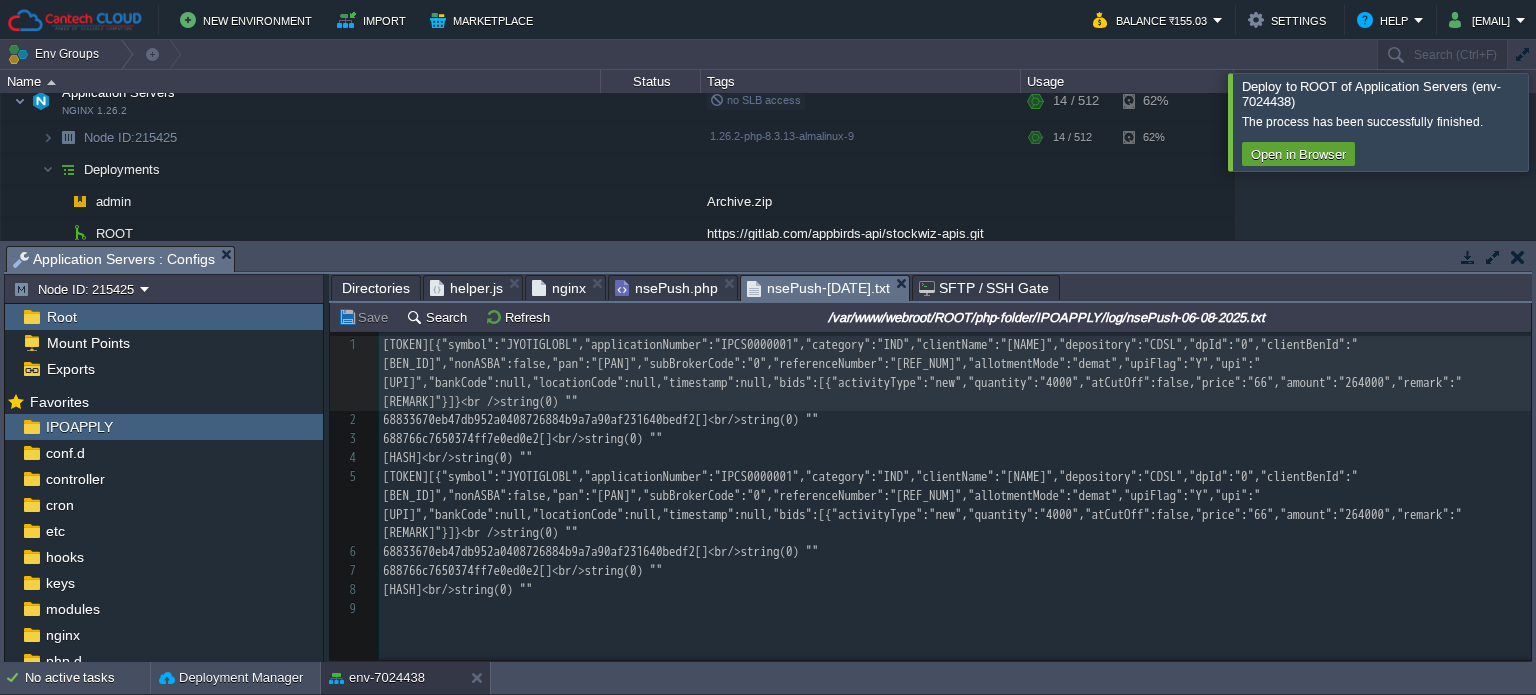 click on "nsePush-[DATE].txt" at bounding box center [818, 288] 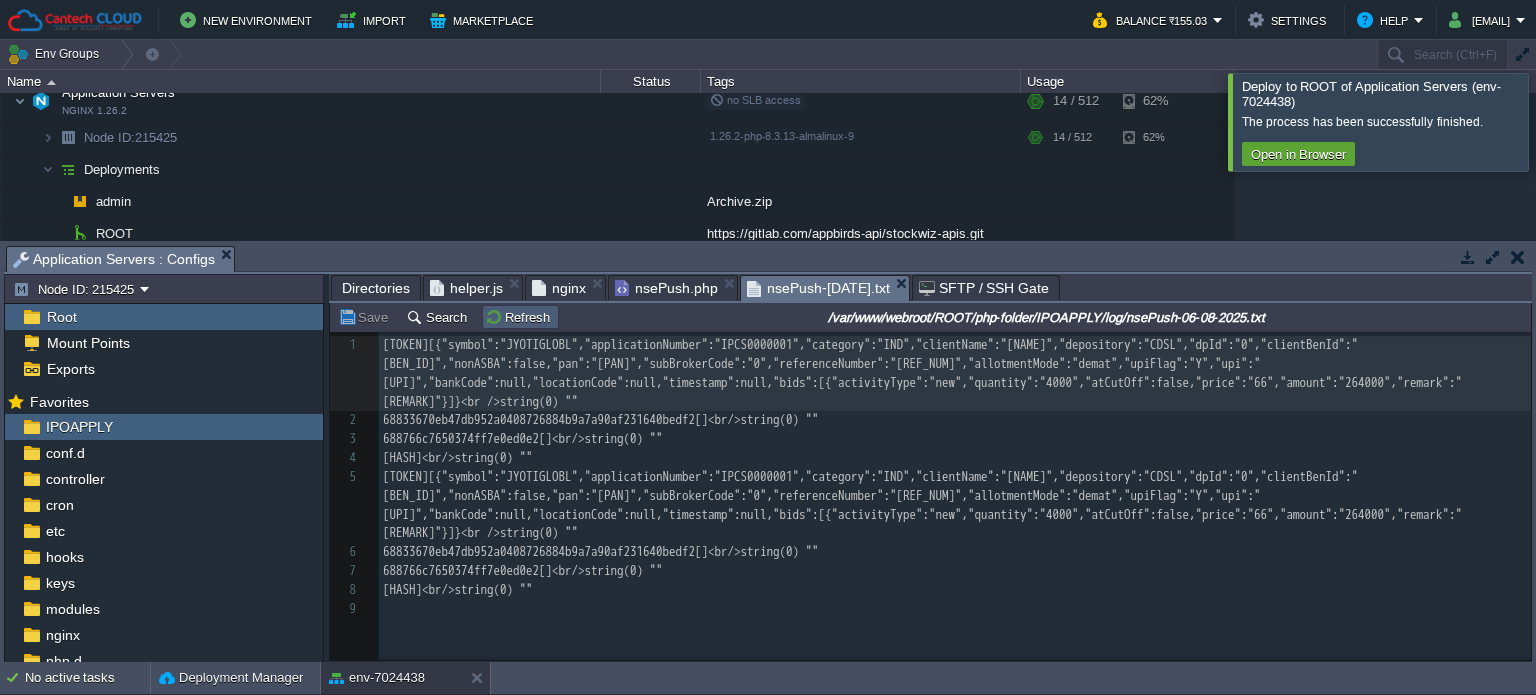 click on "Refresh" at bounding box center (520, 317) 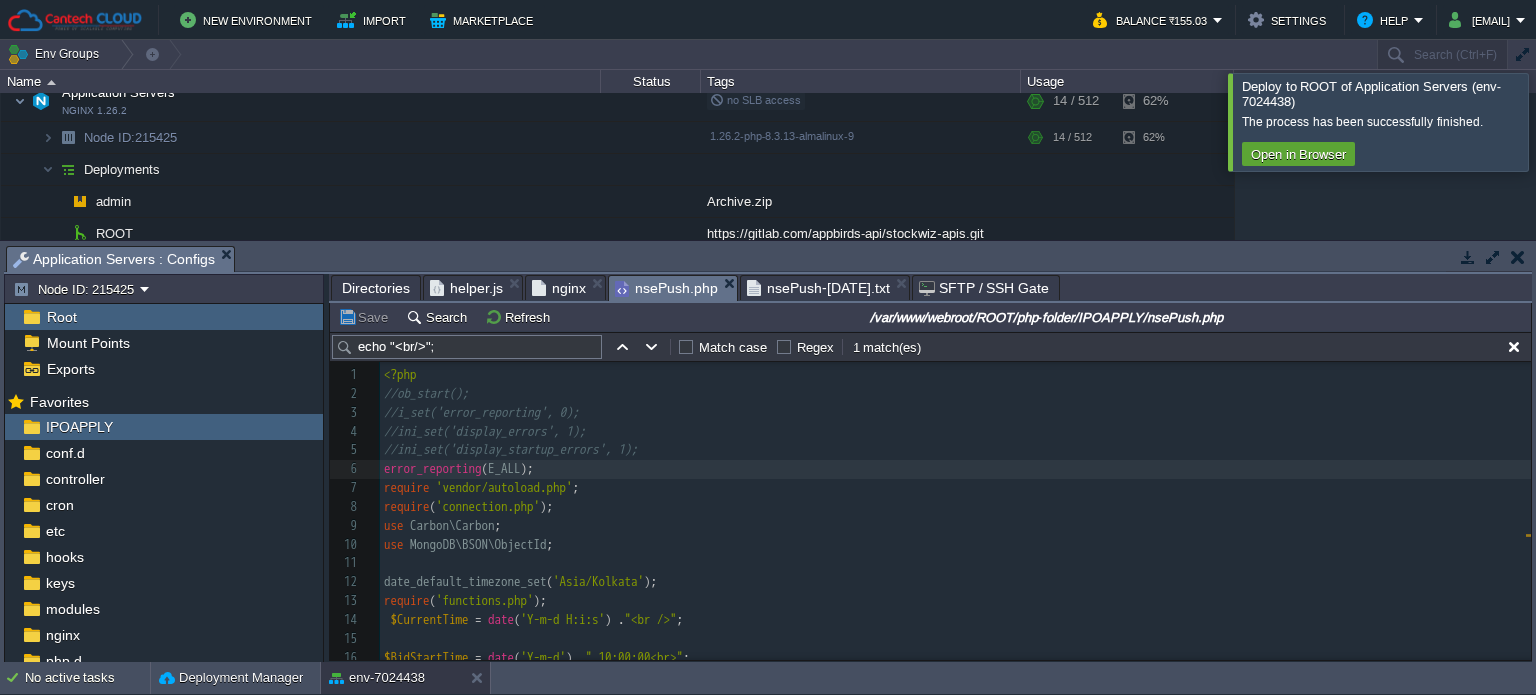 click on "nsePush.php" at bounding box center (666, 288) 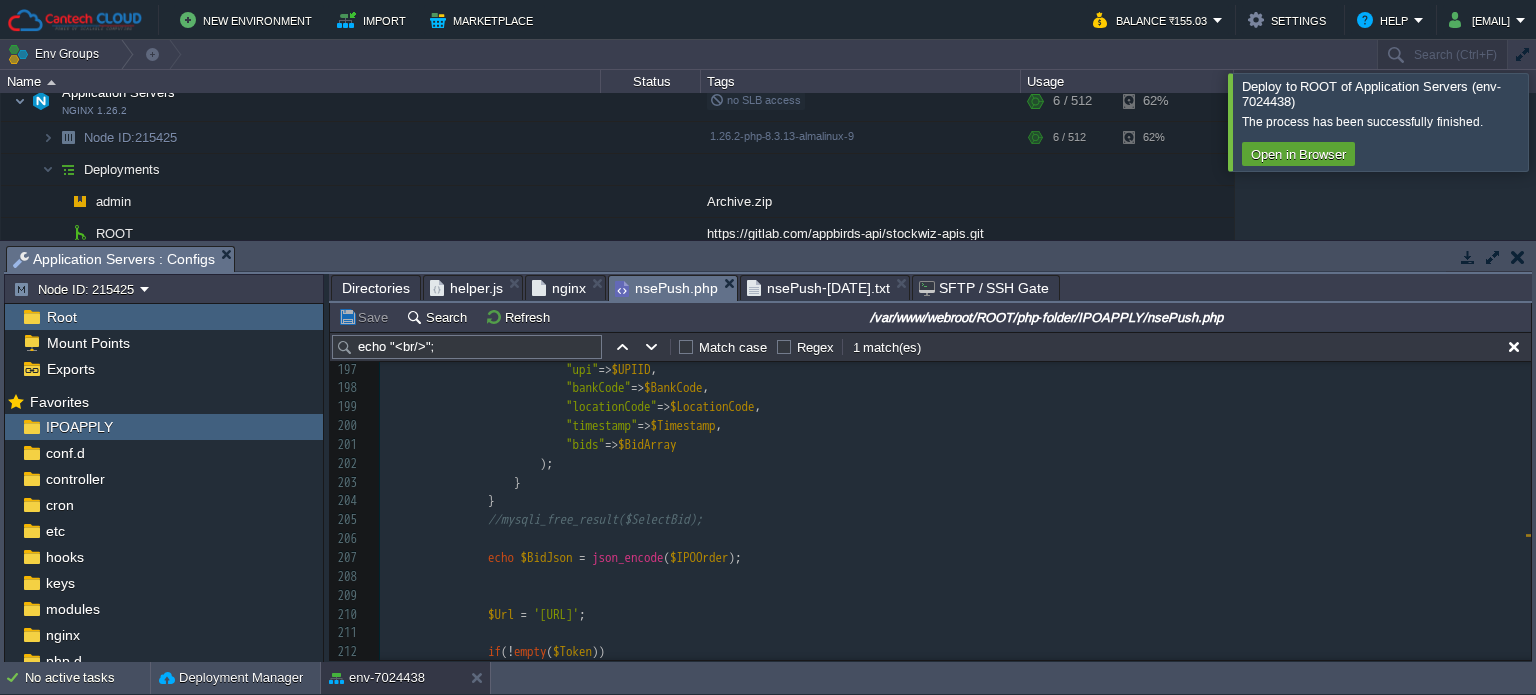 click at bounding box center [955, 539] 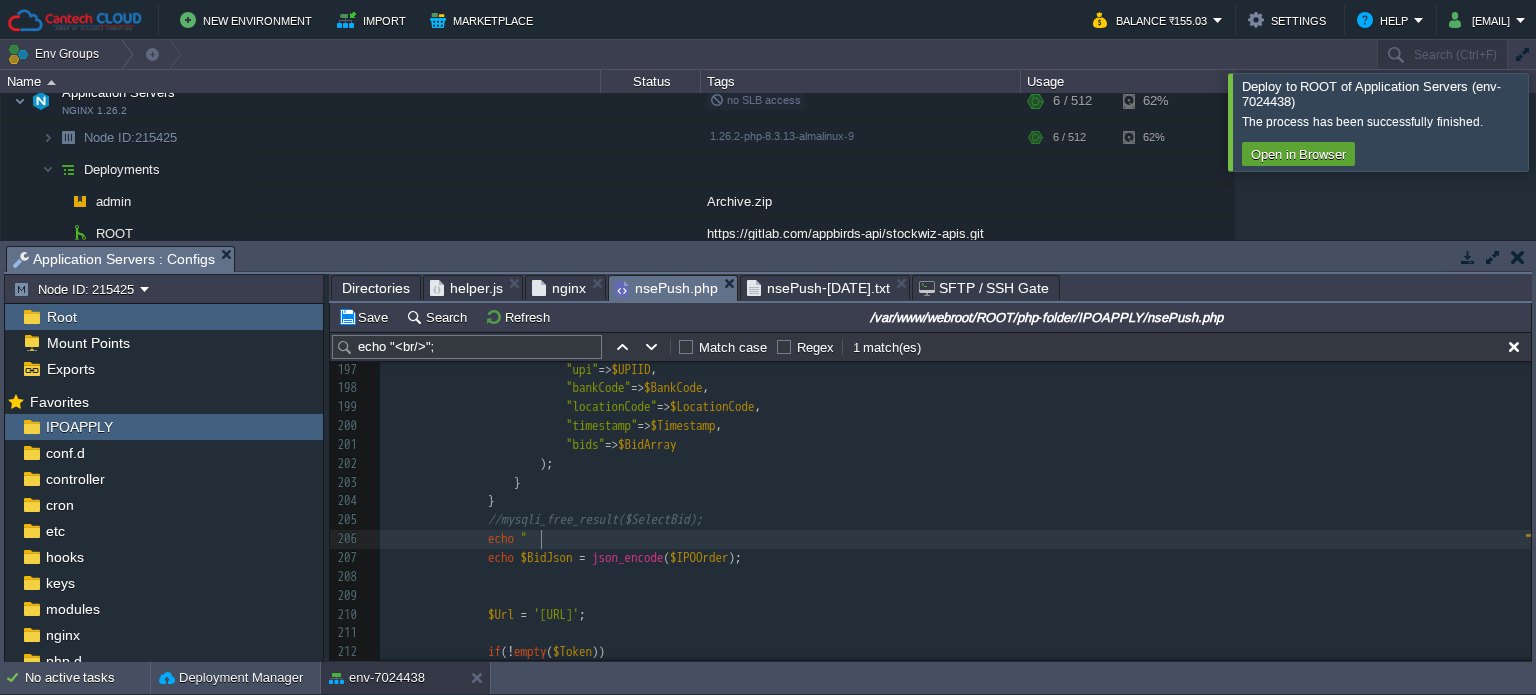 type on "echo """ 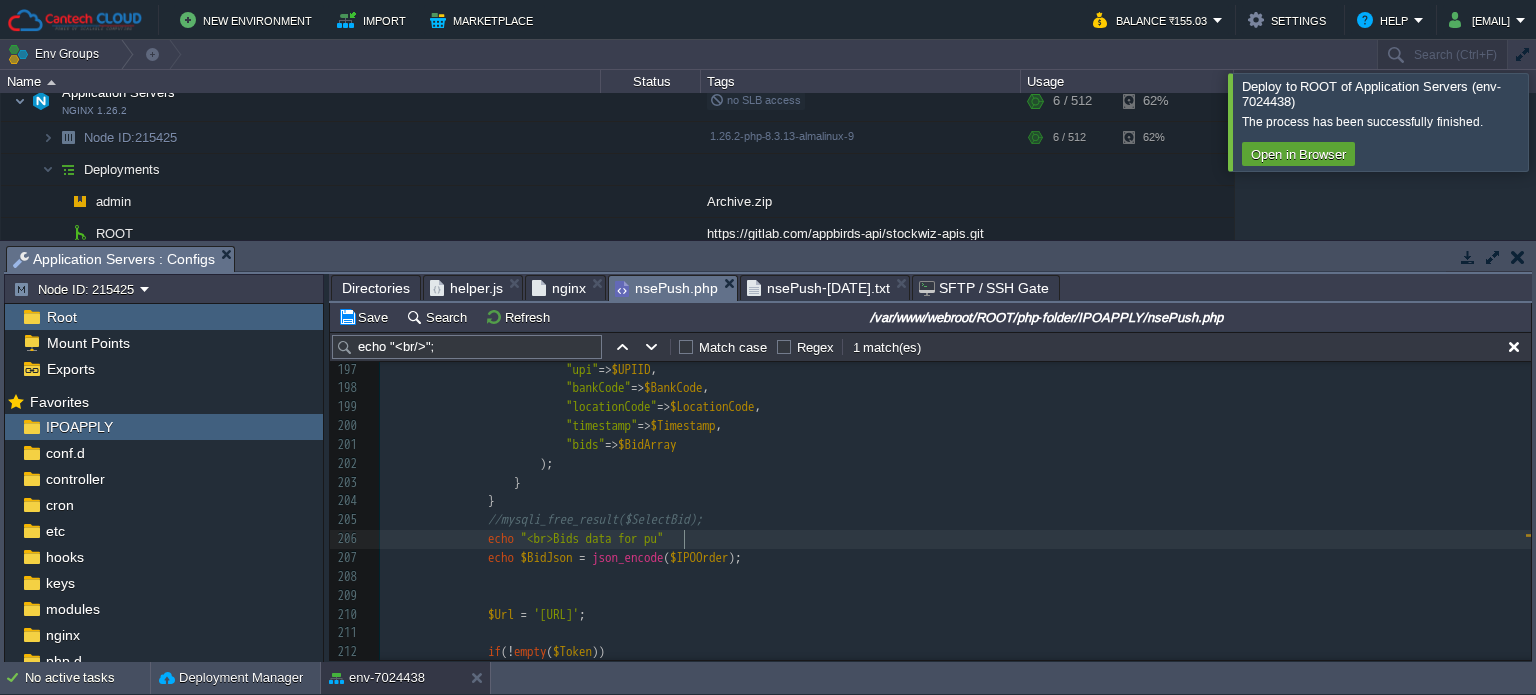 type on "<br>Bids data for push" 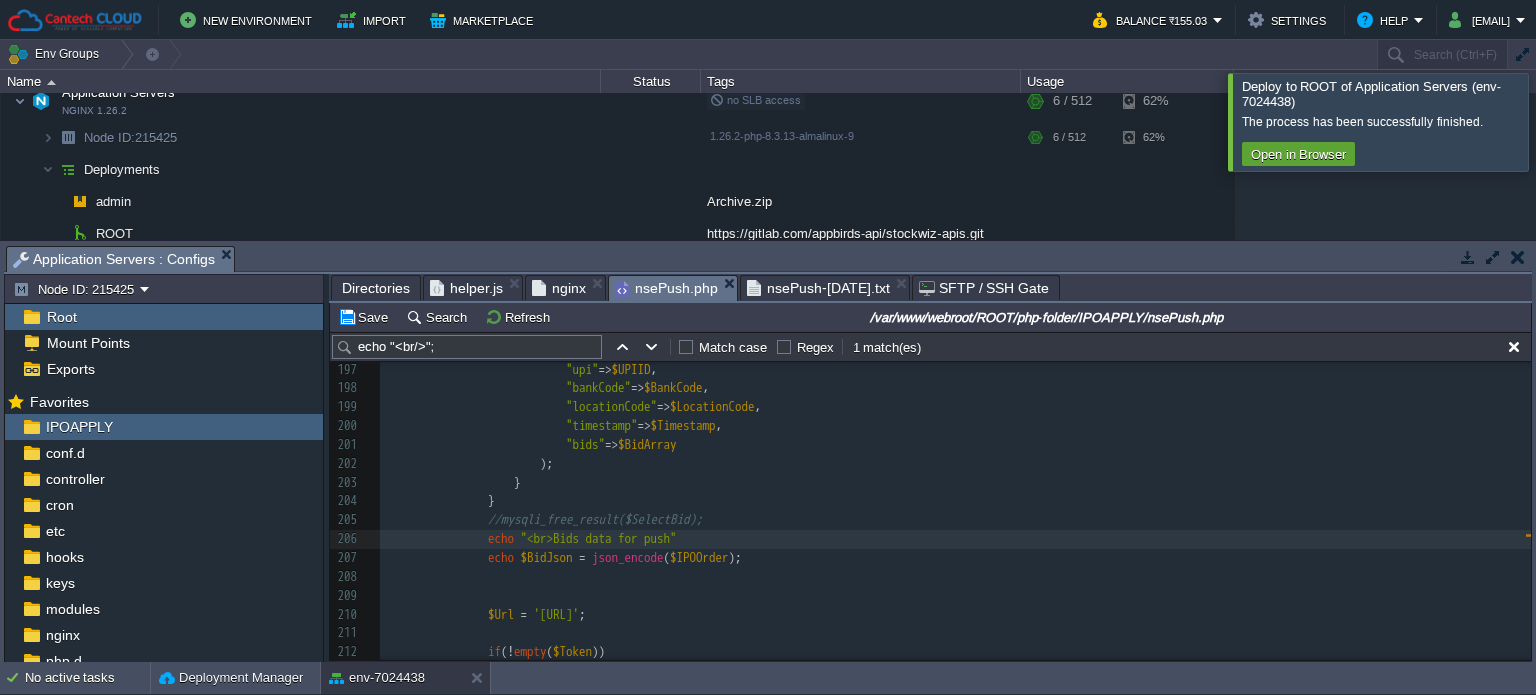 click on "echo   "<br>Bids data for push"" at bounding box center (955, 539) 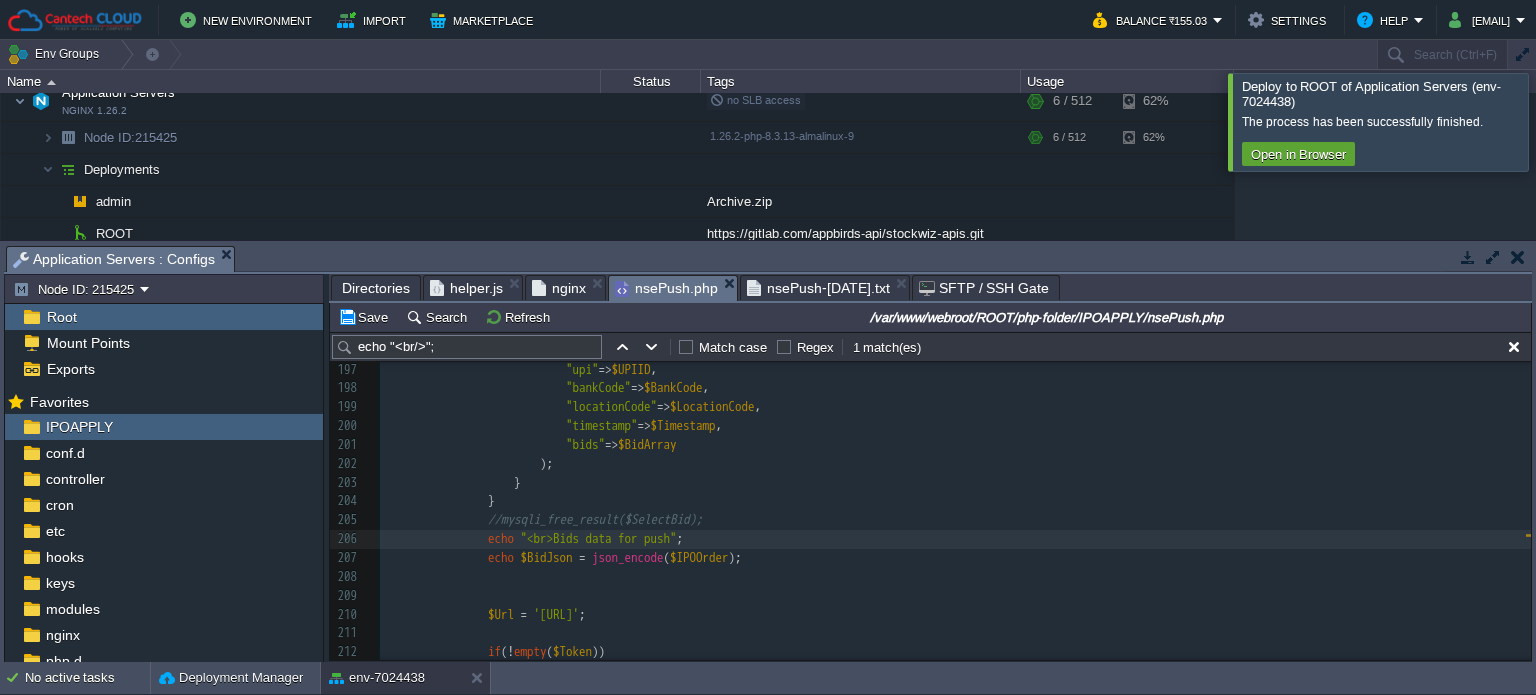 type on "echo "<br>Bids data for push";" 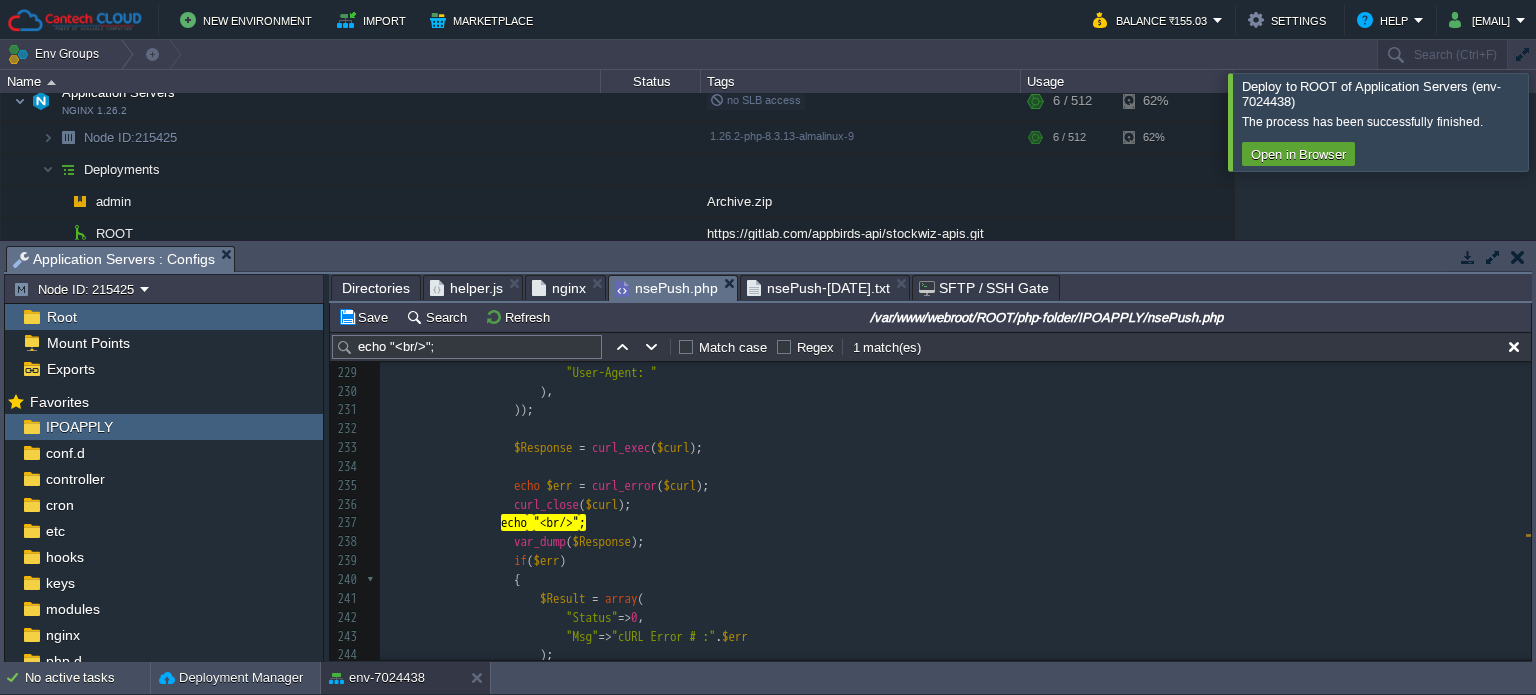 click on "echo   "<br/>" ;" at bounding box center [955, 523] 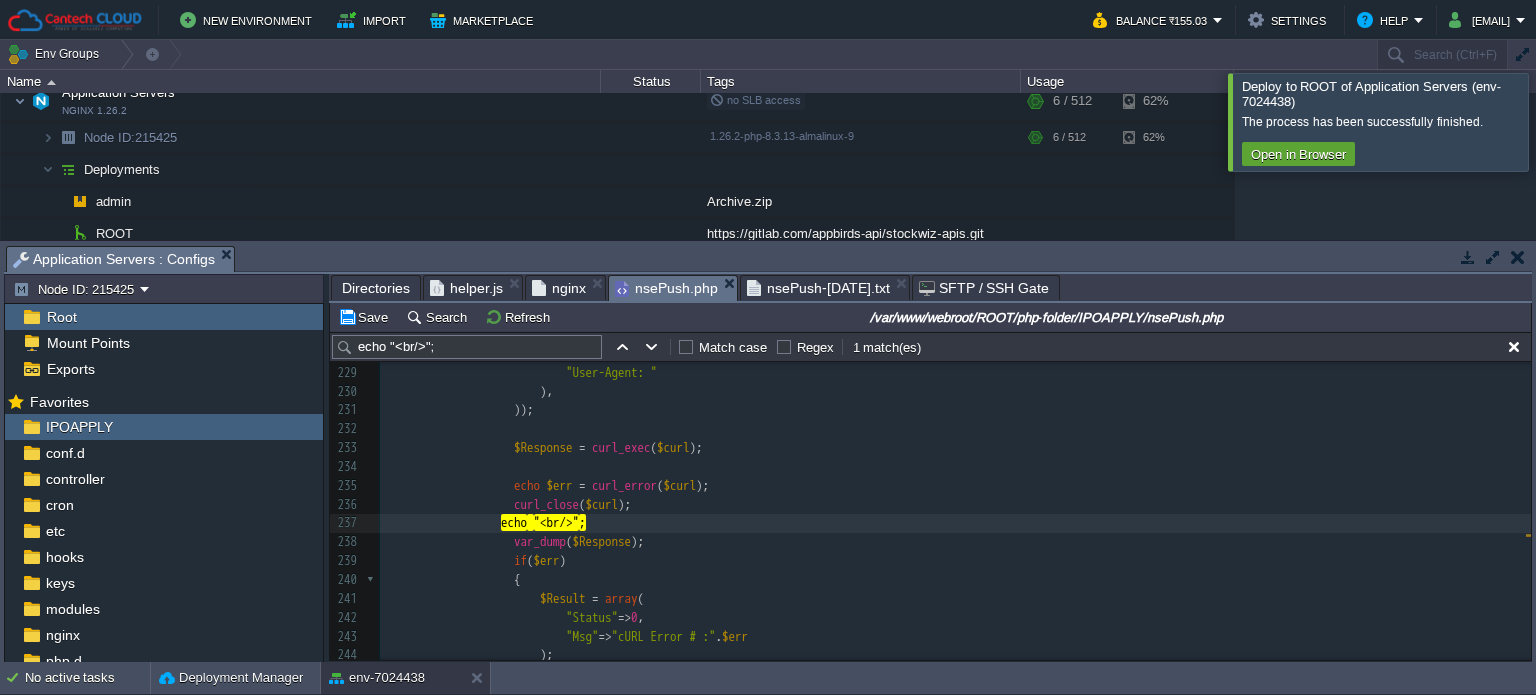 click on "echo   "<br/>" ;" at bounding box center (955, 523) 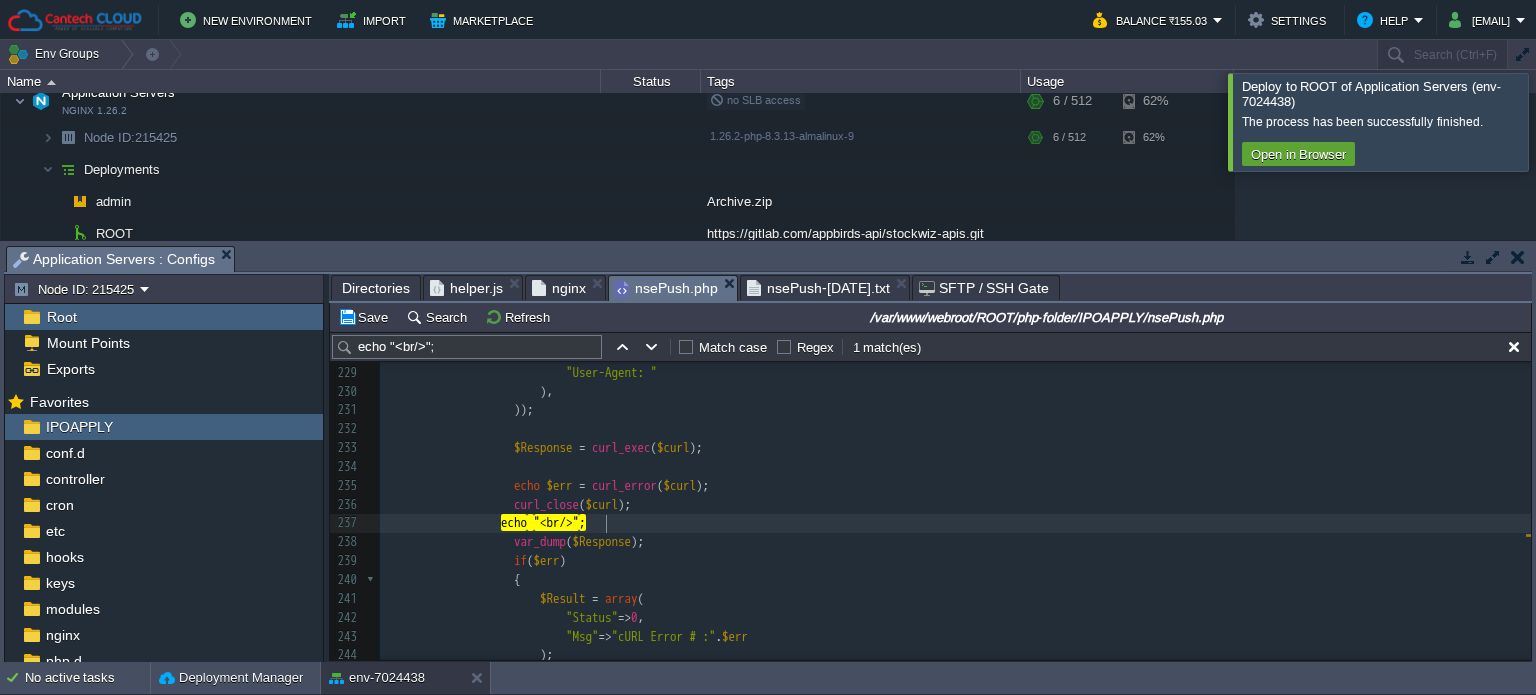 click on "echo   "<br/>" ;" at bounding box center (955, 523) 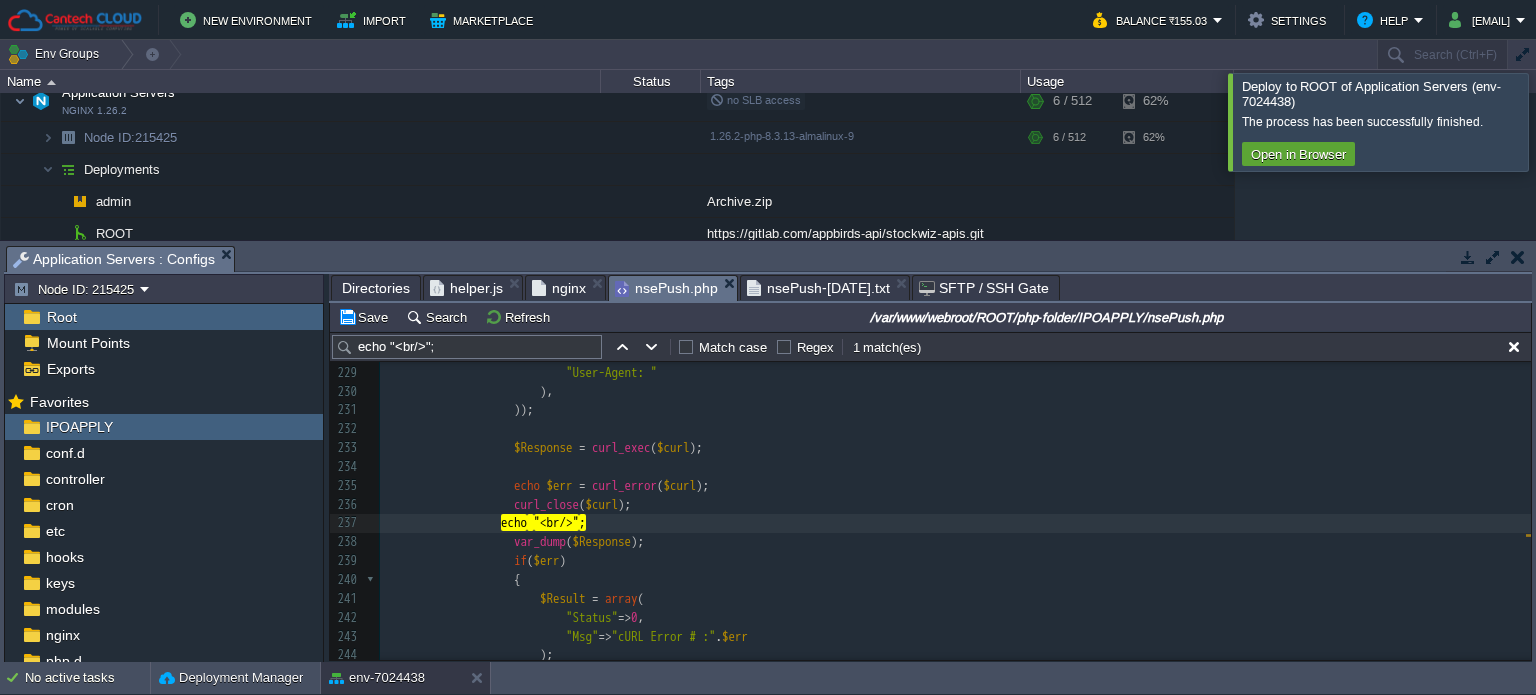 click on ""<br/>"" at bounding box center (557, 522) 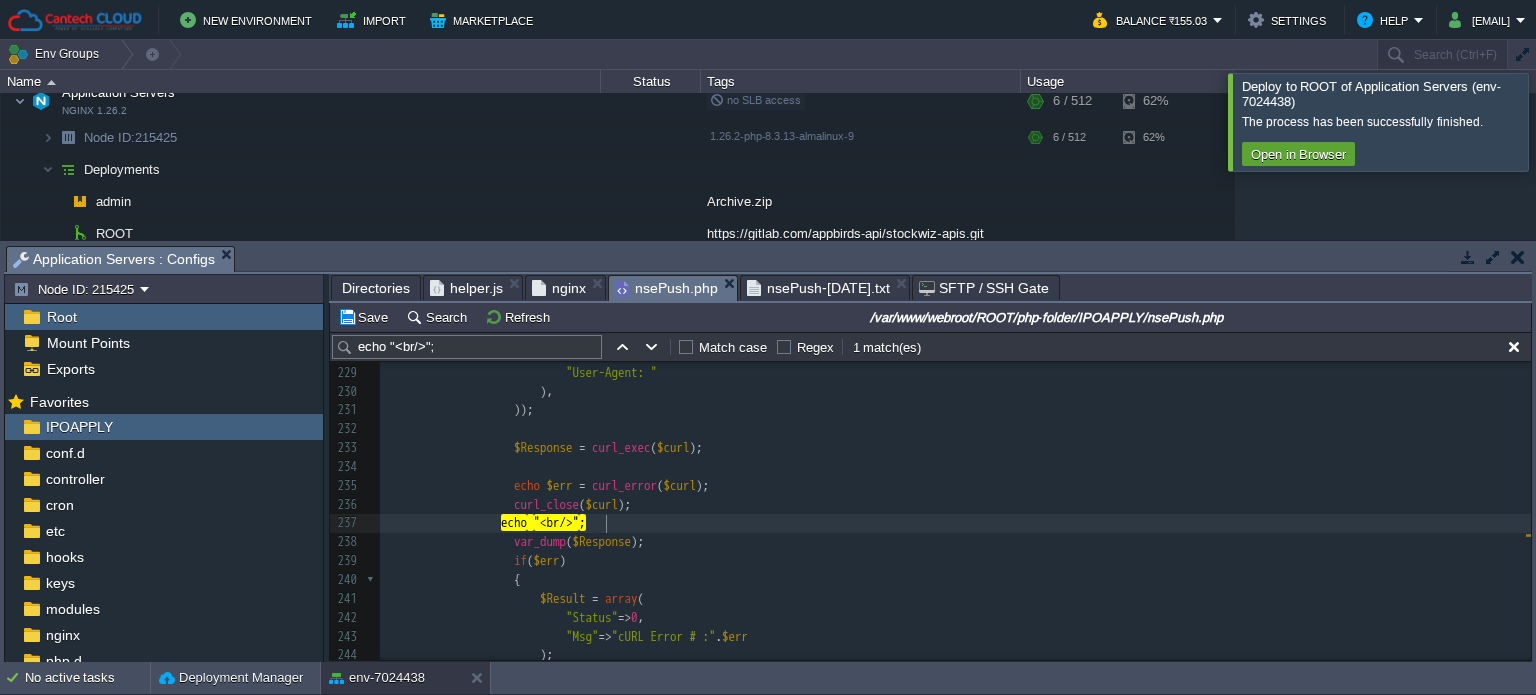 click on "echo   "<br/>" ;" at bounding box center [955, 523] 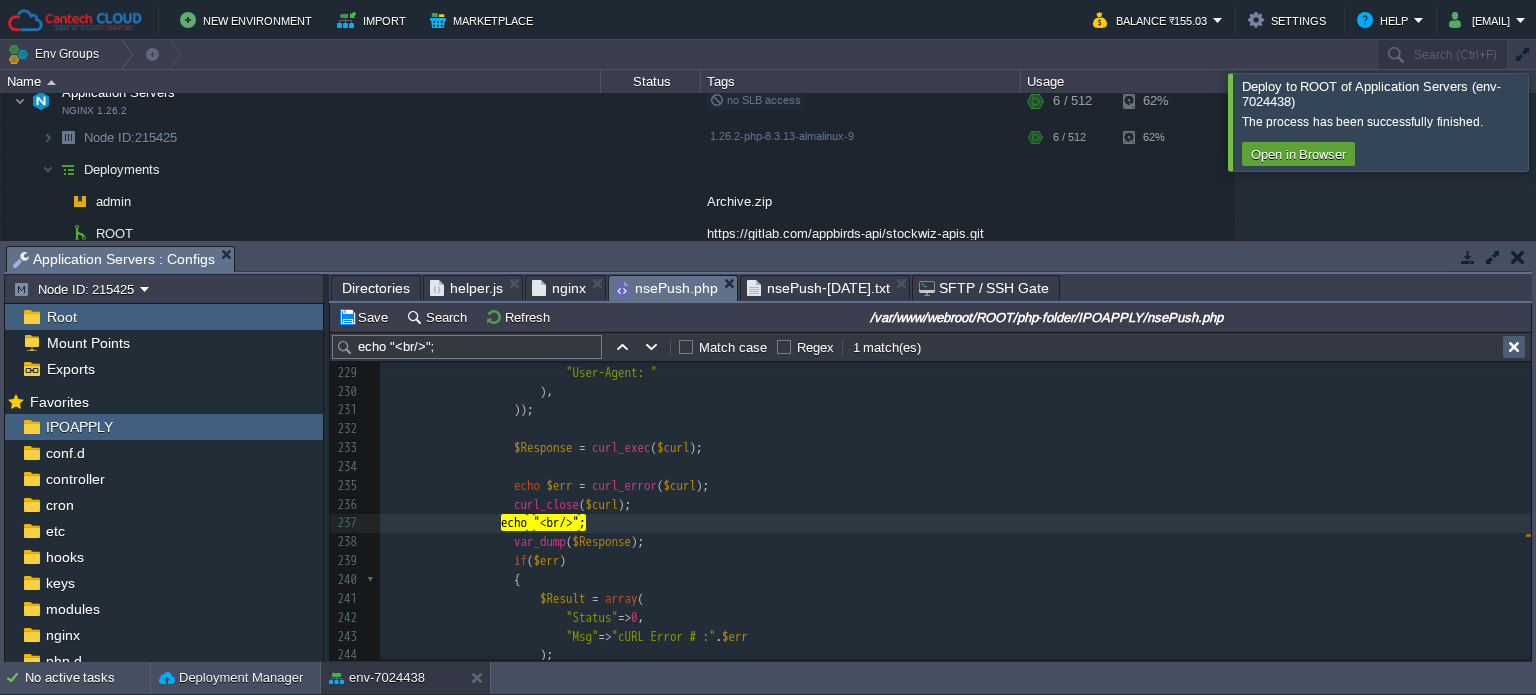click at bounding box center [1514, 347] 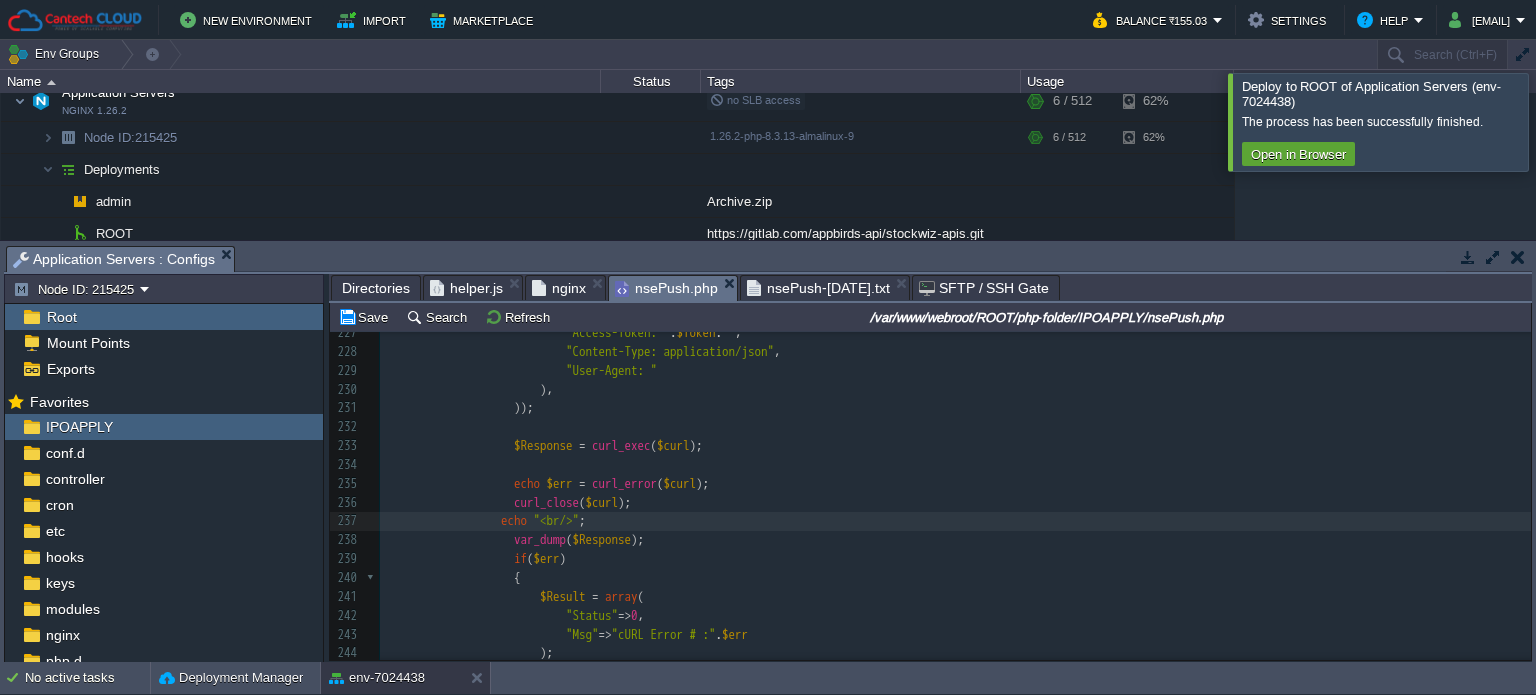 click on "xxxxxxxxxx   218                               CURLOPT_RETURNTRANSFER   =>   true , 219                               CURLOPT_ENCODING   =>   '' , 220                               CURLOPT_MAXREDIRS   =>   10 , 221                               CURLOPT_TIMEOUT   =>   0 , 222                               CURLOPT_FOLLOWLOCATION   =>   true , 223                               CURLOPT_HTTP_VERSION   =>   CURL_HTTP_VERSION_1_1 , 224                               CURLOPT_CUSTOMREQUEST   =>   'POST' , 225                               CURLOPT_POSTFIELDS   => $BidJson , 226                               CURLOPT_HTTPHEADER   =>   array ( 227                                    "Access-Token: " . $Token . "" , 228                                    "Content-Type: application/json" , 229                                    "User-Agent: " 230                               ), 231                          )); 232           233                          $Response   =   curl_exec ( $curl ); 234                          235" at bounding box center (955, 512) 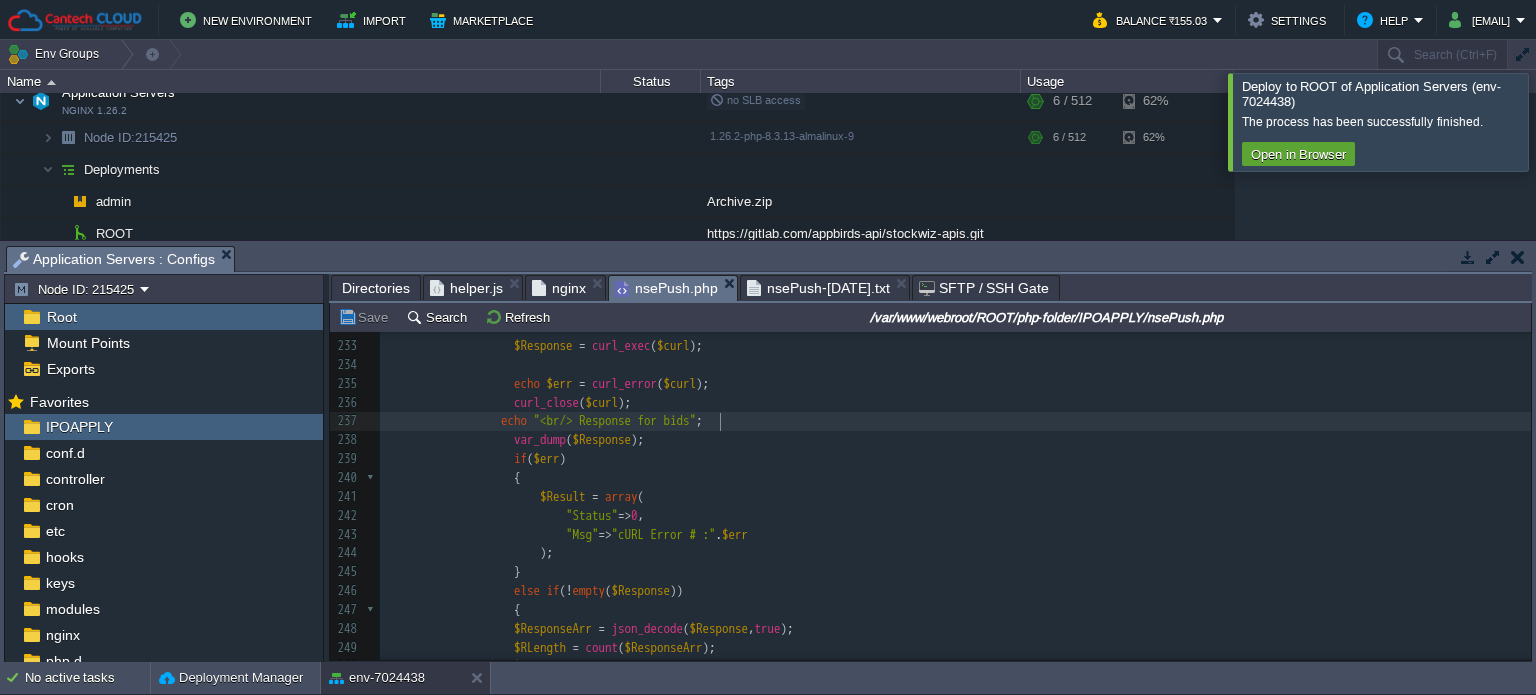 type on "Response for bids" 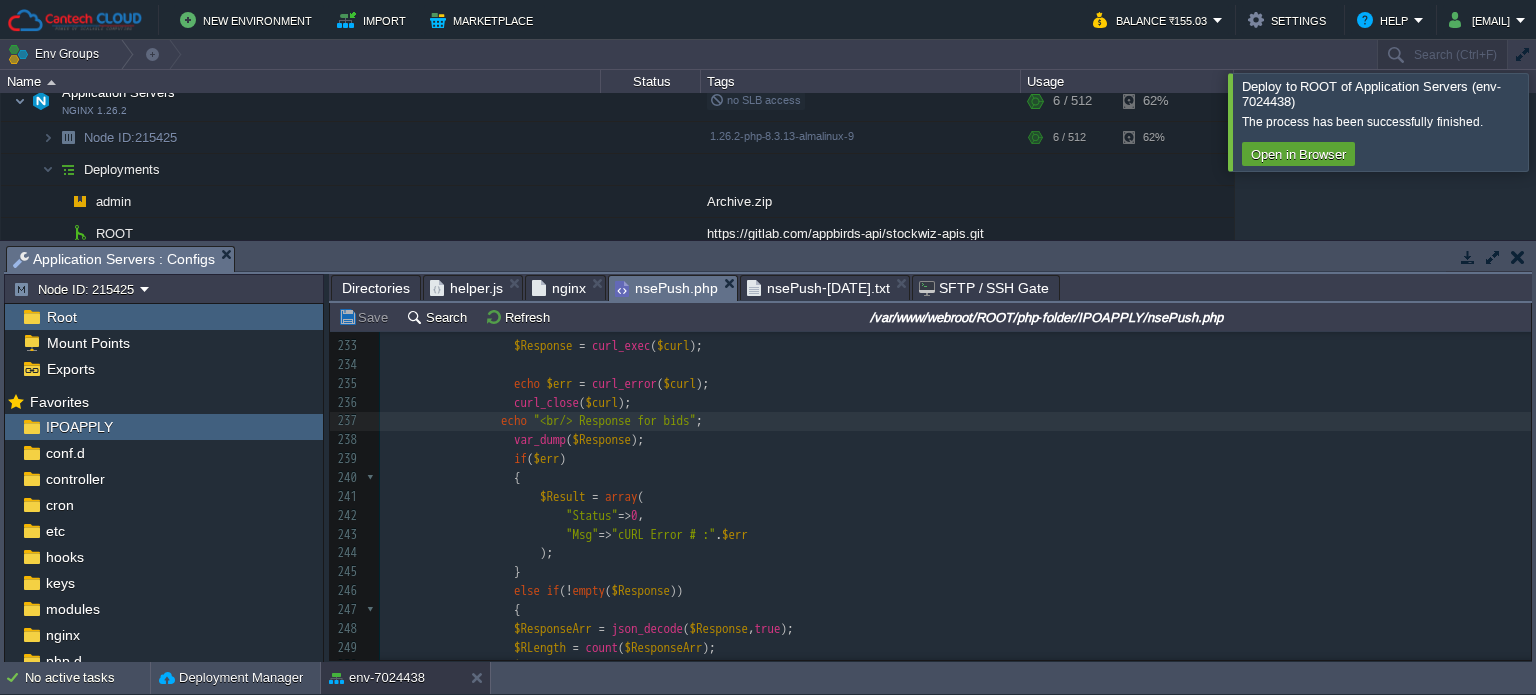 type 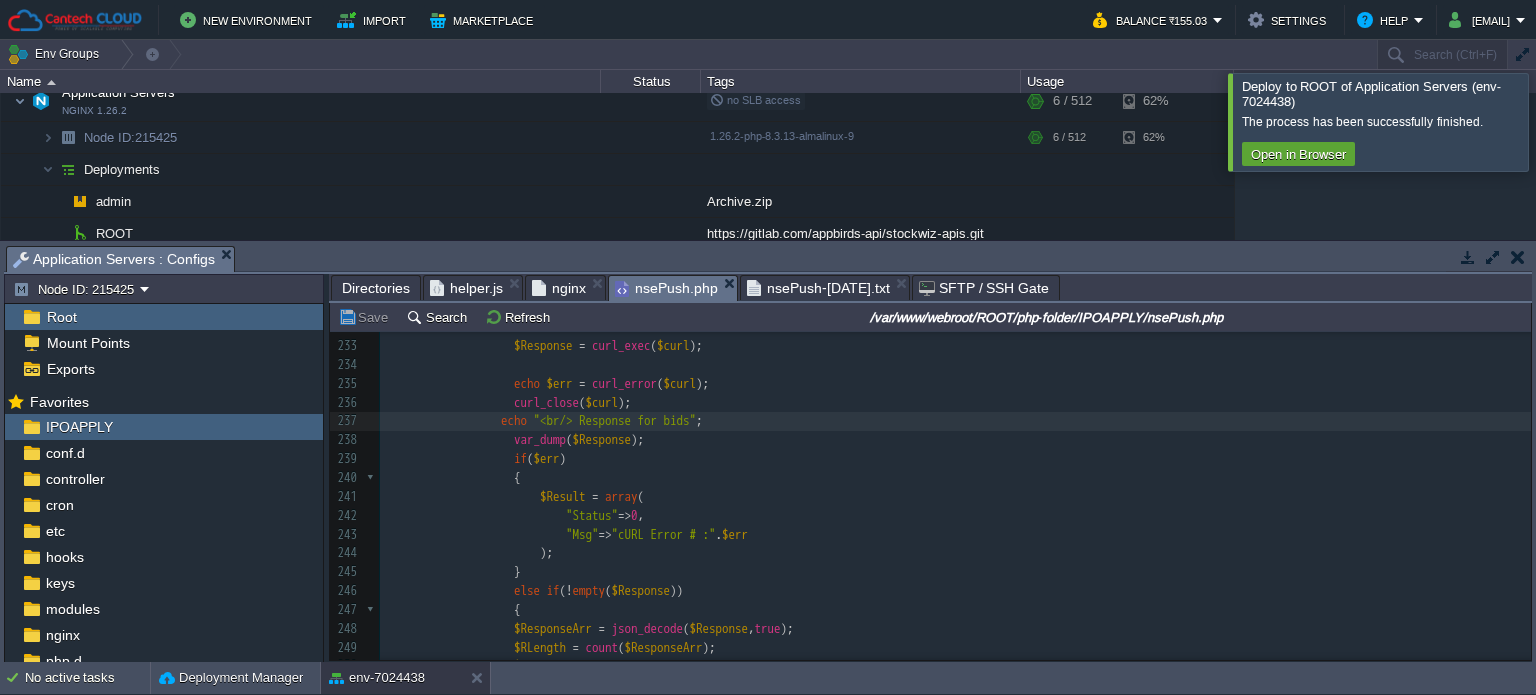 click on "nsePush-[DATE].txt" at bounding box center (818, 288) 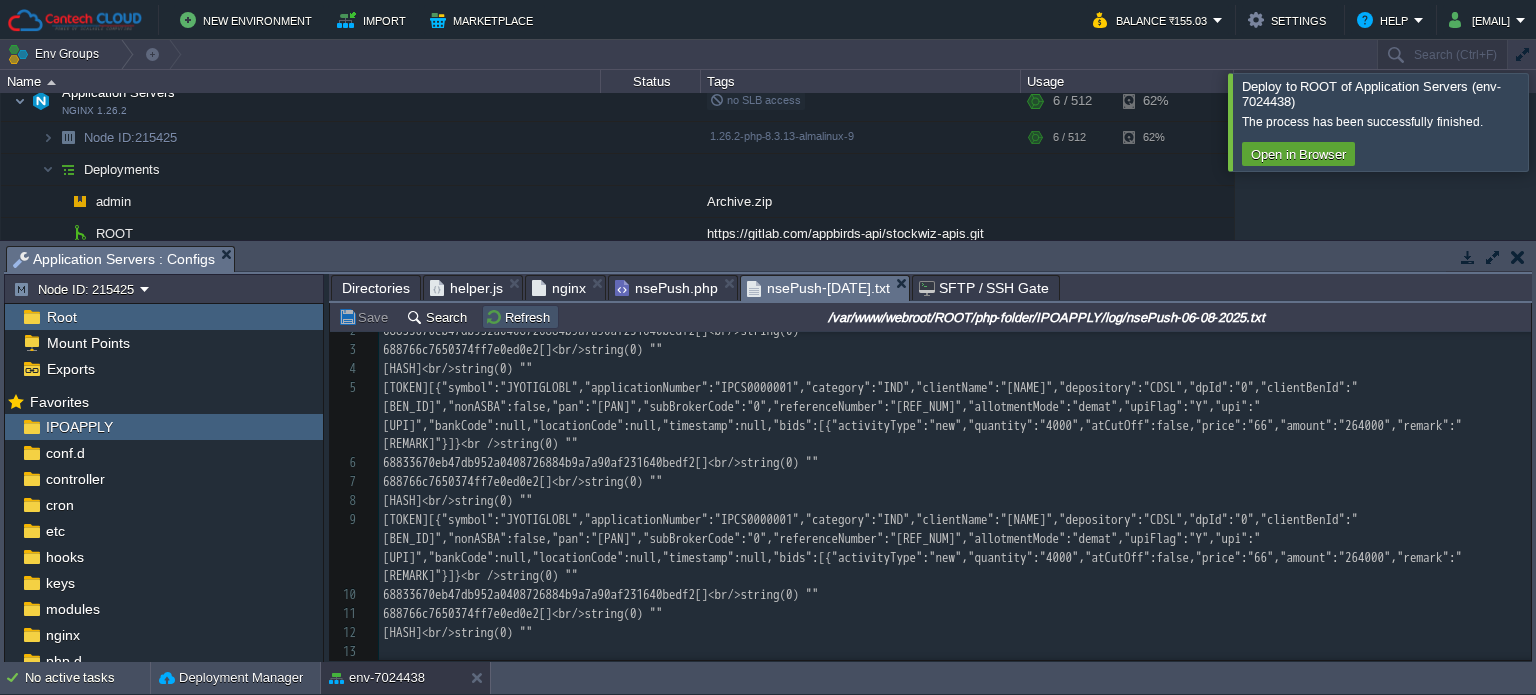 click on "Refresh" at bounding box center [520, 317] 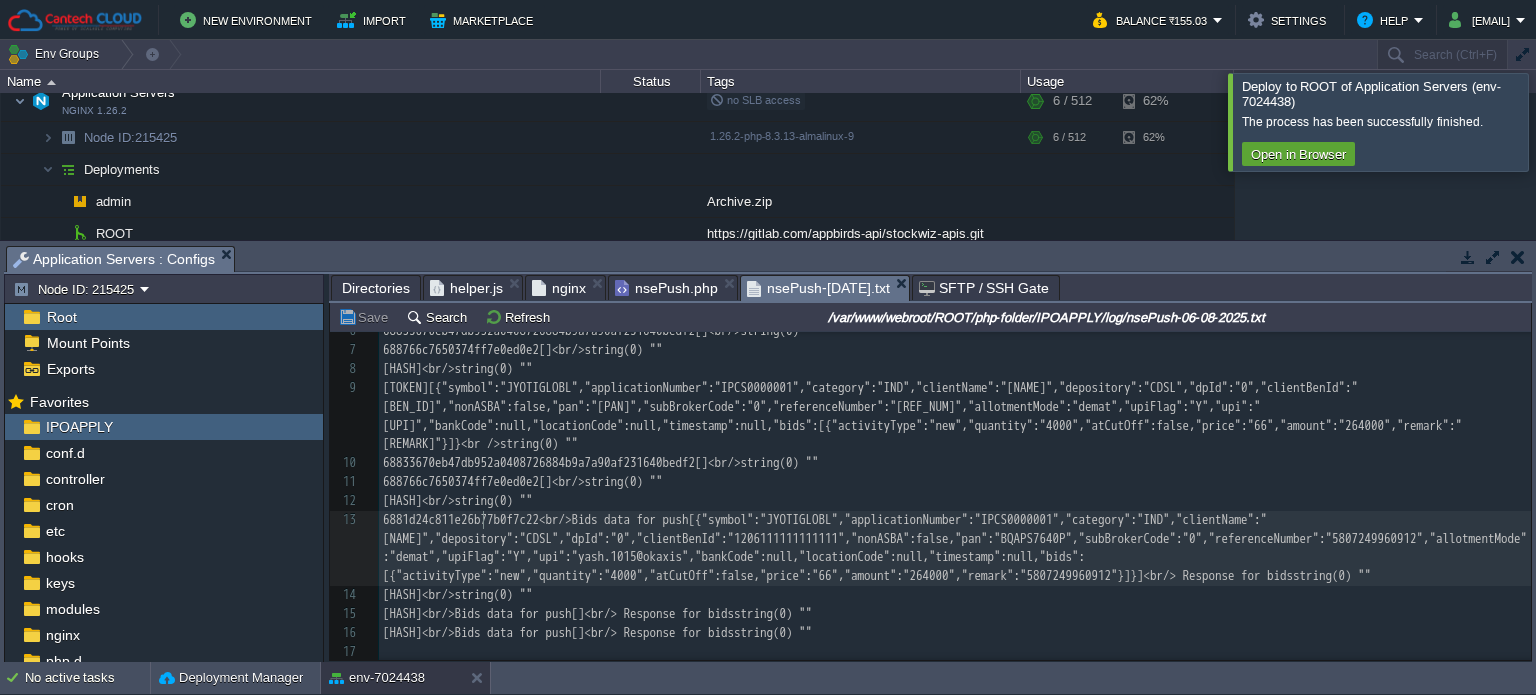 click on "17  1 6881d24c811e26b77b0f7c22[{"symbol":"JYOTIGLOBL","applicationNumber":"IPCS0000001","category":"IND","clientName":"Yash Shah","depository":"CDSL","dpId":"0","clientBenId":"1206111111111111","nonASBA":false,"pan":"BQAPS7640P","subBrokerCode":"0","referenceNumber":"5807249960912","allotmentMode":"demat","upiFlag":"Y","upi":"yash.1015@okaxis","bankCode":null,"locationCode":null,"timestamp":null,"bids":[{"activityType":"new","quantity":"4000","atCutOff":false,"price":"66","amount":"264000","remark":"5807249960912"}]}]<br/>string(0) "" 2 68833670eb47db952a0408726884b9a7a90af231640bedf2[]<br/>string(0) "" 3 688766c7650374ff7e0ed0e2[]<br/>string(0) "" 4 68876de1605de684a104ff52[]<br/>string(0) "" 5 6 68833670eb47db952a0408726884b9a7a90af231640bedf2[]<br/>string(0) "" 7 688766c7650374ff7e0ed0e2[]<br/>string(0) "" 8 68876de1605de684a104ff52[]<br/>string(0) "" 9 10 68833670eb47db952a0408726884b9a7a90af231640bedf2[]<br/>string(0) "" 11 688766c7650374ff7e0ed0e2[]<br/>string(0) "" 12 13 14 15 16 17" at bounding box center [955, 388] 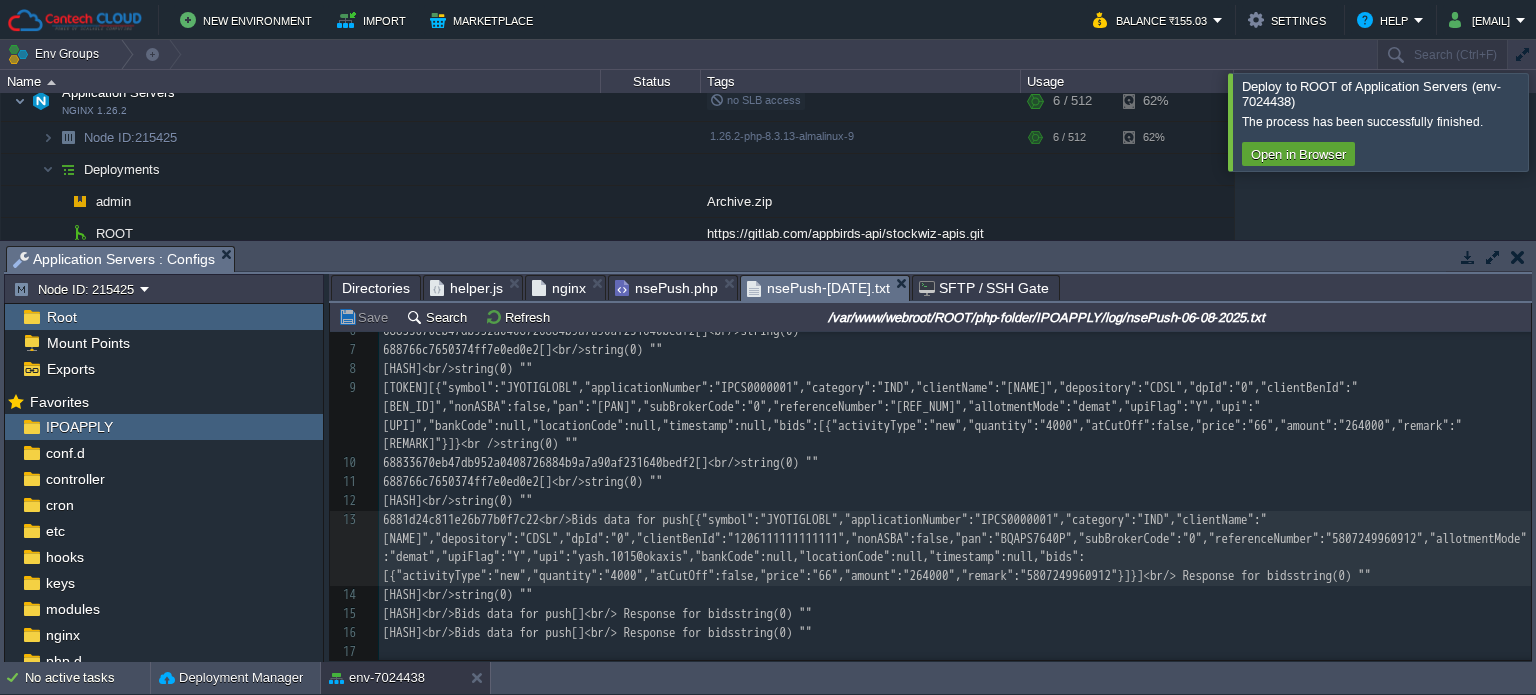 click on "6881d24c811e26b77b0f7c22<br/>Bids data for push[{"symbol":"JYOTIGLOBL","applicationNumber":"IPCS0000001","category":"IND","clientName":"[NAME]","depository":"CDSL","dpId":"0","clientBenId":"1206111111111111","nonASBA":false,"pan":"BQAPS7640P","subBrokerCode":"0","referenceNumber":"5807249960912","allotmentMode":"demat","upiFlag":"Y","upi":"yash.1015@okaxis","bankCode":null,"locationCode":null,"timestamp":null,"bids":[{"activityType":"new","quantity":"4000","atCutOff":false,"price":"66","amount":"264000","remark":"5807249960912"}]}]<br/> Response for bidsstring(0) """ at bounding box center [955, 548] 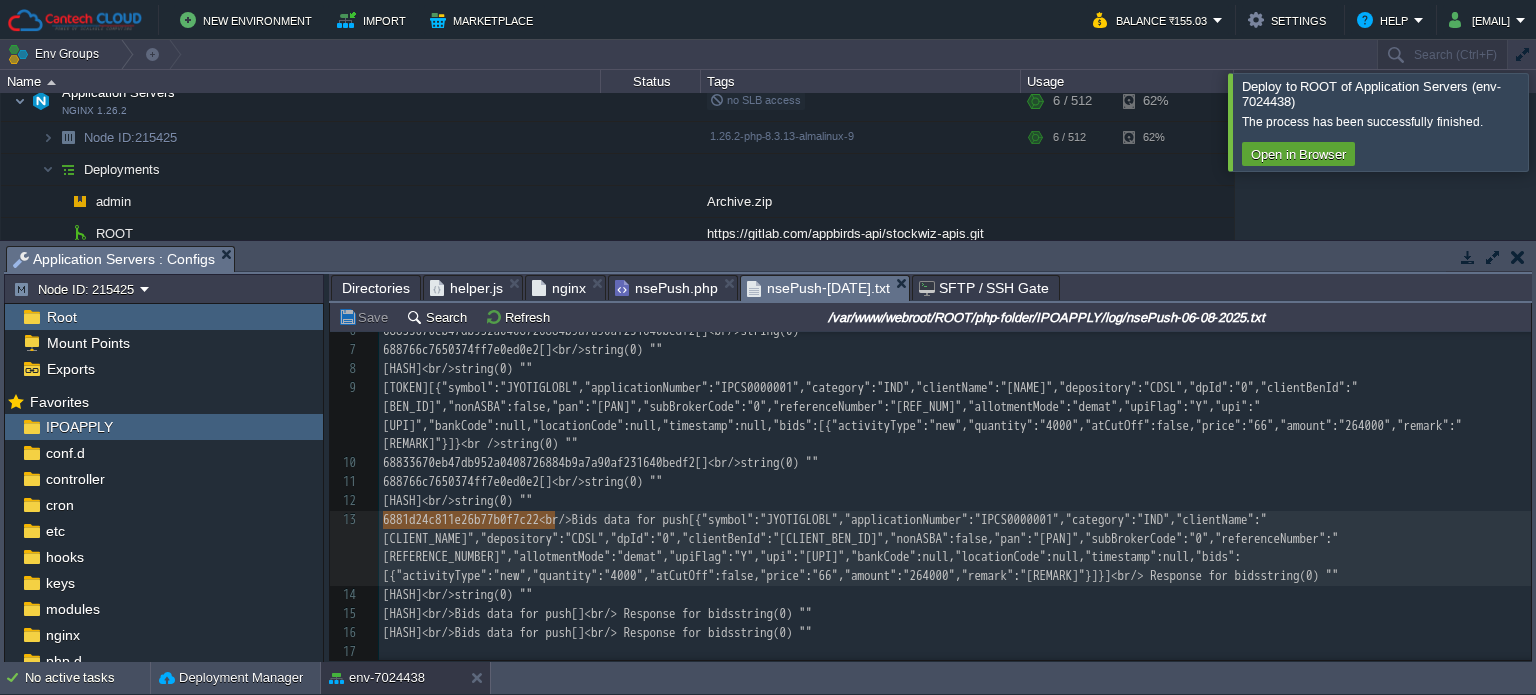 click on "nsePush.php" at bounding box center [666, 288] 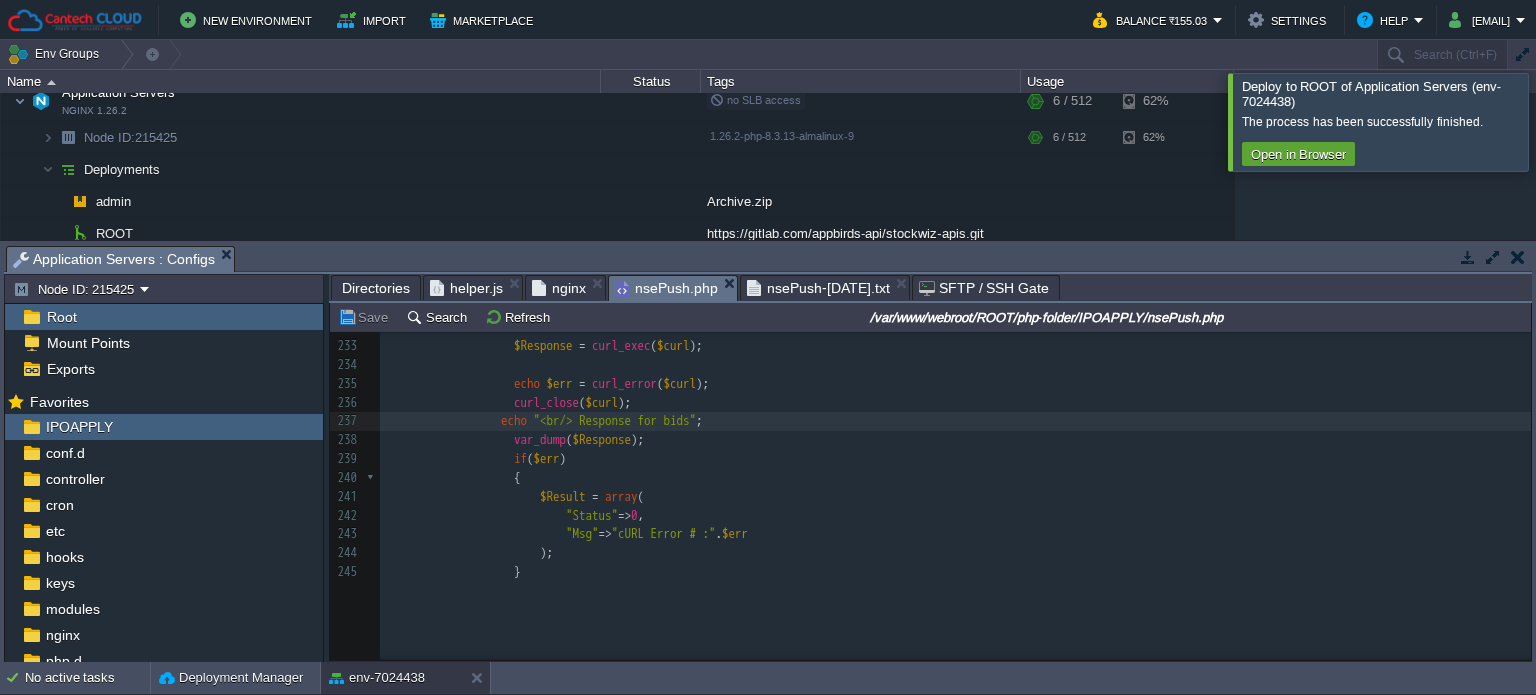 scroll, scrollTop: 3891, scrollLeft: 0, axis: vertical 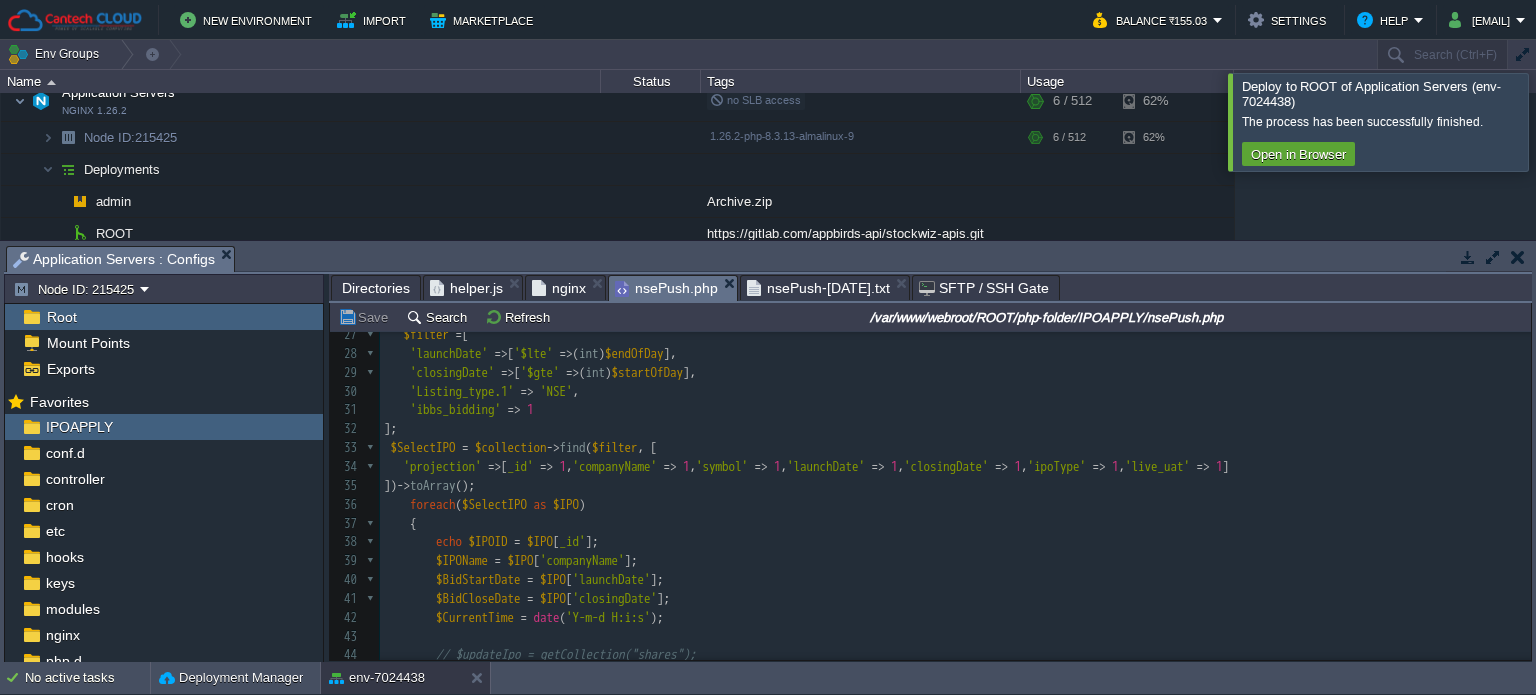 click on "xxxxxxxxxx                    echo   "<br/> Response for bids" ;   26   $collection   =   getCollection ( "shares" ); 27     $filter   =  [ 28      'launchDate'   =>  [ '$lte'   =>  ( int )  $endOfDay ],  29      'closingDate'   =>  [ '$gte'   =>  ( int )  $startOfDay ], 30      'Listing_type.1'   =>   'NSE' , 31      'ibbs_bidding'   =>   1 32  ]; 33   $SelectIPO   =   $collection -> find ( $filter , [ 34     'projection'   =>  [ '_id'   =>   1 , 'companyName'   =>   1 ,  'symbol'   =>   1 ,  'launchDate'   =>   1 ,  'closingDate'   =>   1 ,  'ipoType'   =>   1 ,  'live_uat'   =>   1  ] 35 ]) -> toArray (); 36      foreach ( $SelectIPO   as   $IPO ) 37      { 38           echo   $IPOID   =   $IPO [ '_id' ]; 39           $IPOName   =   $IPO [ 'companyName' ]; 40           $BidStartDate   =   $IPO [ 'launchDate' ]; 41           $BidCloseDate   =   $IPO [ 'closingDate' ]; 42           $CurrentTime   =   date ( 'Y-m-d H:i:s' ); 43           44           //$updateIpo = getCollection("shares"); 45" at bounding box center (955, 787) 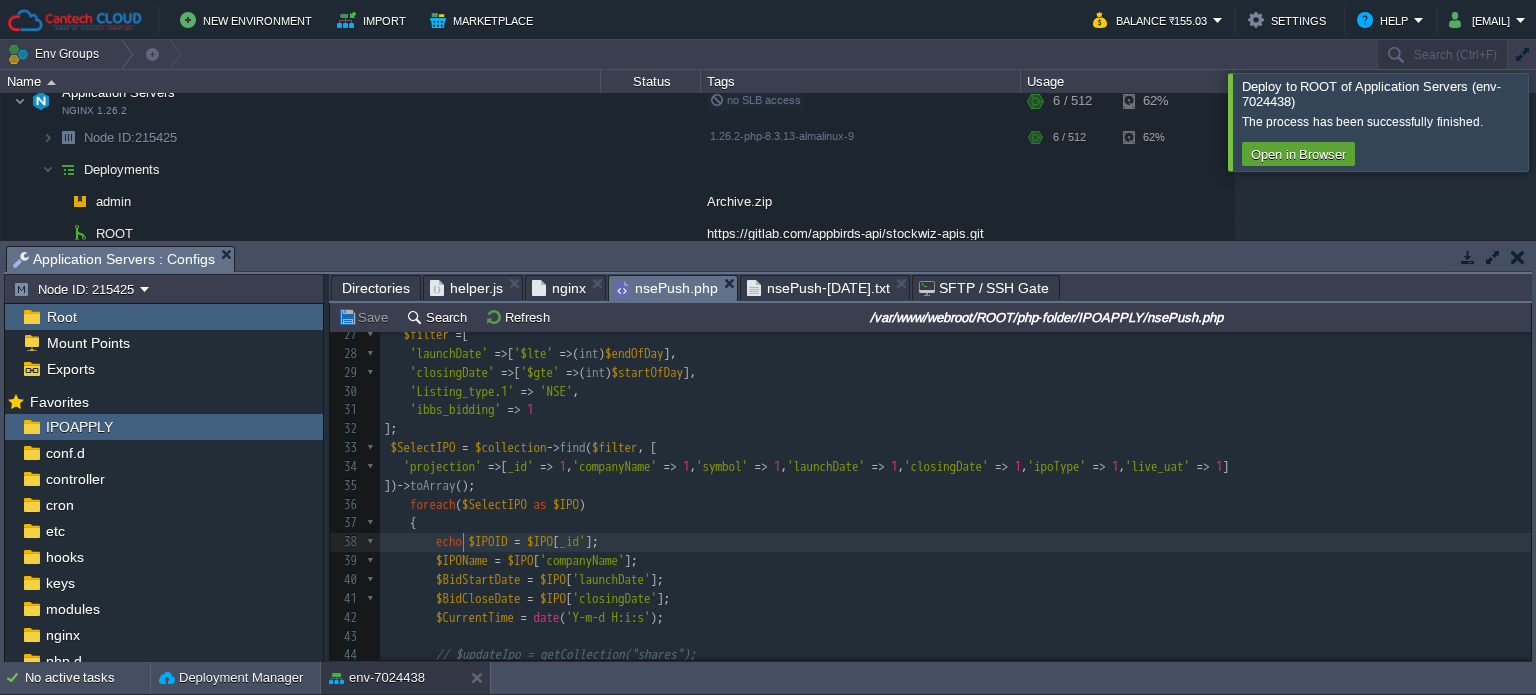 type on "echo" 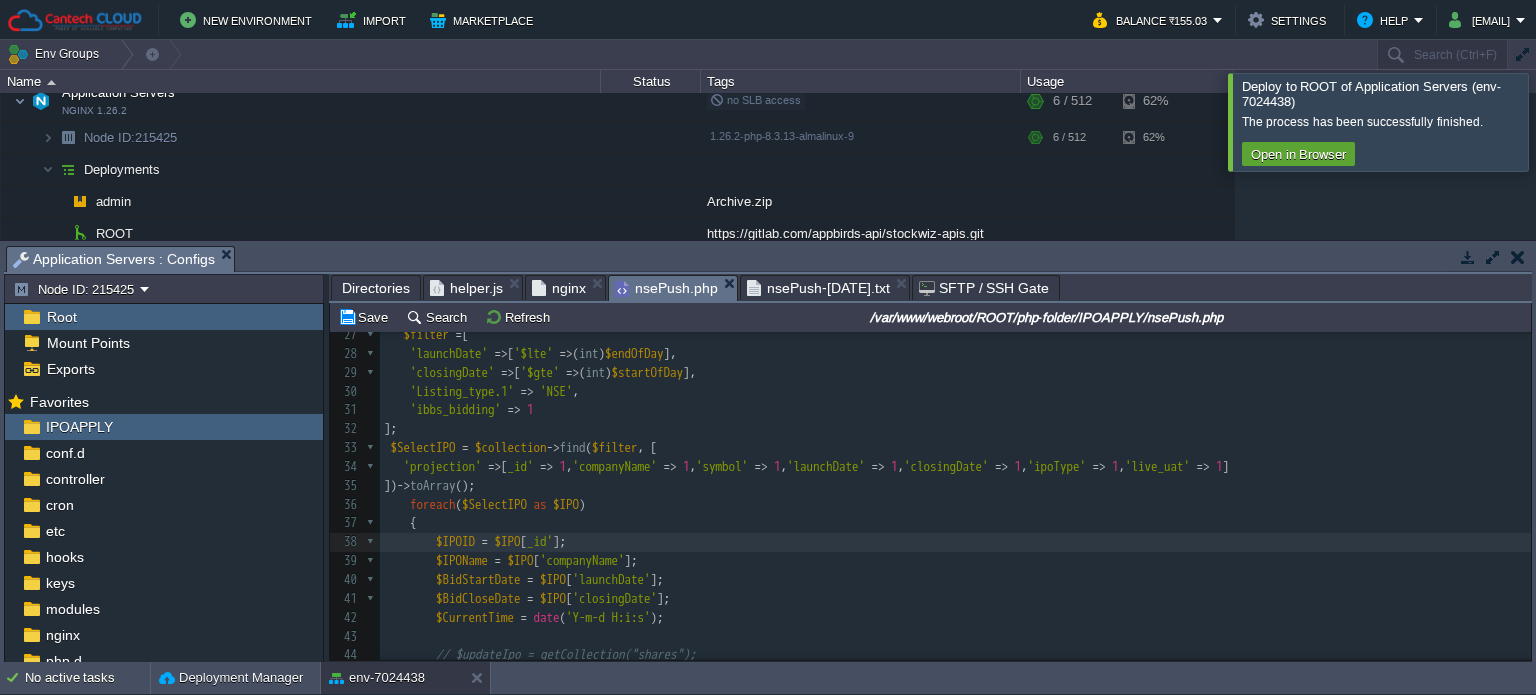click on "xxxxxxxxxx                    echo   "<br/> Response for bids" ;   17 $BidCloseTime   =   date ( 'Y-m-d' ) .  "   17:00:00<br>" ; 18   if ( $CurrentTime < $BidStartTime   ||   $CurrentTime > $BidCloseTime ) 19  { 20        echo   'NSE Bidding Close. Bidding Time is ' . $BidStartTime . ' to ' . $BidCloseTime ; 21        exit ; 22  } 23   24   $startOfDay   =   Carbon :: now ( 'Asia/Kolkata' ) -> startOfDay () -> timestamp   *   1000 ;  // 00:00:00 AM 25   $endOfDay   =   Carbon :: now ( 'Asia/Kolkata' ) -> endOfDay () -> timestamp   *   1000 ;  // 23:59:59 PM 26   $collection   =   getCollection ( "shares" ); 27     $filter   =  [ 28      'launchDate'   =>  [ '$lte'   =>  ( int )  $endOfDay ],  29      'closingDate'   =>  [ '$gte'   =>  ( int )  $startOfDay ], 30      'Listing_type.1'   =>   'NSE' , 31      'ibbs_bidding'   =>   1 32  ]; 33   $SelectIPO   =   $collection -> find ( $filter , [ 34     'projection'   =>  [ '_id'   =>   1 , 'companyName'   =>   1 ,  'symbol'   =>   1 ,  'launchDate'" at bounding box center (955, 486) 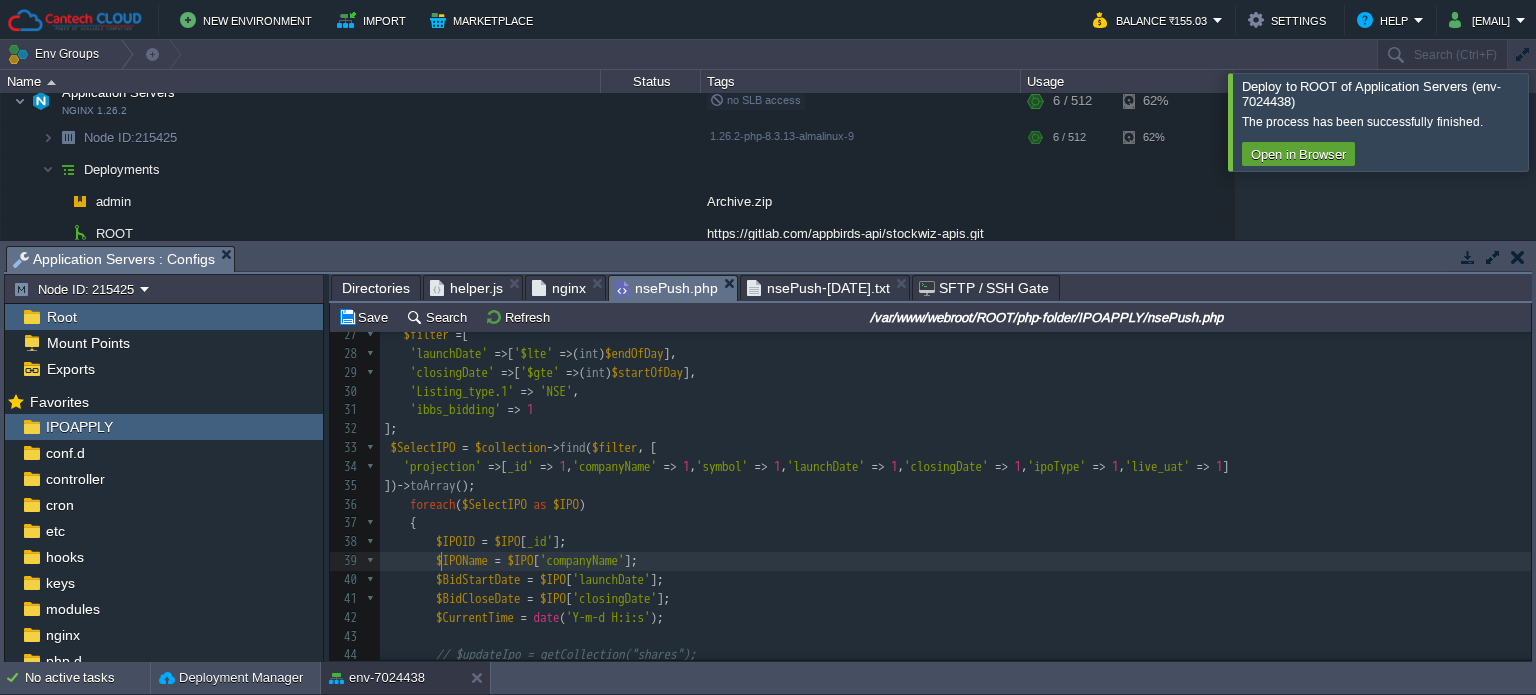 type on "r" 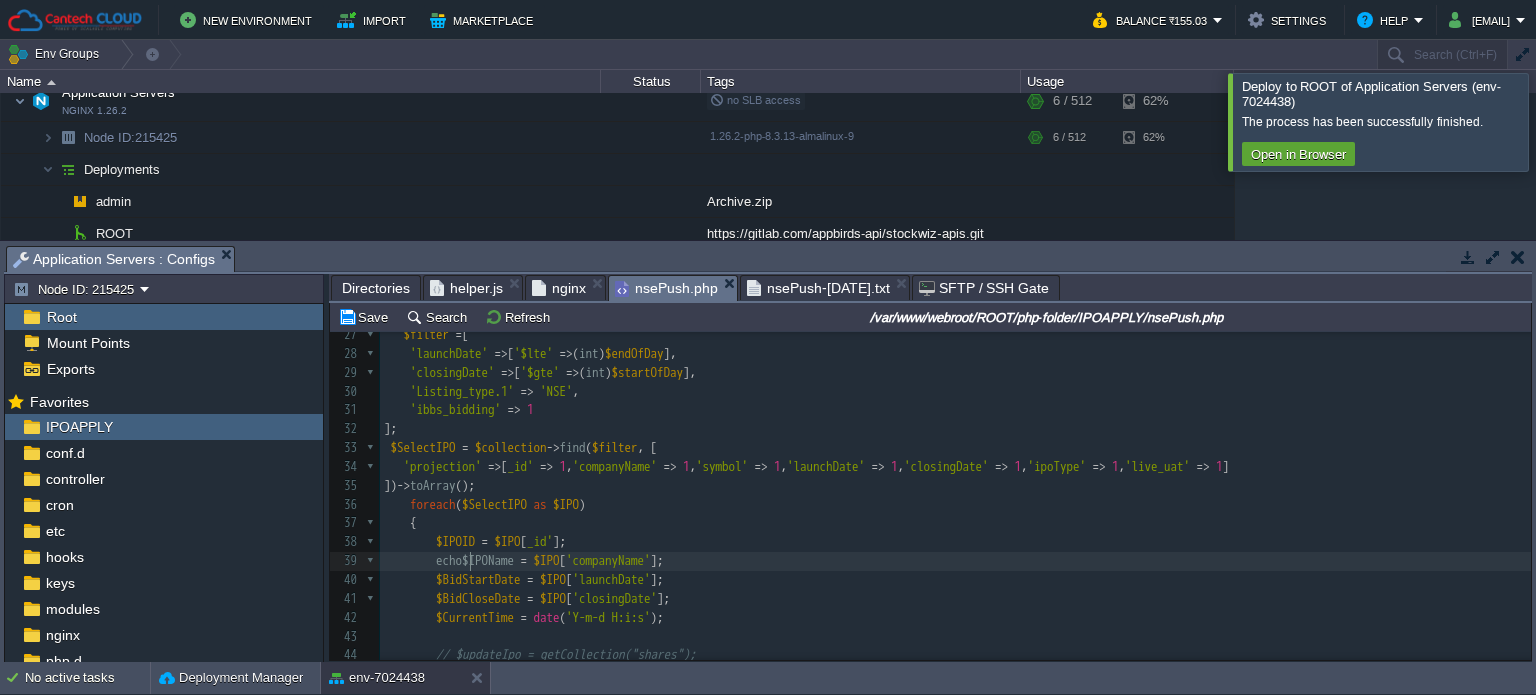type on "echo" 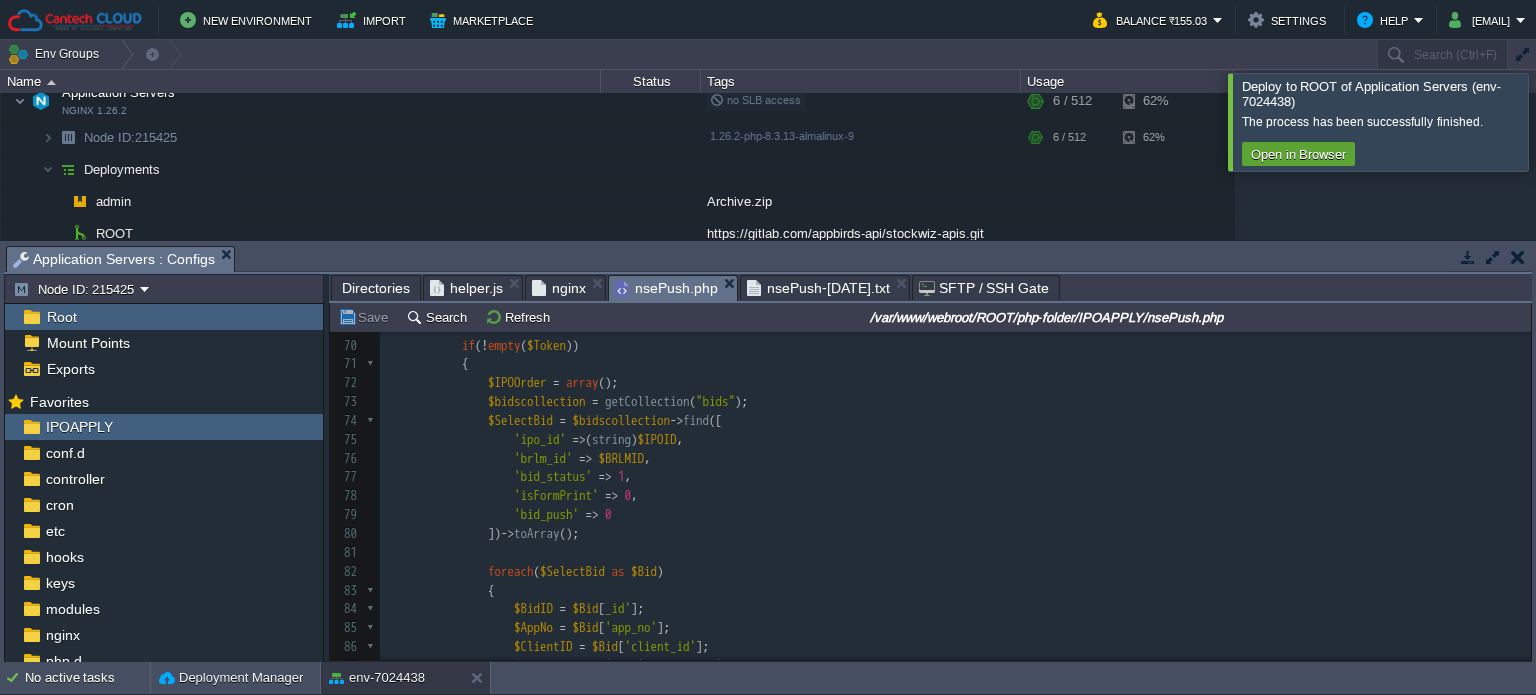 click on "nsePush-[DATE].txt" at bounding box center (818, 288) 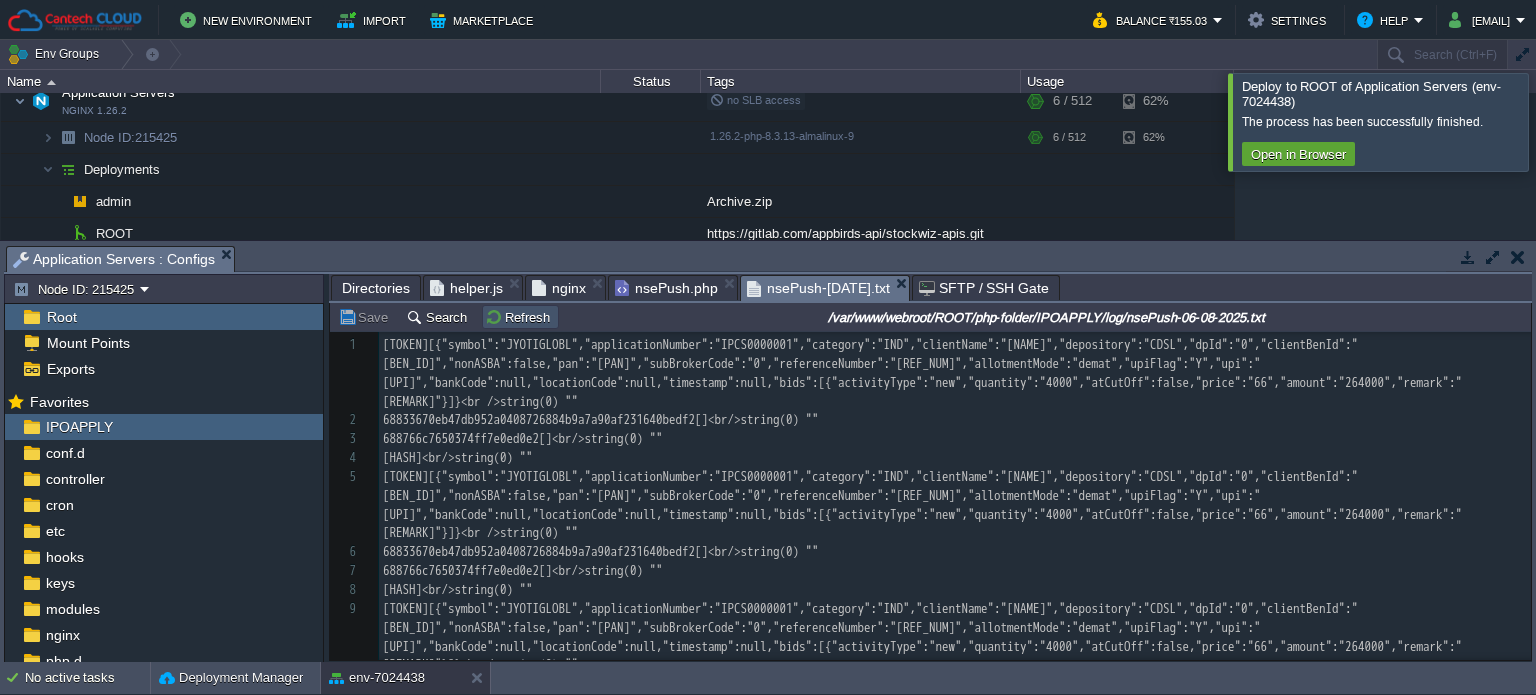 click on "Refresh" at bounding box center (520, 317) 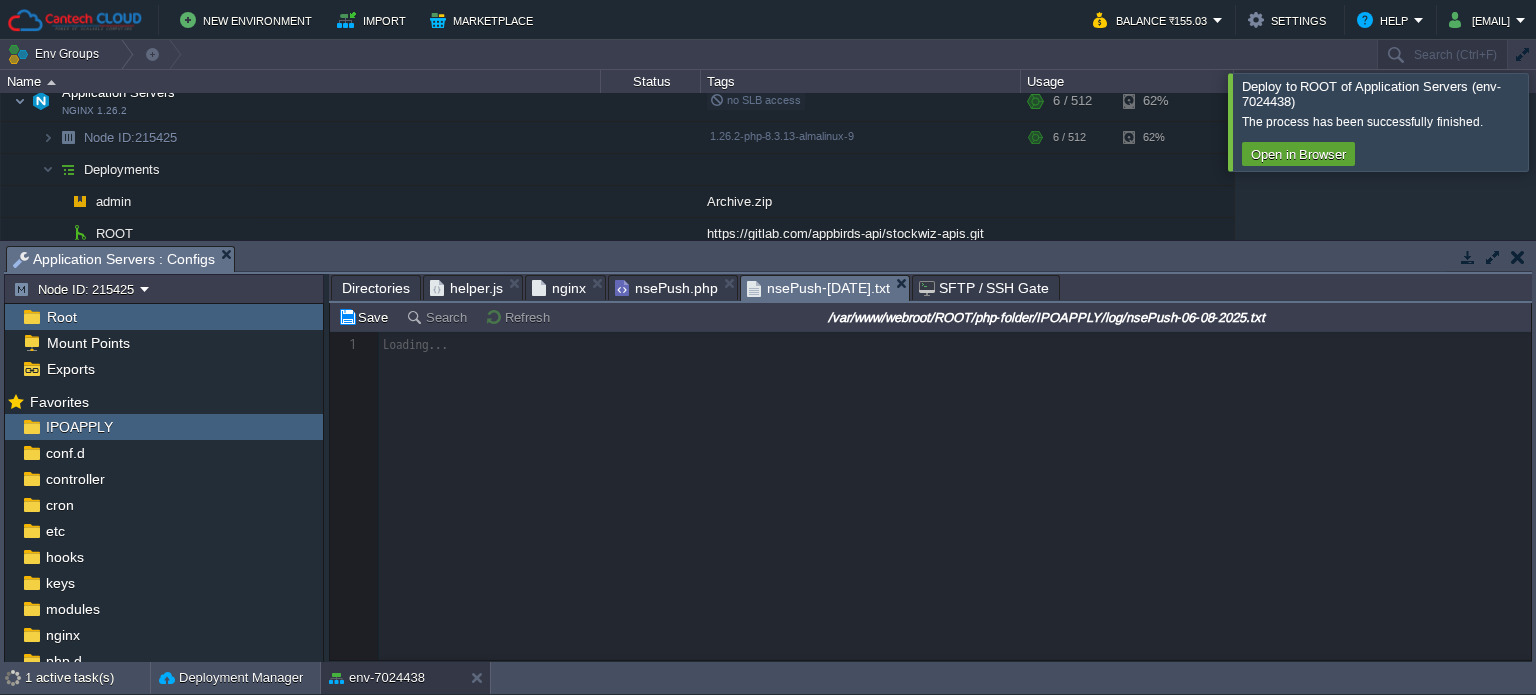 type 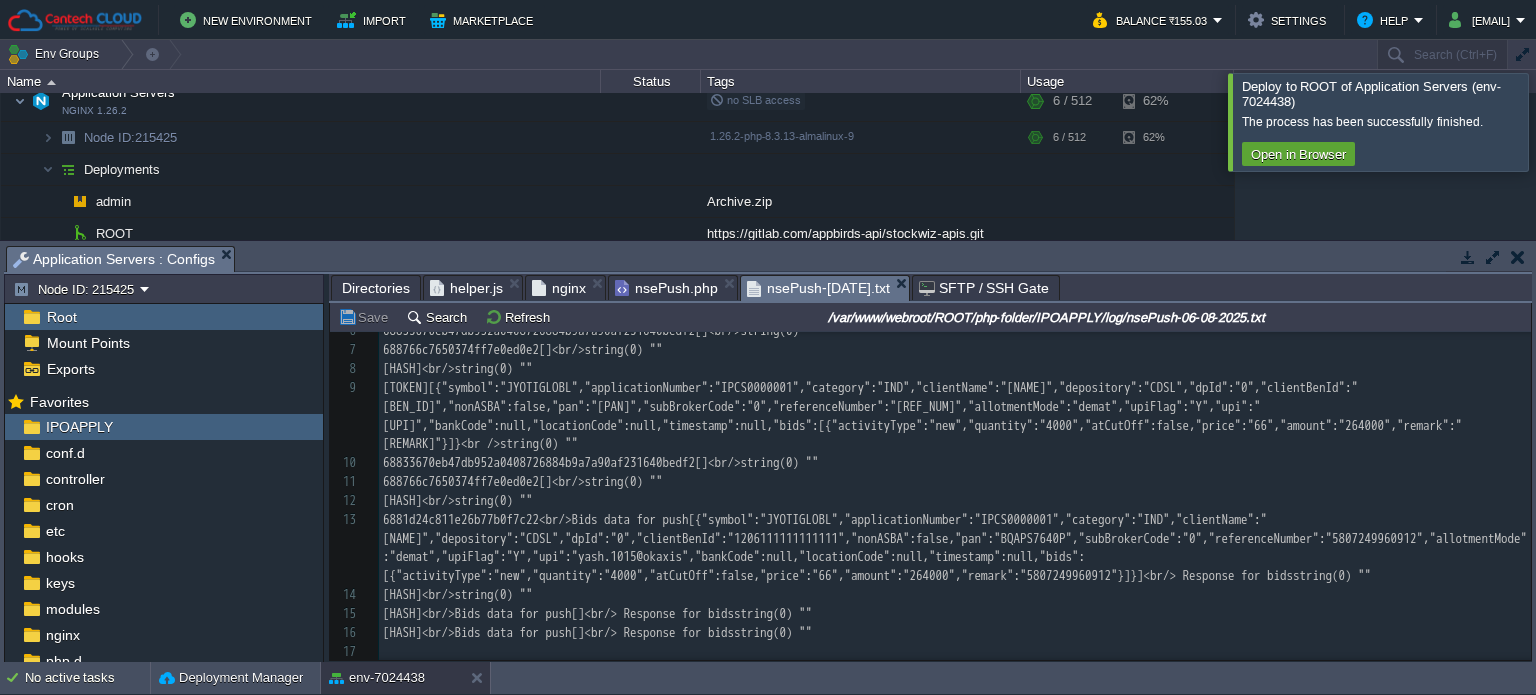 click on "nginx" at bounding box center [559, 288] 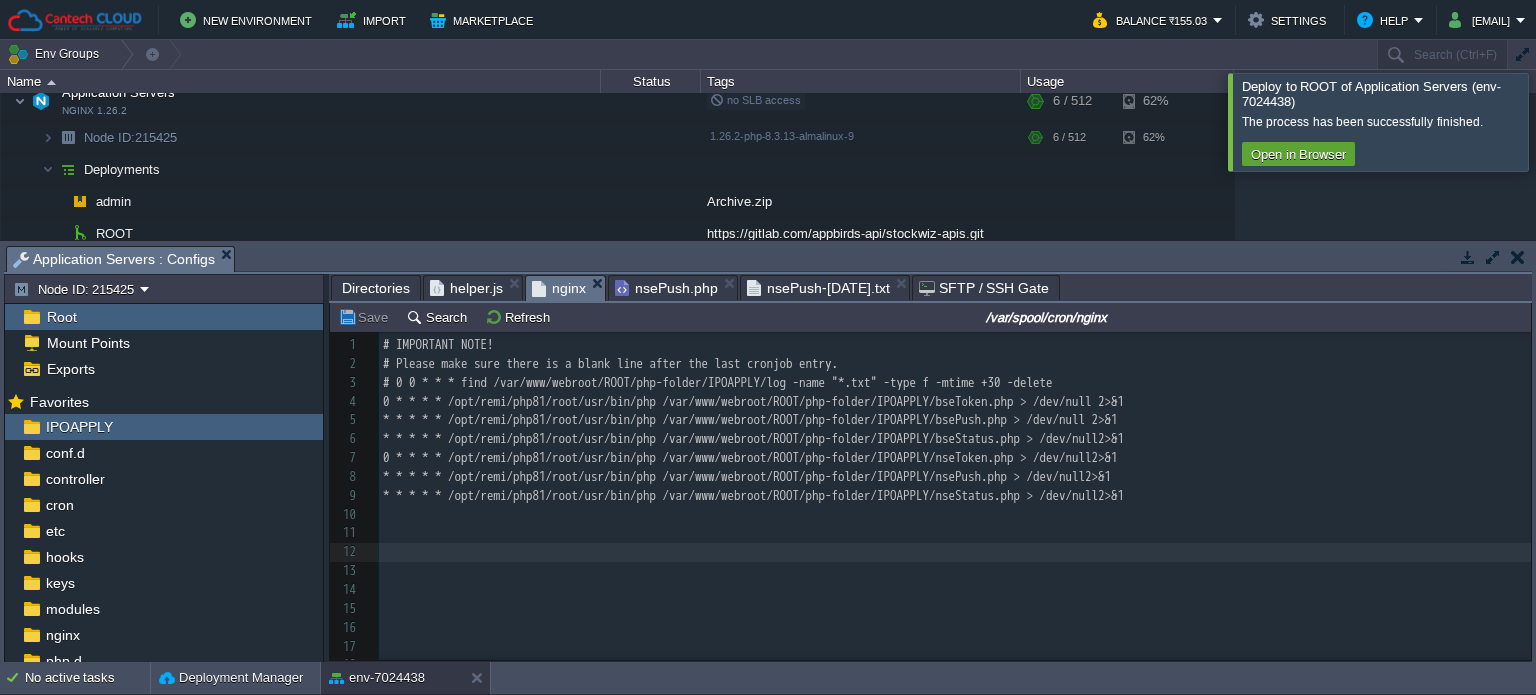 click on "​" at bounding box center (955, 533) 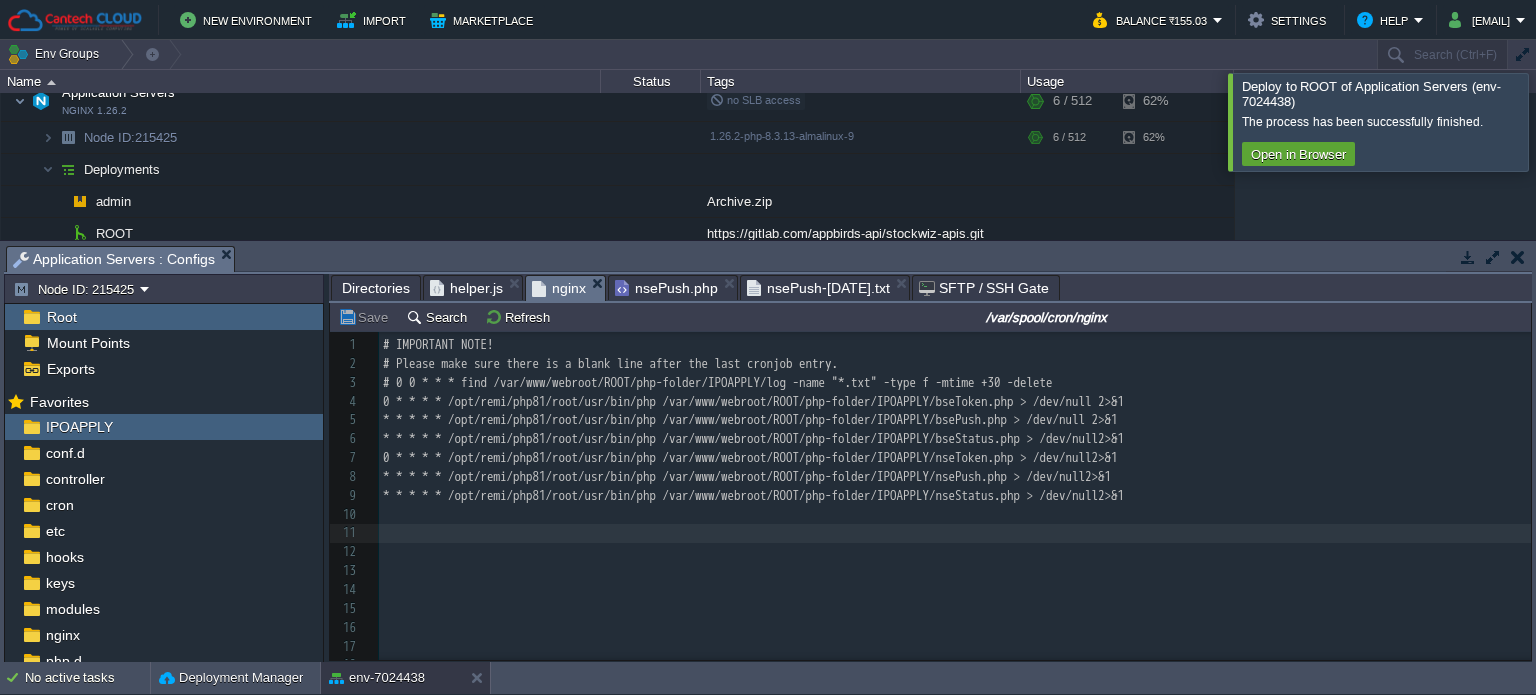 click on "​" at bounding box center [955, 552] 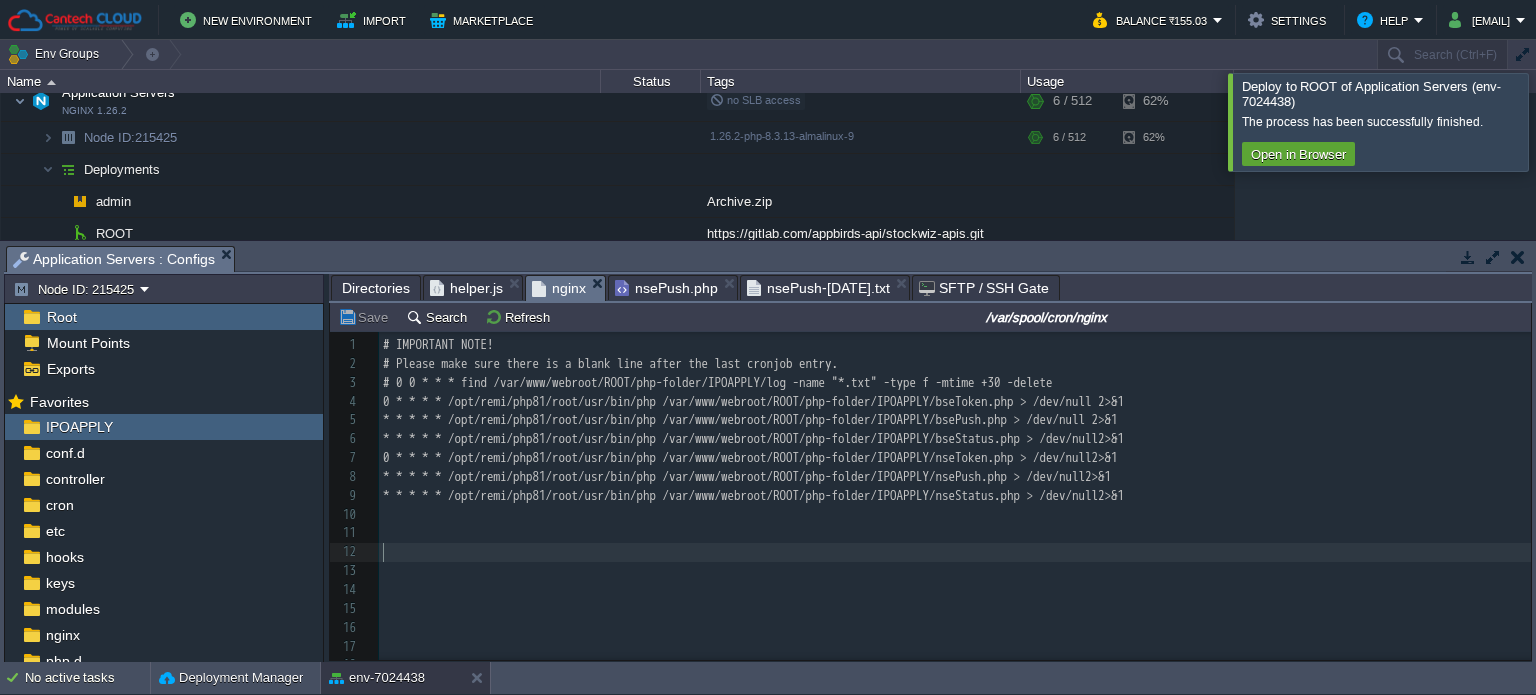 click on "nsePush-[DATE].txt" at bounding box center (818, 288) 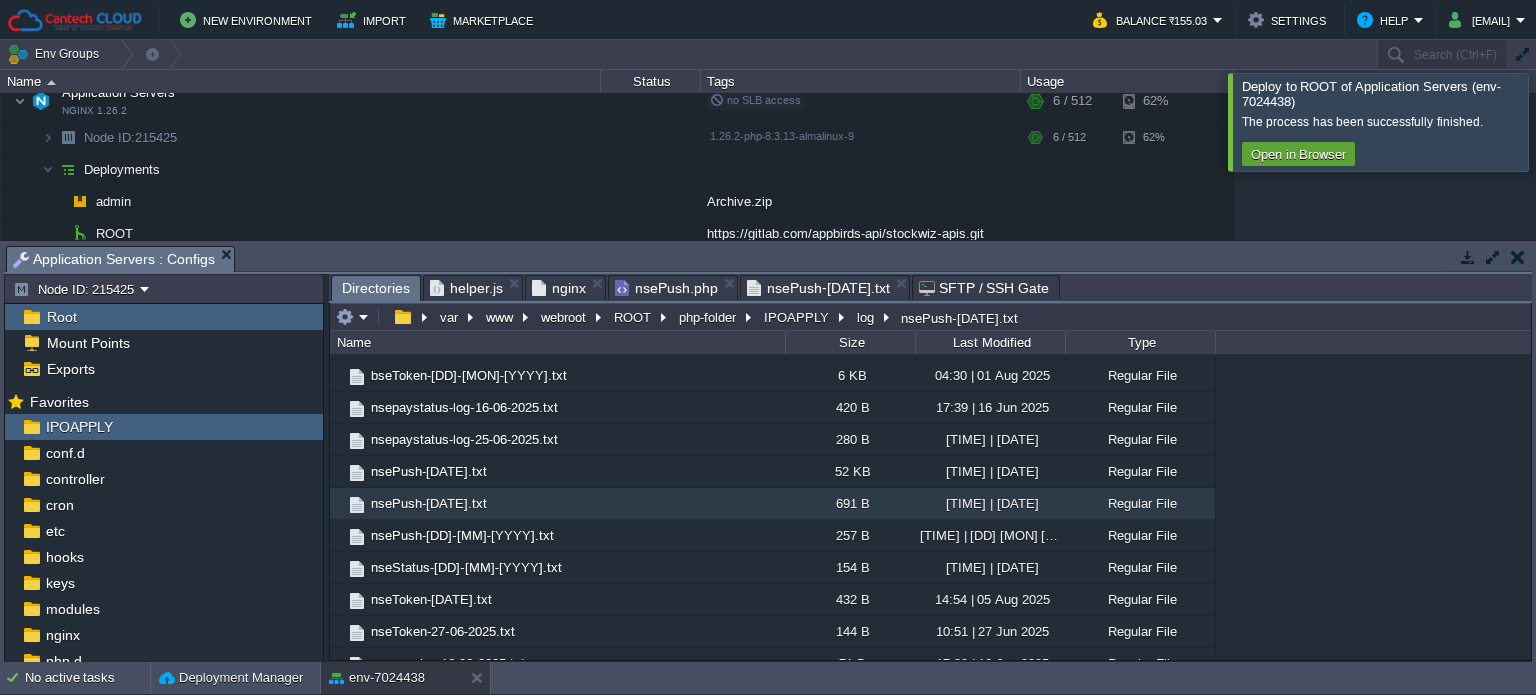click on "Directories" at bounding box center (376, 288) 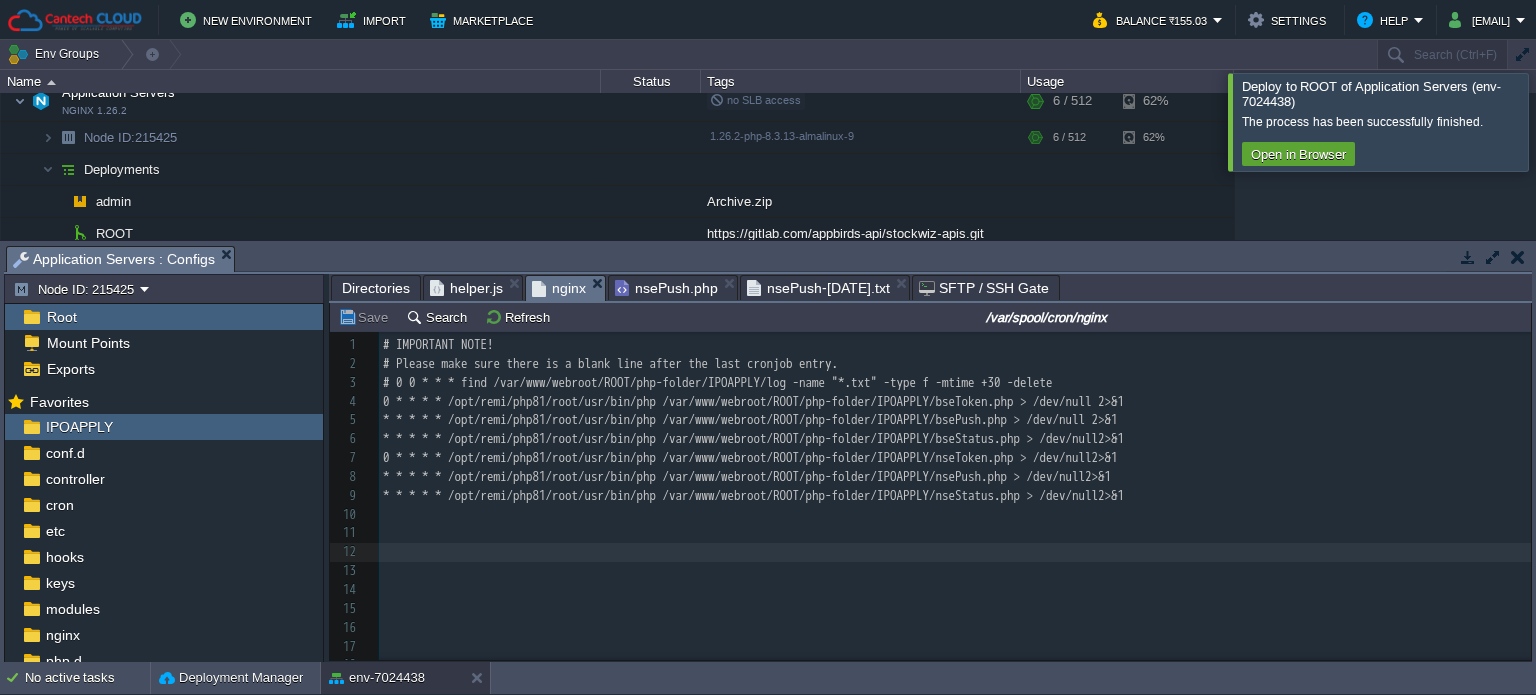 click on "nginx" at bounding box center [559, 288] 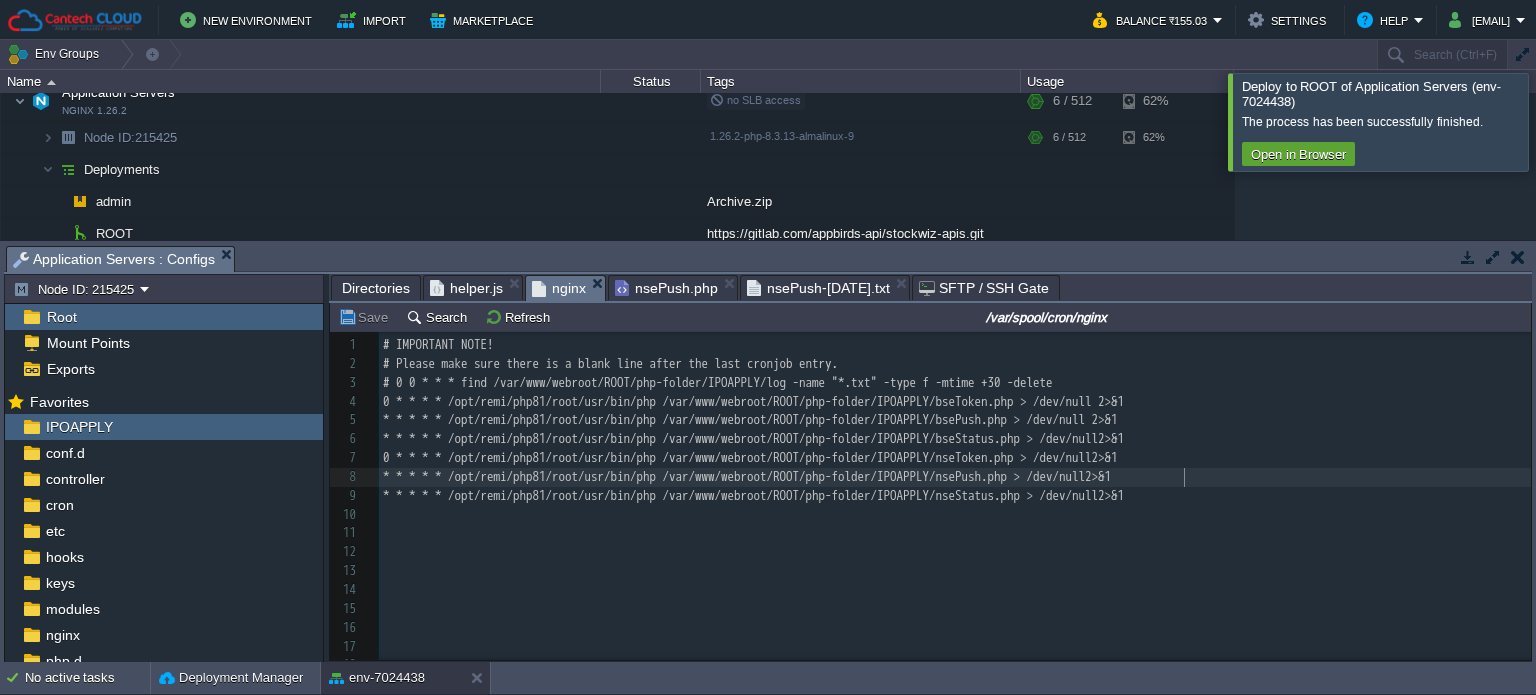 type on "T/php-folder/IPOAPPLY/nsePush.php > /dev/null2>&1" 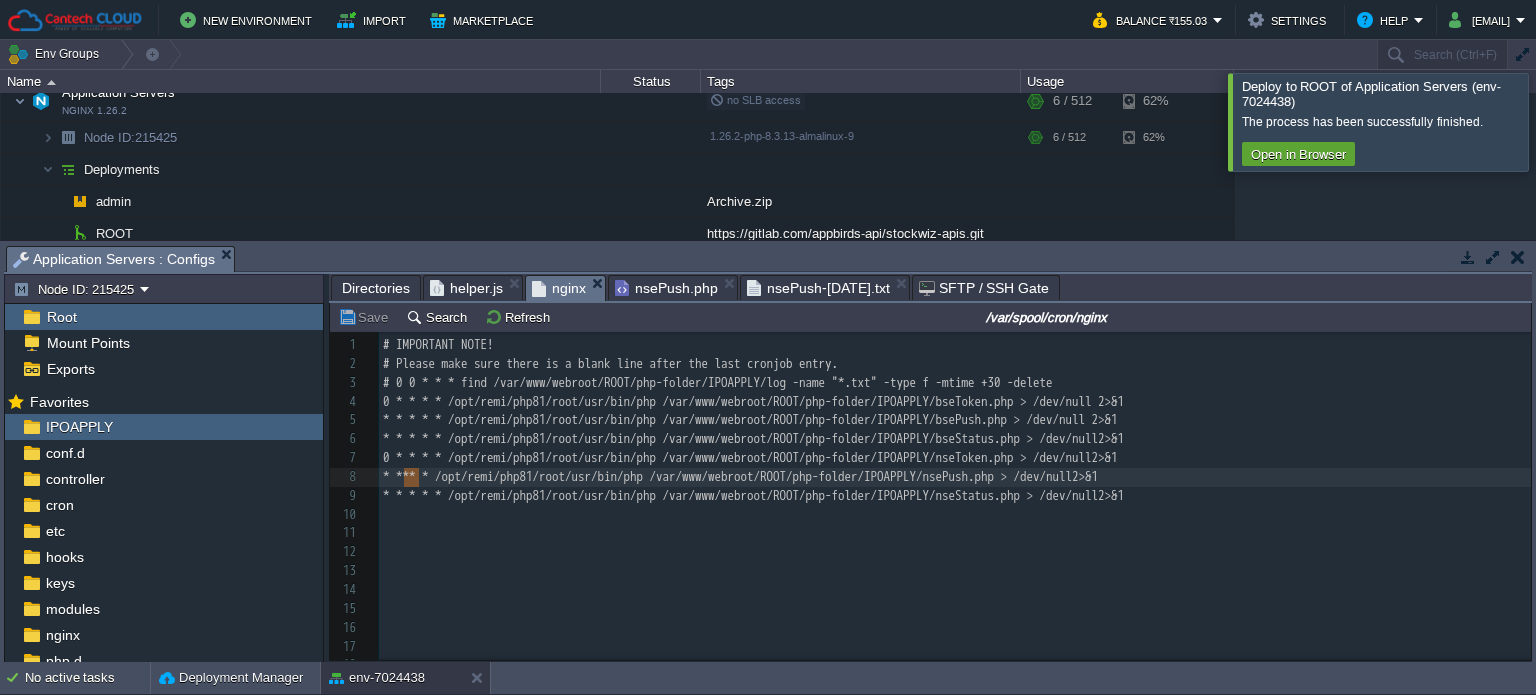 type on "* *" 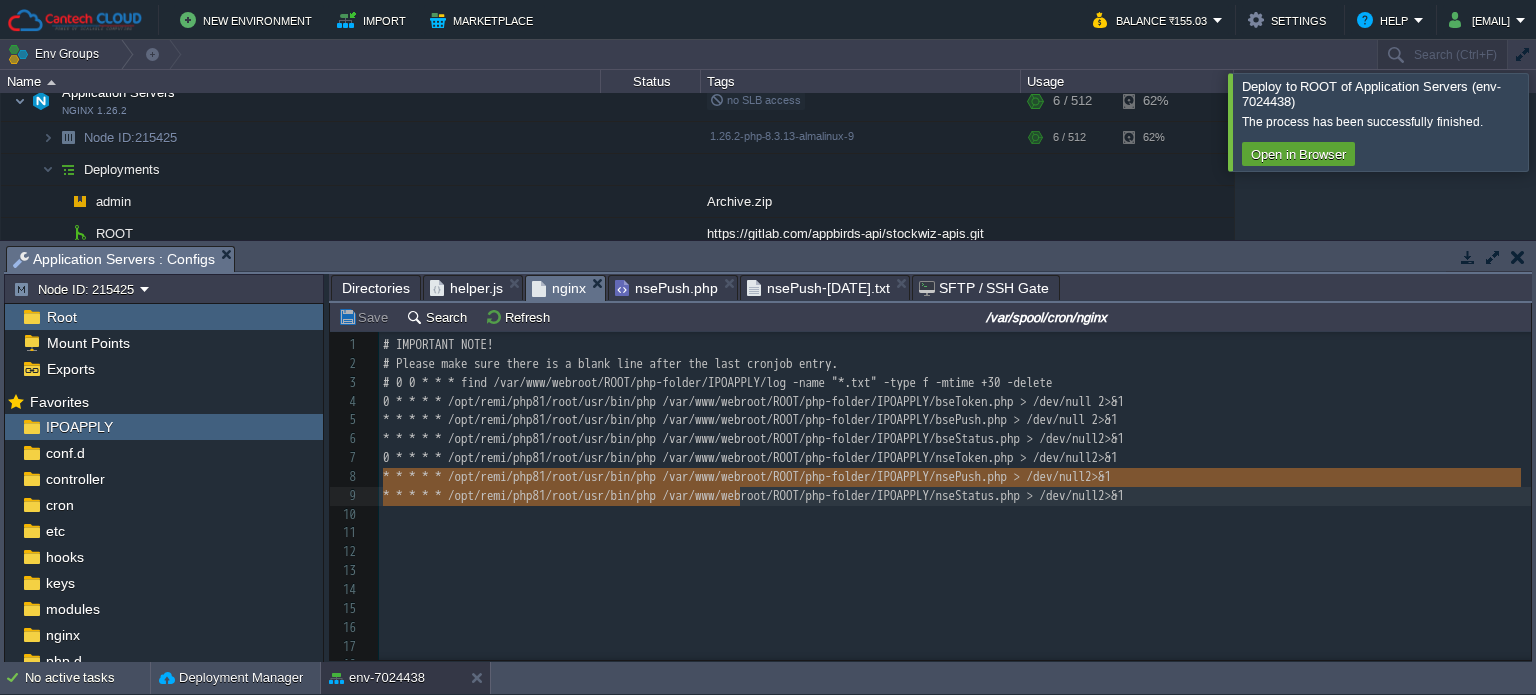type on "* * * * * /opt/remi/php81/root/usr/bin/php /var/www/webroot/ROOT/php-folder/IPOAPPLY/nsePush.php > /dev/null2>&1
* * * * * /opt/remi/php81/root/usr/bin/php /var/www/webroot/ROOT/php-folder/IPOAPPLY/nseStatus.php > /dev/null2>&1" 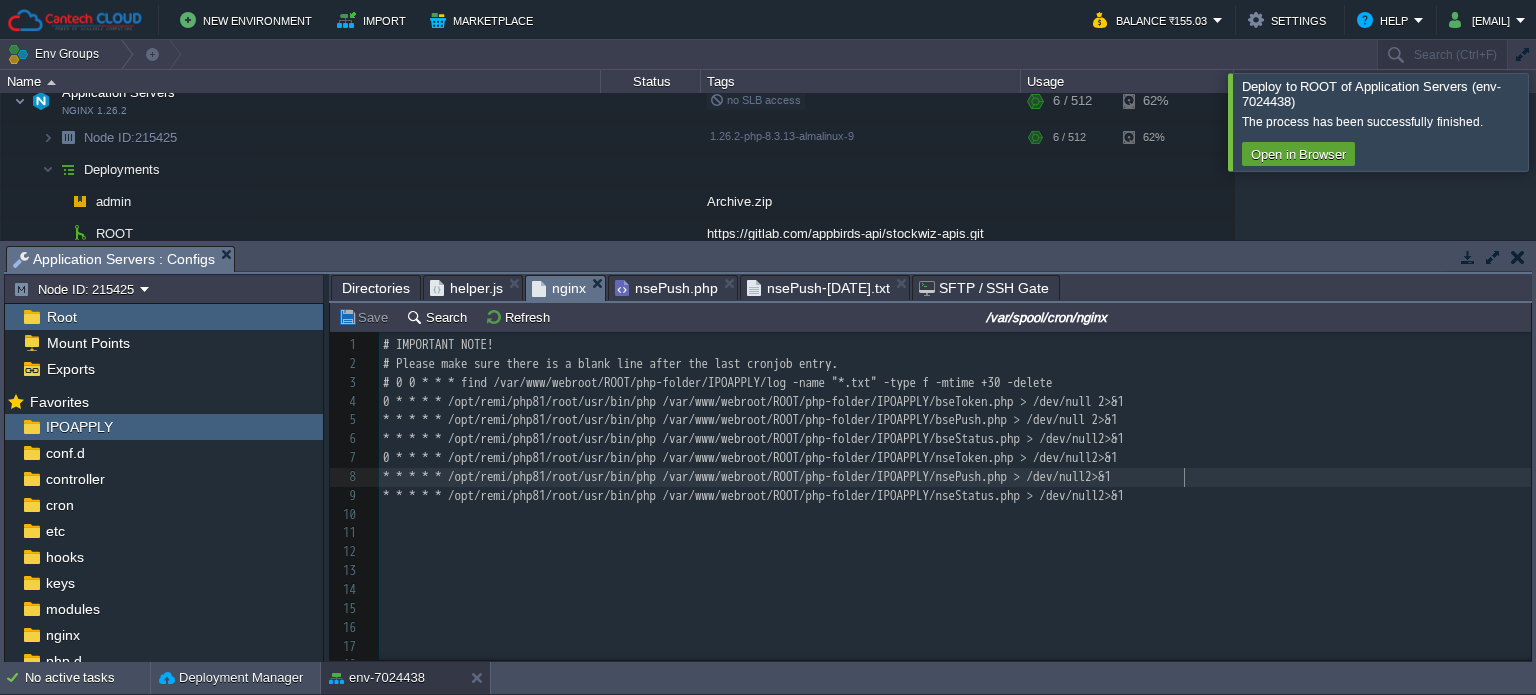 type on "* * * * * /opt/remi/php81/root/usr/bin/php /var/www/webroot/ROOT/php-folder/IPOAPPLY/nsePush.php > /dev/null2>&1" 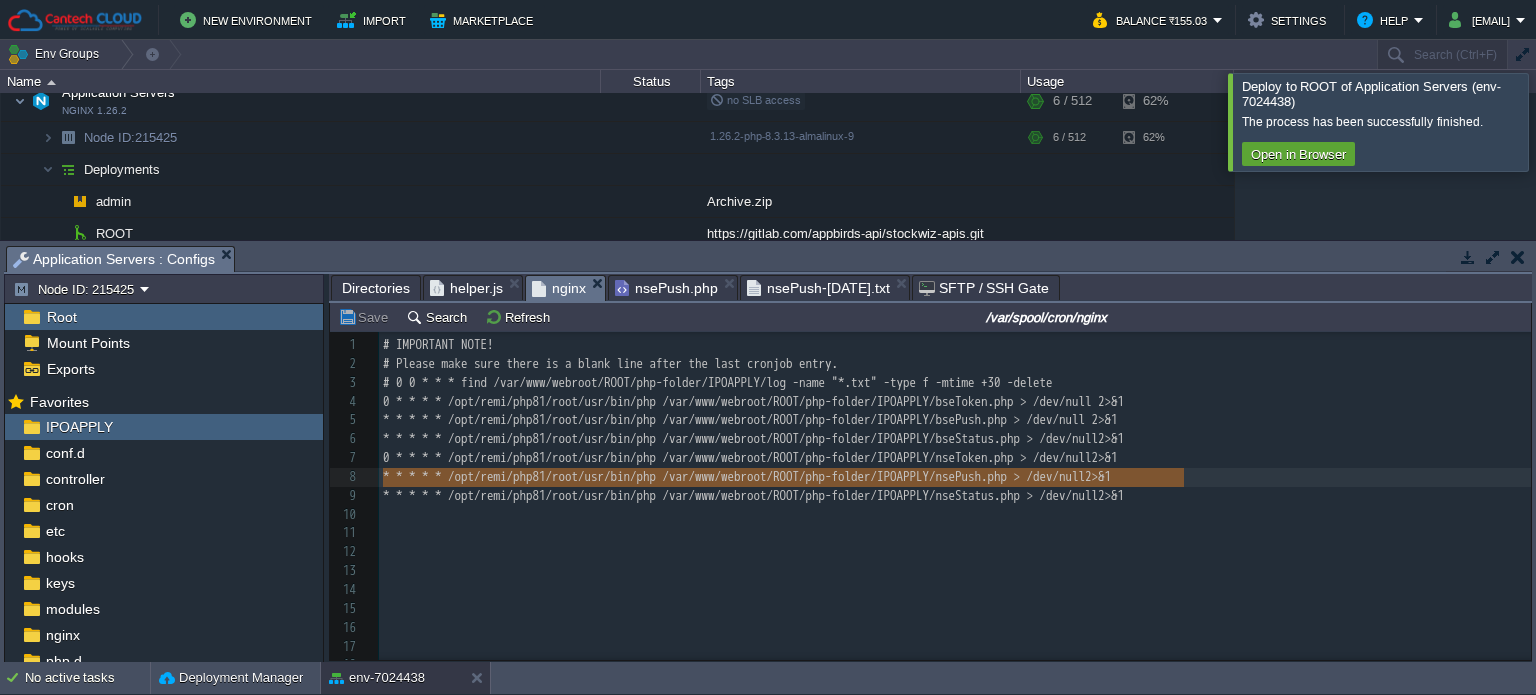 click on "​" at bounding box center (955, 533) 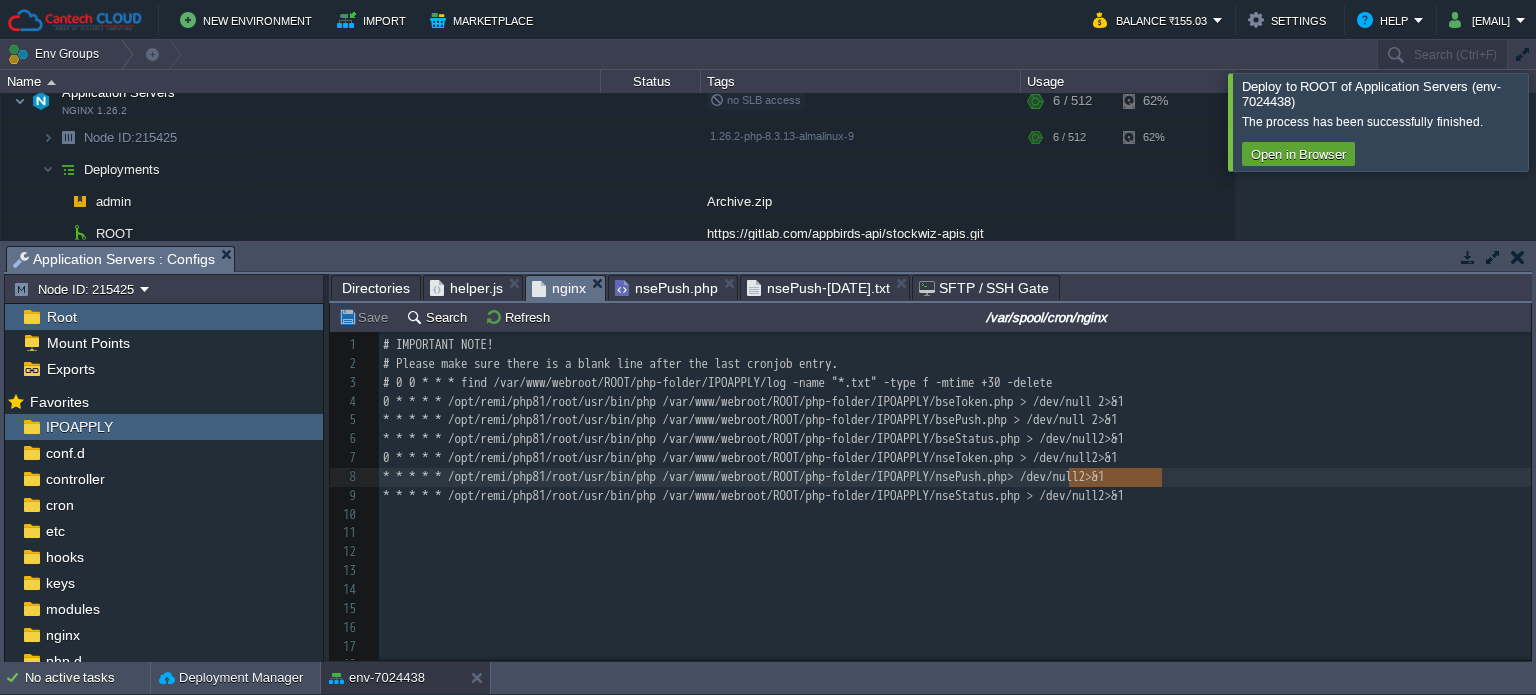 type on "> /dev/null2>&1" 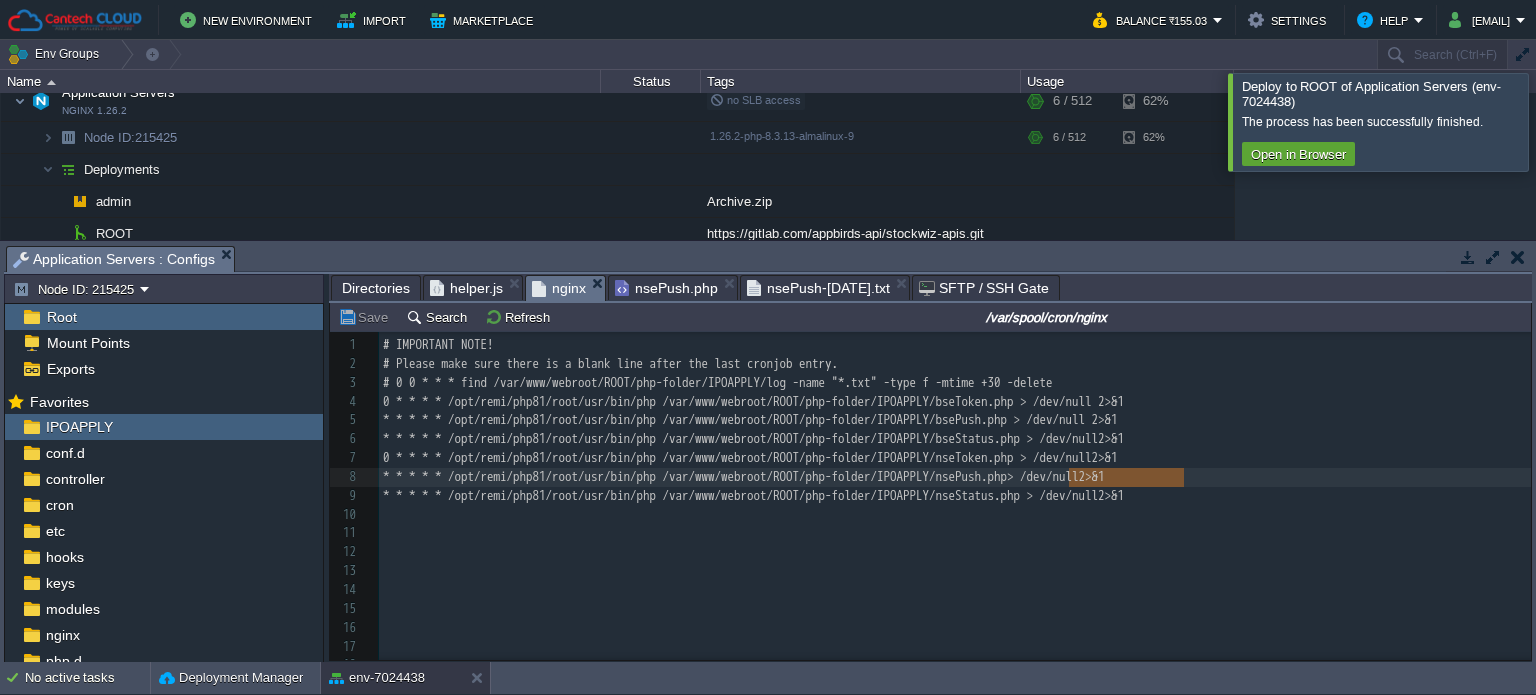 drag, startPoint x: 1071, startPoint y: 480, endPoint x: 1187, endPoint y: 476, distance: 116.06895 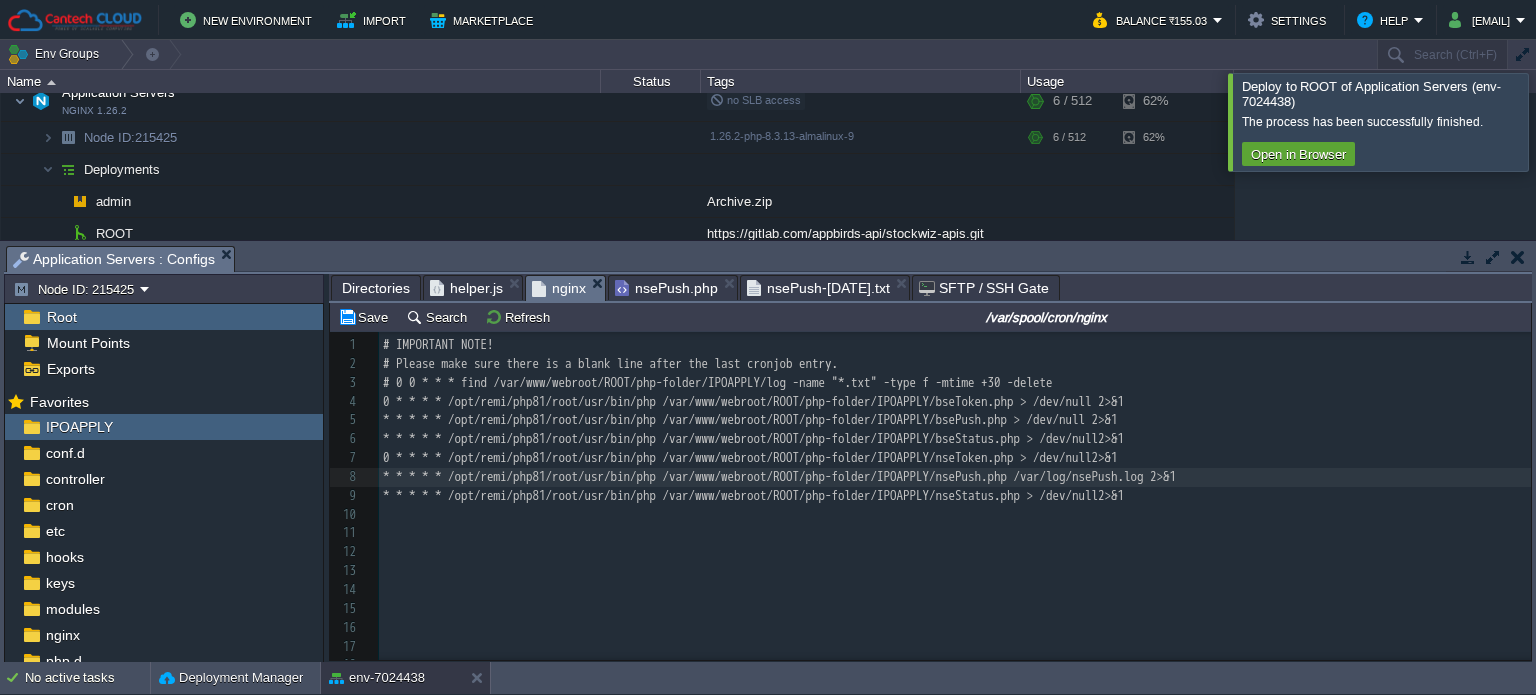click on "xxxxxxxxxx   1 # IMPORTANT NOTE! 2 # Please make sure there is a blank line after the last cronjob entry. 3 # 0 0 * * * find /var/www/webroot/ROOT/php-folder/IPOAPPLY/log -name "*.txt" -type f -mtime +30 -delete 4 0 * * * * /opt/remi/php81/root/usr/bin/php /var/www/webroot/ROOT/php-folder/IPOAPPLY/bseToken.php > /dev/null 2>&1 5 * * * * * /opt/remi/php81/root/usr/bin/php /var/www/webroot/ROOT/php-folder/IPOAPPLY/bsePush.php > /dev/null 2>&1 6 * * * * * /opt/remi/php81/root/usr/bin/php /var/www/webroot/ROOT/php-folder/IPOAPPLY/bseStatus.php > /dev/null2>&1 7 0 * * * * /opt/remi/php81/root/usr/bin/php /var/www/webroot/ROOT/php-folder/IPOAPPLY/nseToken.php > /dev/null2>&1 8 * * * * * /opt/remi/php81/root/usr/bin/php /var/www/webroot/ROOT/php-folder/IPOAPPLY/nsePush.php /var/log/nsePush.log 2>&1 9 * * * * * /opt/remi/php81/root/usr/bin/php /var/www/webroot/ROOT/php-folder/IPOAPPLY/nseStatus.php > /dev/null2>&1 10 ​ 11 ​ 12 ​ 13 ​ 14 ​ 15 ​ 16 ​ 17 ​ 18 ​ 19 ​ 20 ​ 21 ​ 22 ​ 23 ​ 24 25" at bounding box center (955, 590) 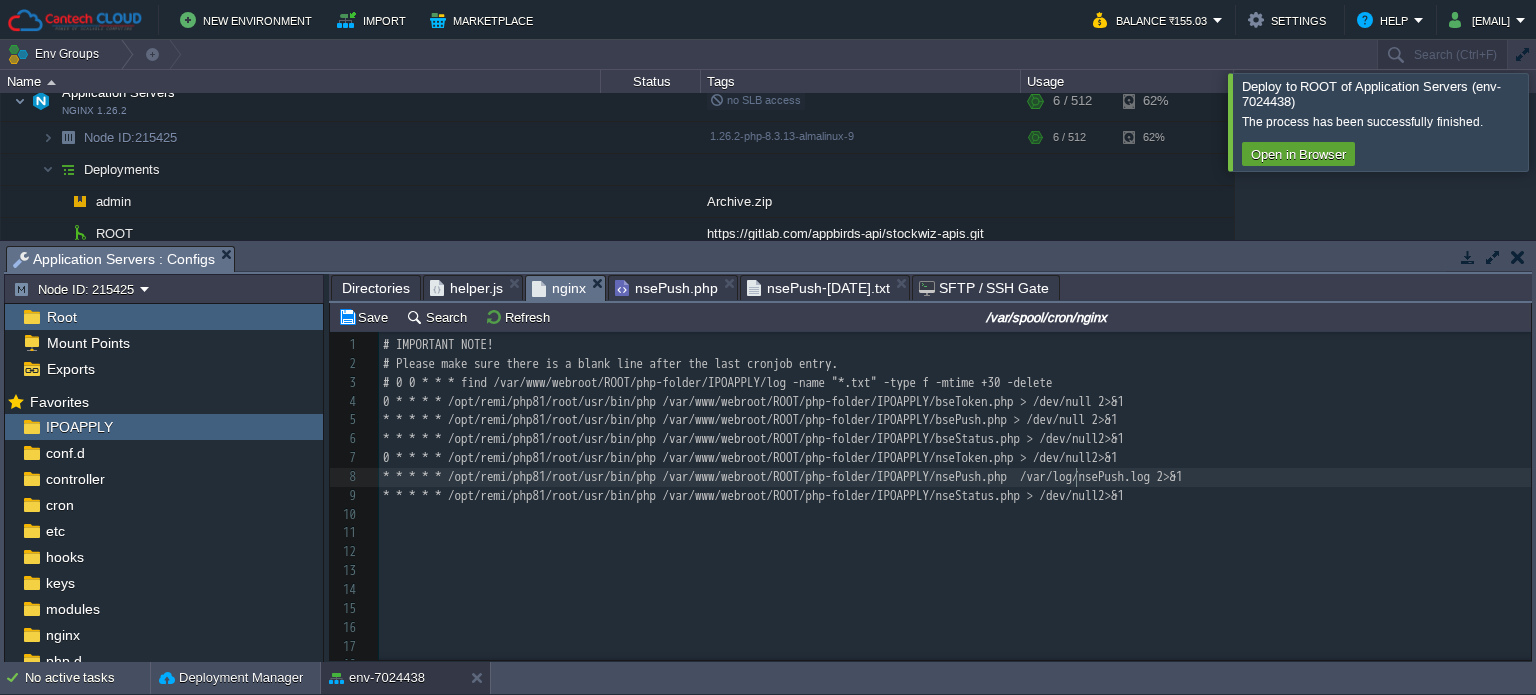 scroll, scrollTop: 6, scrollLeft: 6, axis: both 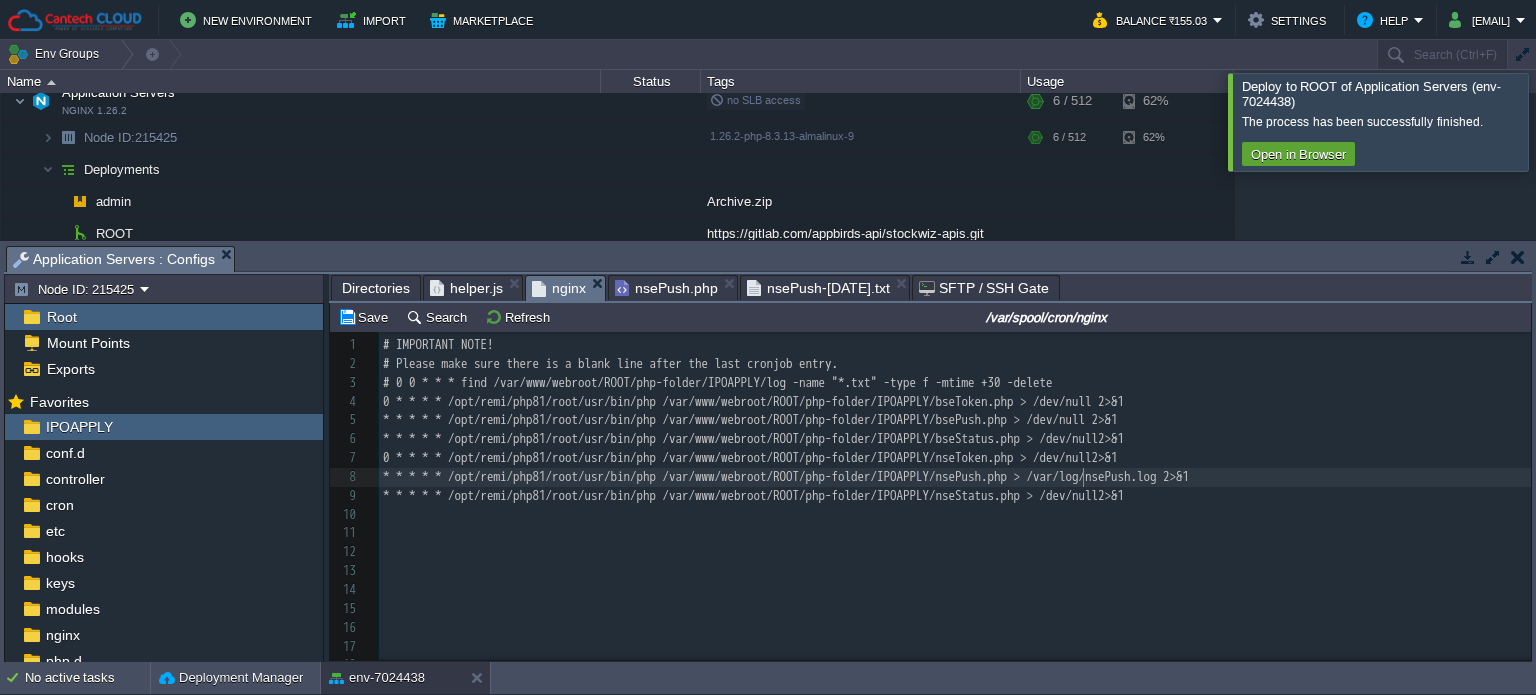 type on ">>" 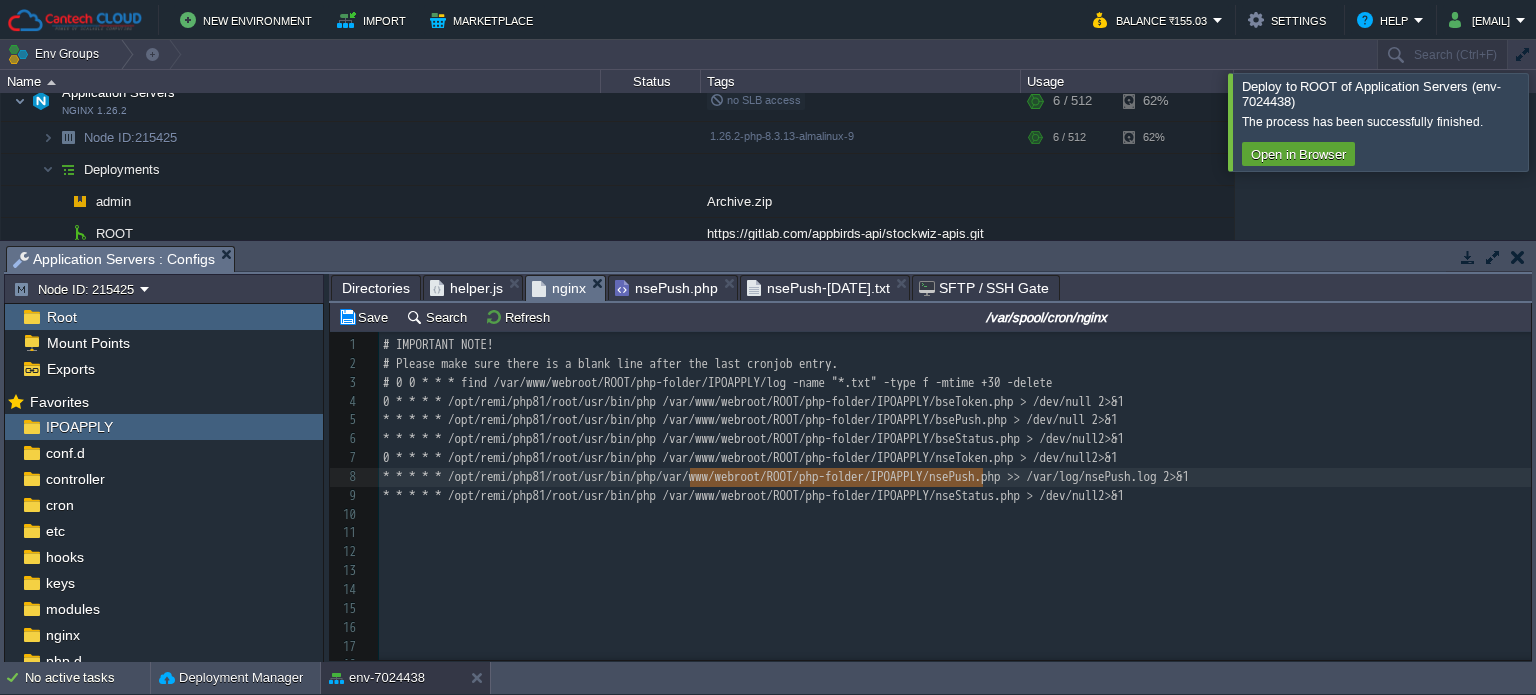 type on "/var/www/webroot/ROOT/php-folder/IPOAPPLY/" 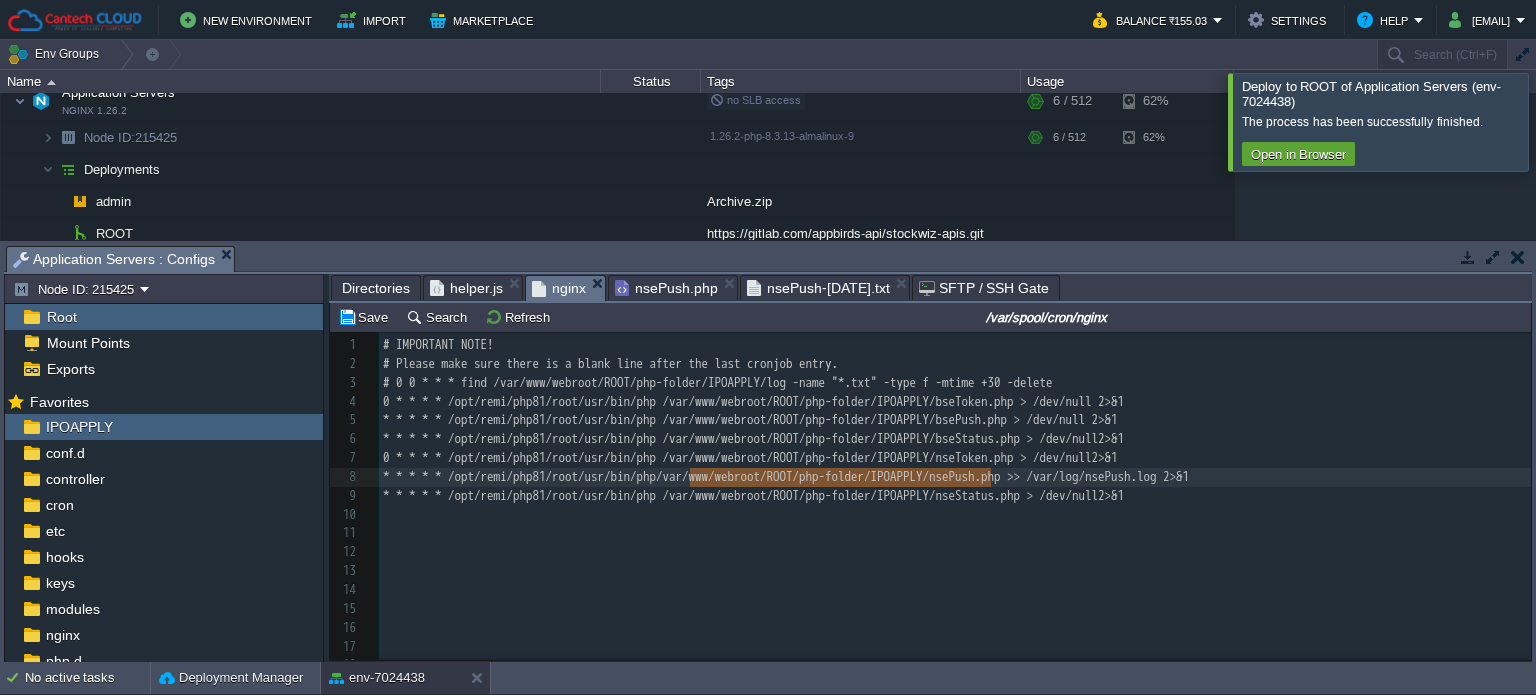 drag, startPoint x: 689, startPoint y: 479, endPoint x: 987, endPoint y: 482, distance: 298.0151 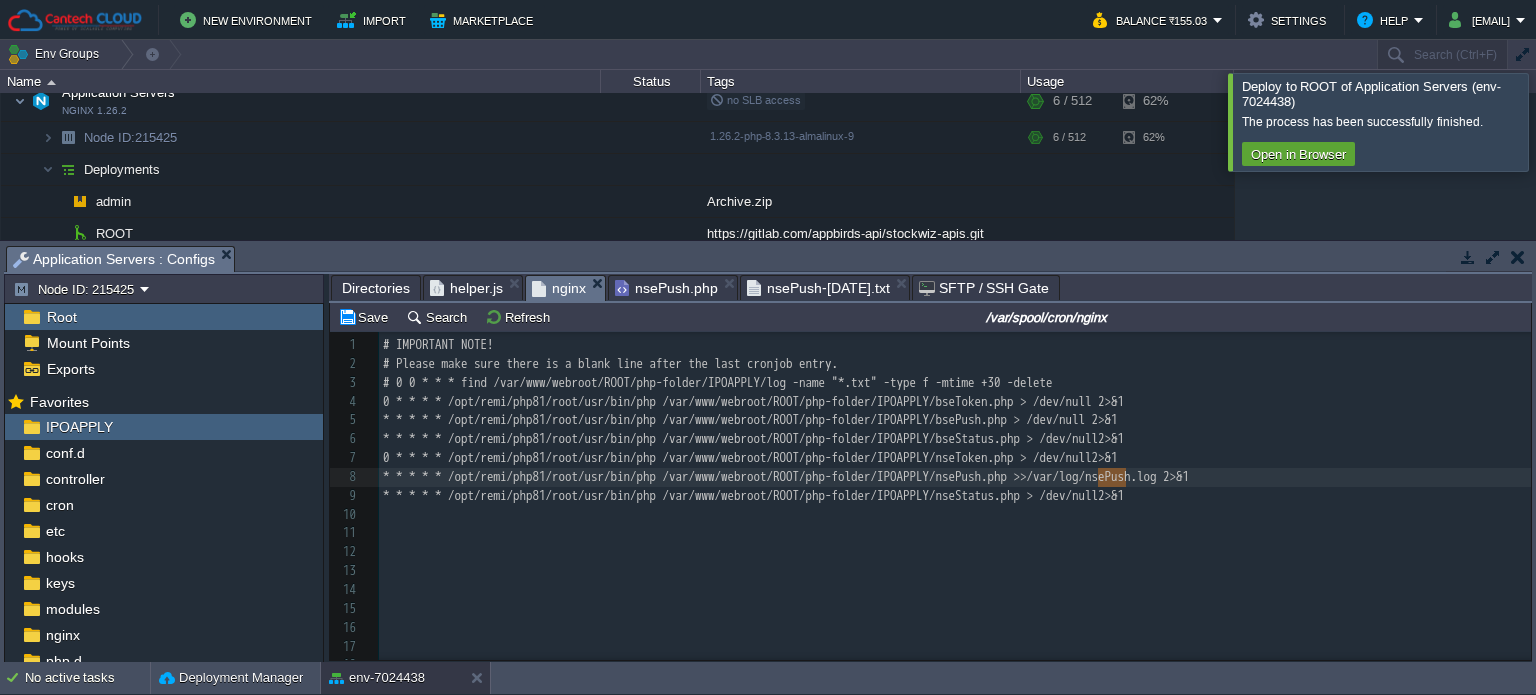 type on "/var/" 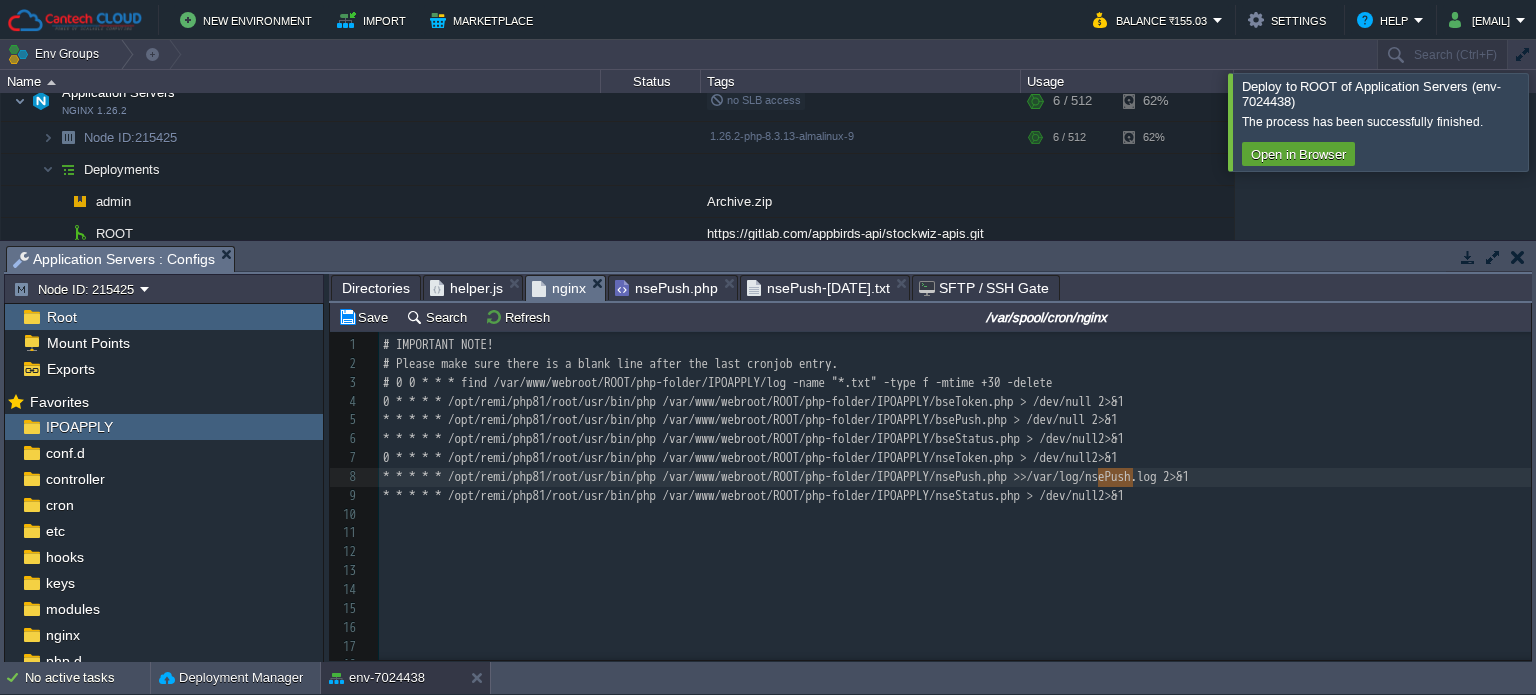drag, startPoint x: 1100, startPoint y: 479, endPoint x: 1131, endPoint y: 477, distance: 31.06445 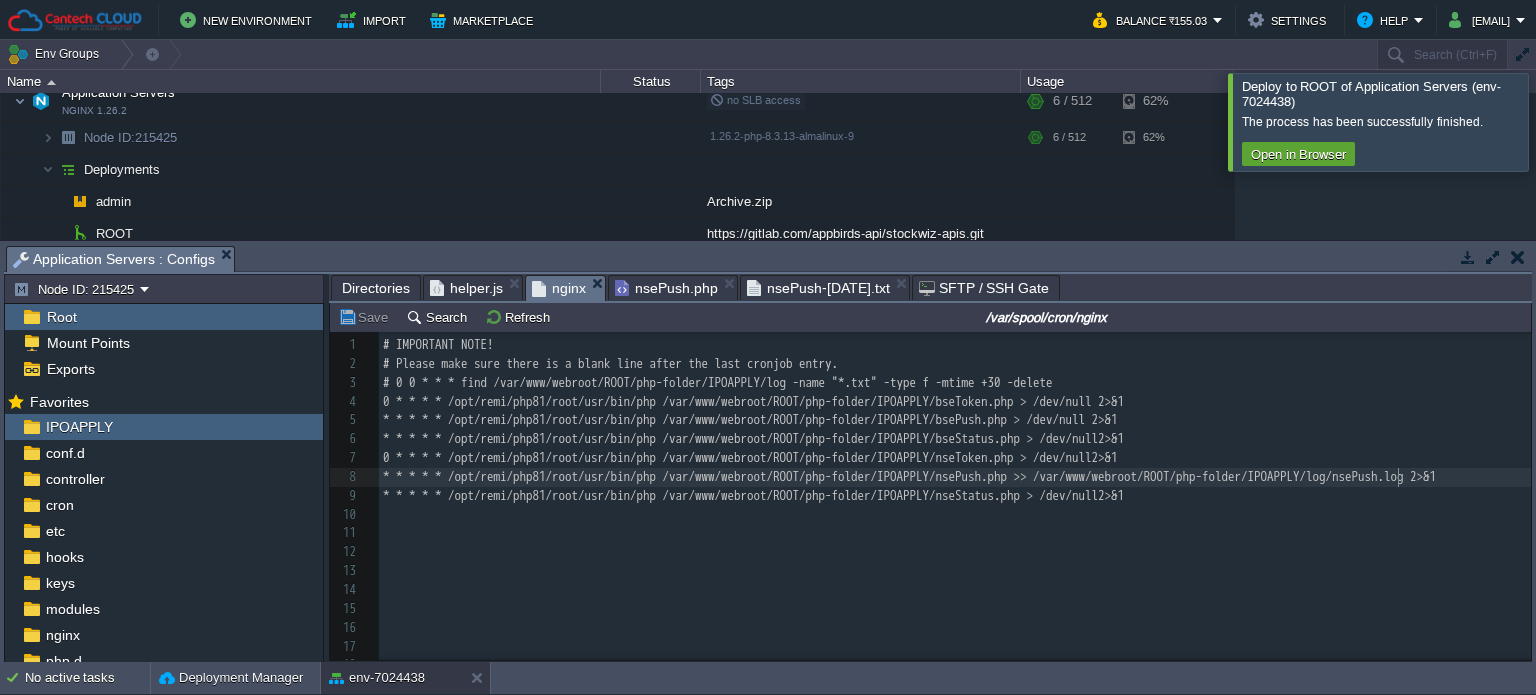 click on "nsePush-[DATE].txt" at bounding box center [818, 288] 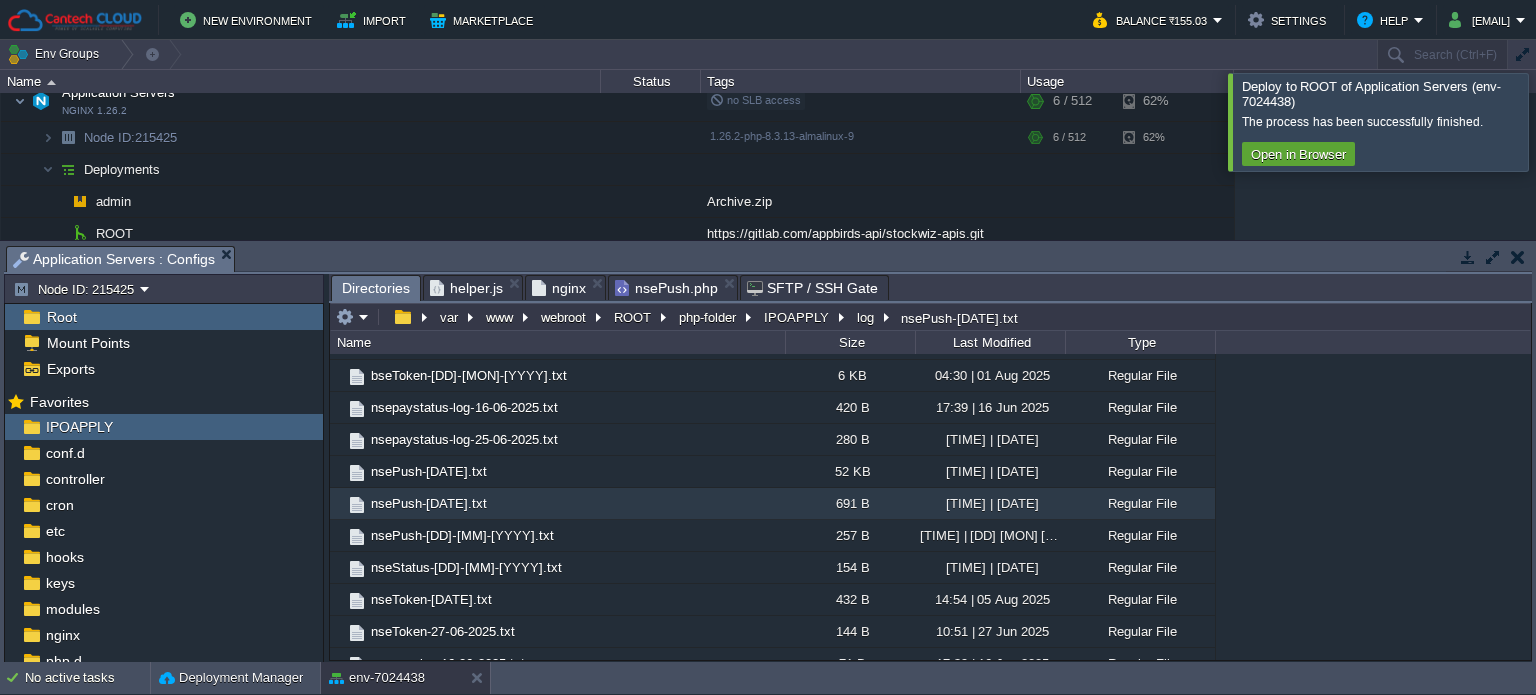 click on "nsePush.php" at bounding box center (666, 288) 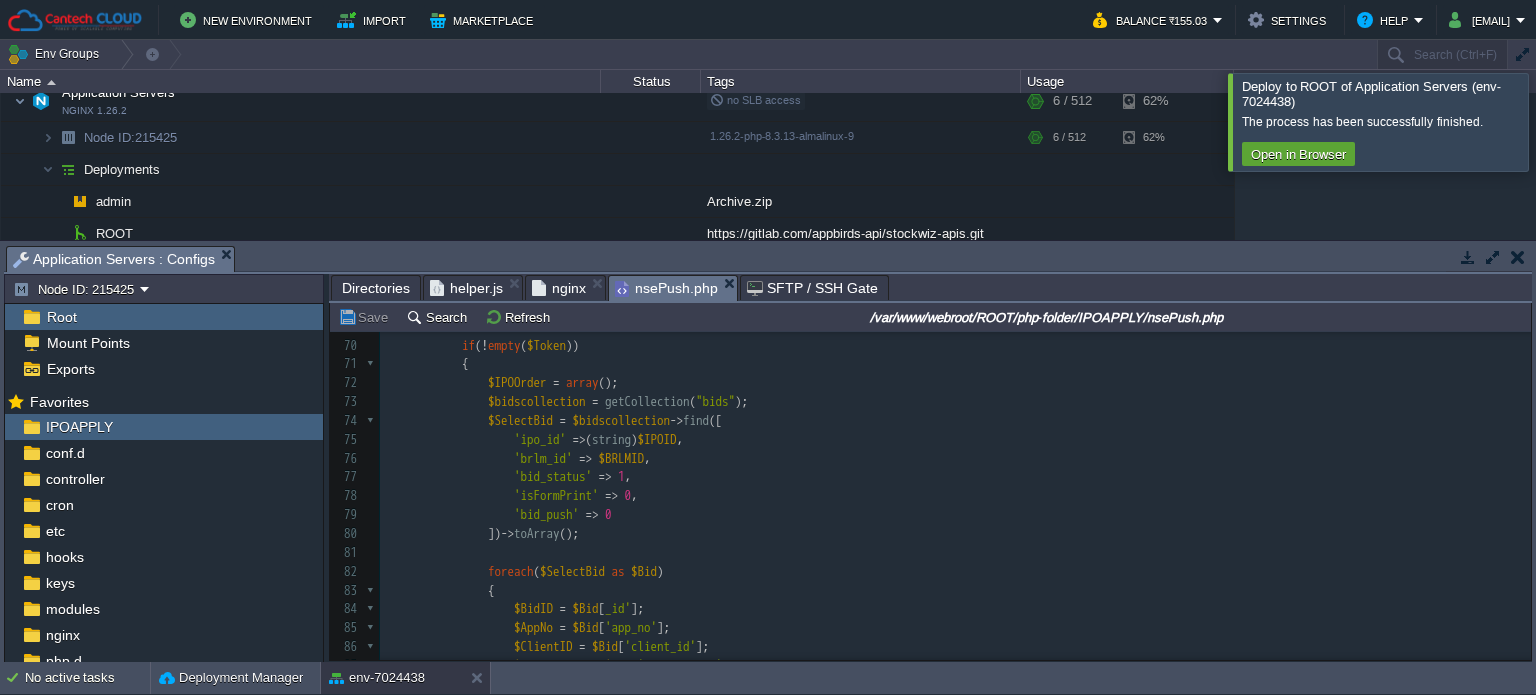 scroll, scrollTop: 1115, scrollLeft: 0, axis: vertical 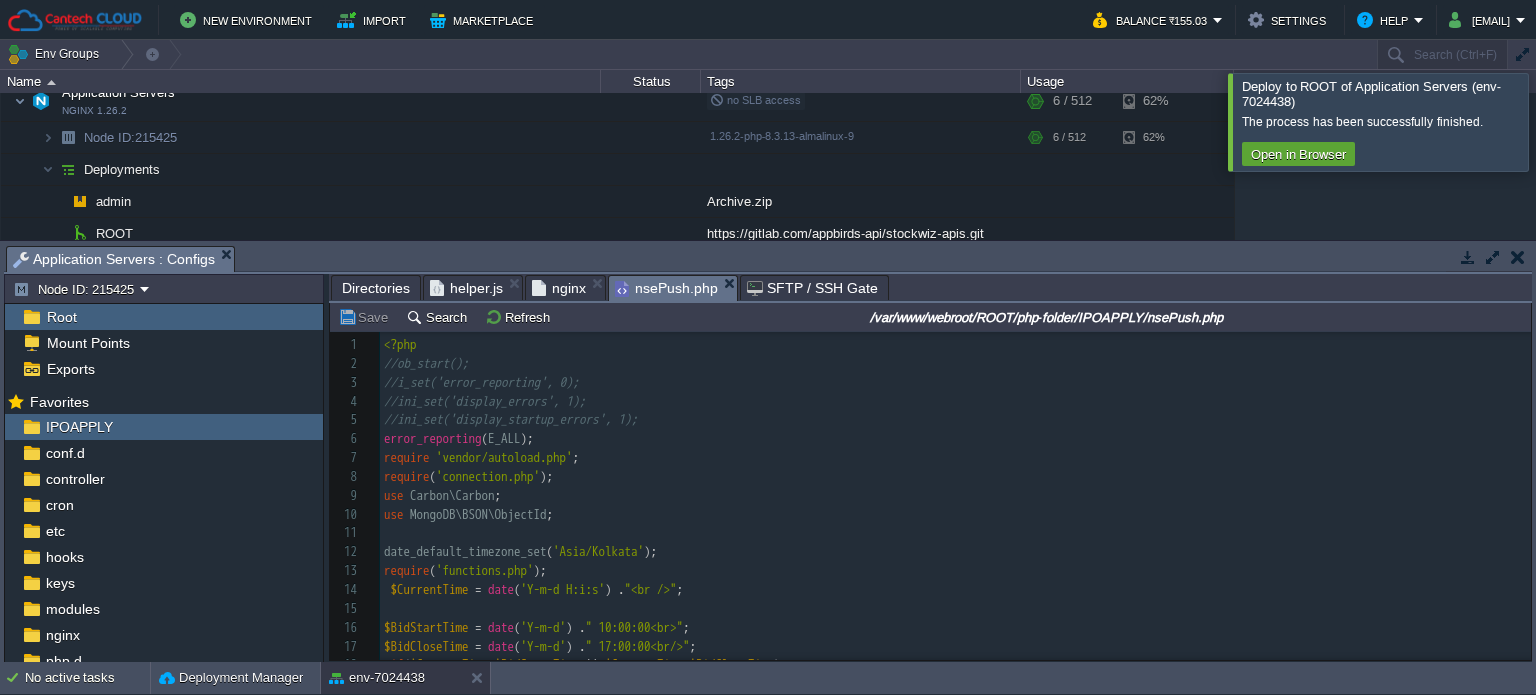 type 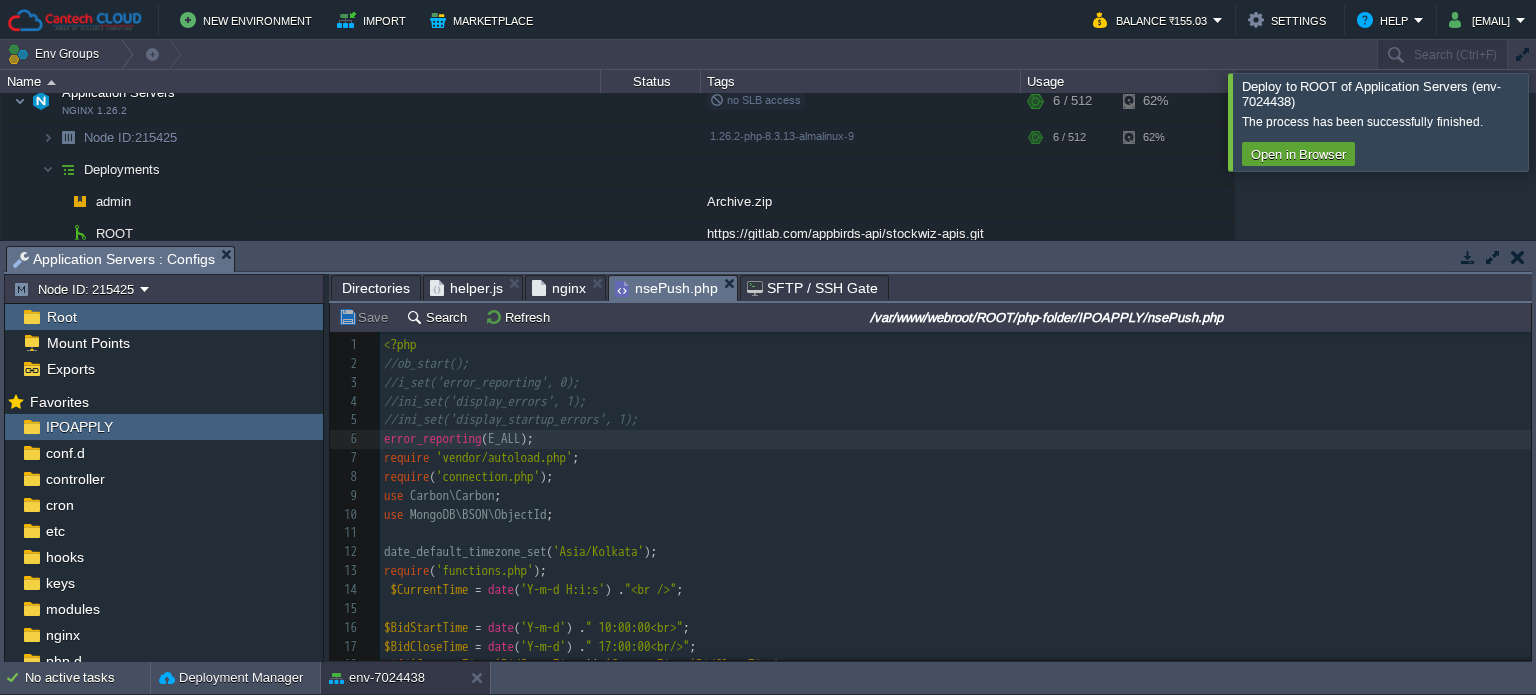 click on "Directories" at bounding box center [376, 288] 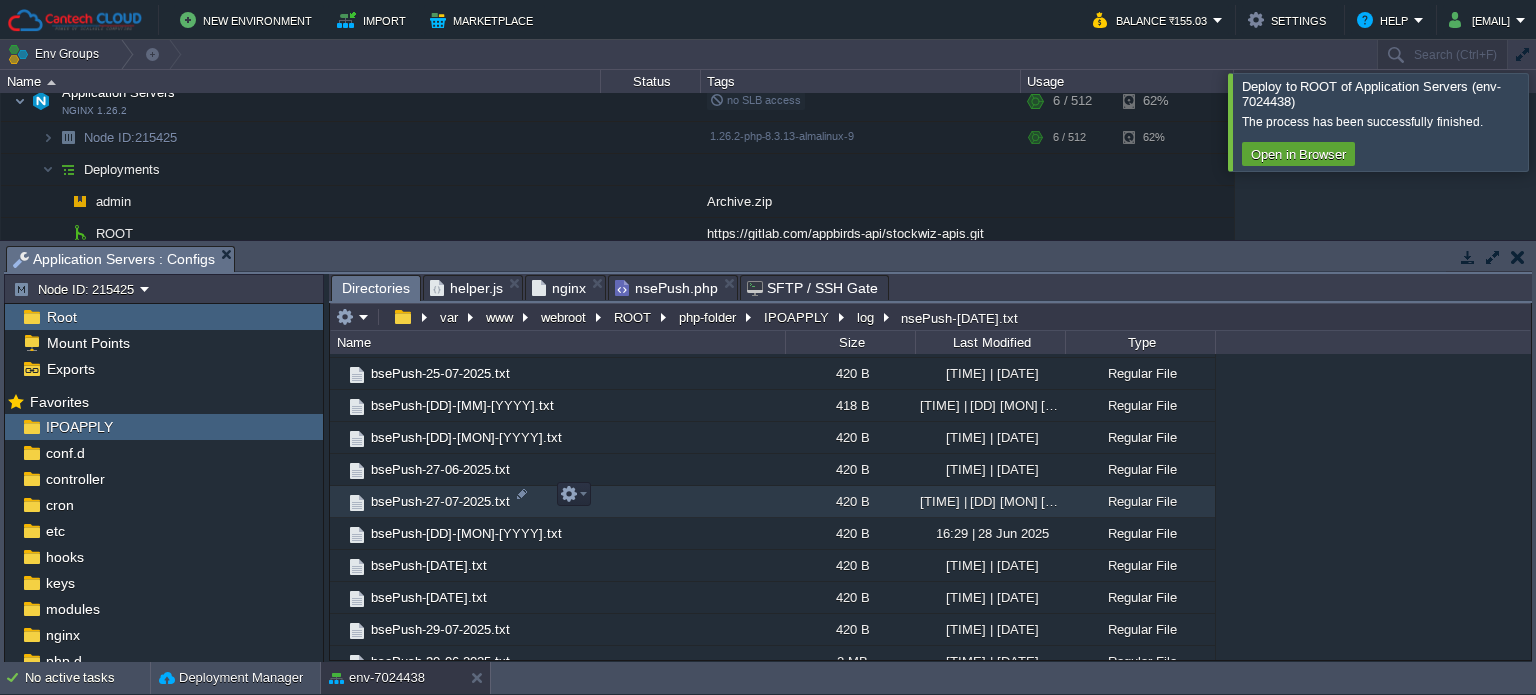 scroll, scrollTop: 1010, scrollLeft: 0, axis: vertical 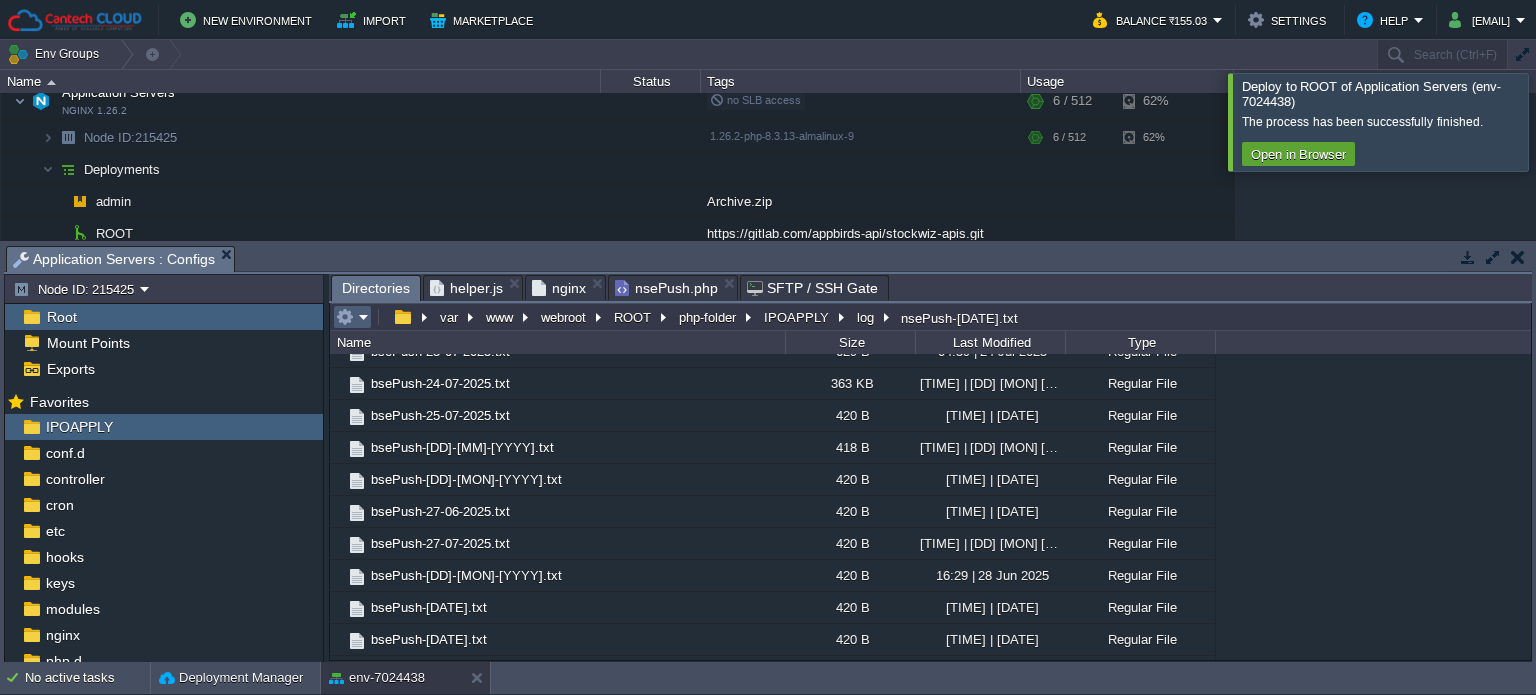 click at bounding box center (352, 317) 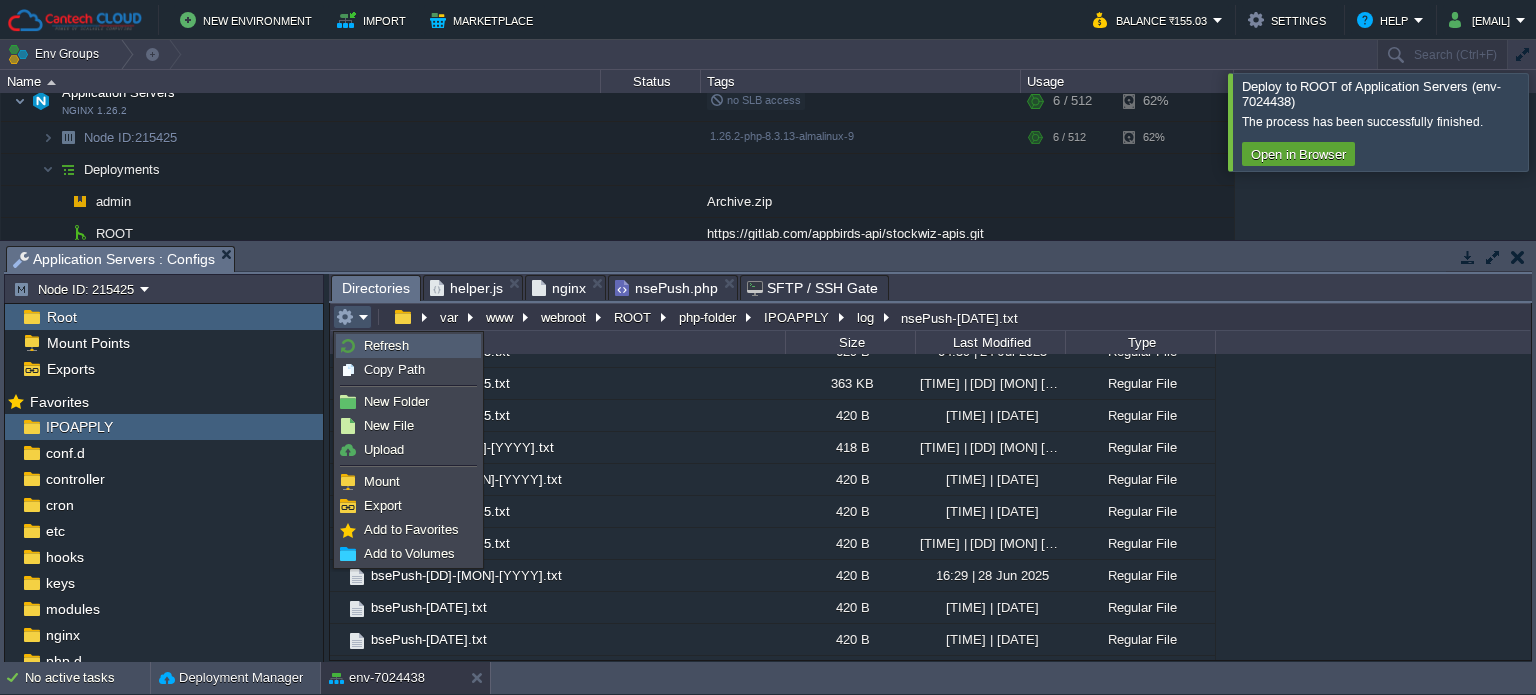 click on "Refresh" at bounding box center [386, 345] 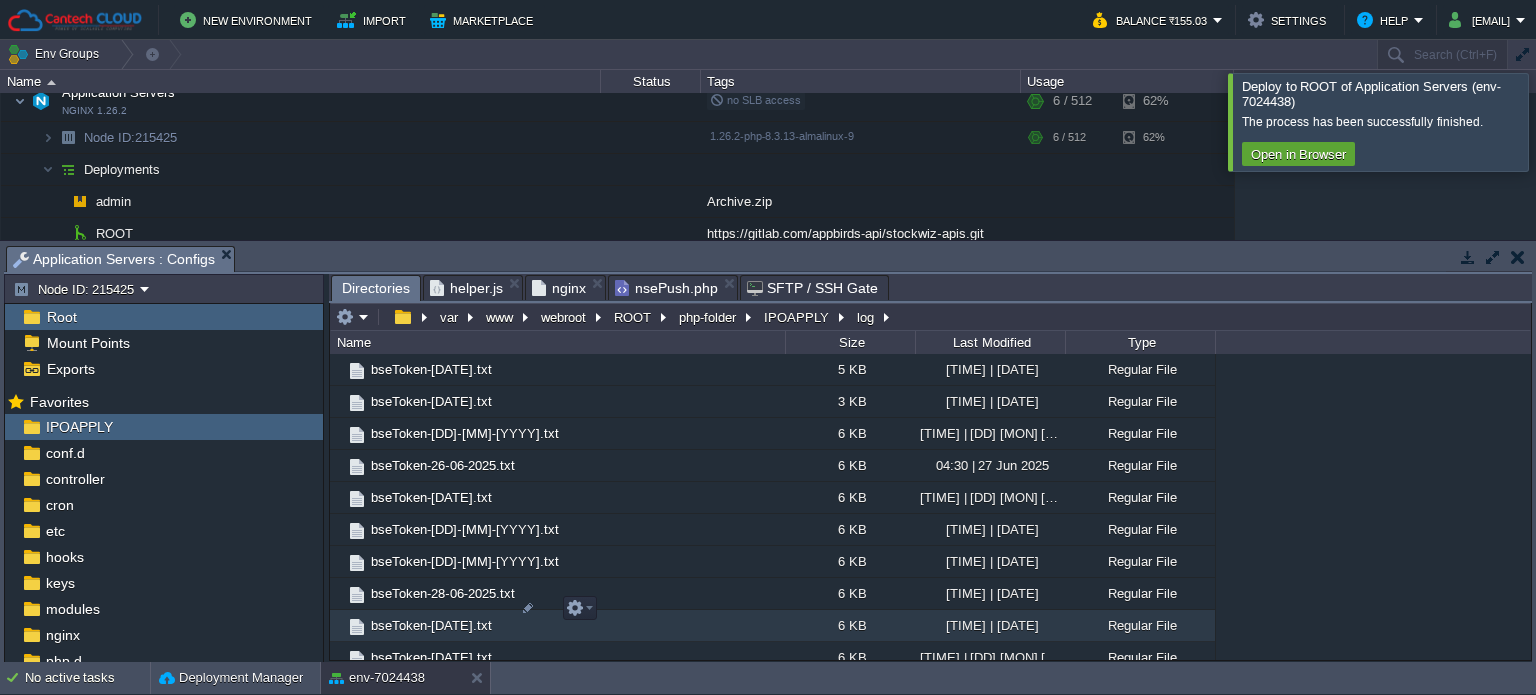 scroll, scrollTop: 2841, scrollLeft: 0, axis: vertical 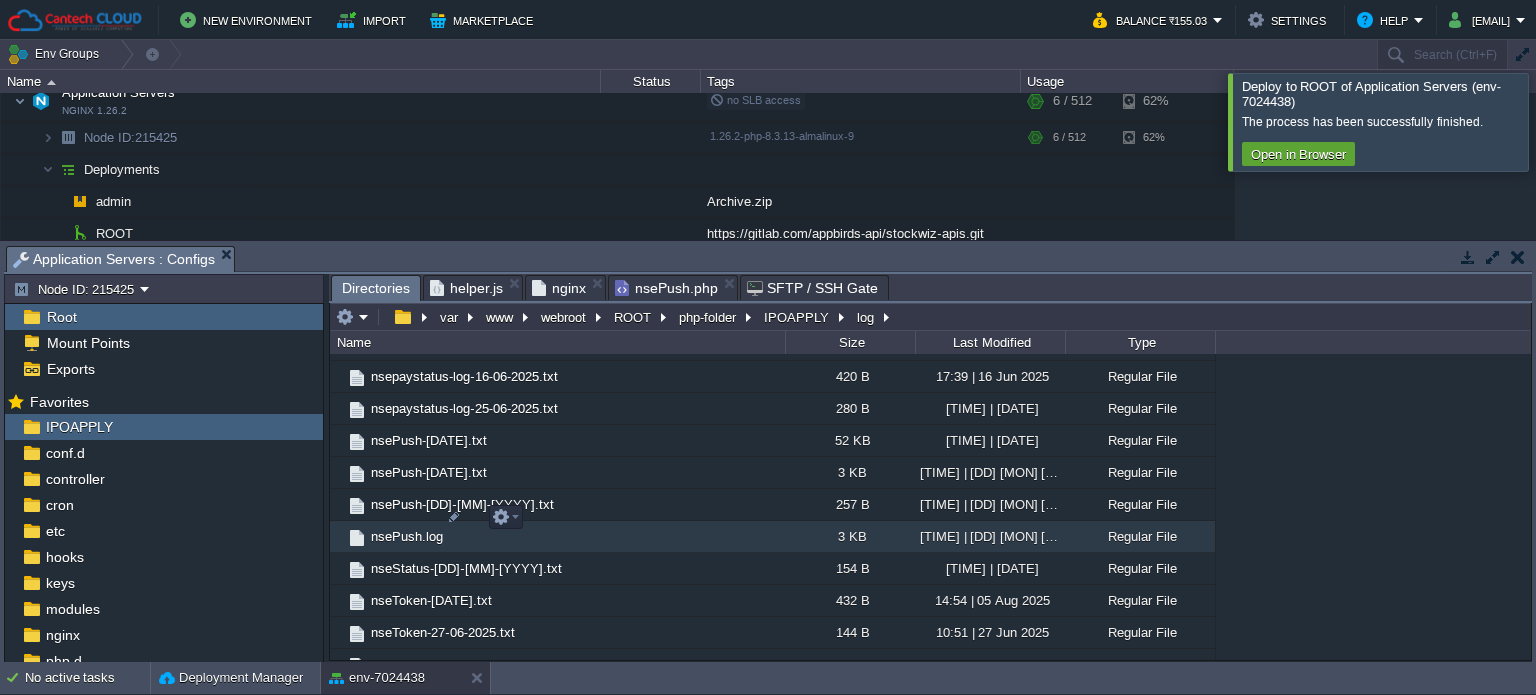click on "nsePush.log" at bounding box center (407, 536) 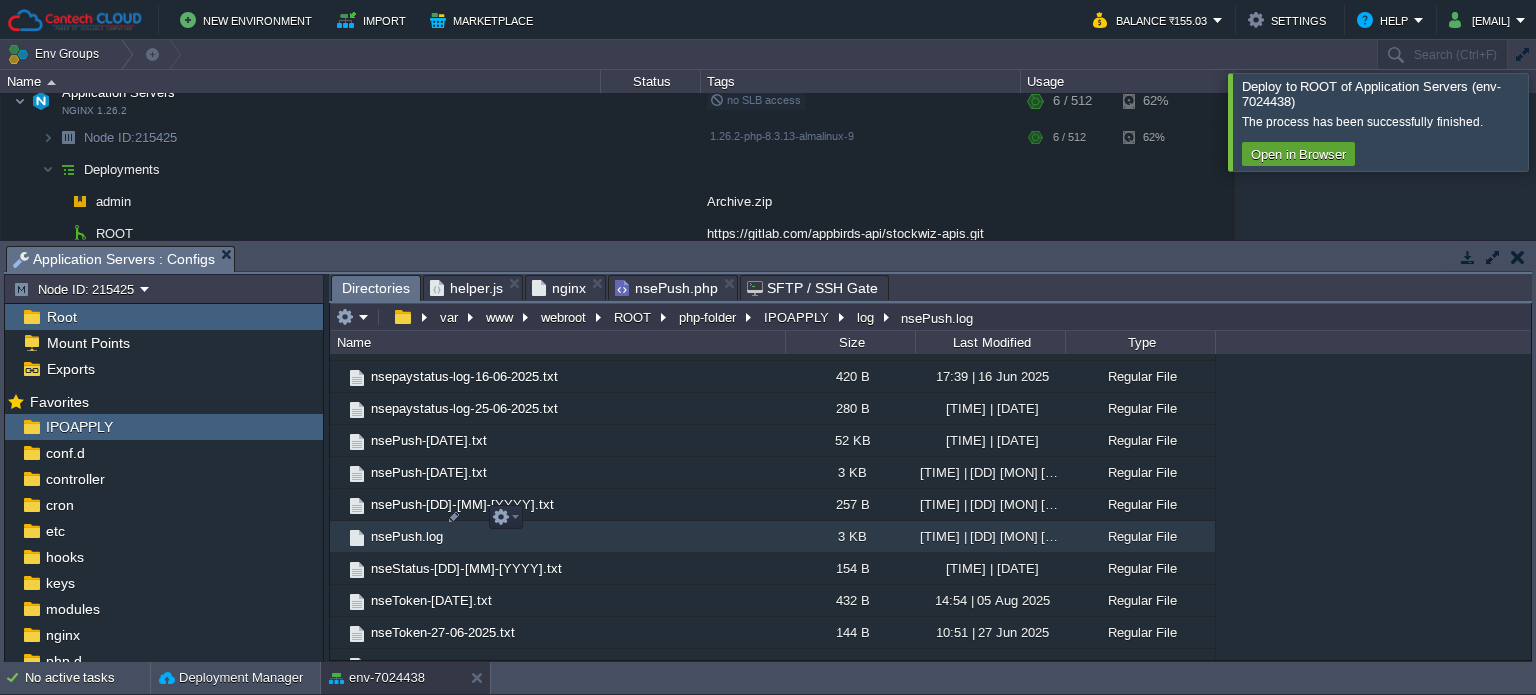 click on "nsePush.log" at bounding box center [407, 536] 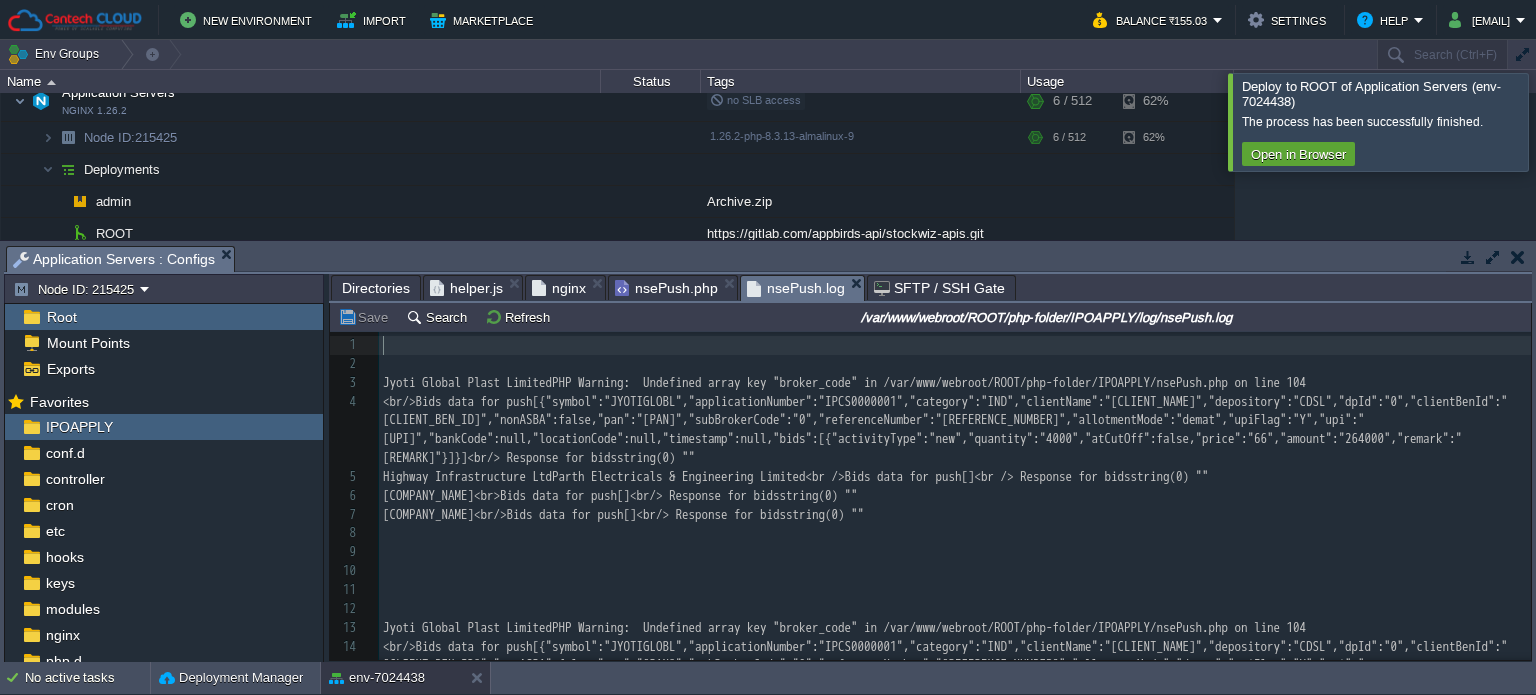 scroll, scrollTop: 6, scrollLeft: 0, axis: vertical 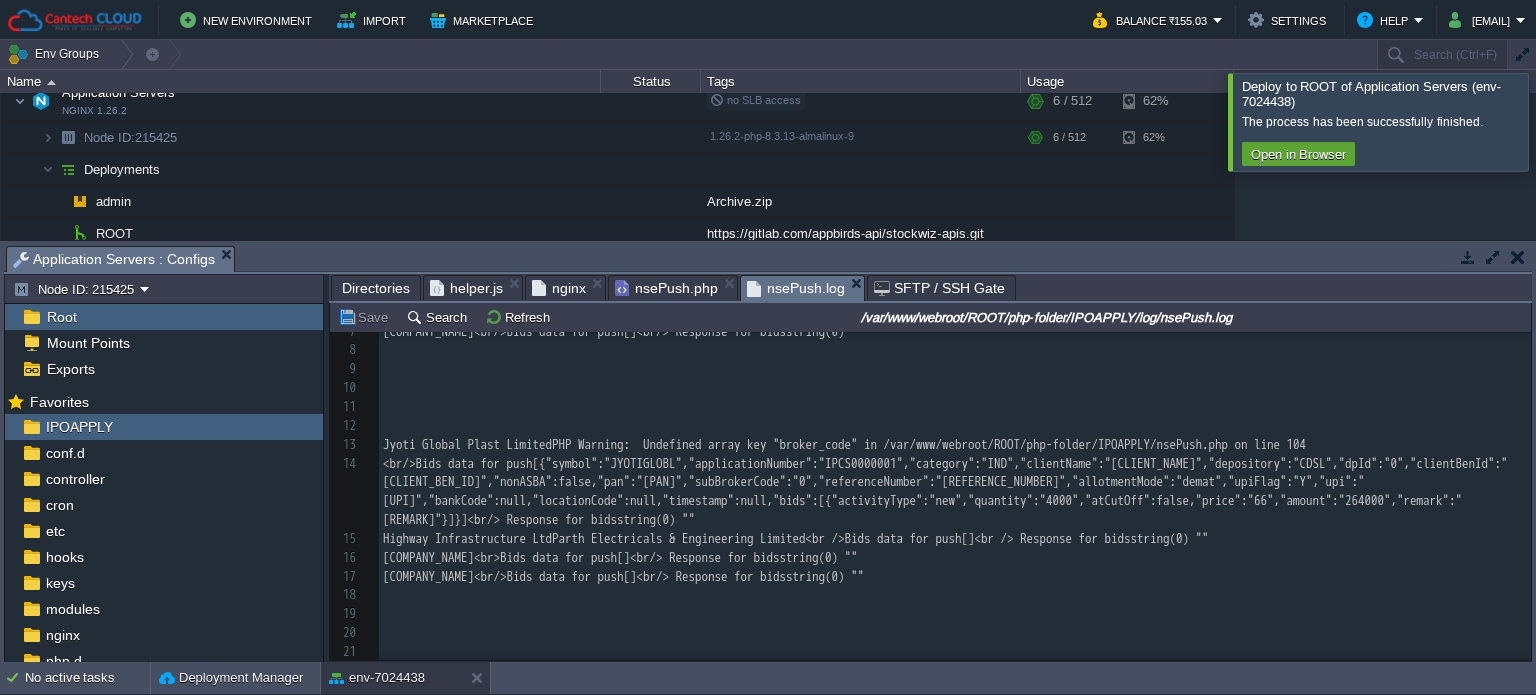 click on "nsePush.php" at bounding box center [666, 288] 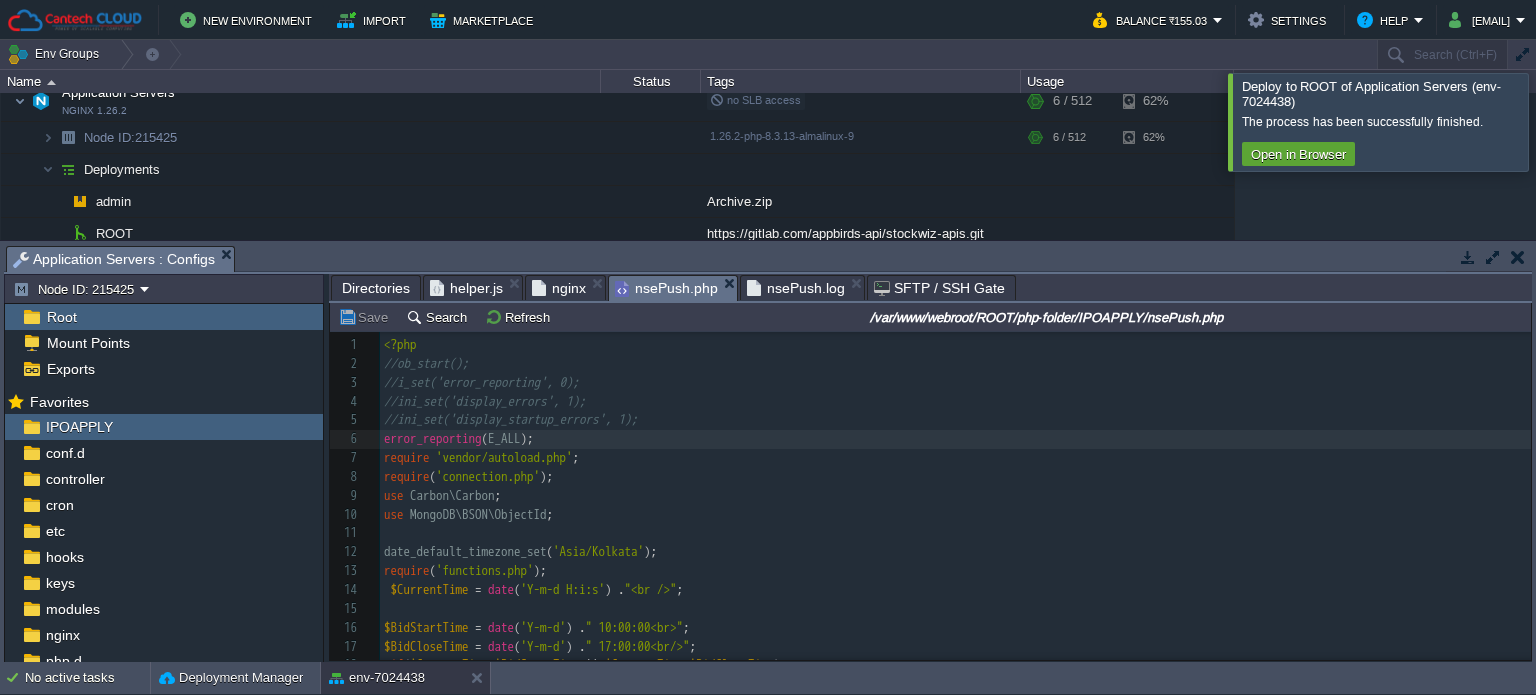 scroll, scrollTop: 571, scrollLeft: 0, axis: vertical 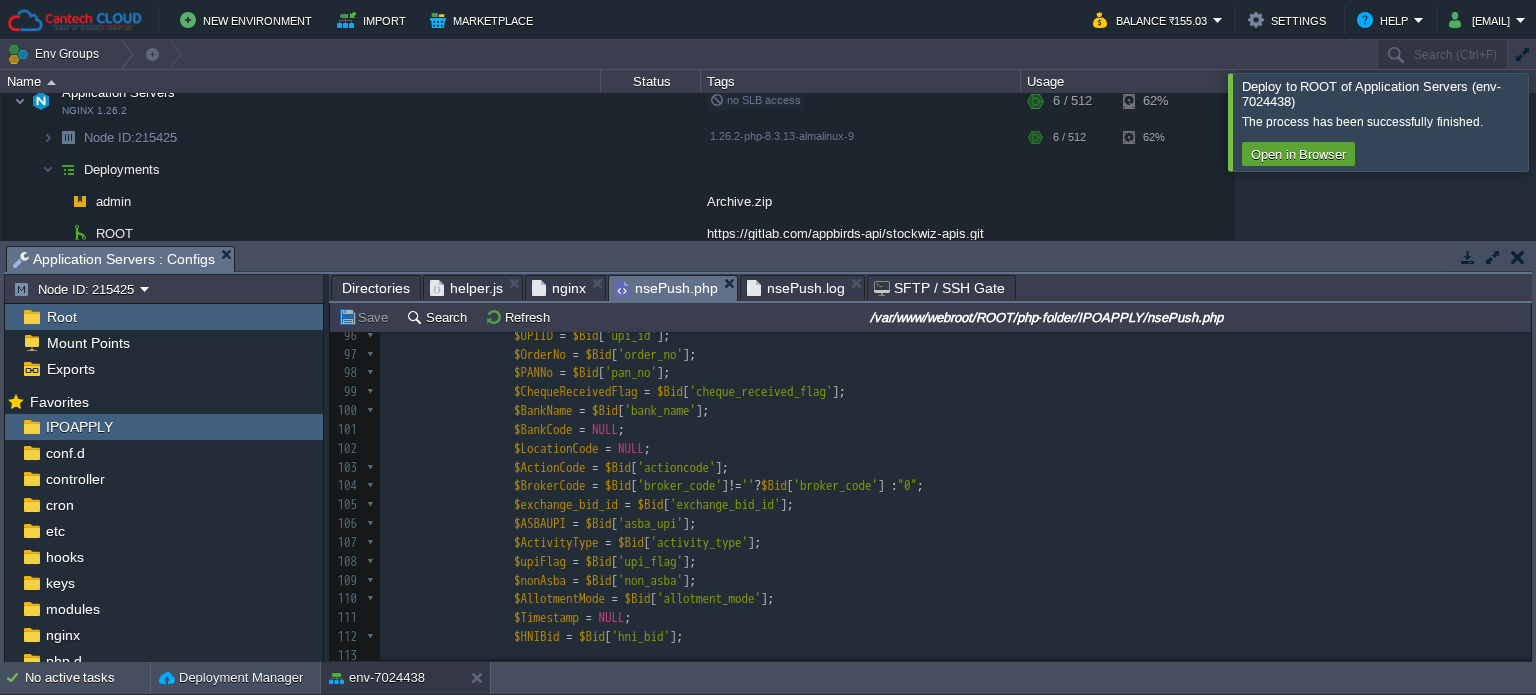 click on "nsePush.log" at bounding box center [796, 288] 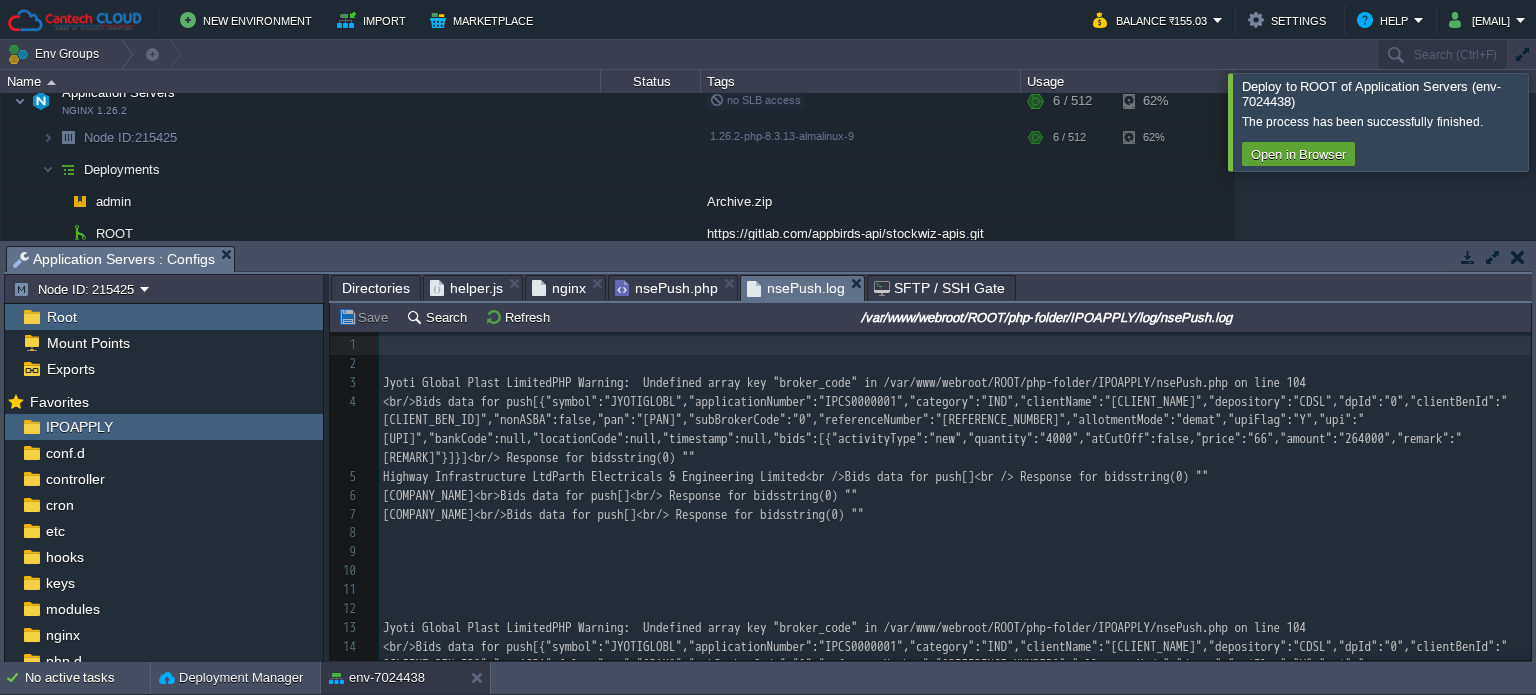 click on "Directories helper.js nsePush.php nsePush.log SFTP / SSH Gate" at bounding box center (2829, 287) 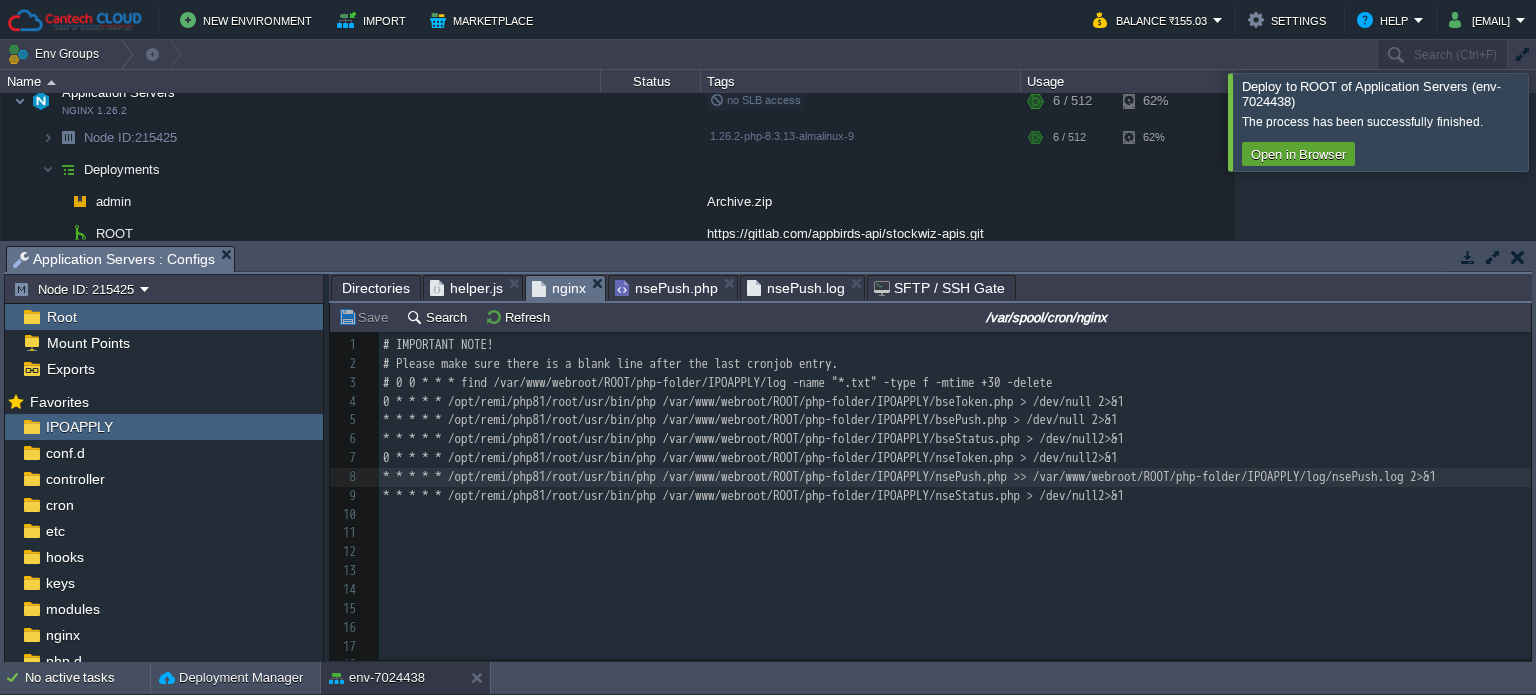 click on "0 * * * * /opt/remi/php81/root/usr/bin/php /var/www/webroot/ROOT/php-folder/IPOAPPLY/nseToken.php > /dev/null2>&1" at bounding box center [750, 457] 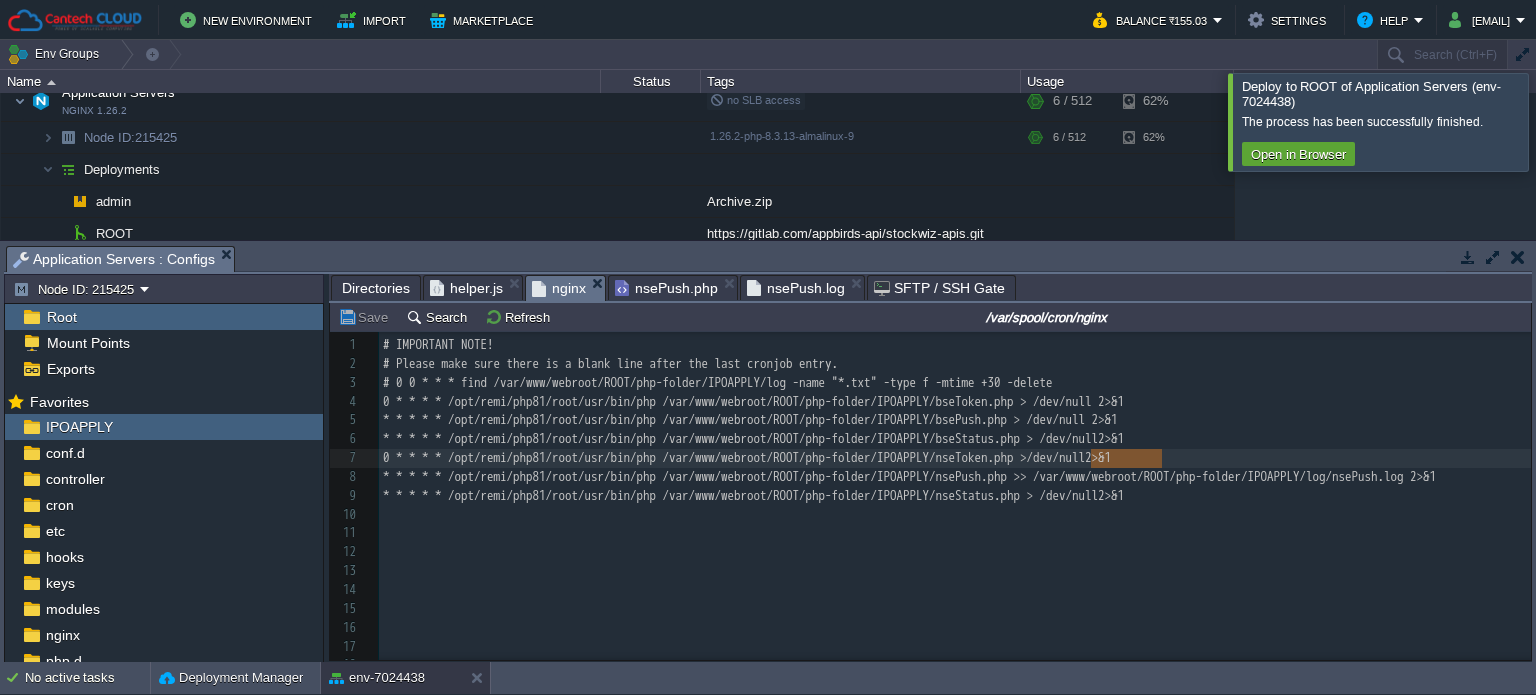 type on "/dev/null2>&1" 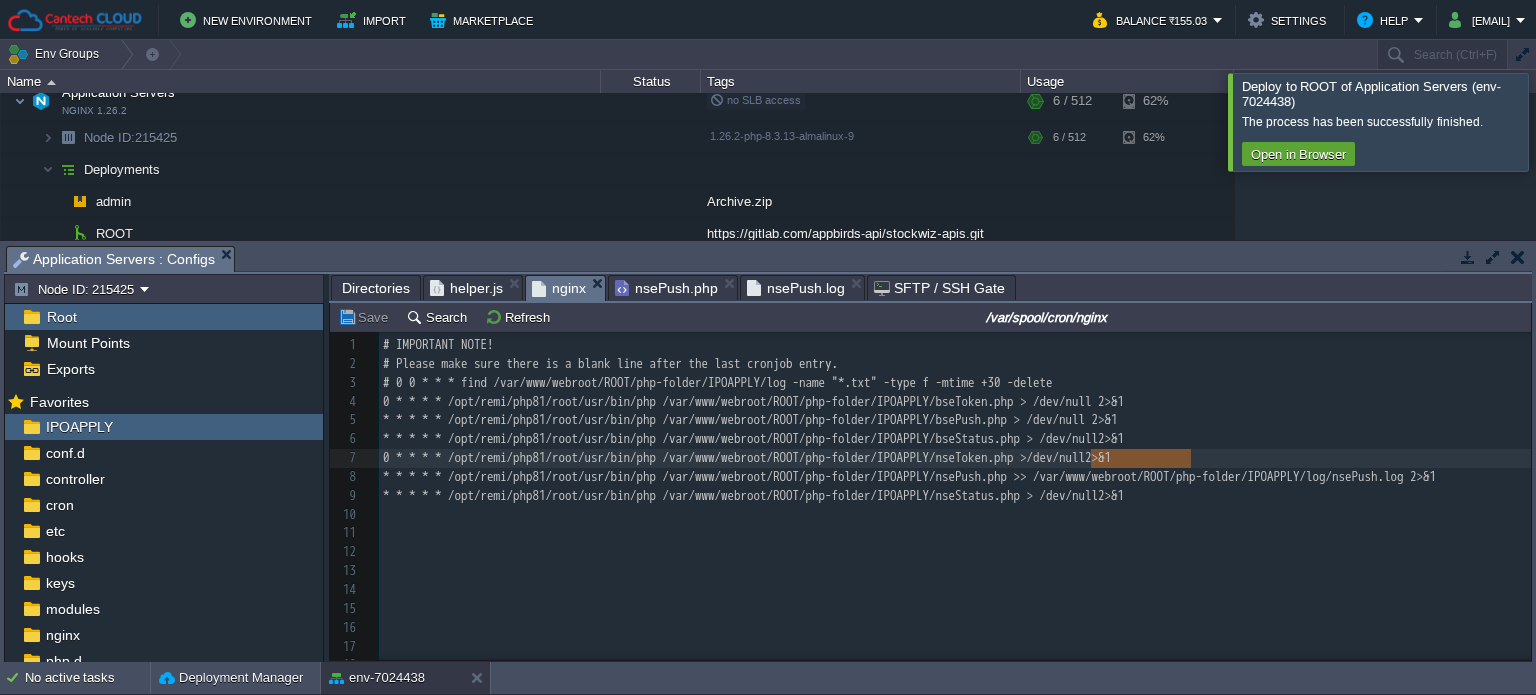 type on "1" 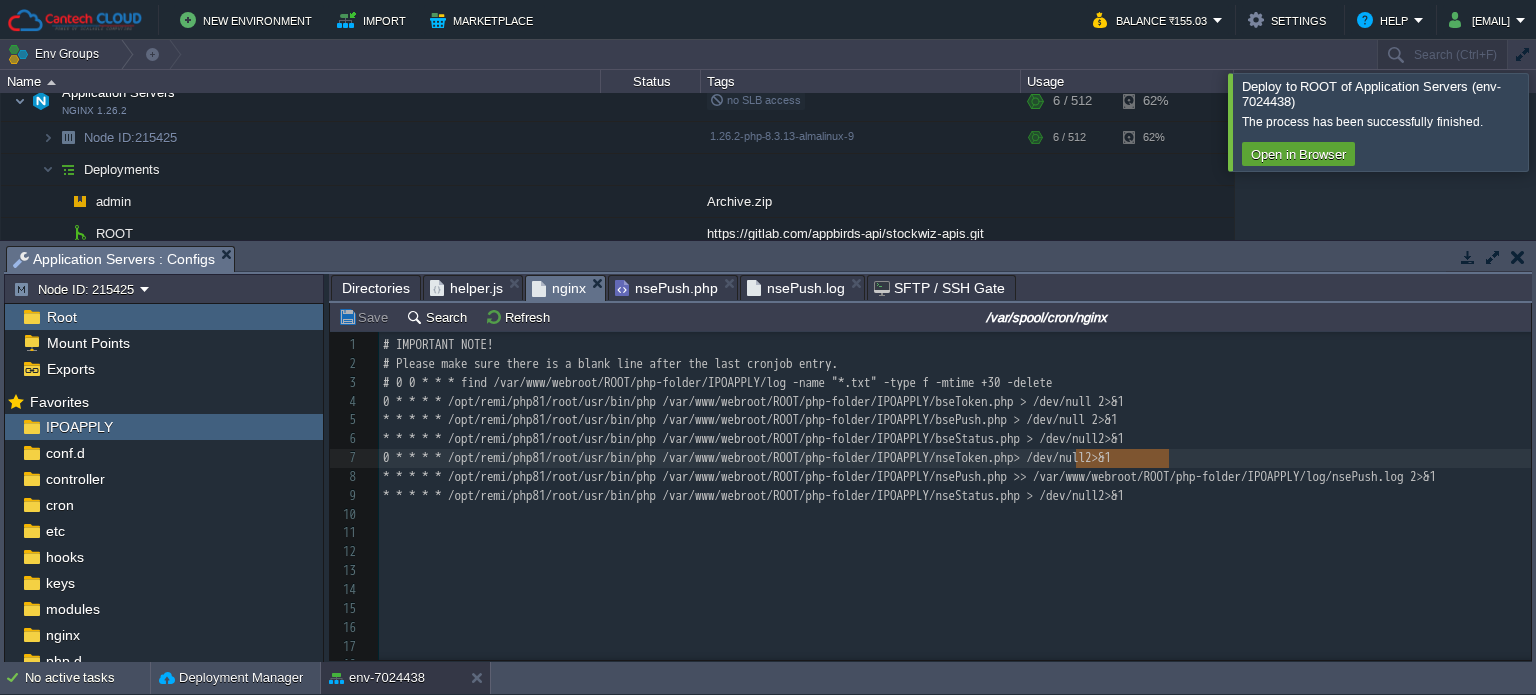 type on "> /dev/null2>&1" 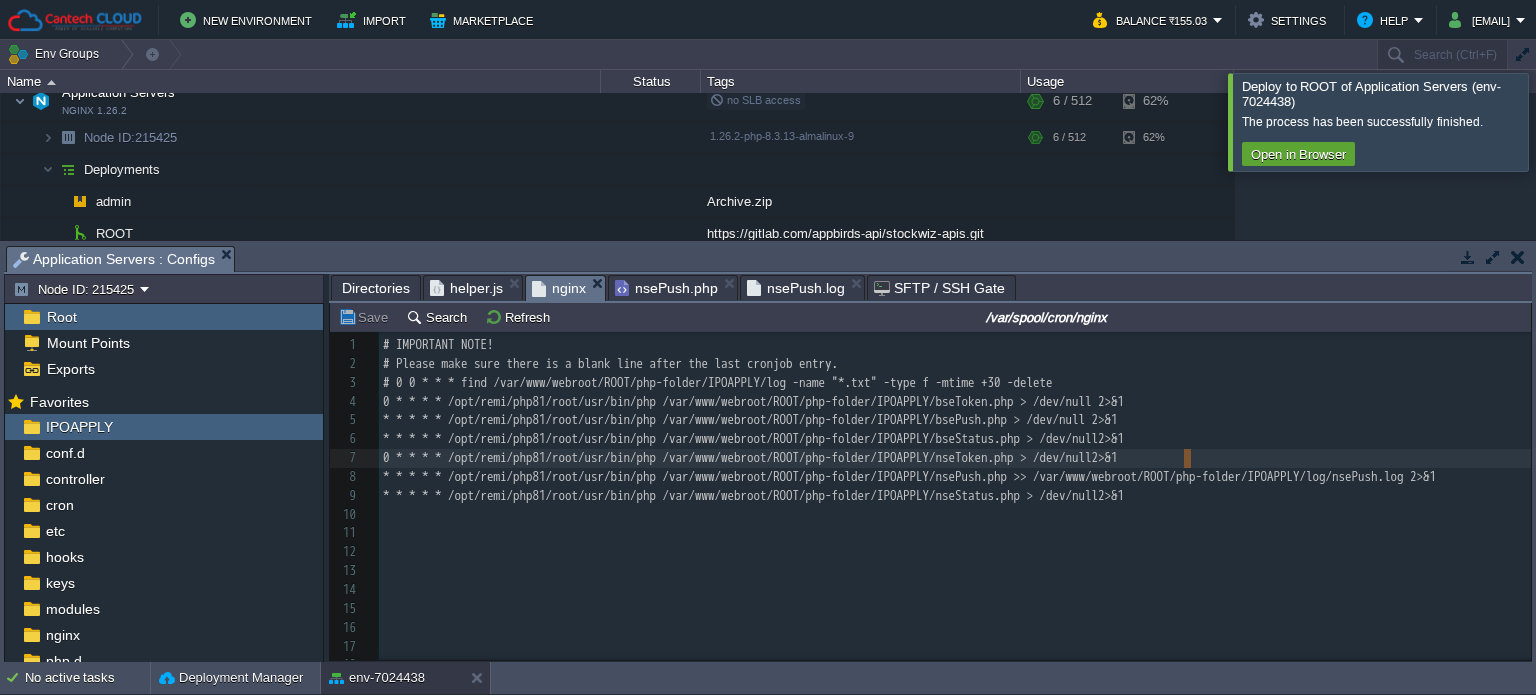 type on "0 * * * * /opt/remi/php81/root/usr/bin/php /var/www/webroot/ROOT/php-folder/IPOAPPLY/nseToken.php > /dev/null2>&1" 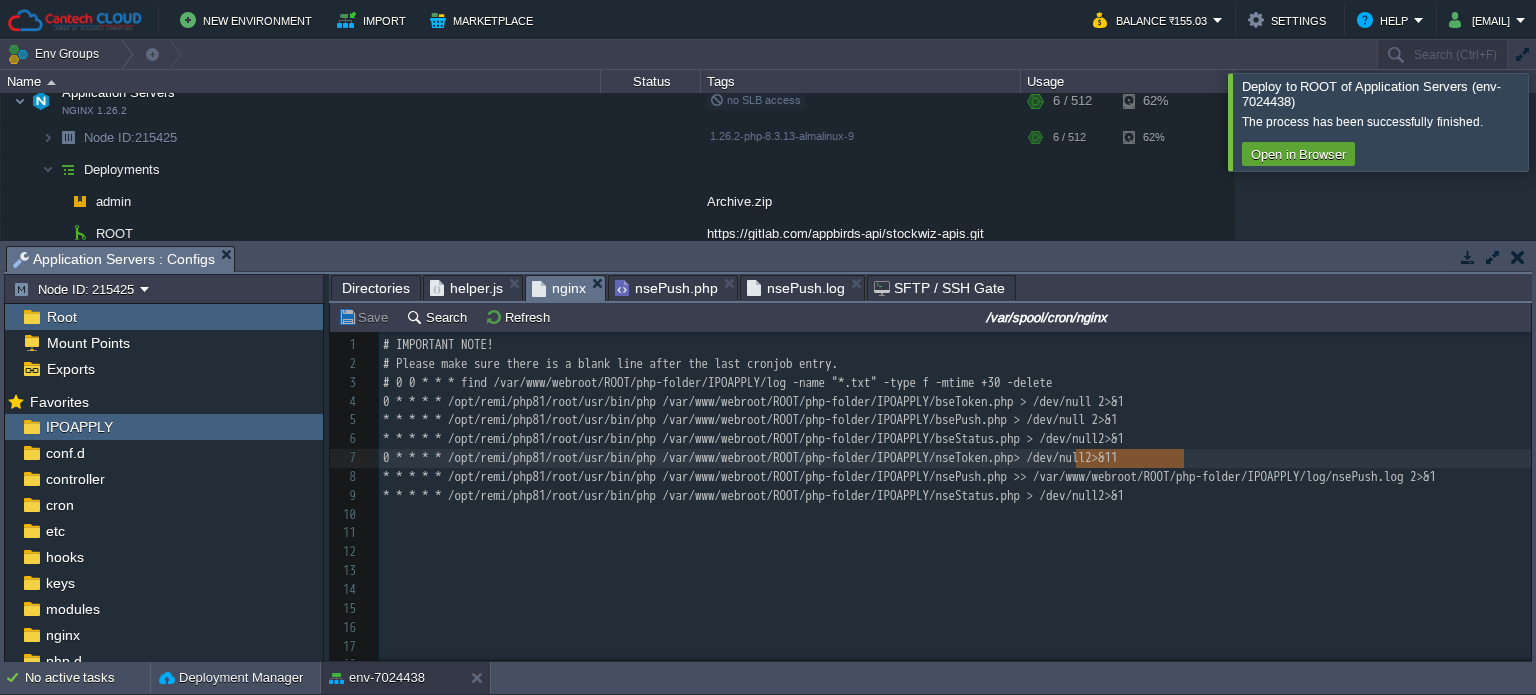 type on "> /dev/null2>&1" 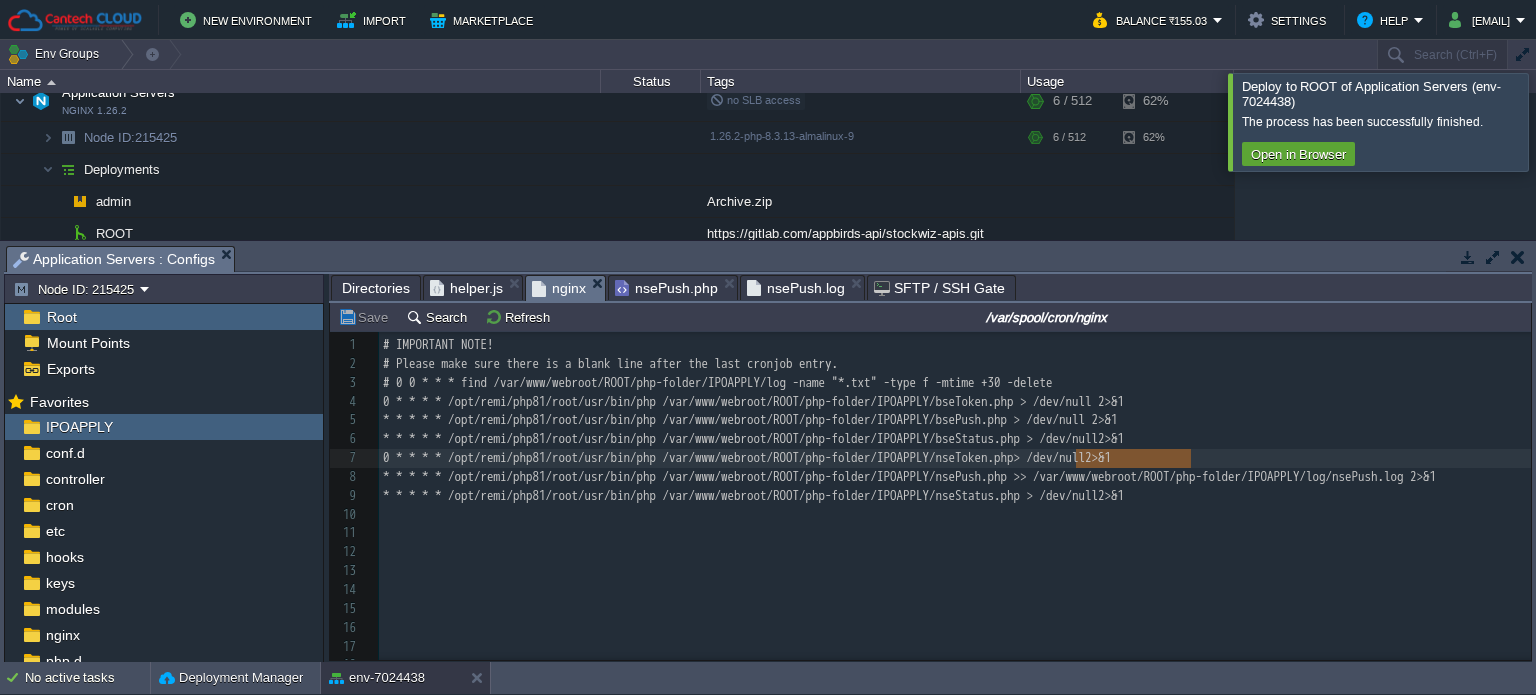 drag, startPoint x: 1077, startPoint y: 459, endPoint x: 1188, endPoint y: 460, distance: 111.0045 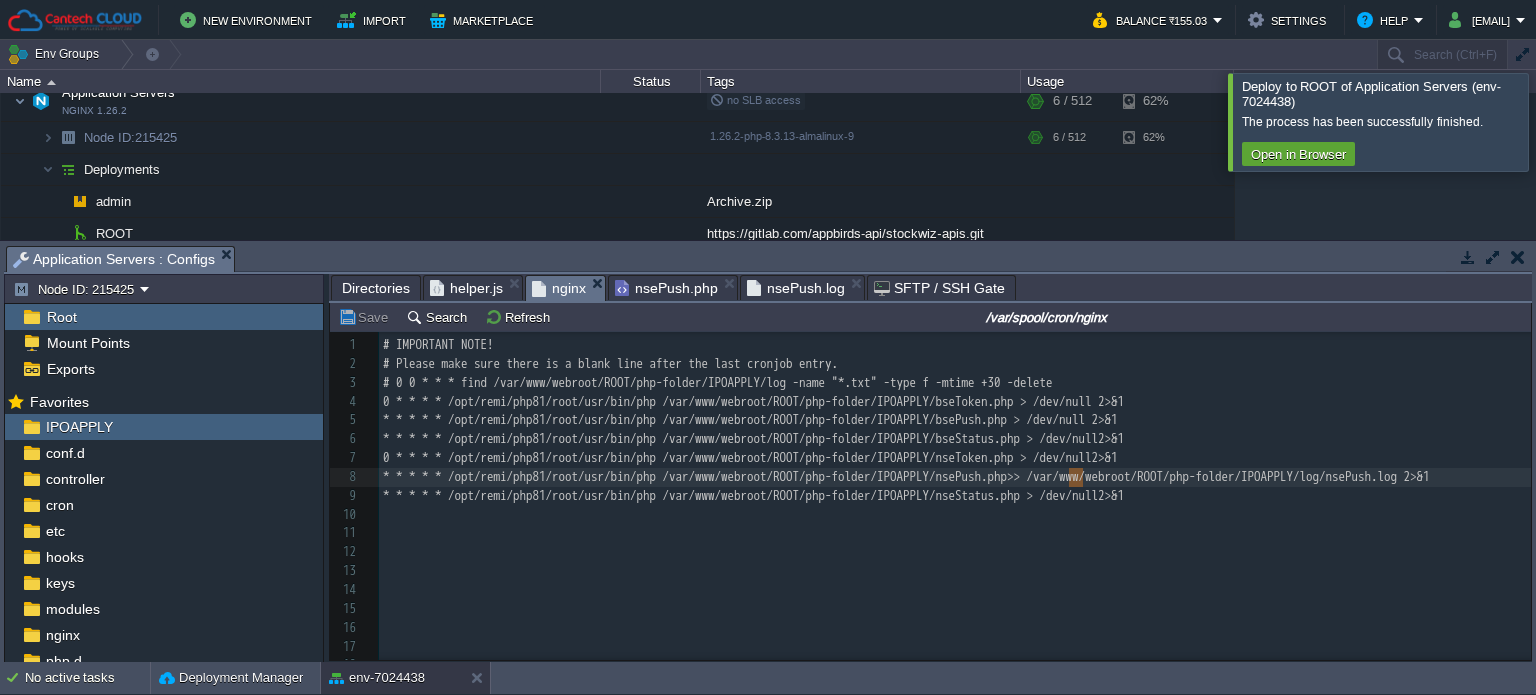 type on ">> /var/www/webroot/ROOT/php-folder/IPOAPPLY/log/nsePush.log 2>&1" 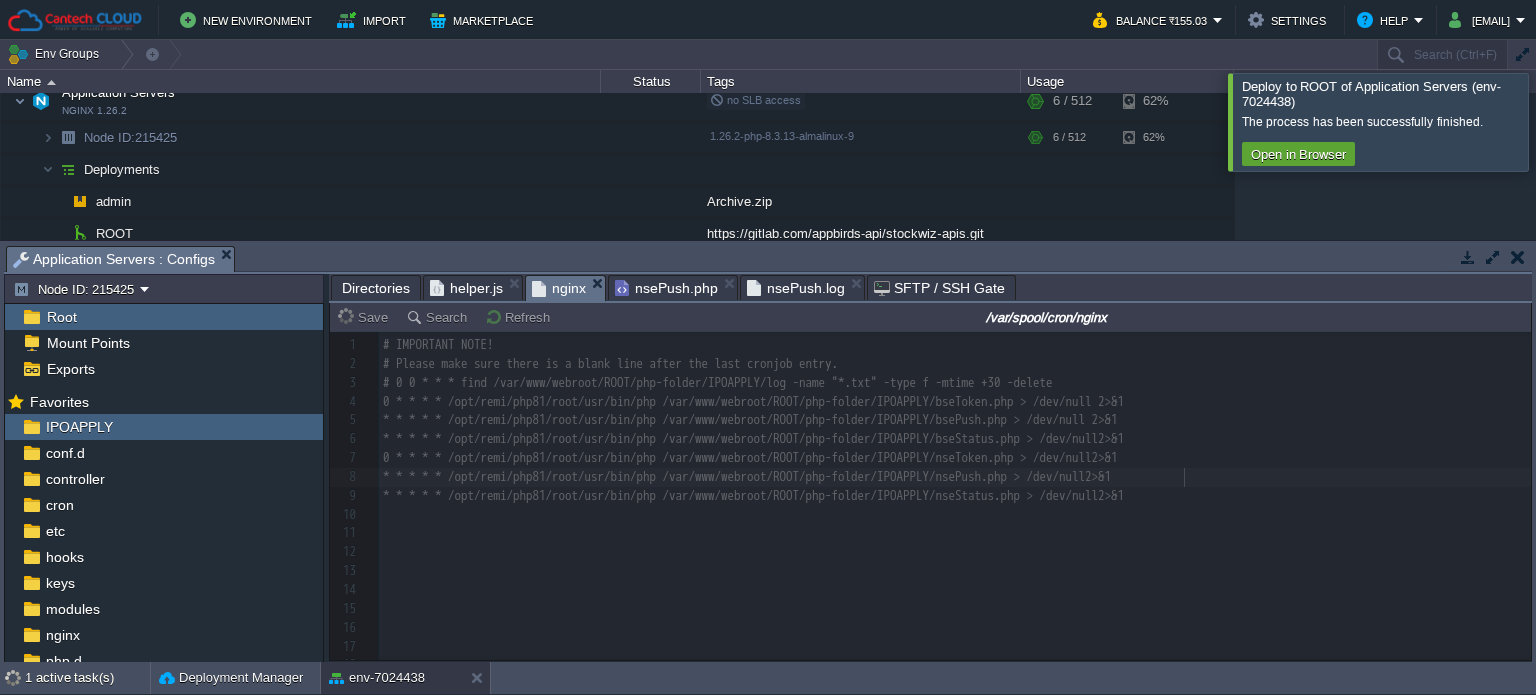 click on "nsePush.log" at bounding box center (796, 288) 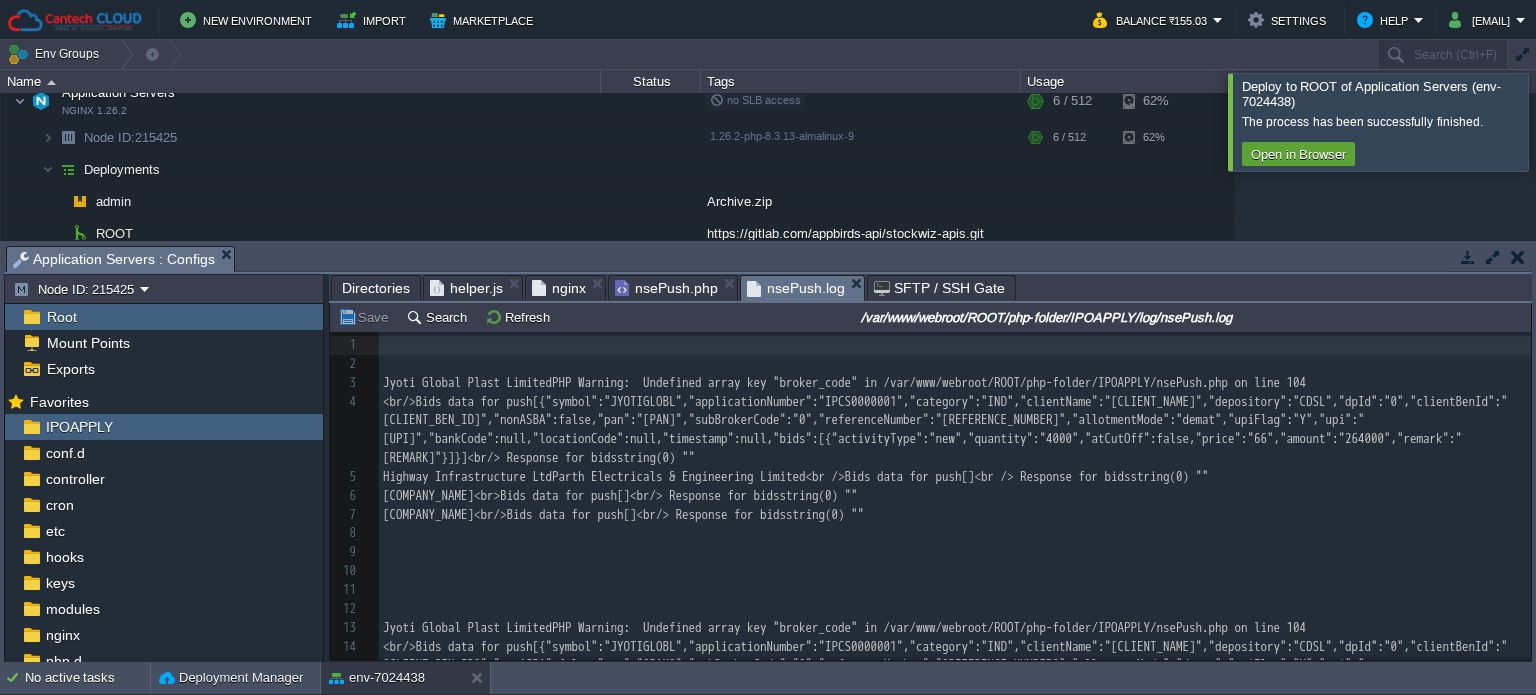 click on "Directories" at bounding box center [376, 288] 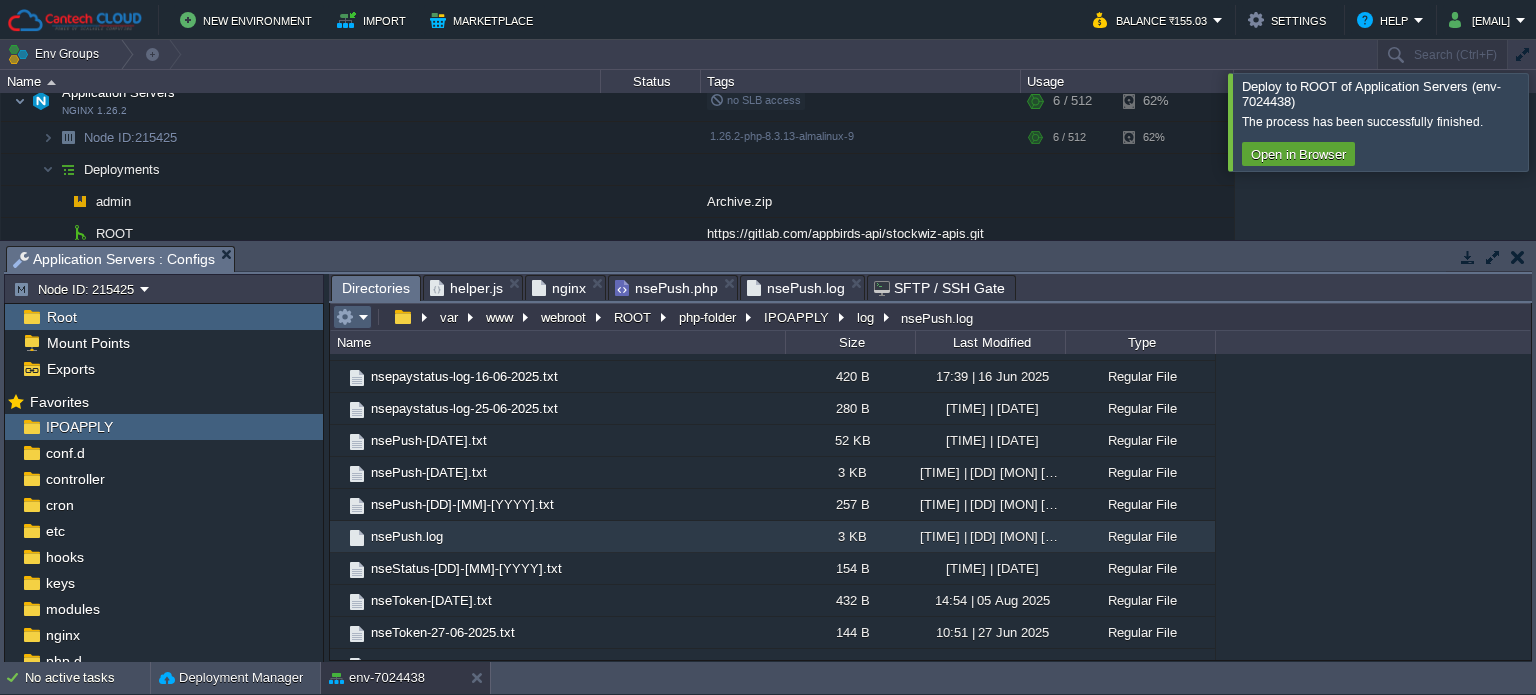 click at bounding box center [352, 317] 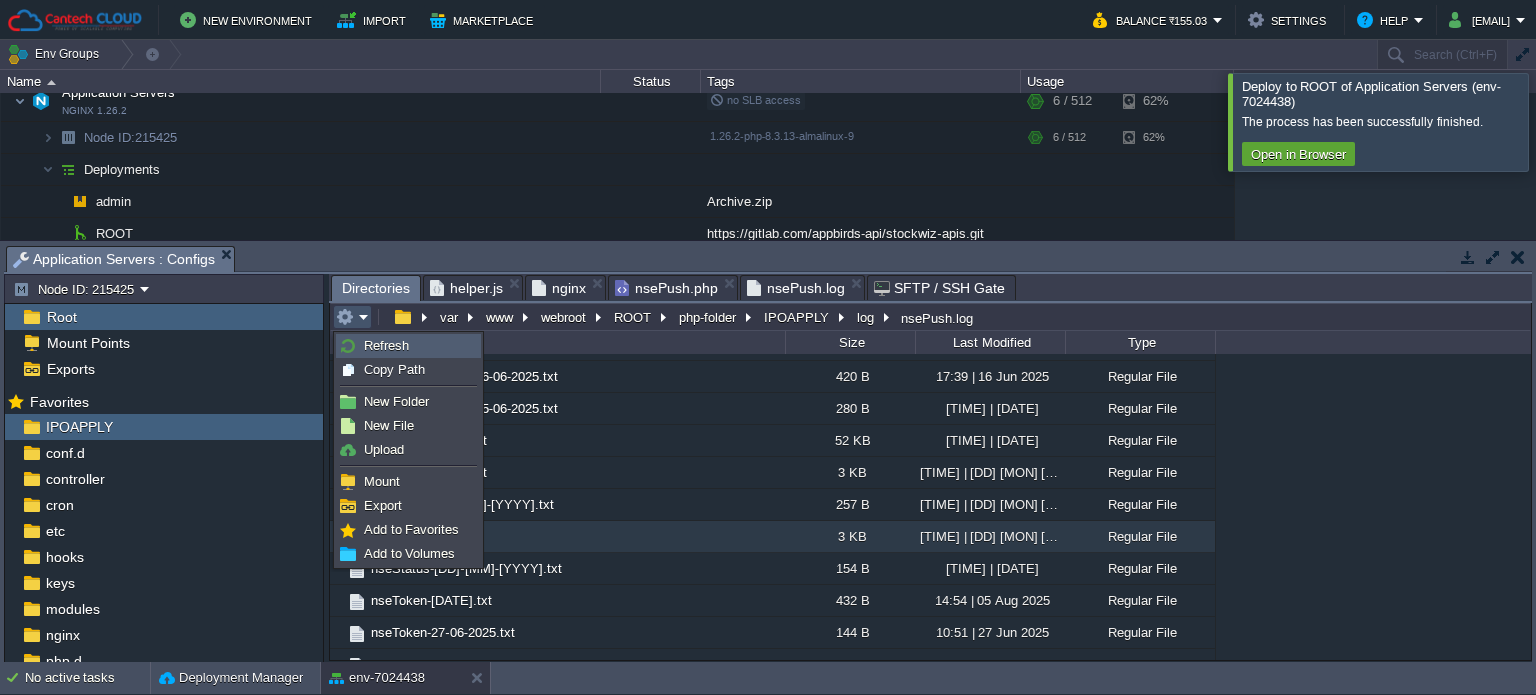 click on "Refresh" at bounding box center (386, 345) 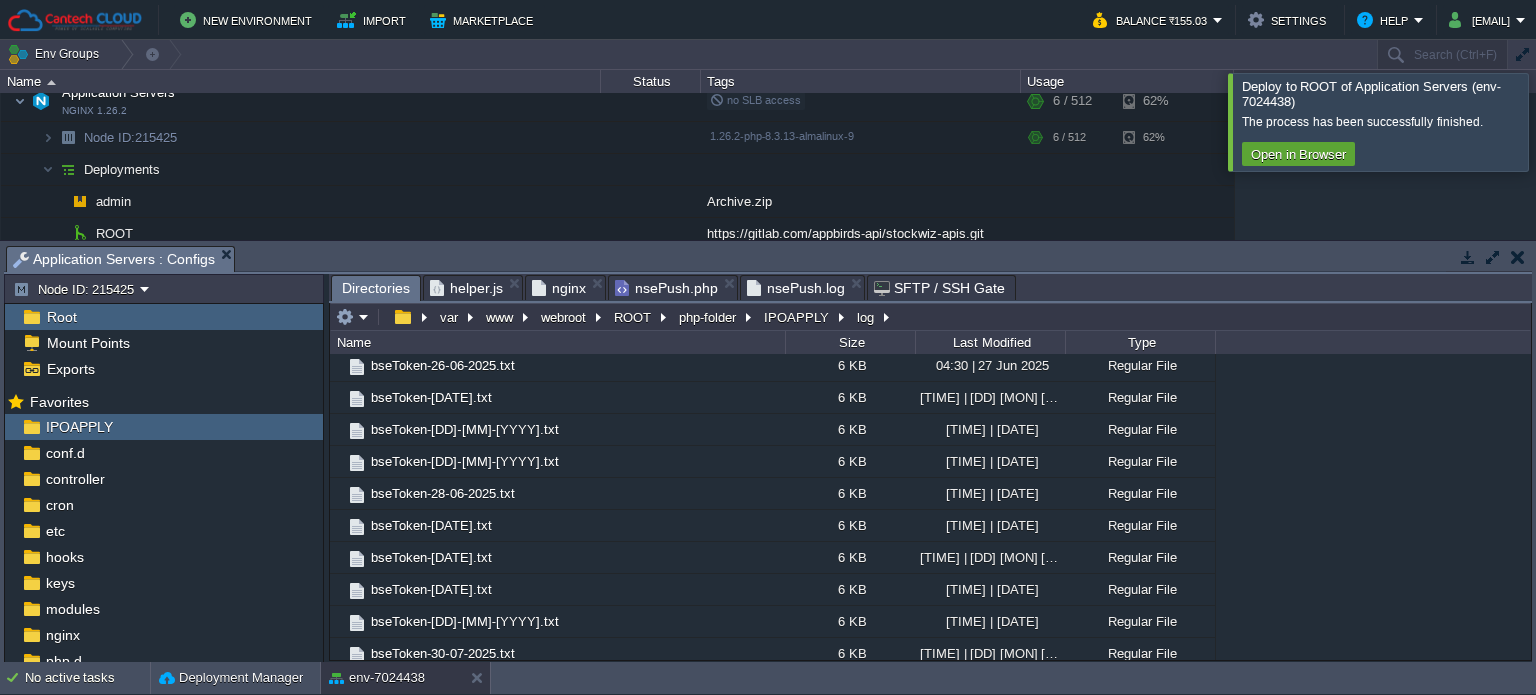 scroll, scrollTop: 2841, scrollLeft: 0, axis: vertical 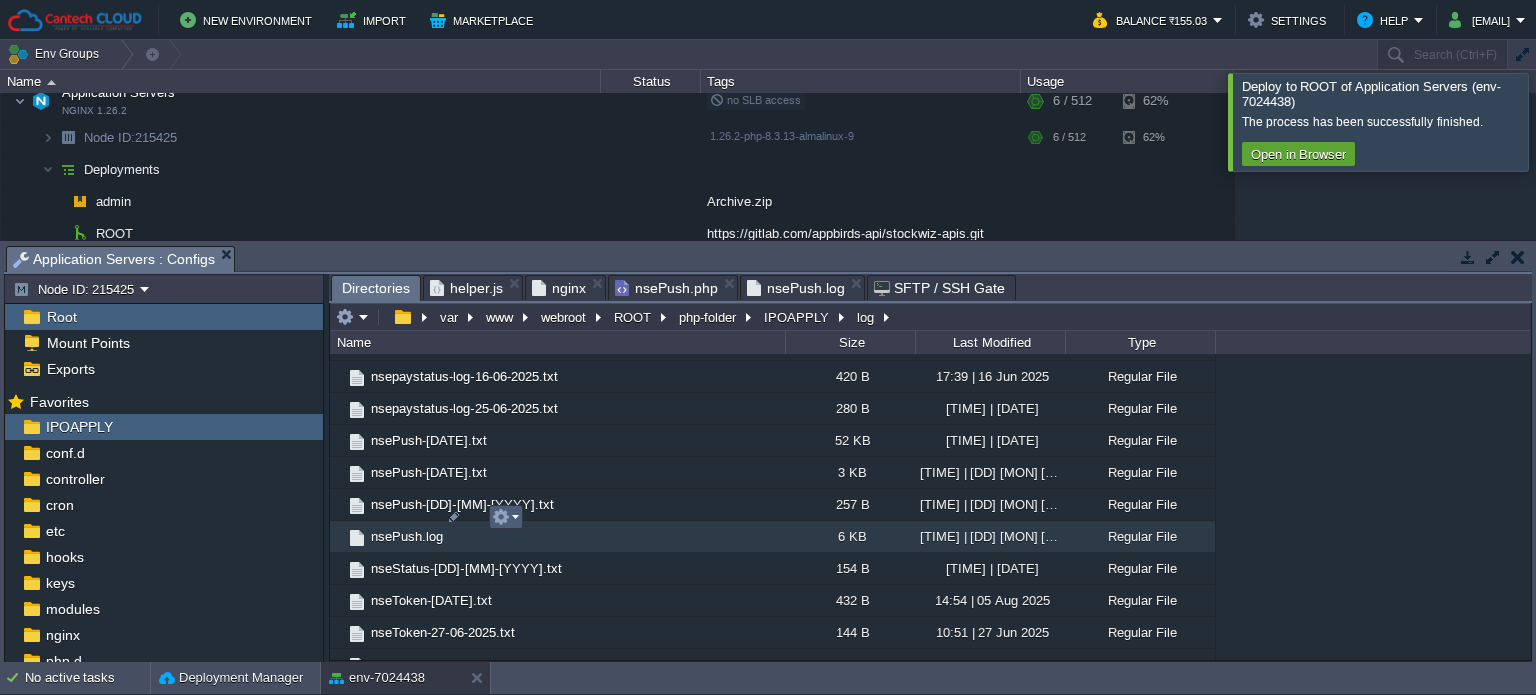 click at bounding box center [505, 517] 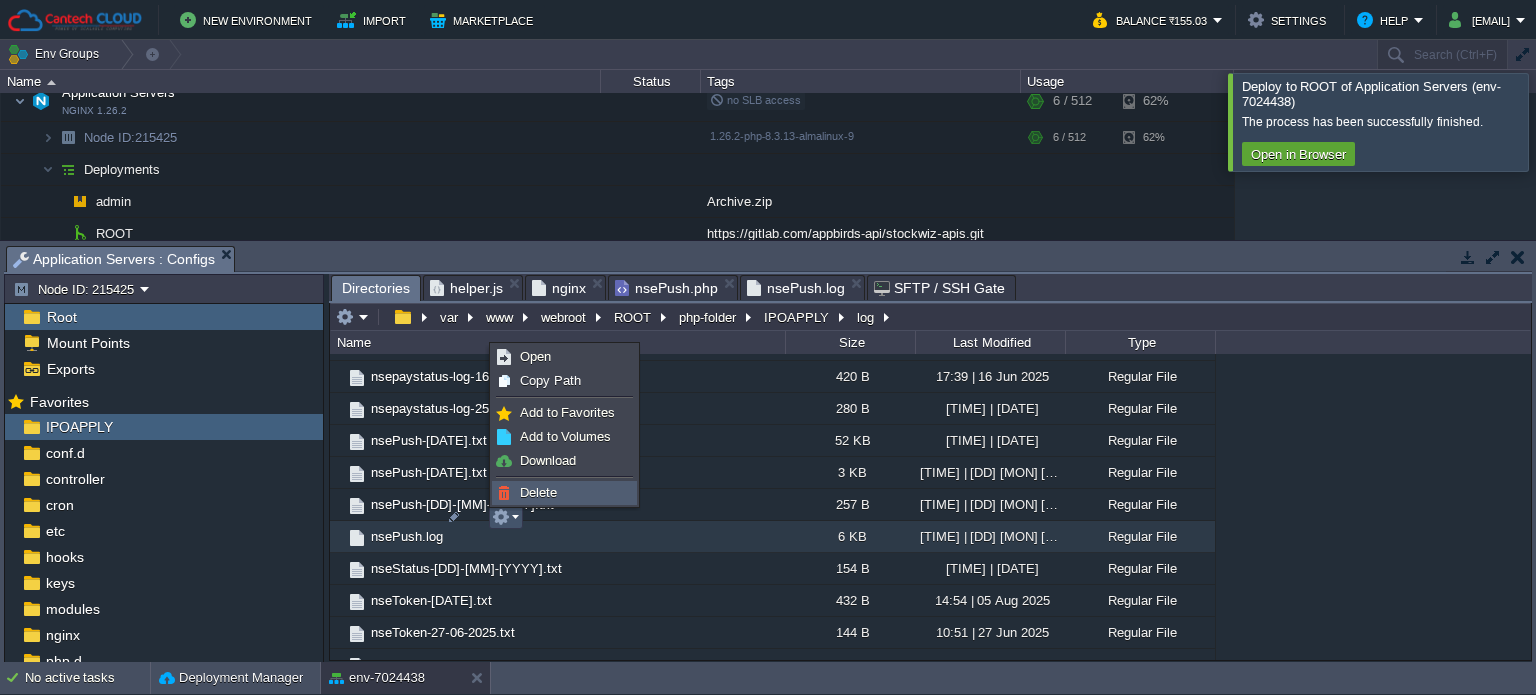 click on "Delete" at bounding box center (538, 492) 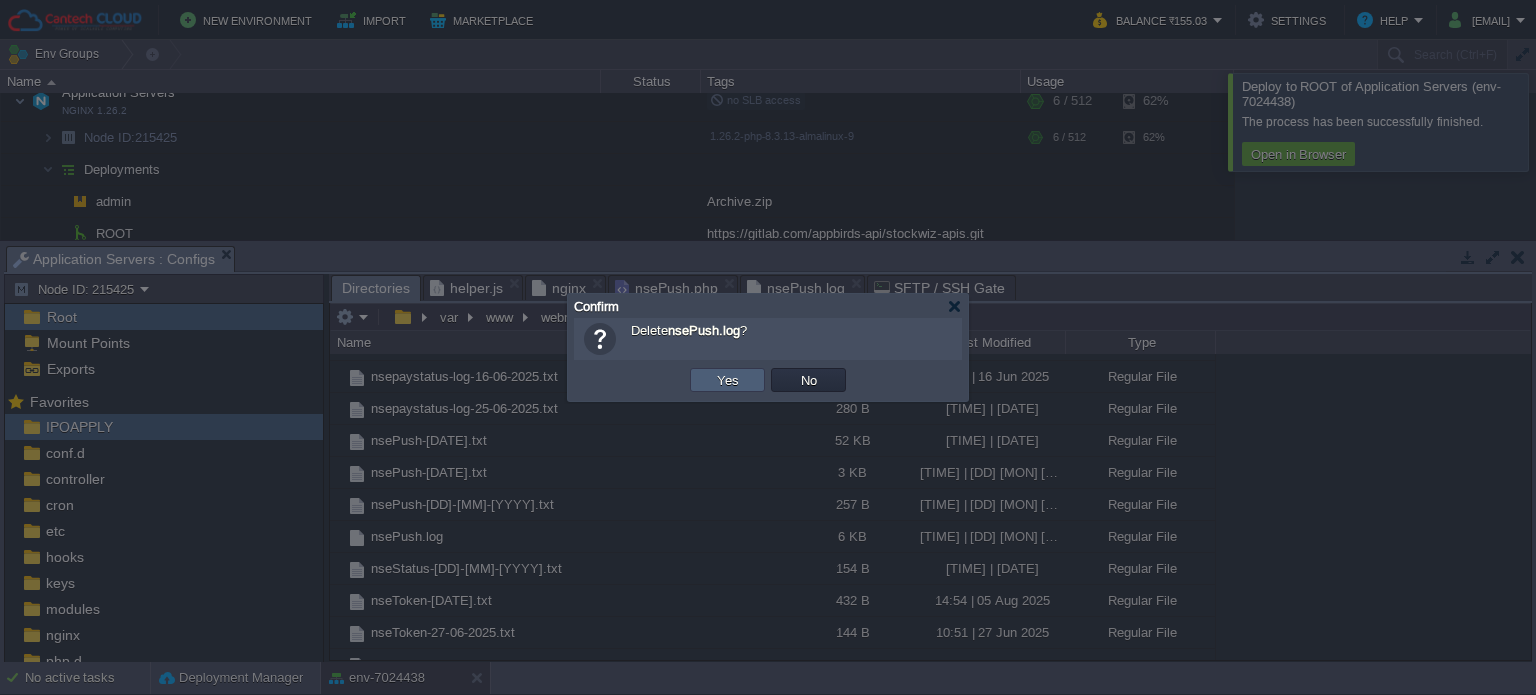 click on "Yes" at bounding box center (728, 380) 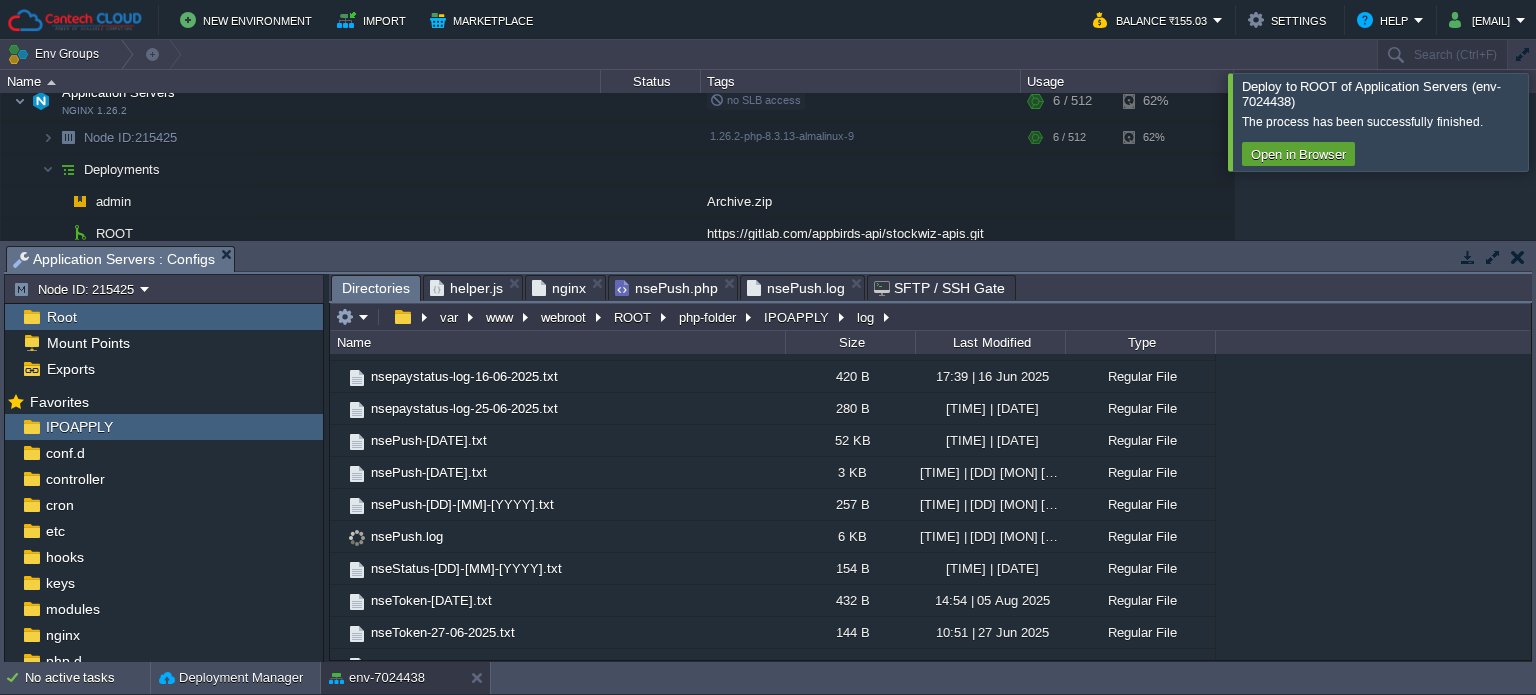 scroll, scrollTop: 2810, scrollLeft: 0, axis: vertical 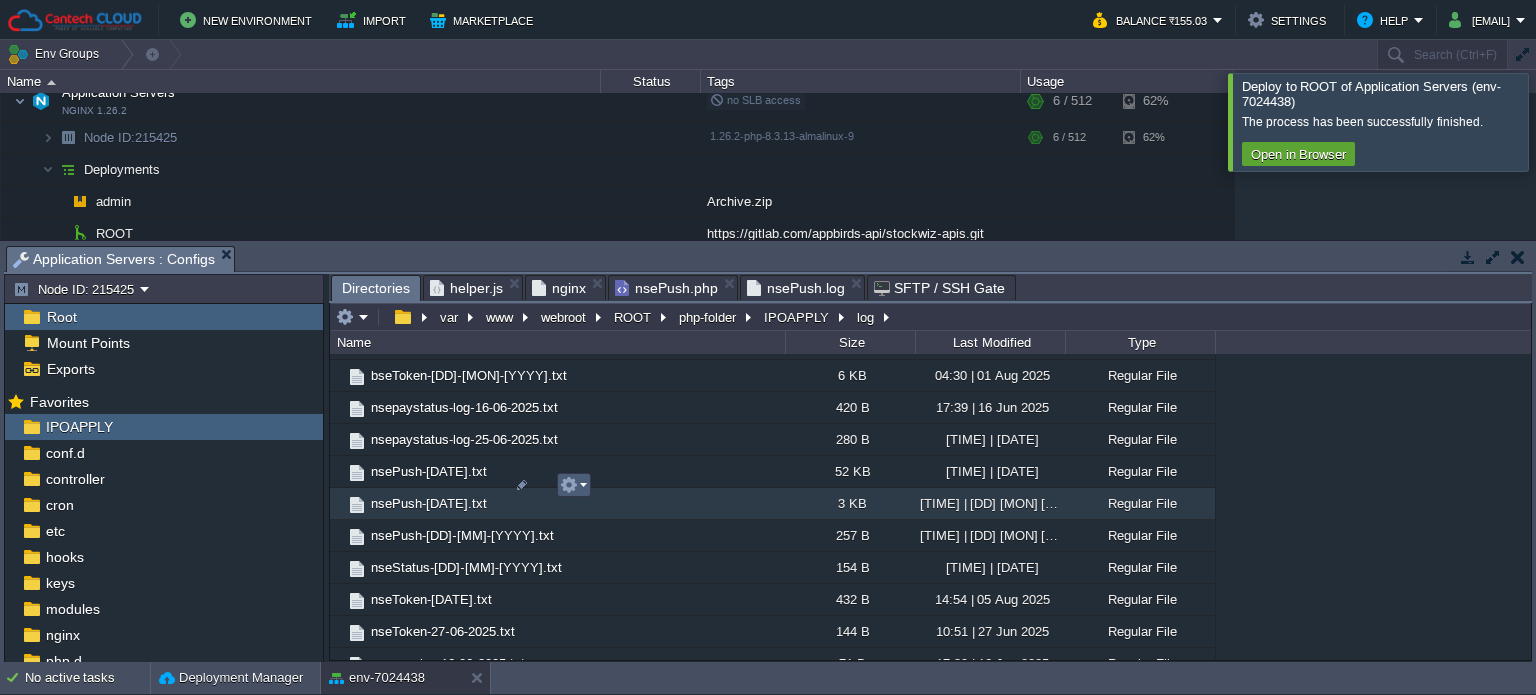click at bounding box center (569, 485) 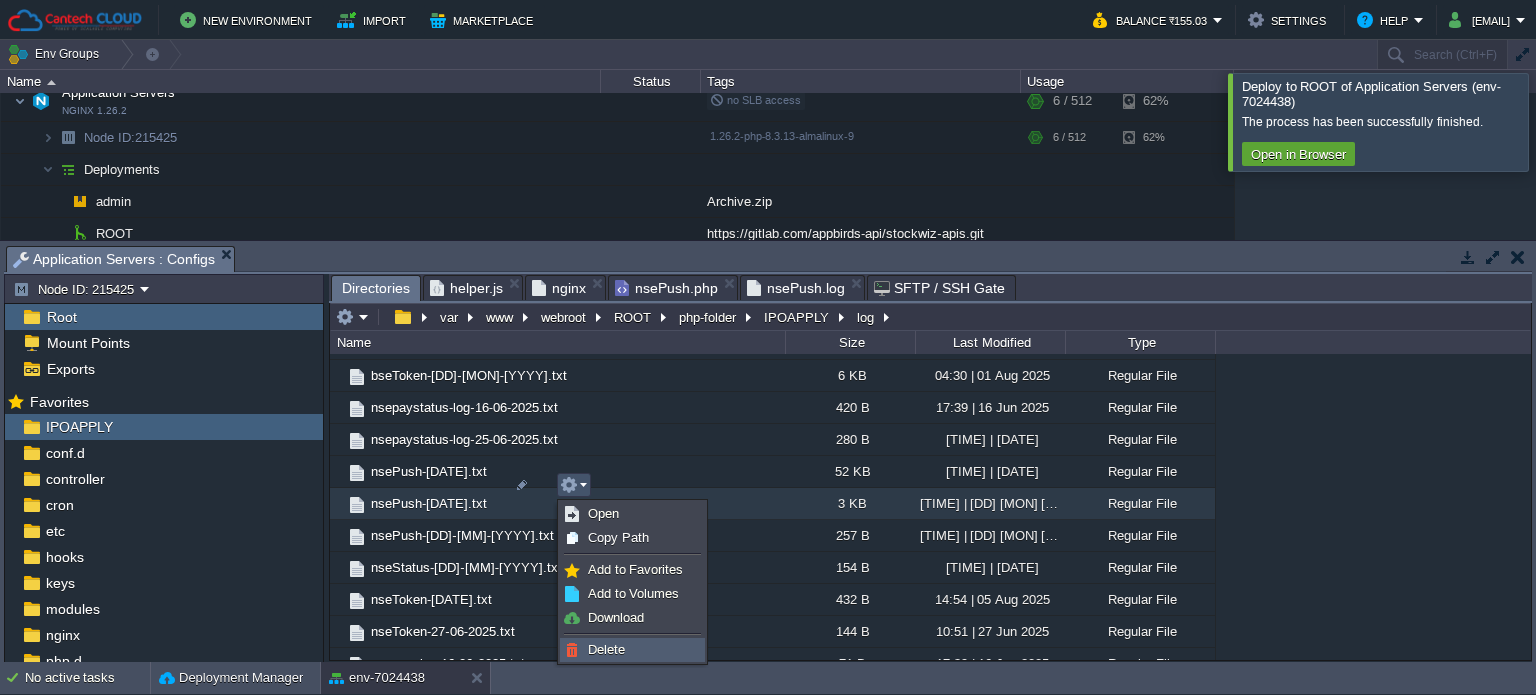 click on "Delete" at bounding box center [606, 649] 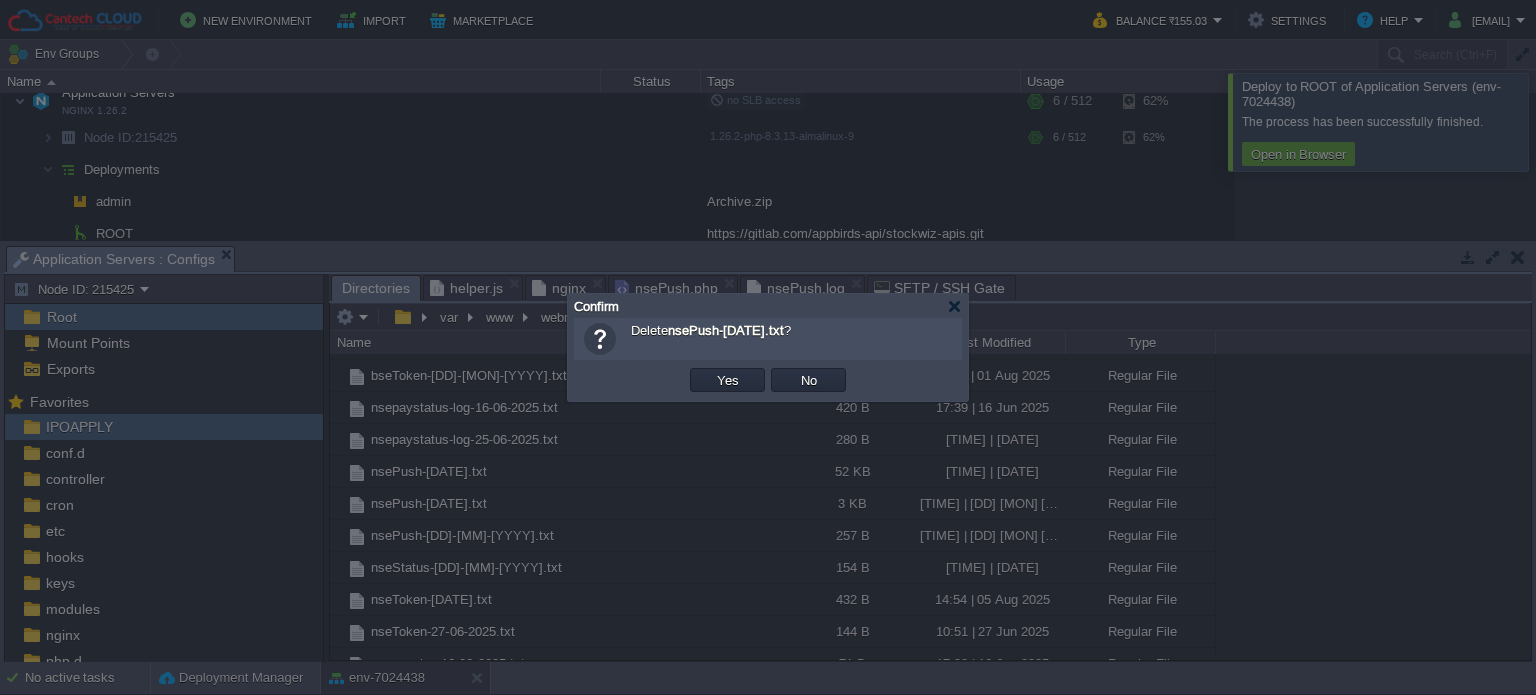 click on "Yes" at bounding box center [728, 380] 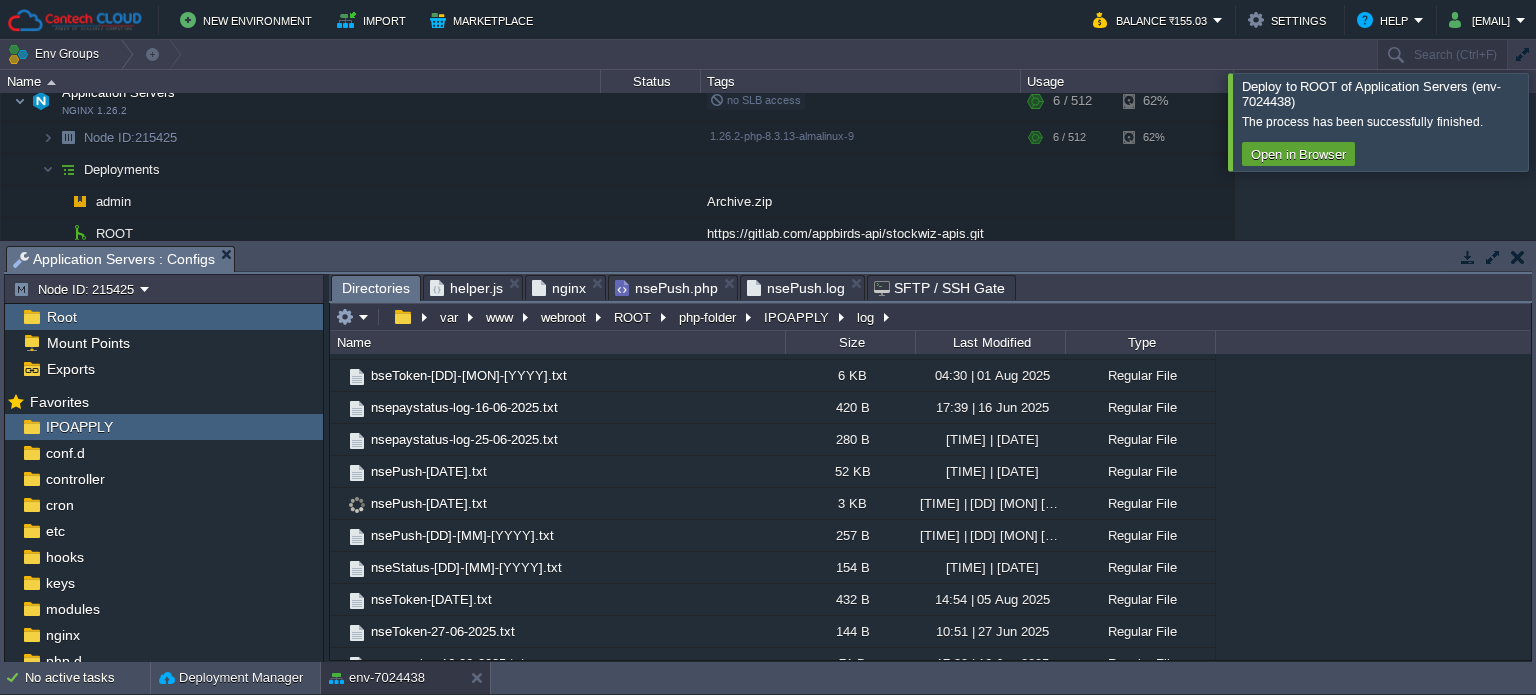 click on "nsePush.php" at bounding box center (666, 288) 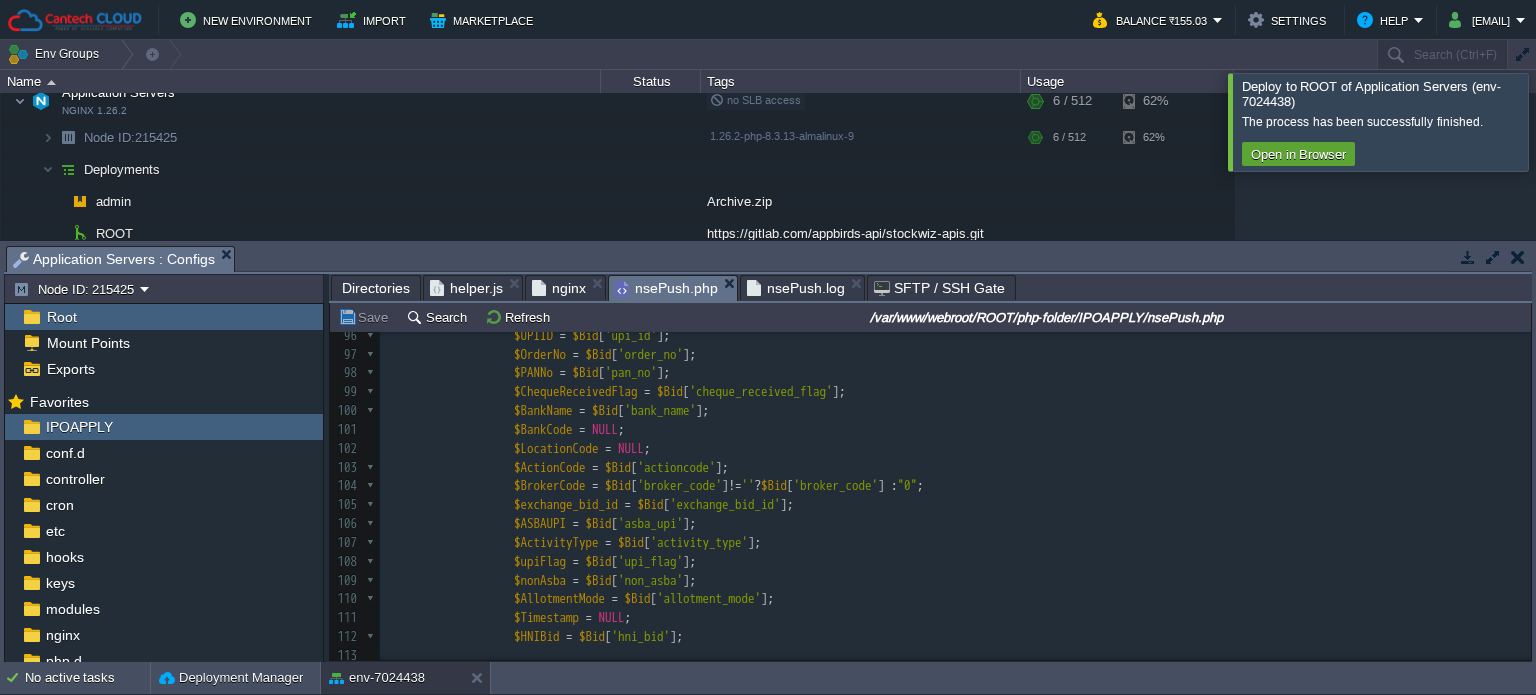 click on "Directories" at bounding box center (376, 288) 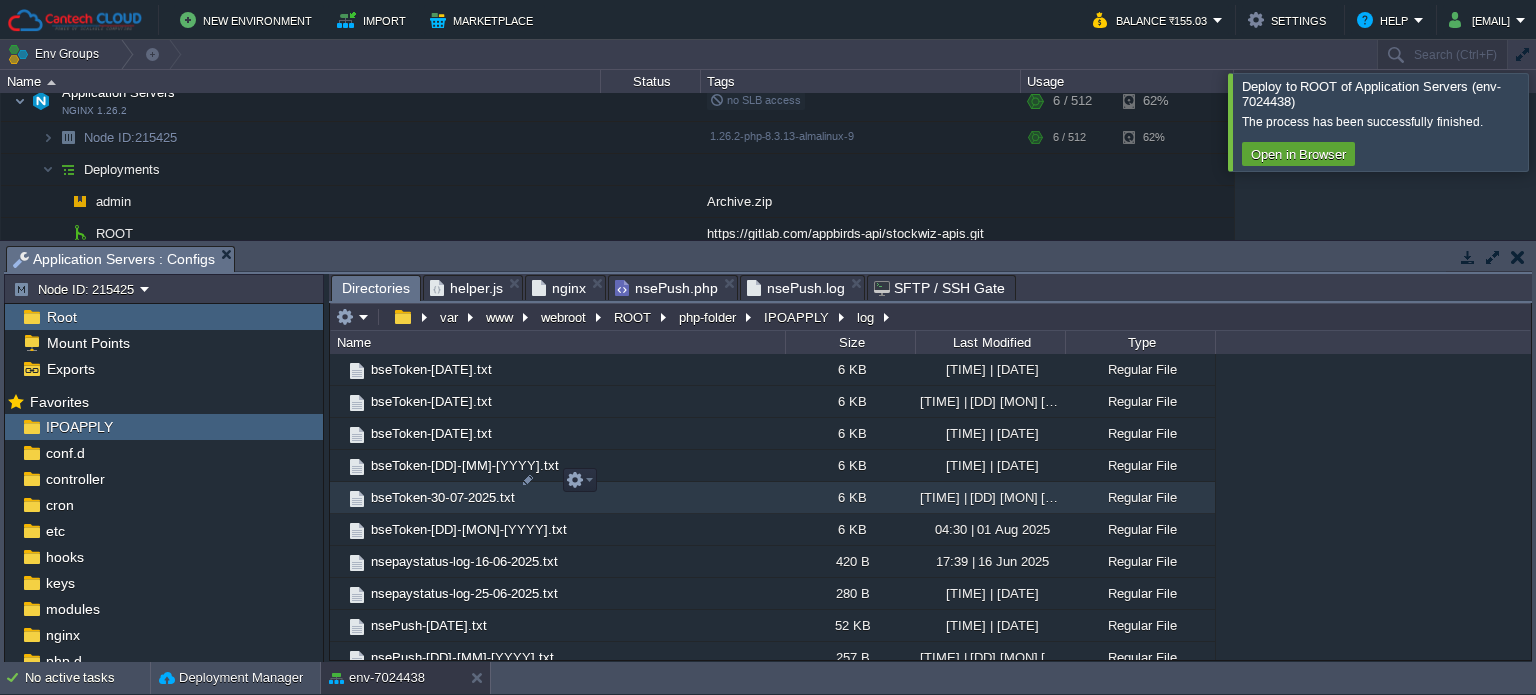 scroll, scrollTop: 2710, scrollLeft: 0, axis: vertical 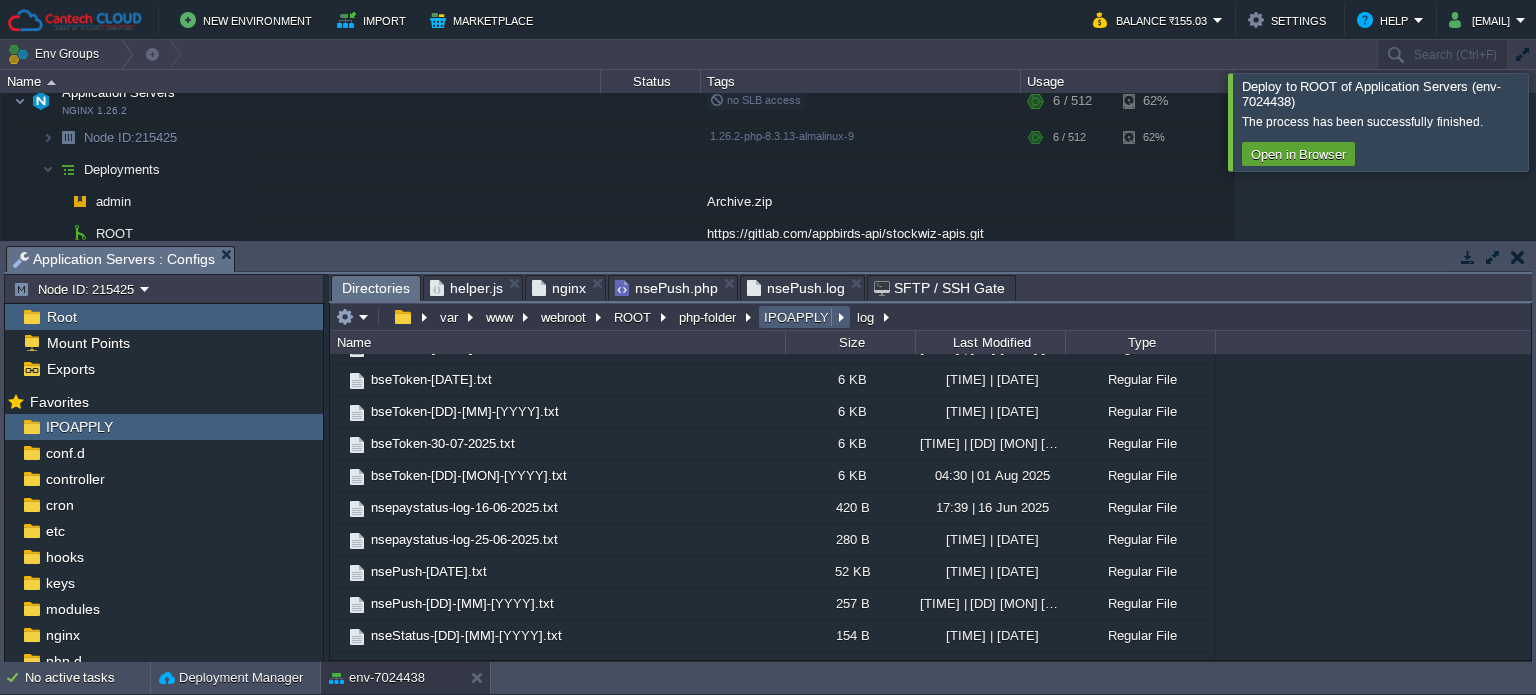 click on "IPOAPPLY" at bounding box center [797, 317] 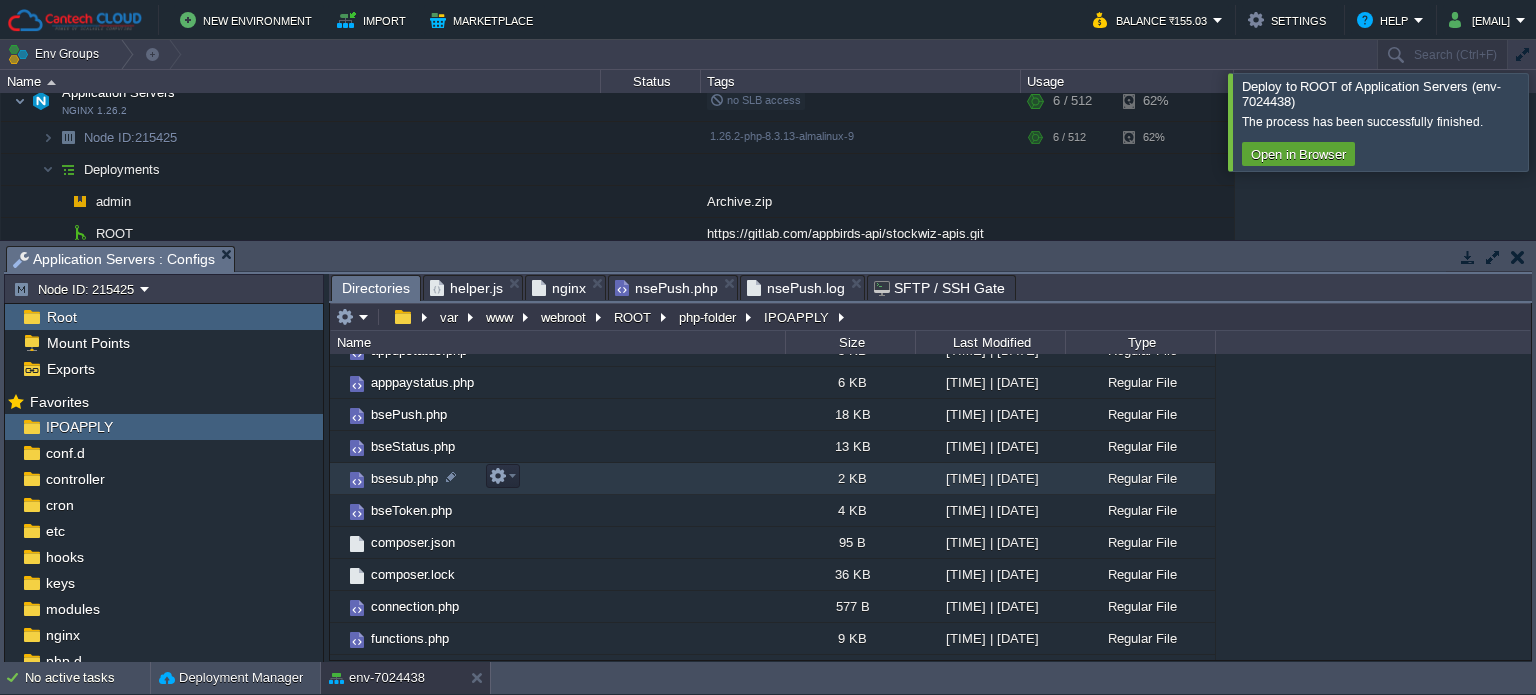 scroll, scrollTop: 68, scrollLeft: 0, axis: vertical 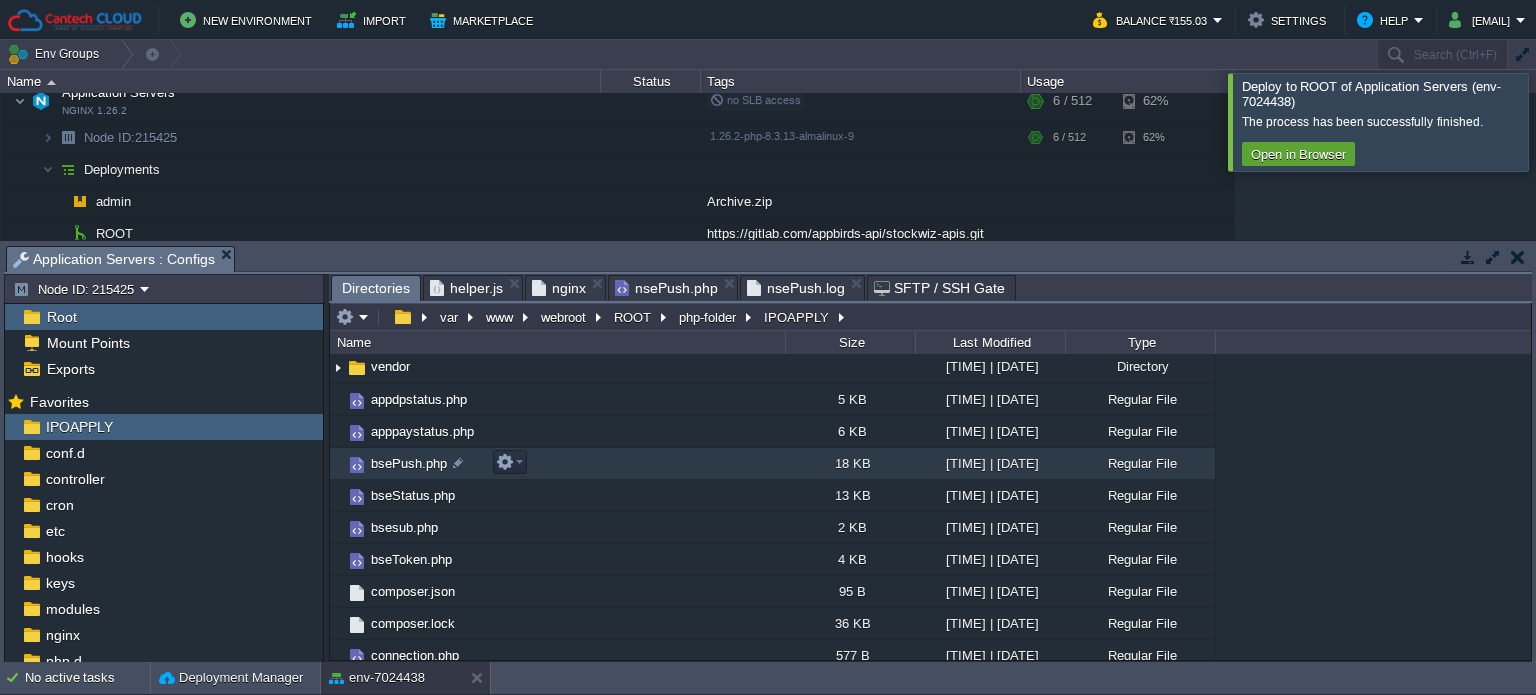 click on "bsePush.php" at bounding box center [409, 463] 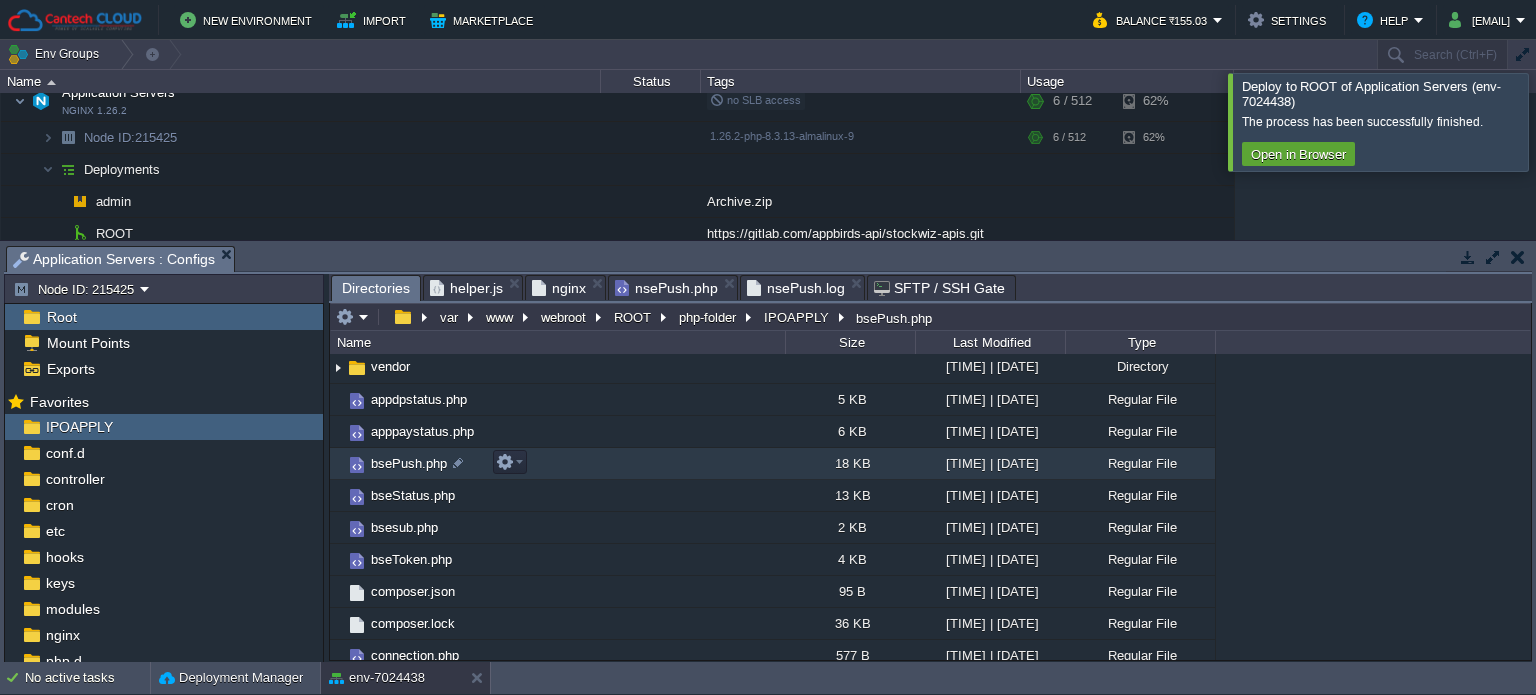 click on "bsePush.php" at bounding box center [409, 463] 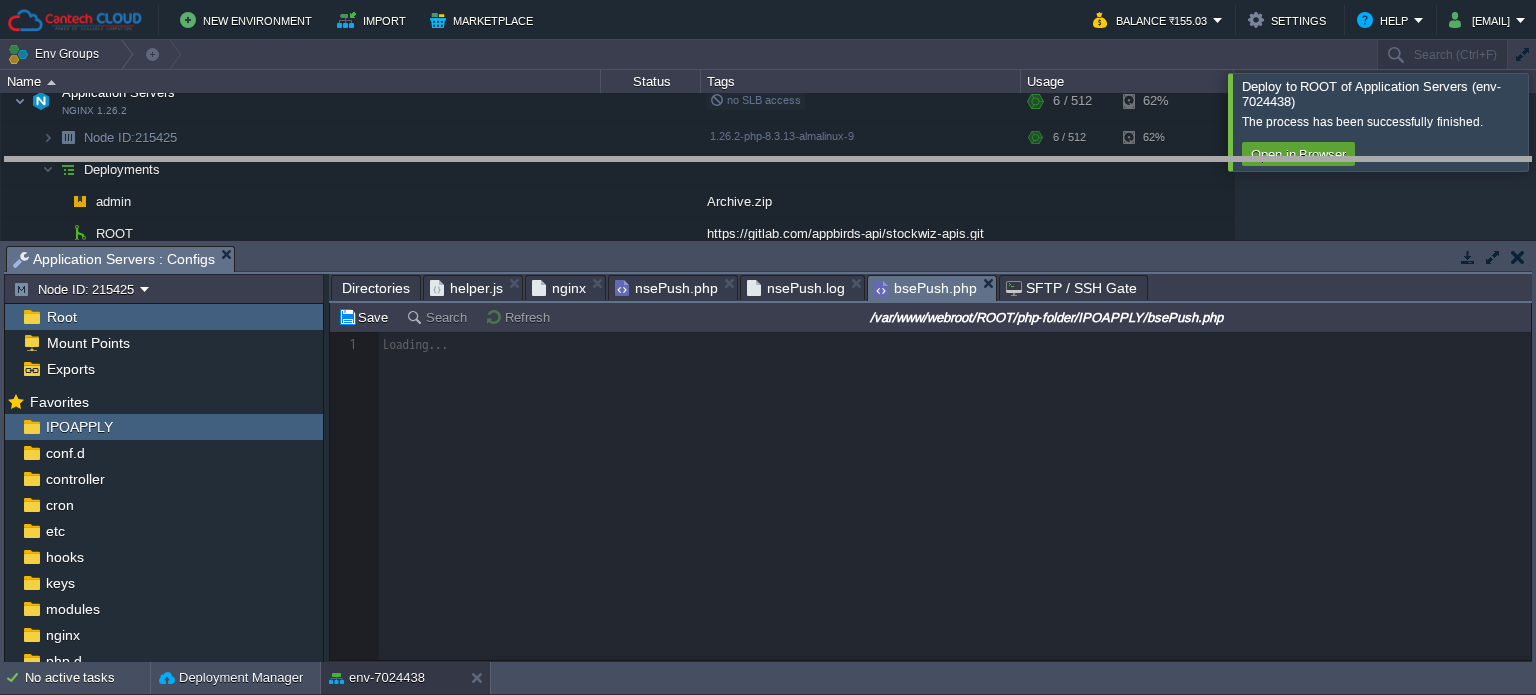 drag, startPoint x: 1029, startPoint y: 247, endPoint x: 1023, endPoint y: 128, distance: 119.15116 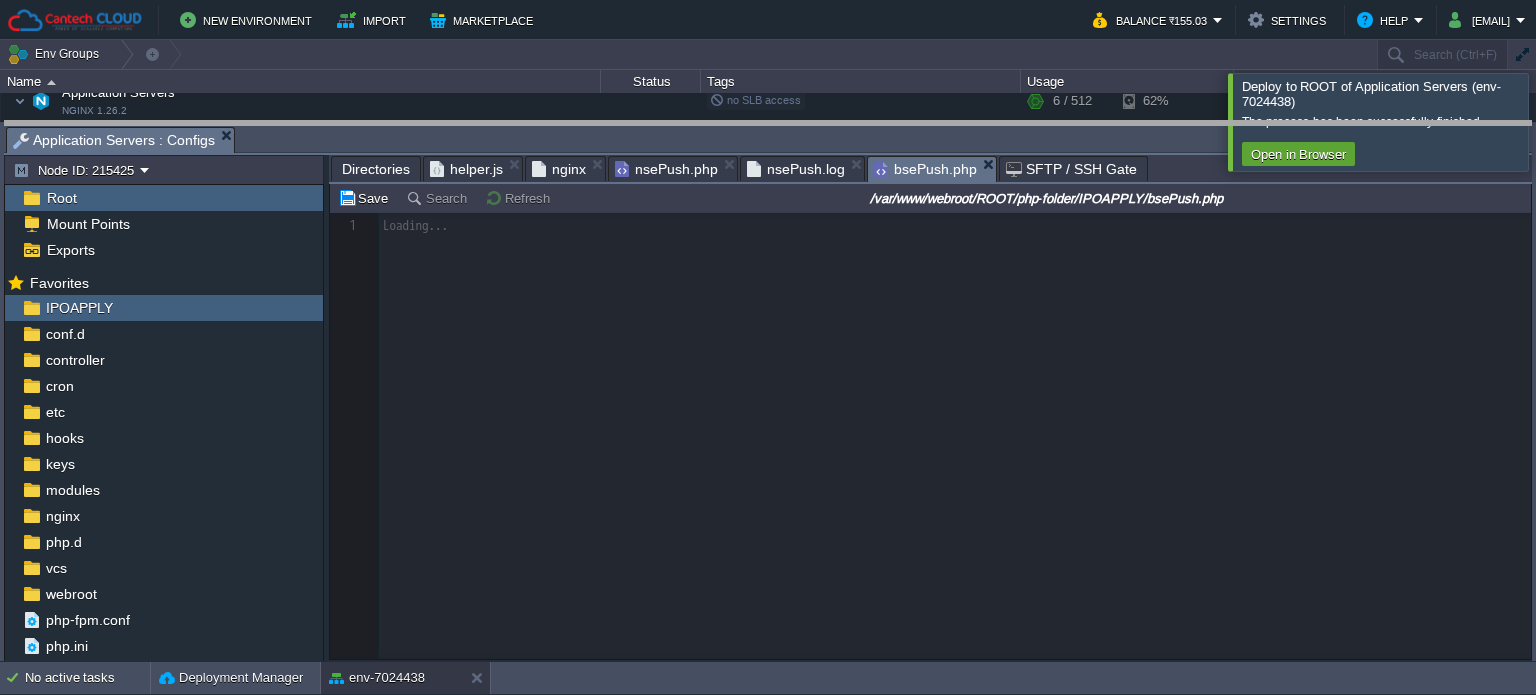 click on "New Environment Import Marketplace Bonus ₹0.00 Upgrade Account Balance ₹155.03 Settings Help appbirds.technologies@gmail.com Deploy to ROOT of Application Servers (env-7024438) The process has been successfully finished. Open in Browser         Env Groups                     Search (Ctrl+F)         auto-gen Name Status Tags Usage env-7024438 env-7024438.in1.cantechcloud.com Running                                                                                                                                 my_project                           Edit                                                                                                                                                            RAM                 1%                                         CPU                 1%                             6 / 512                    62%       Application Servers NGINX 1.26.2                                                         no SLB access" at bounding box center (768, 347) 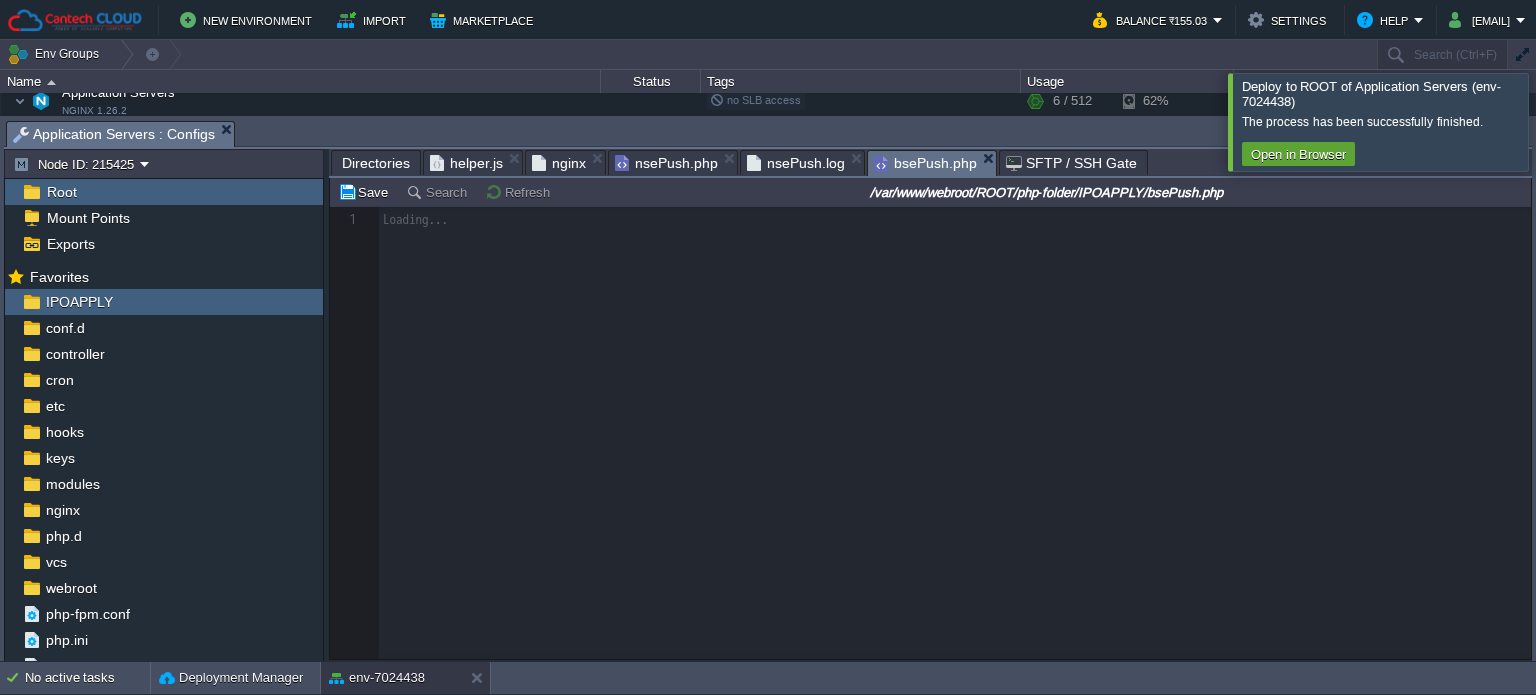click on "nsePush.log" at bounding box center [796, 163] 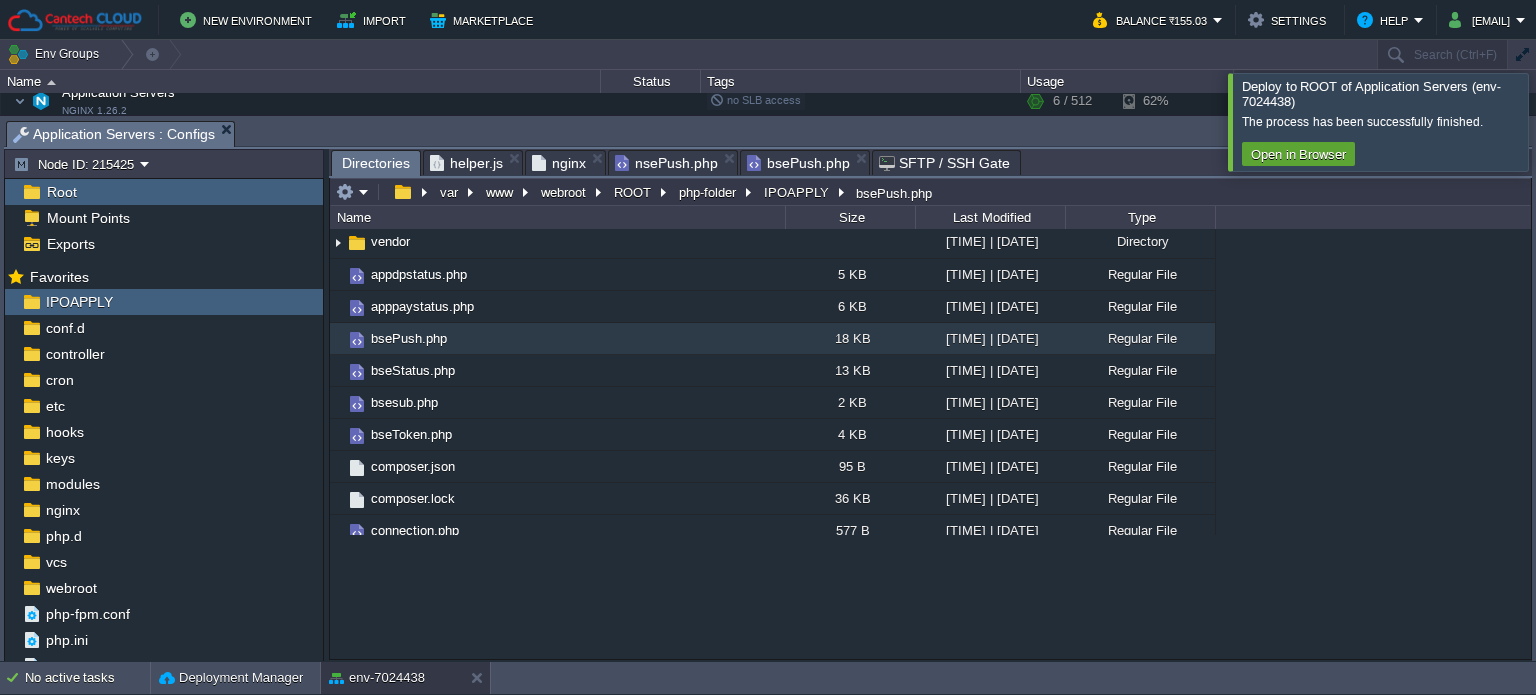 drag, startPoint x: 840, startPoint y: 159, endPoint x: 733, endPoint y: 160, distance: 107.00467 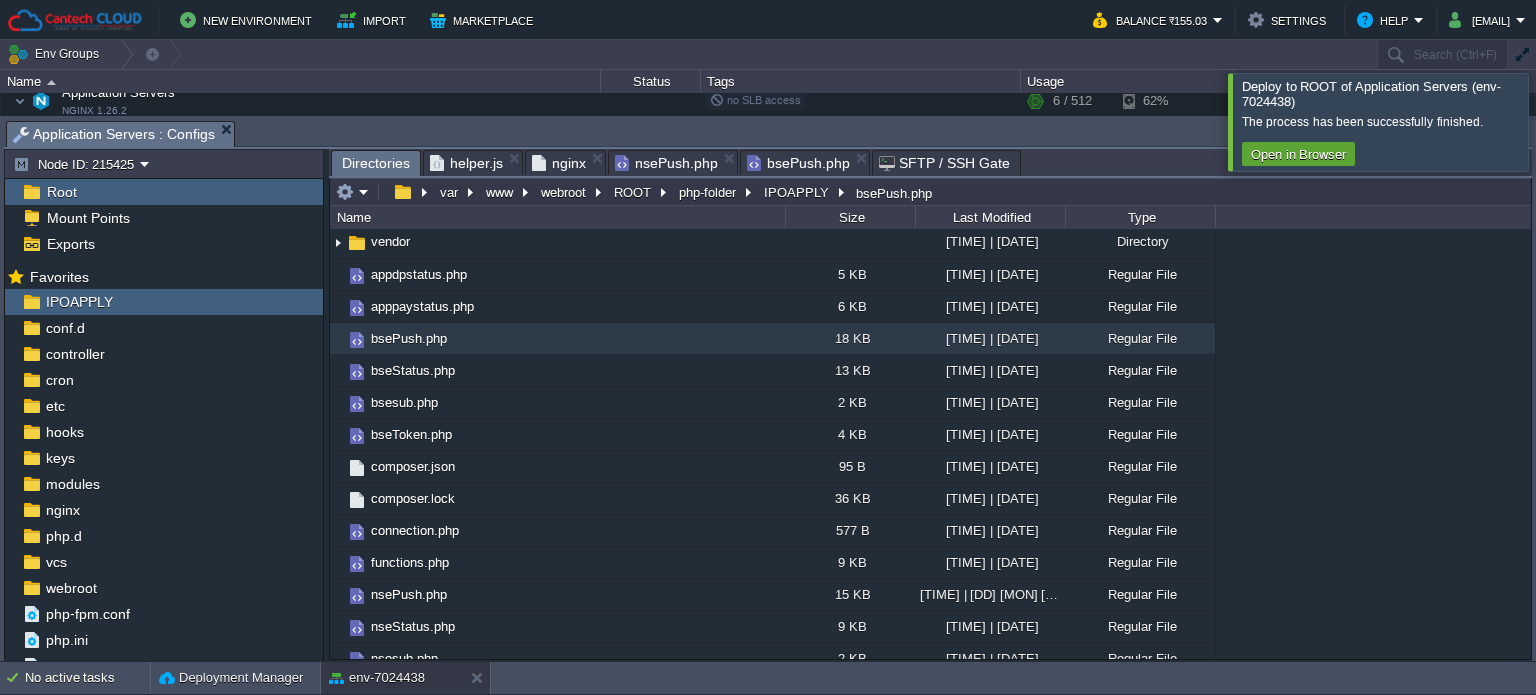 click on "nsePush.php" at bounding box center (666, 163) 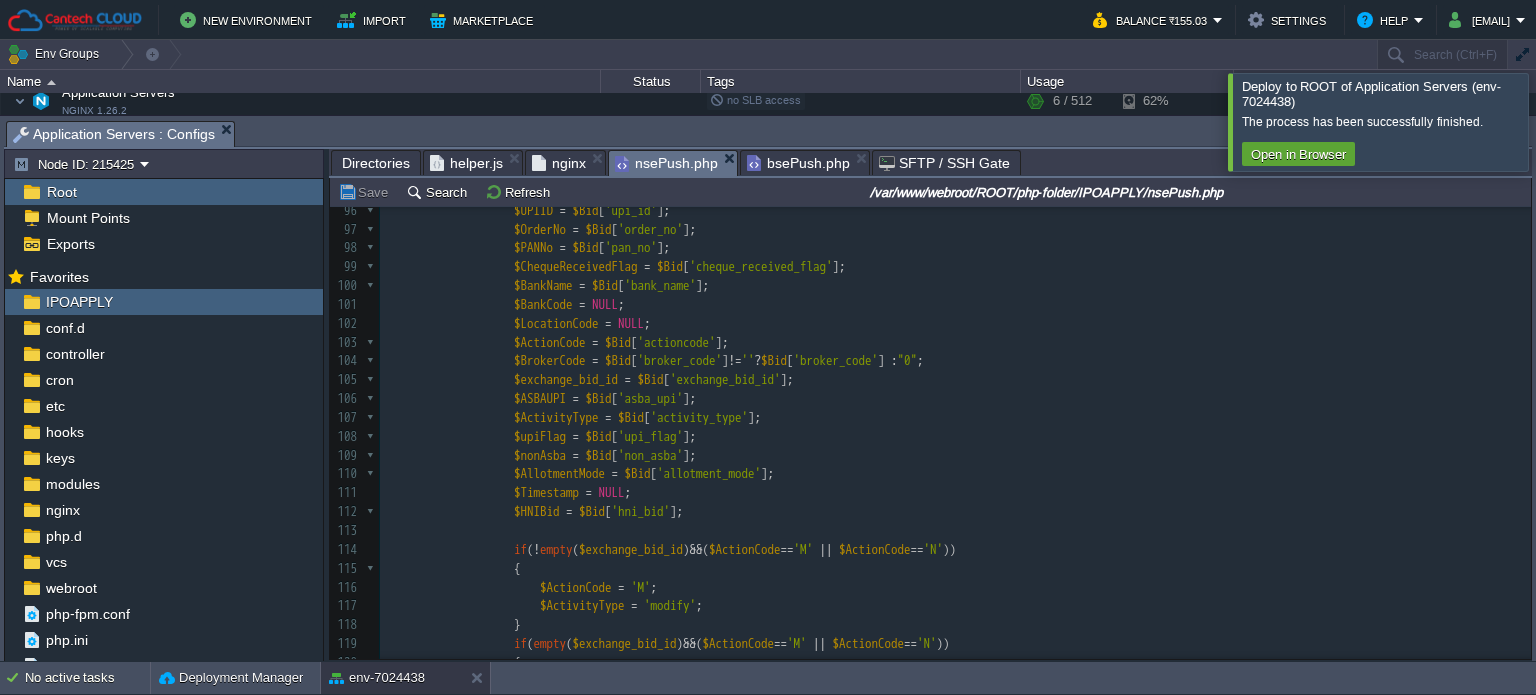 scroll, scrollTop: 1294, scrollLeft: 0, axis: vertical 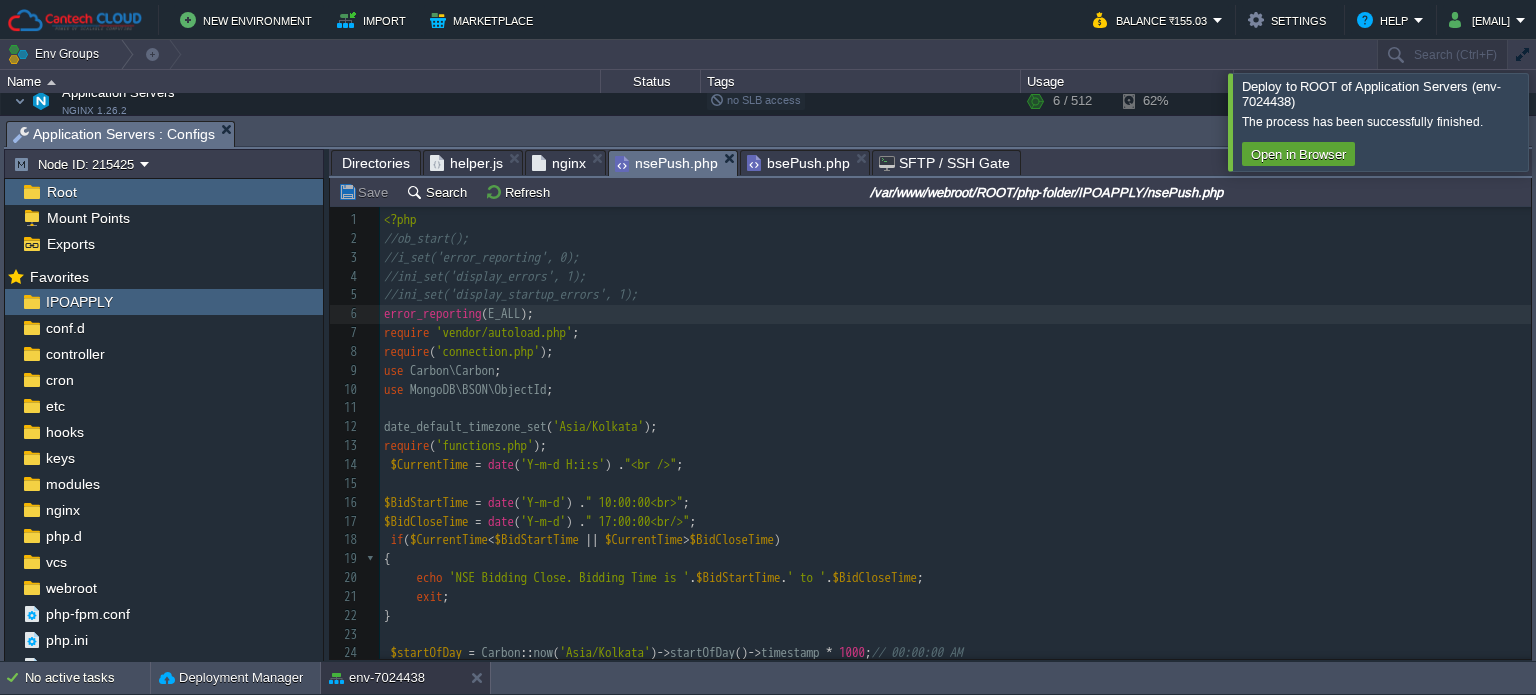 click on "bsePush.php" at bounding box center (798, 163) 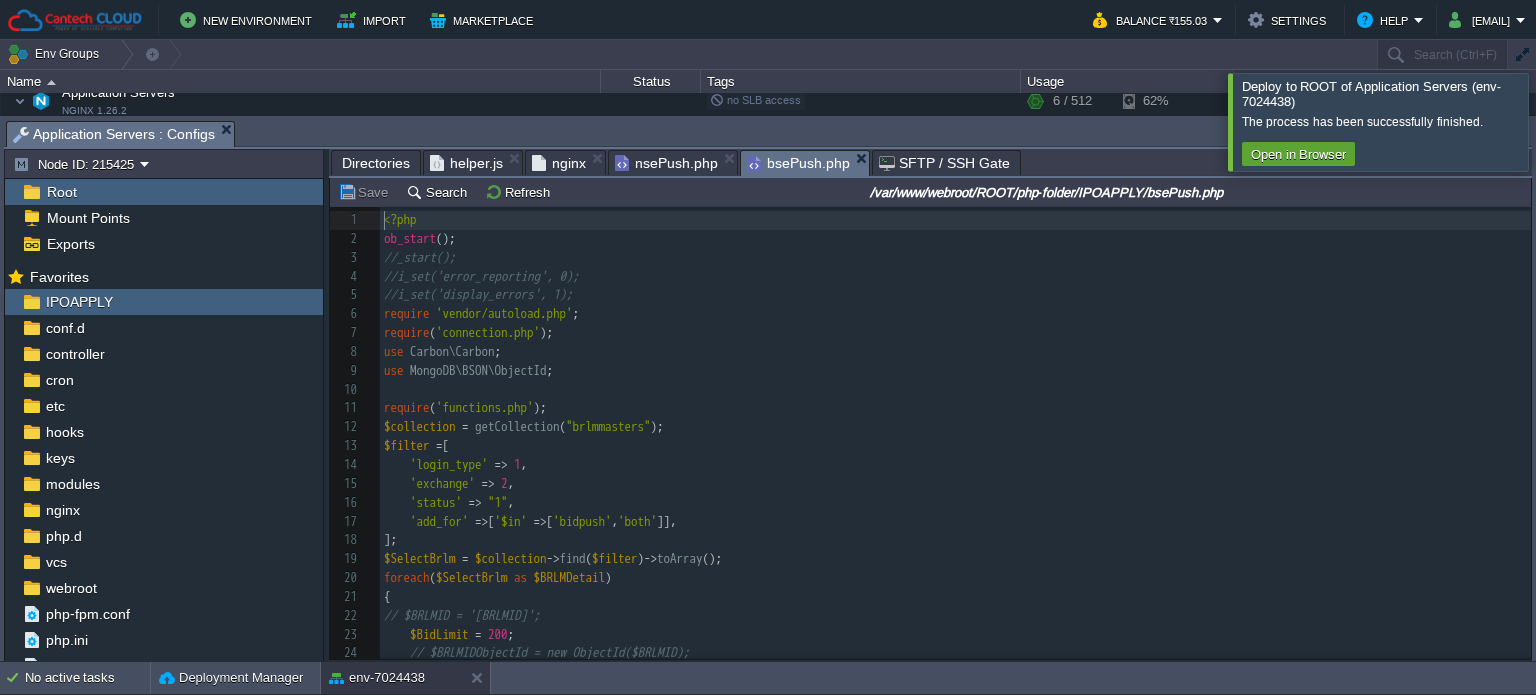 scroll, scrollTop: 6, scrollLeft: 0, axis: vertical 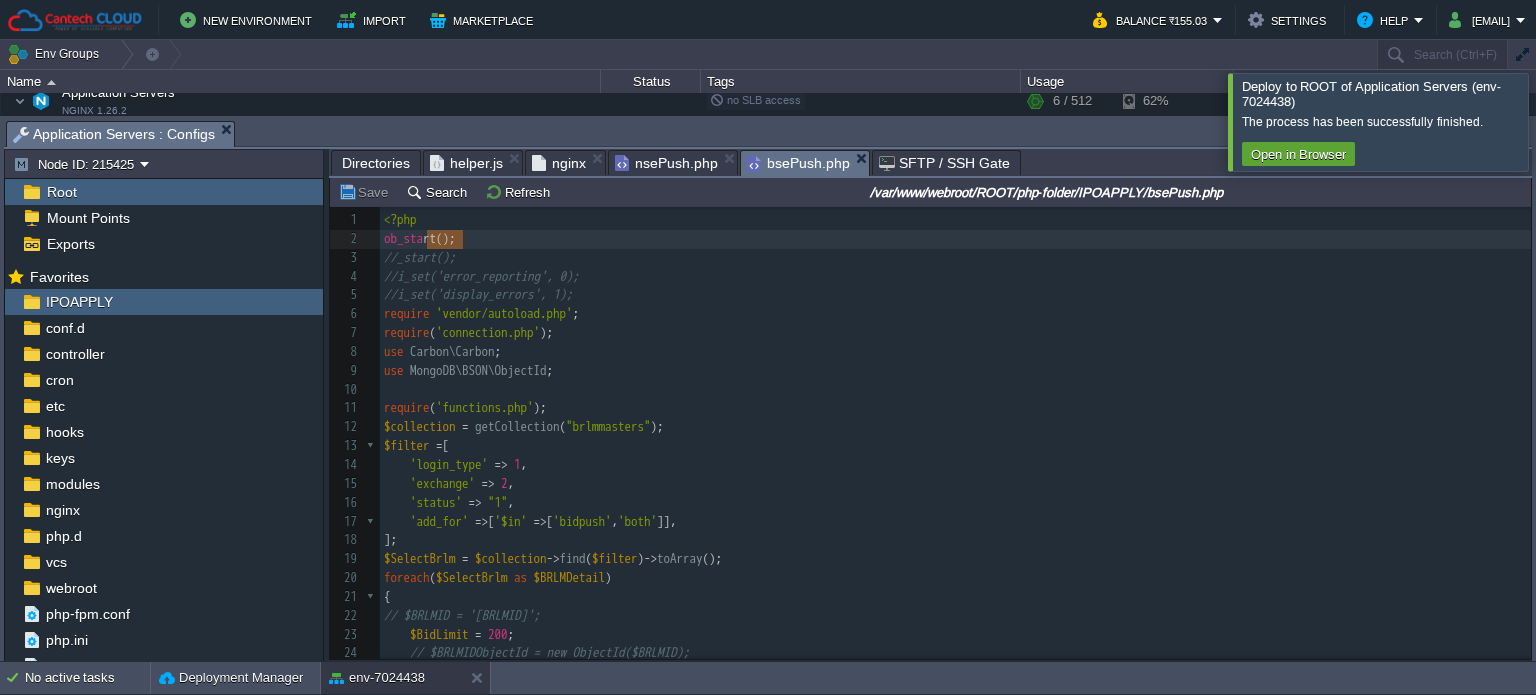 type on "ob_start();" 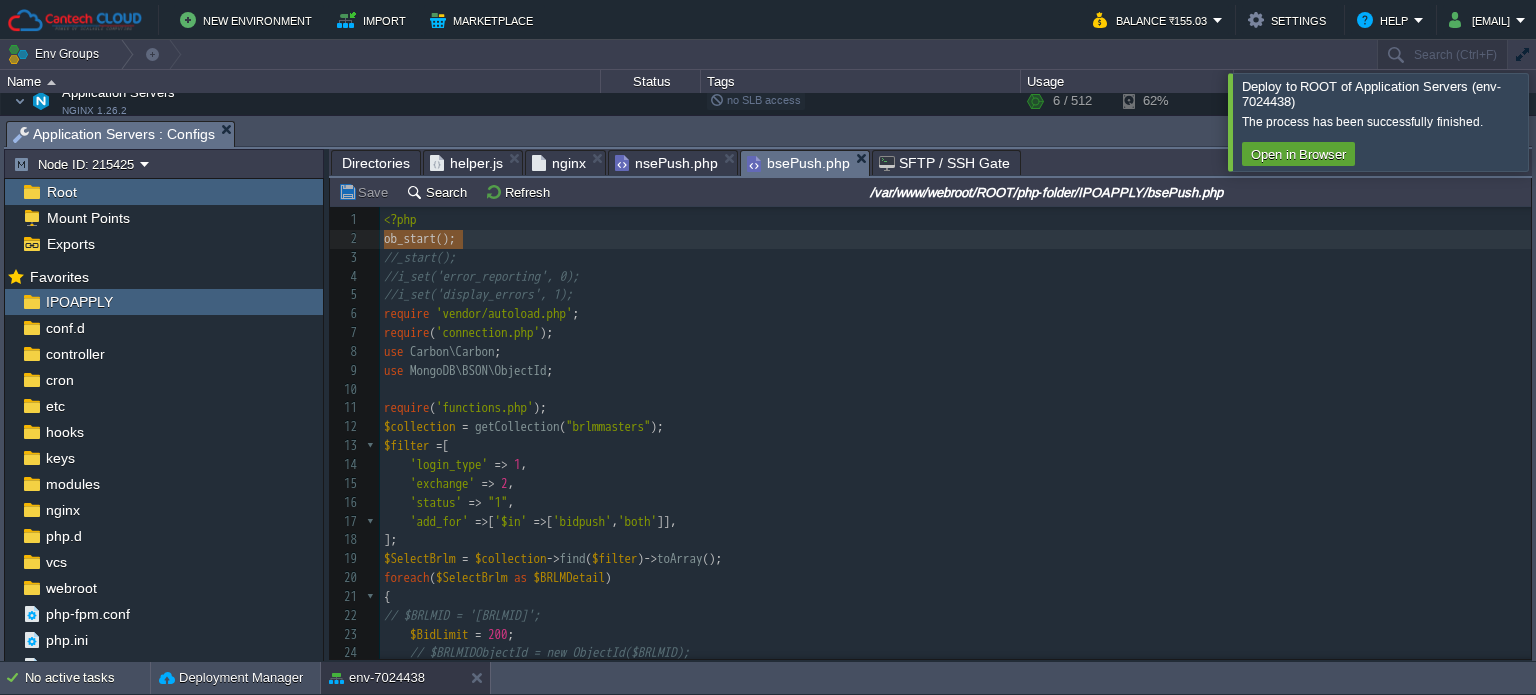 drag, startPoint x: 456, startPoint y: 240, endPoint x: 414, endPoint y: 266, distance: 49.396355 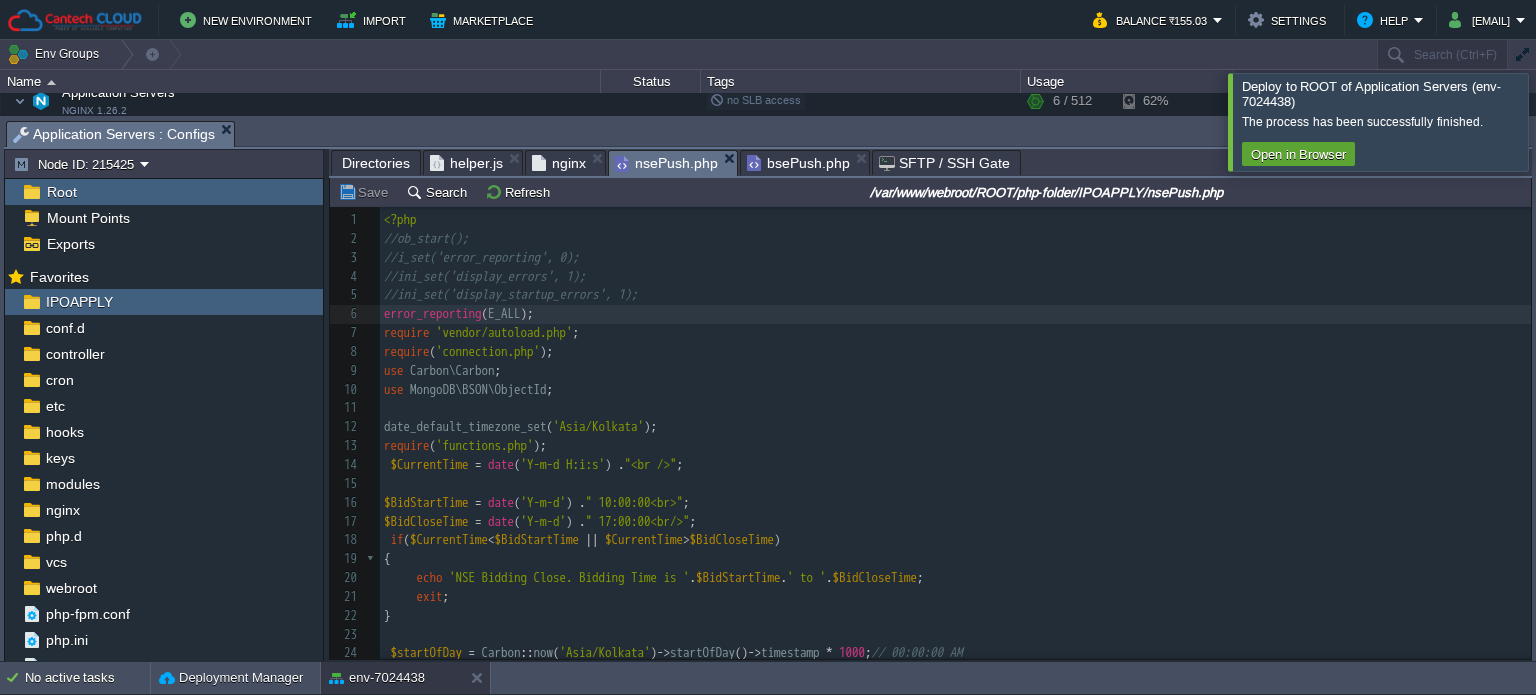 scroll, scrollTop: 6, scrollLeft: 0, axis: vertical 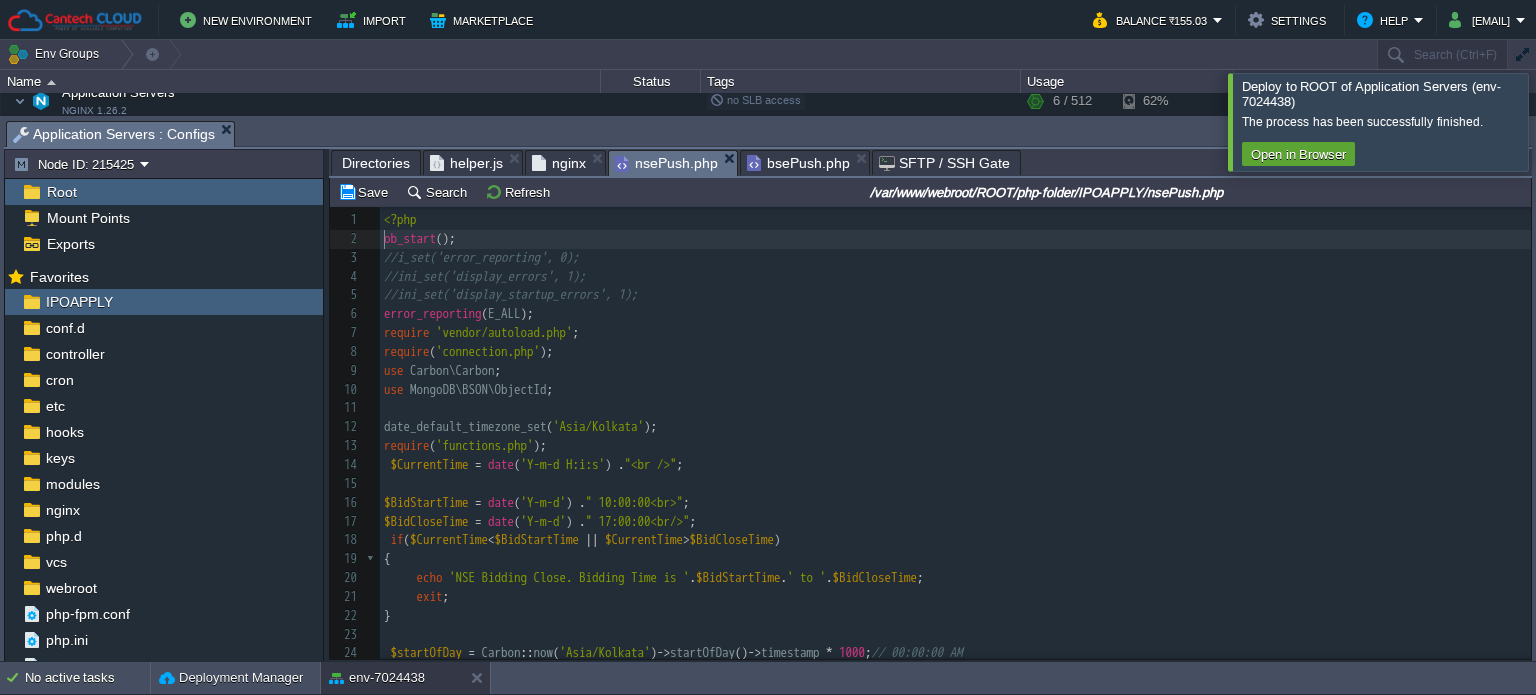 click on "xxxxxxxxxx   1 <?php 2 ob_start (); 3 //i_set('error_reporting', 0); 4 //ini_set('display_errors', 1); 5 //ini_set('display_startup_errors', 1); 6 error_reporting ( E_ALL ); 7 require   'vendor/autoload.php' ; 8 require ( 'connection.php' ); 9 use   Carbon\Carbon ; 10 use   MongoDB\BSON\ObjectId ; 11 ​ 12 date_default_timezone_set ( 'Asia/Kolkata' ); 13 require ( 'functions.php' ); 14   $CurrentTime   =   date ( 'Y-m-d H:i:s' ) .  "<br>" ; 15 ​ 16 $BidStartTime   =   date ( 'Y-m-d' ) .  "   10:00:00<br>" ; 17 $BidCloseTime   =   date ( 'Y-m-d' ) .  "   17:00:00<br>" ; 18   if ( $CurrentTime < $BidStartTime   ||   $CurrentTime > $BidCloseTime ) 19  { 20        echo   'NSE Bidding Close. Bidding Time is ' . $BidStartTime . ' to ' . $BidCloseTime ; 21        exit ; 22  } 23   24   $startOfDay   =   Carbon :: now ( 'Asia/Kolkata' ) -> startOfDay () -> timestamp   *   1000 ;  // 00:00:00 AM 25   $endOfDay   =   Carbon :: now ( 'Asia/Kolkata' ) -> endOfDay () -> timestamp   *   1000 ;  // 23:59:59 PM 26     =" at bounding box center (955, 663) 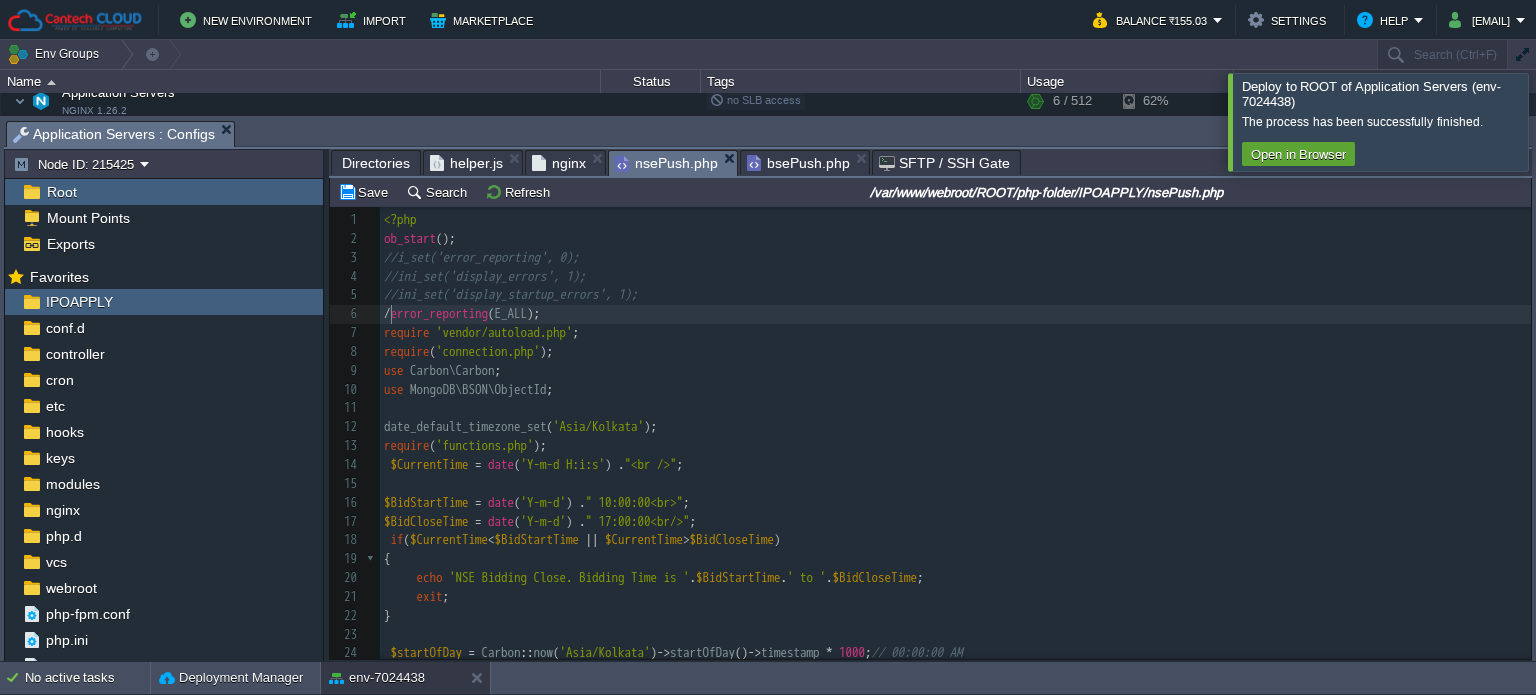 type on "//" 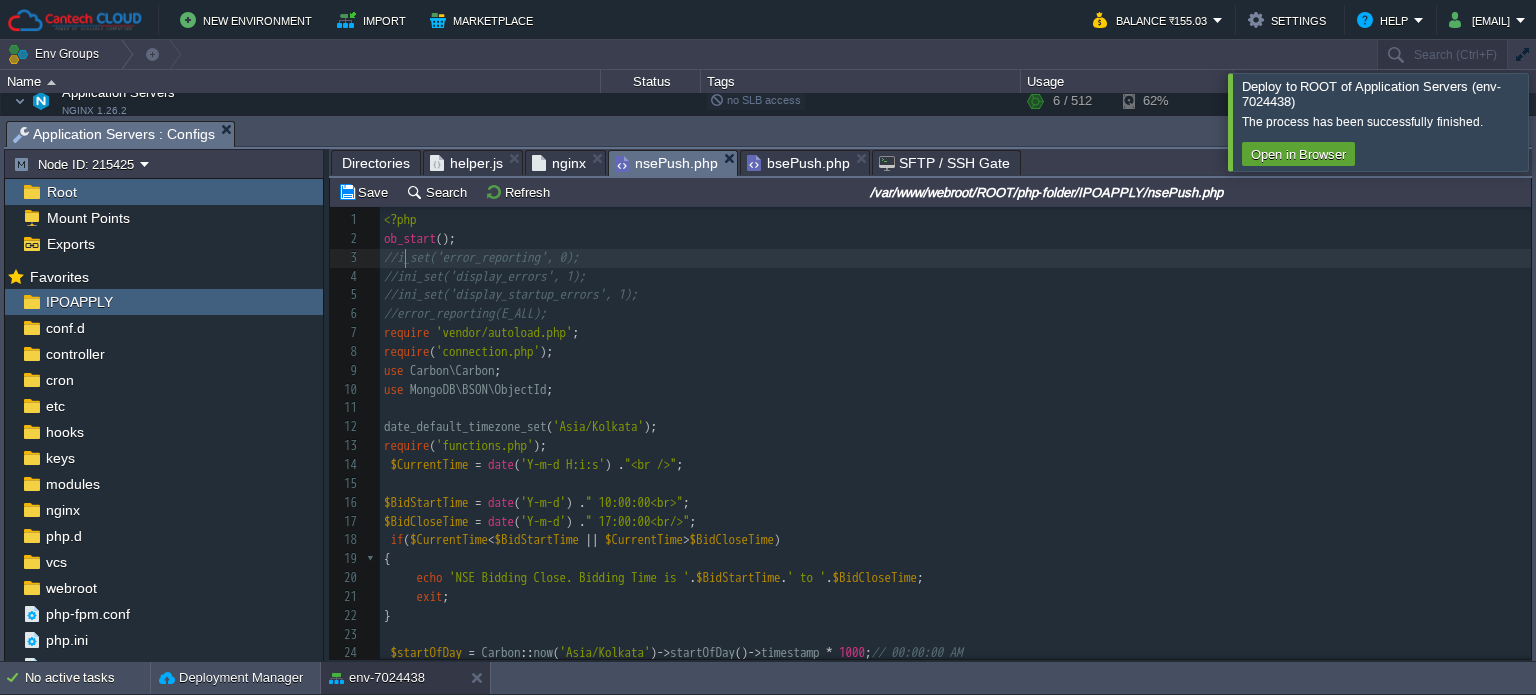 click on "xxxxxxxxxx   1 <?php 2 ob_start (); 3 //i_set('error_reporting', 0); 4 //ini_set('display_errors', 1); 5 //ini_set('display_startup_errors', 1); 6 //error_reporting(E_ALL); 7 require   'vendor/autoload.php' ; 8 require ( 'connection.php' ); 9 use   Carbon\Carbon ; 10 use   MongoDB\BSON\ObjectId ; 11 ​ 12 date_default_timezone_set ( 'Asia/Kolkata' ); 13 require ( 'functions.php' ); 14   $CurrentTime   =   date ( 'Y-m-d H:i:s' ) .  "<br>" ; 15 ​ 16 $BidStartTime   =   date ( 'Y-m-d' ) .  "   10:00:00<br>" ; 17 $BidCloseTime   =   date ( 'Y-m-d' ) .  "   17:00:00<br>" ; 18   if ( $CurrentTime < $BidStartTime   ||   $CurrentTime > $BidCloseTime ) 19  { 20        echo   'NSE Bidding Close. Bidding Time is ' . $BidStartTime . ' to ' . $BidCloseTime ; 21        exit ; 22  } 23   24   $startOfDay   =   Carbon :: now ( 'Asia/Kolkata' ) -> startOfDay () -> timestamp   *   1000 ;  // 00:00:00 AM 25   $endOfDay   =   Carbon :: now ( 'Asia/Kolkata' ) -> endOfDay () -> timestamp   *   1000 ;  // 23:59:59 PM 26     =" at bounding box center (955, 663) 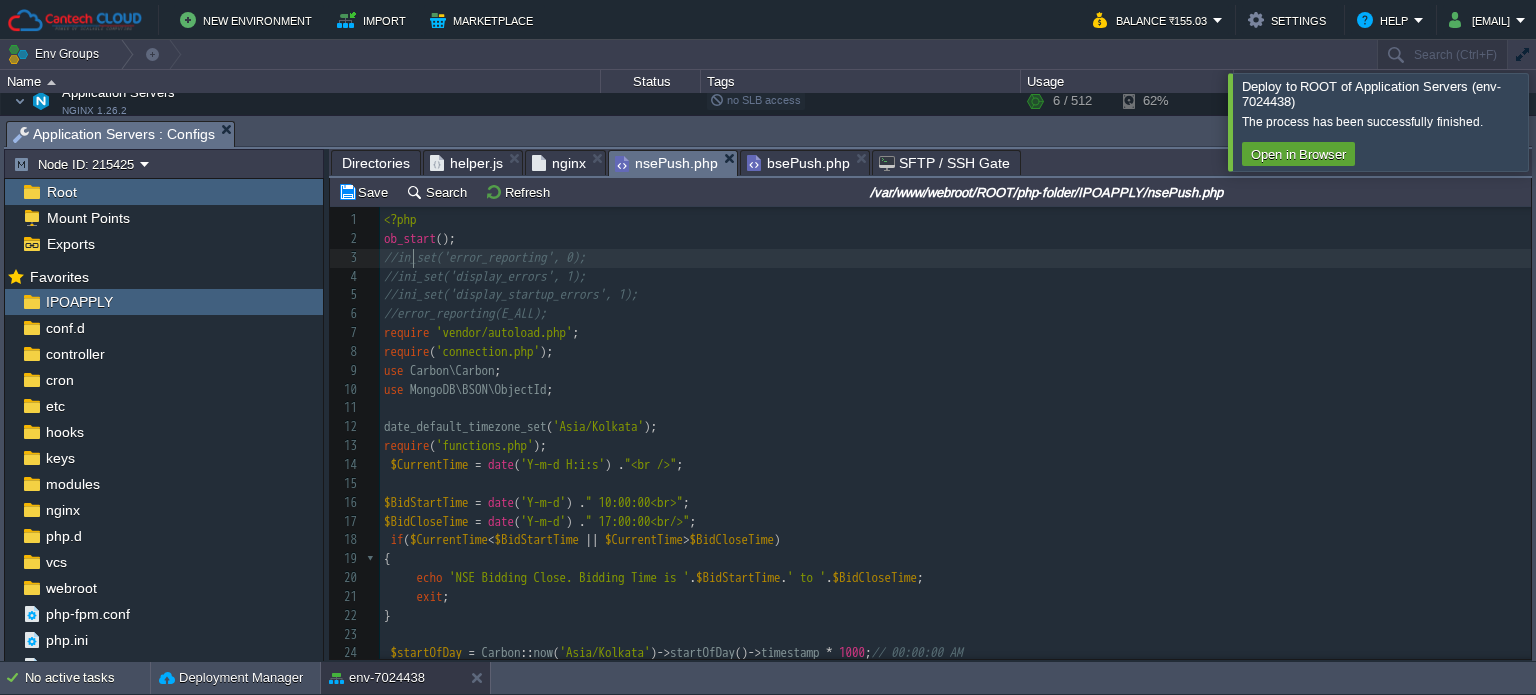 type on "ni" 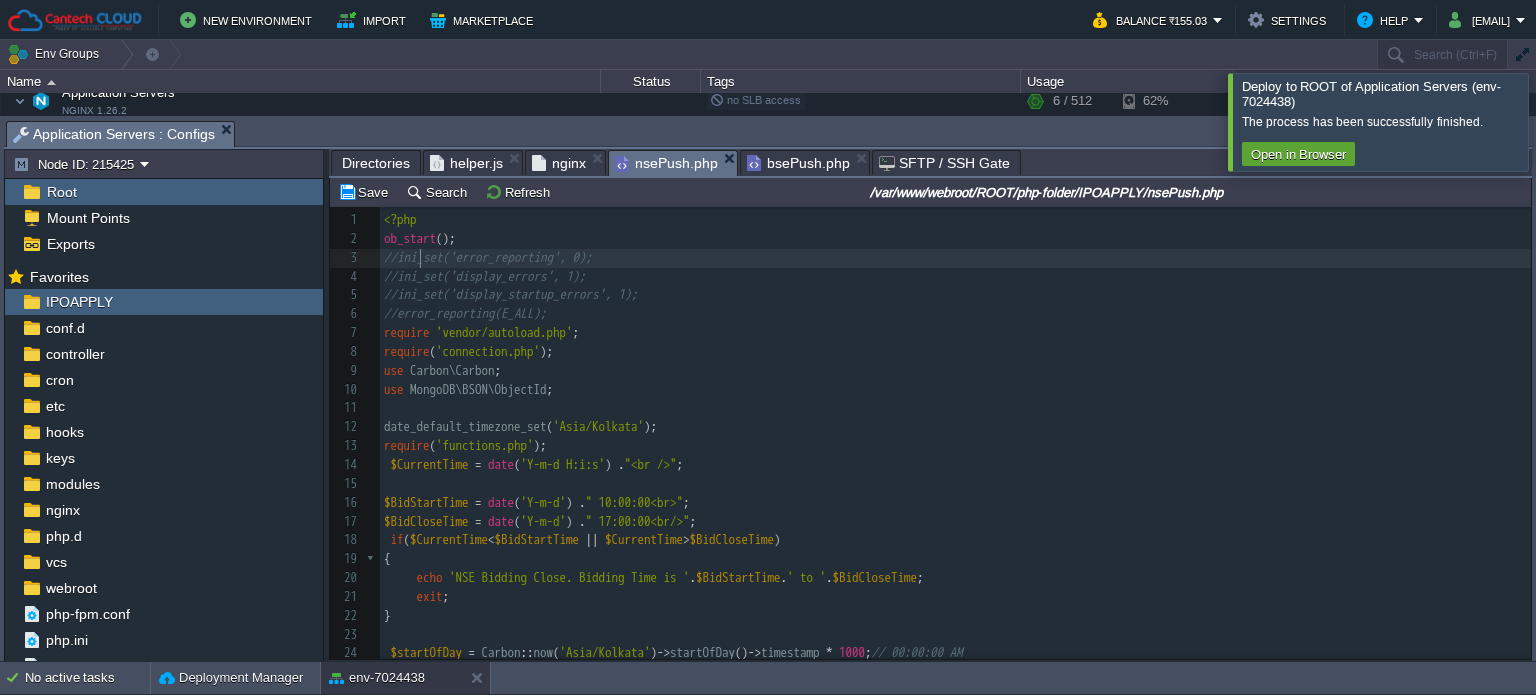 click on "bsePush.php" at bounding box center [798, 163] 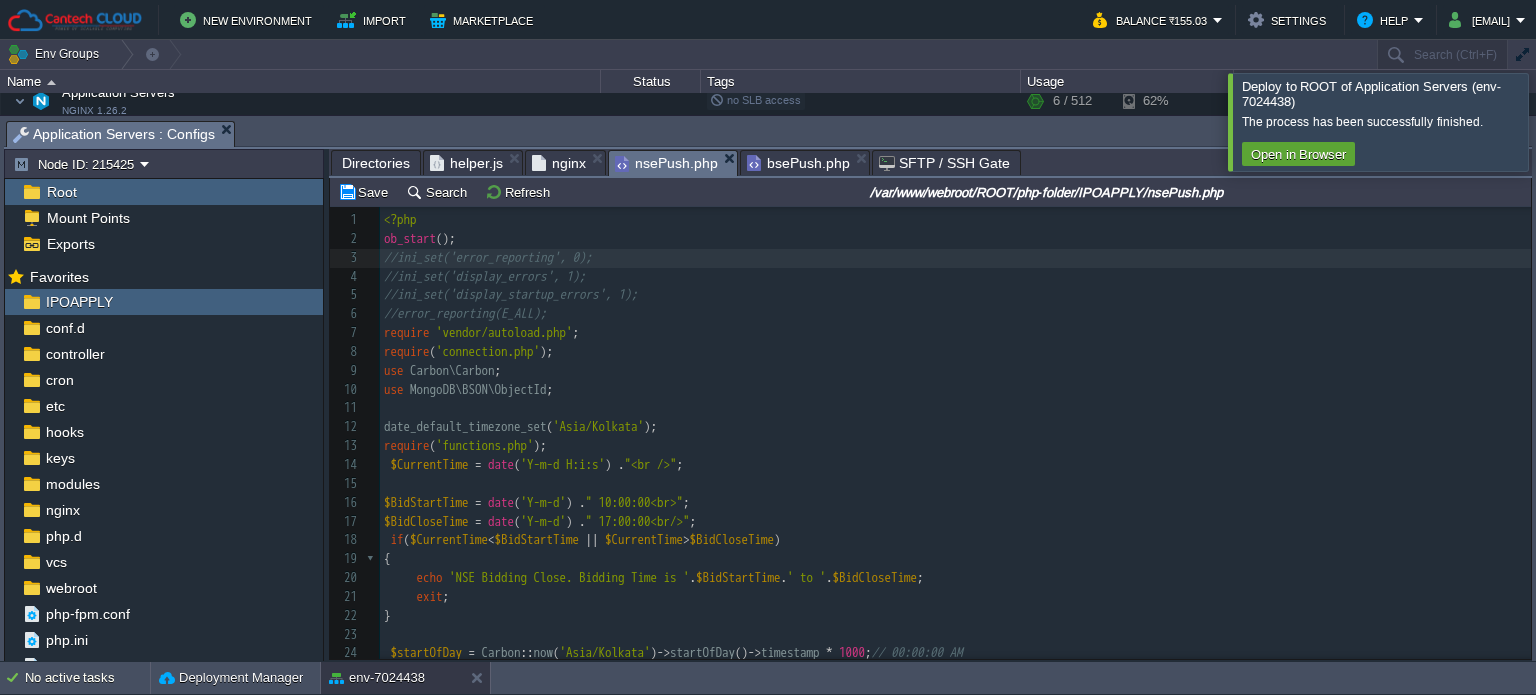 click on "nsePush.php" at bounding box center (666, 163) 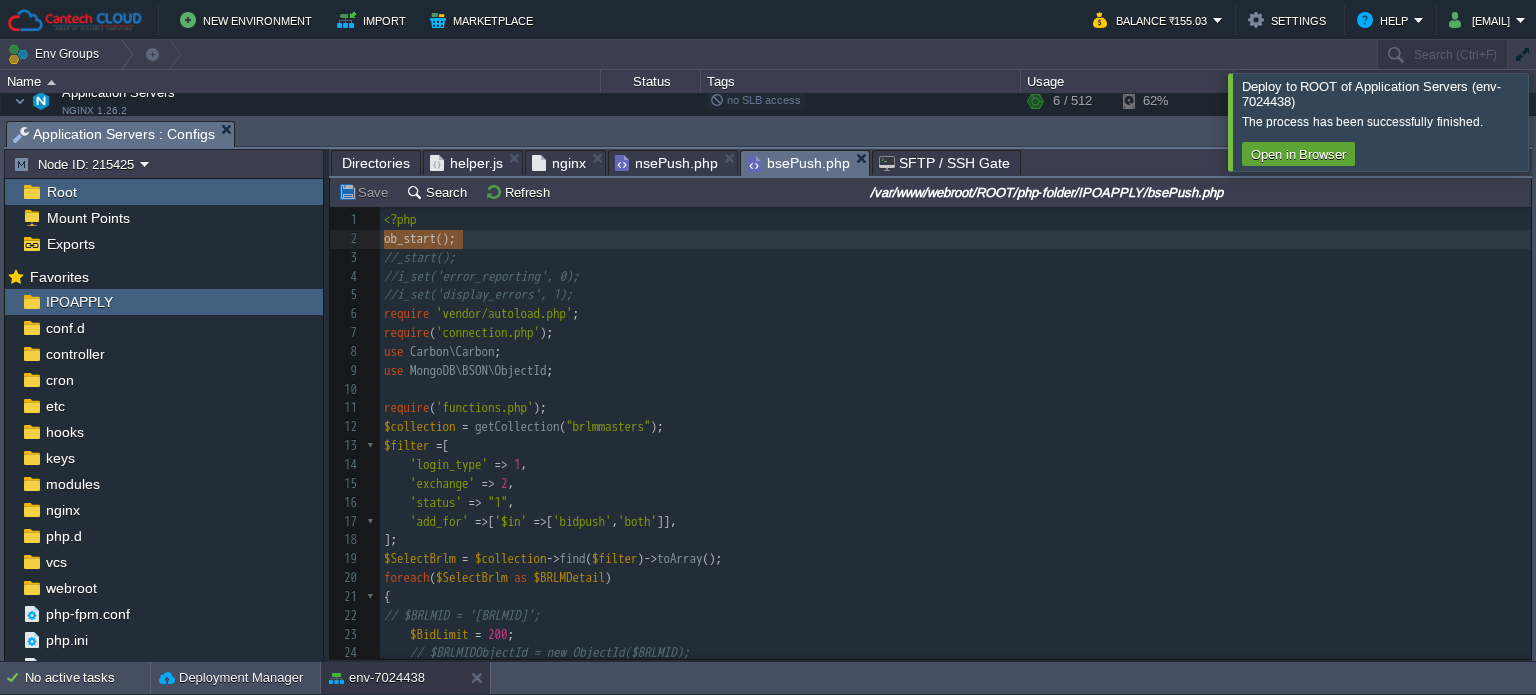 click on "bsePush.php" at bounding box center (798, 163) 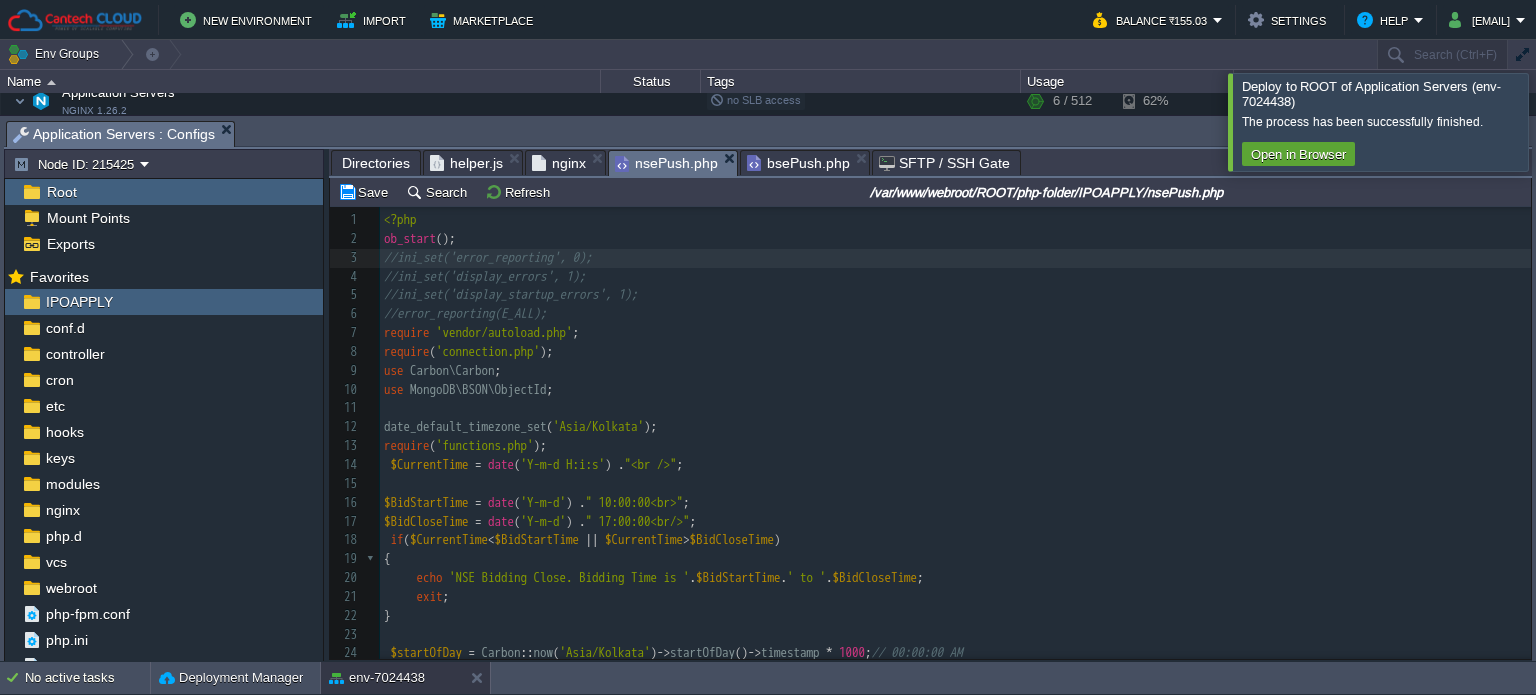 click on "nsePush.php" at bounding box center [666, 163] 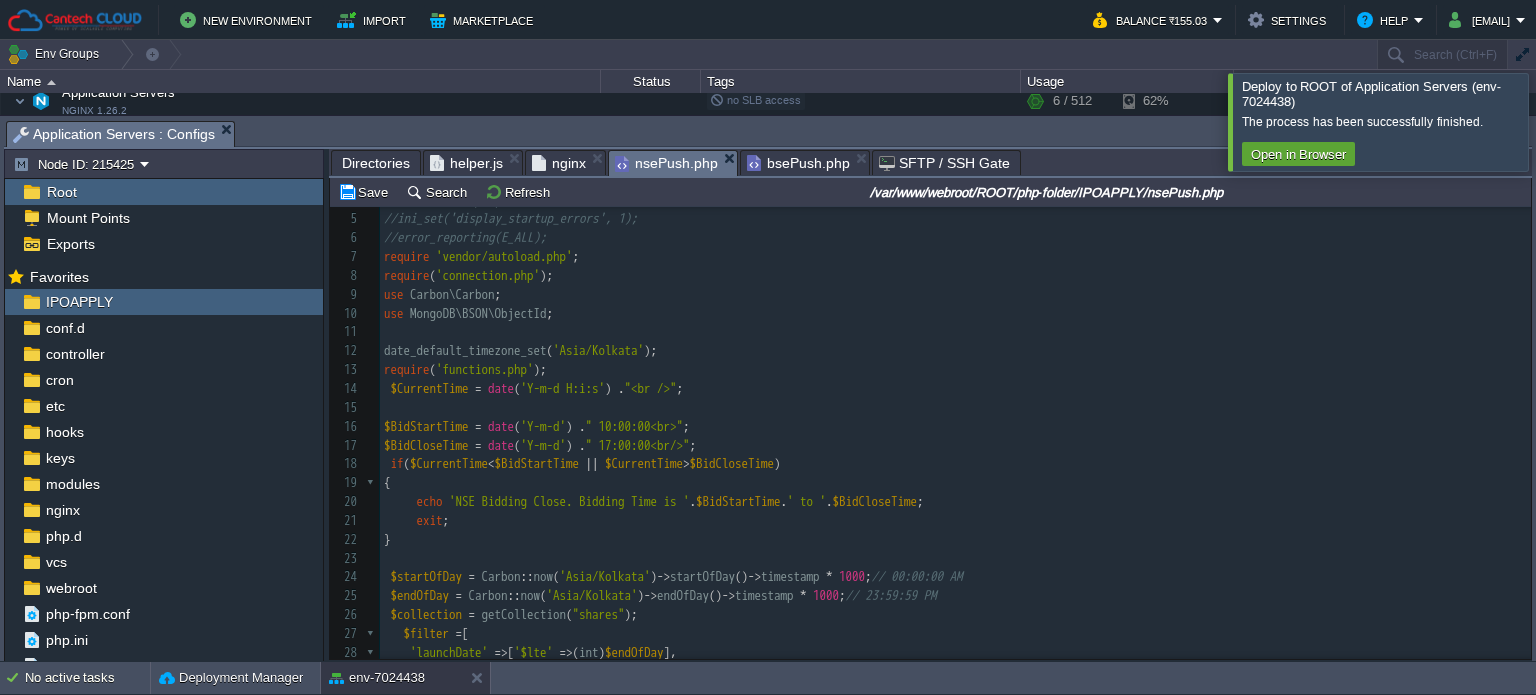 scroll, scrollTop: 76, scrollLeft: 0, axis: vertical 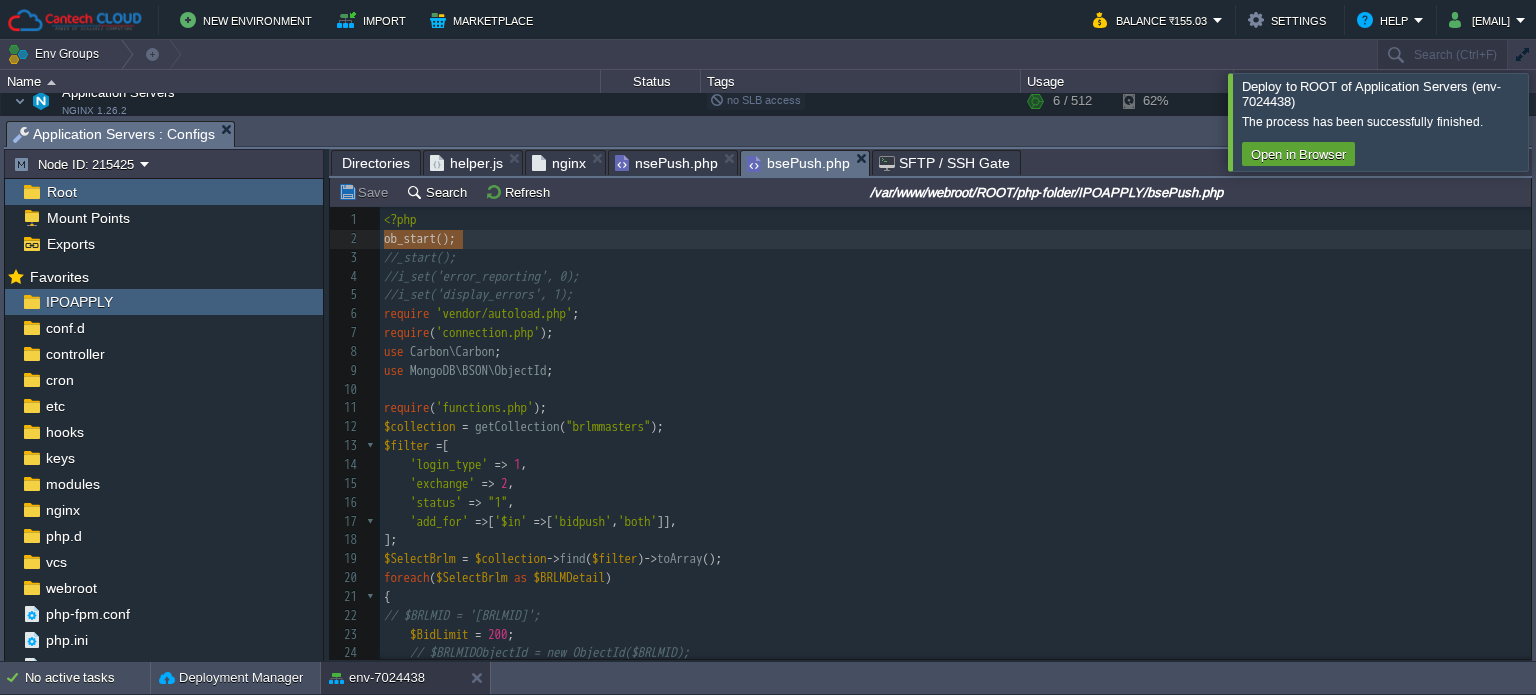 click on "bsePush.php" at bounding box center (798, 163) 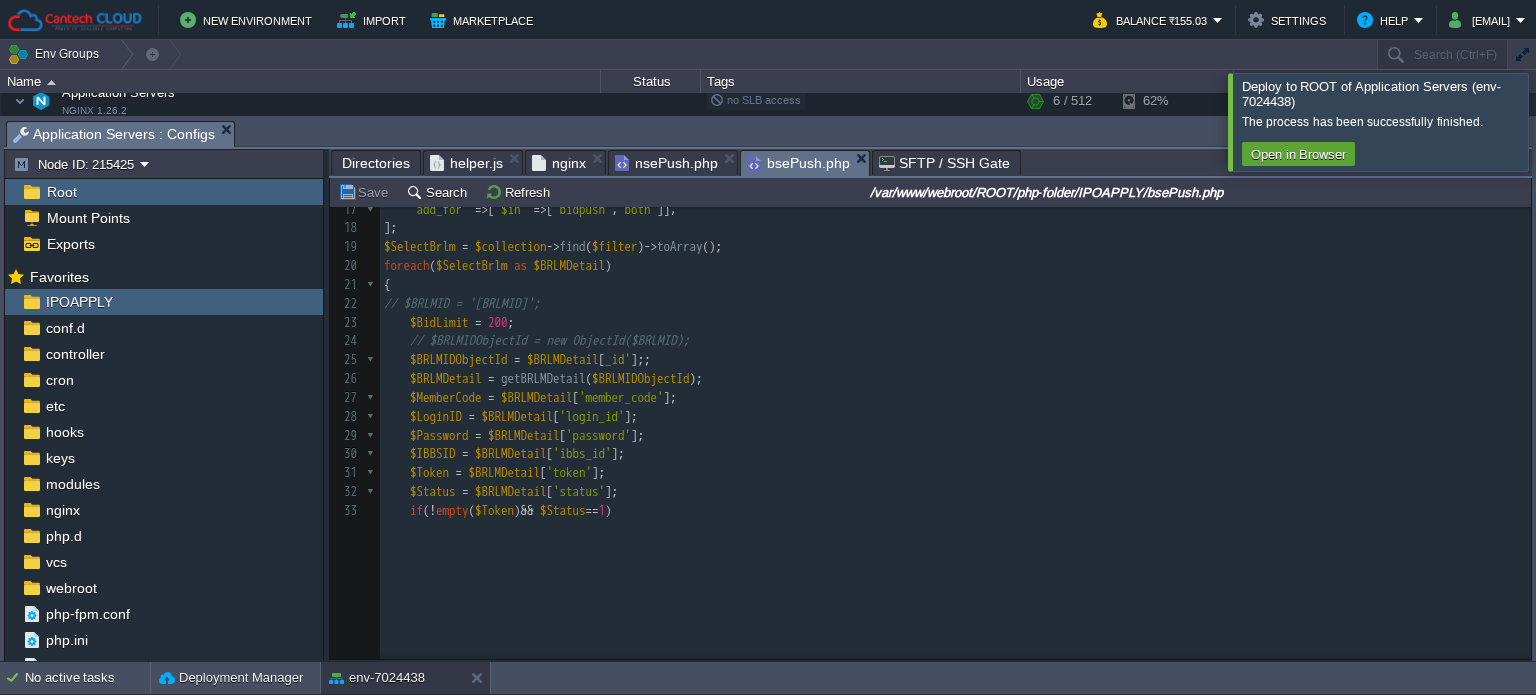 scroll, scrollTop: 400, scrollLeft: 0, axis: vertical 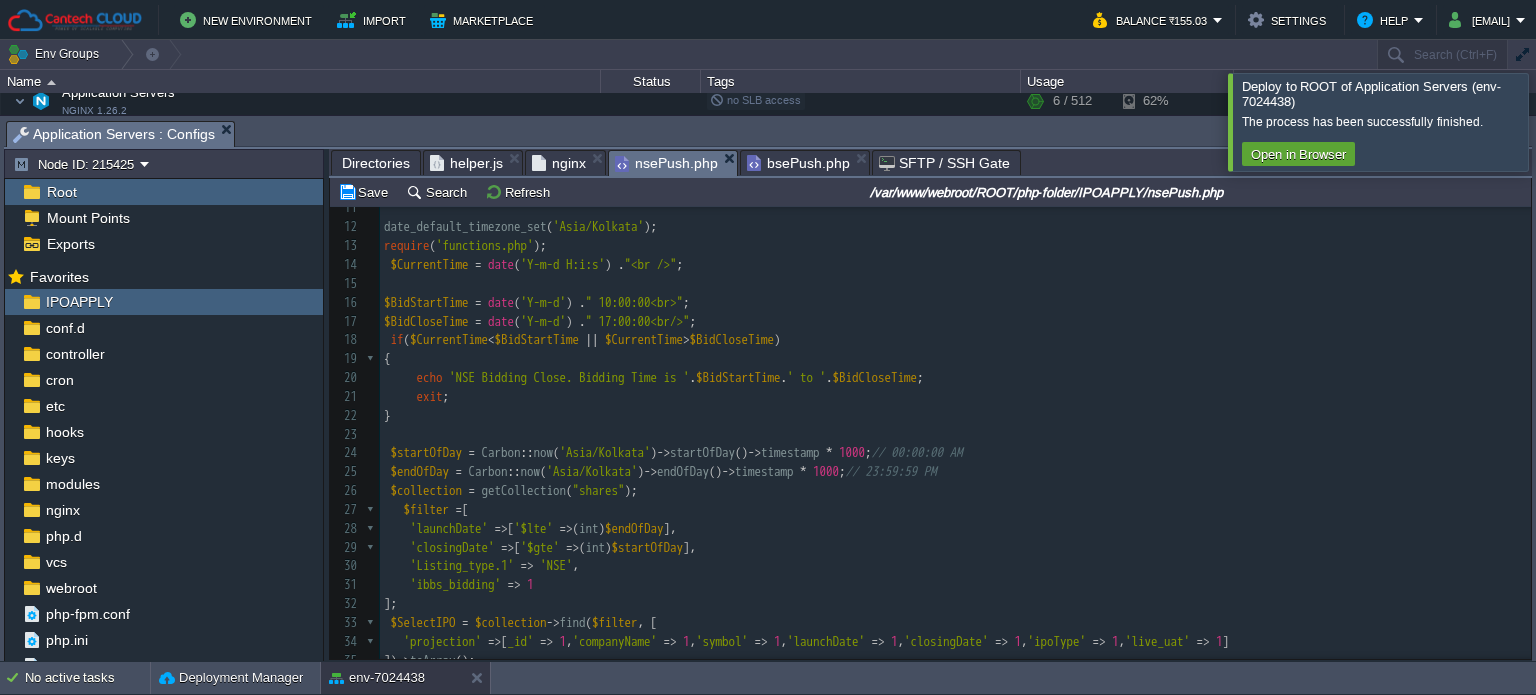 click on "nsePush.php" at bounding box center [666, 163] 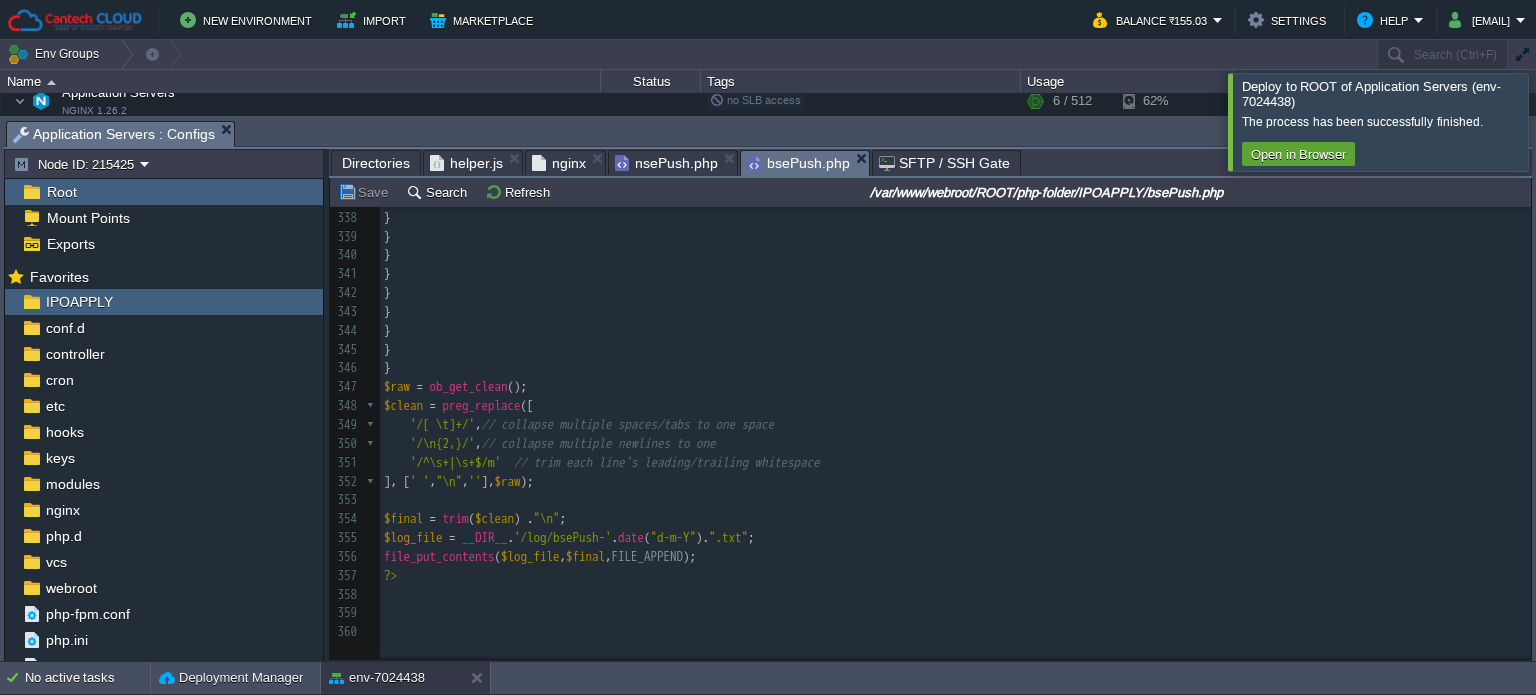 click on "bsePush.php" at bounding box center [798, 163] 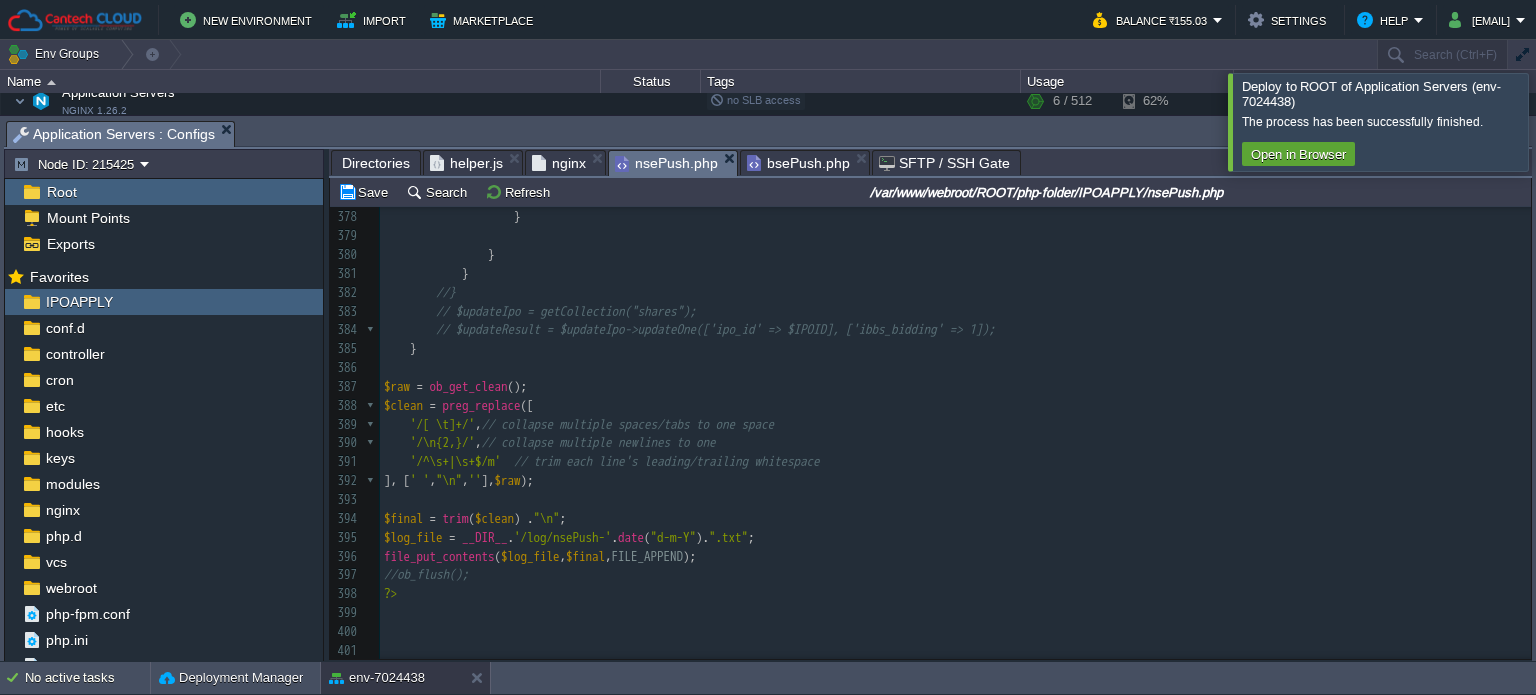 click on "bsePush.php" at bounding box center (798, 163) 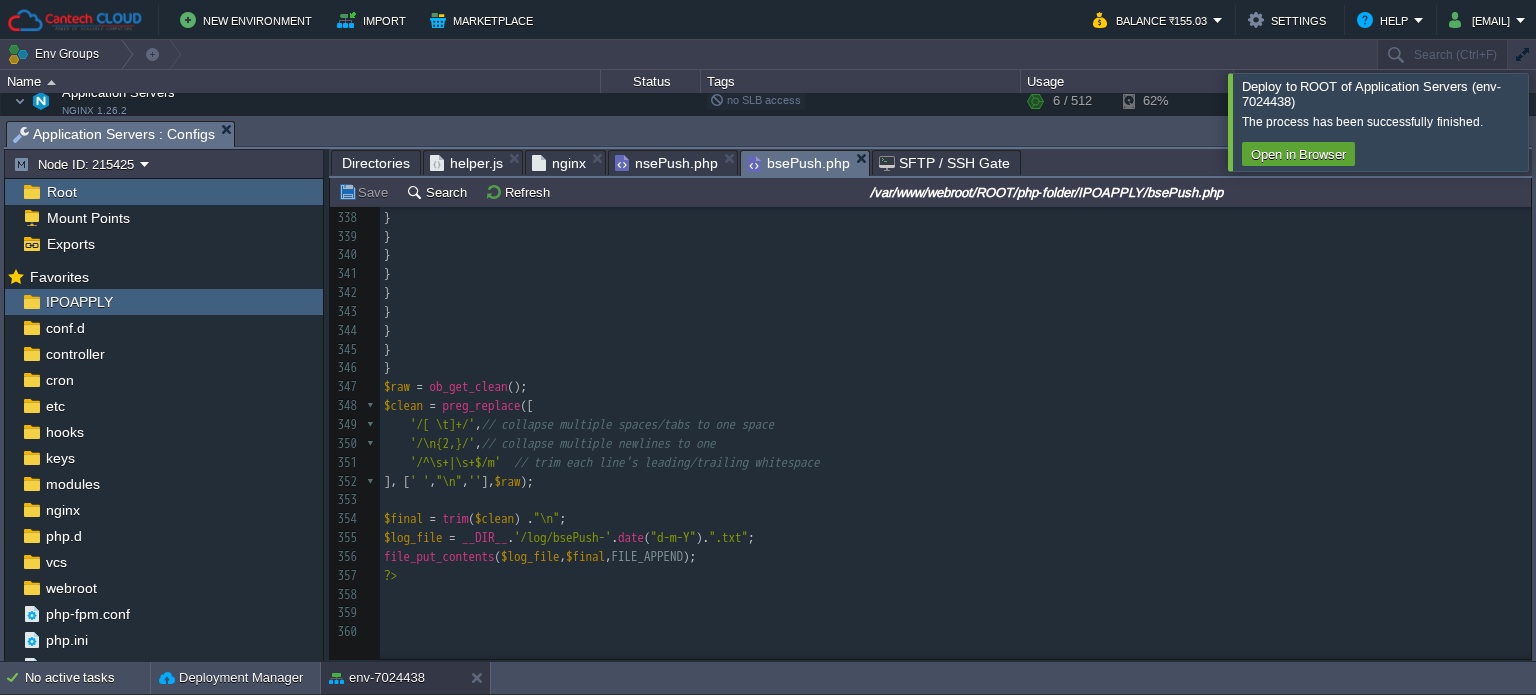click on "nsePush.php" at bounding box center [666, 163] 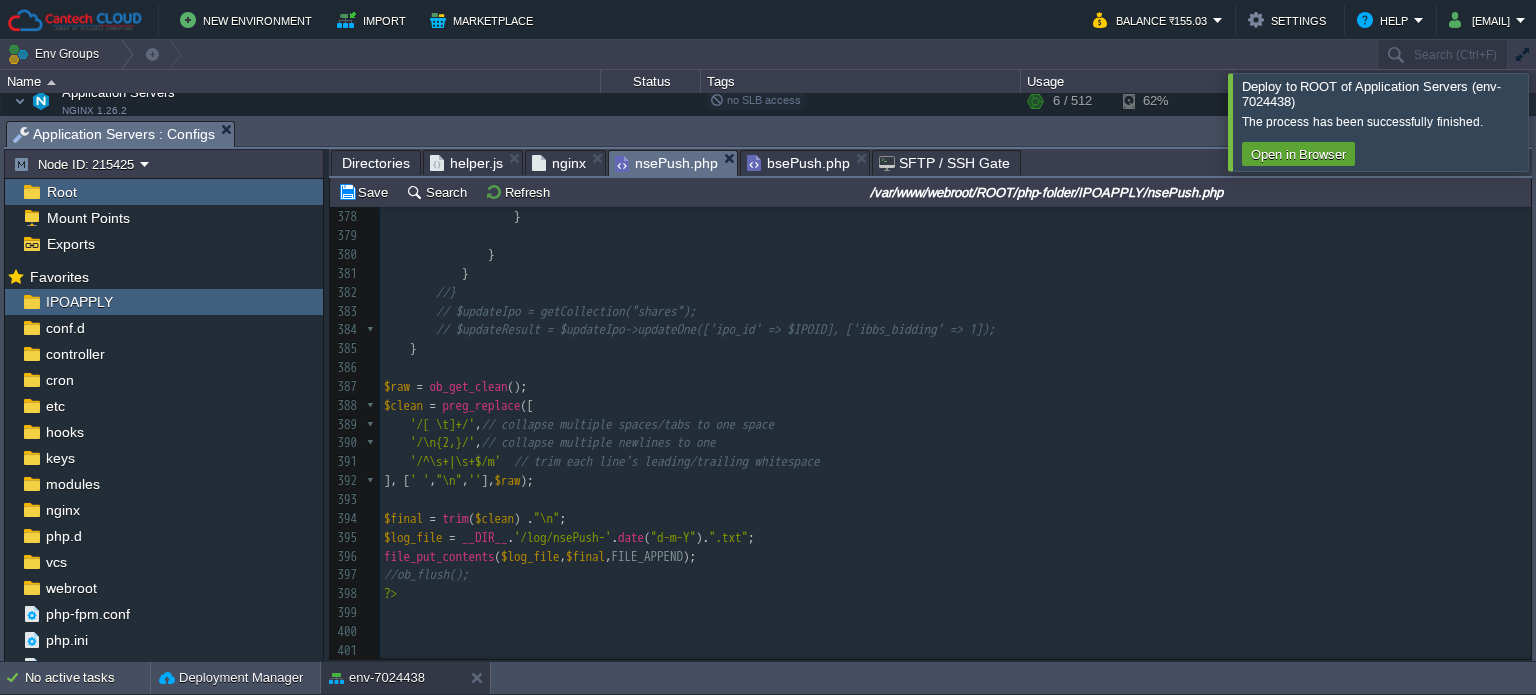 click on "bsePush.php" at bounding box center [798, 163] 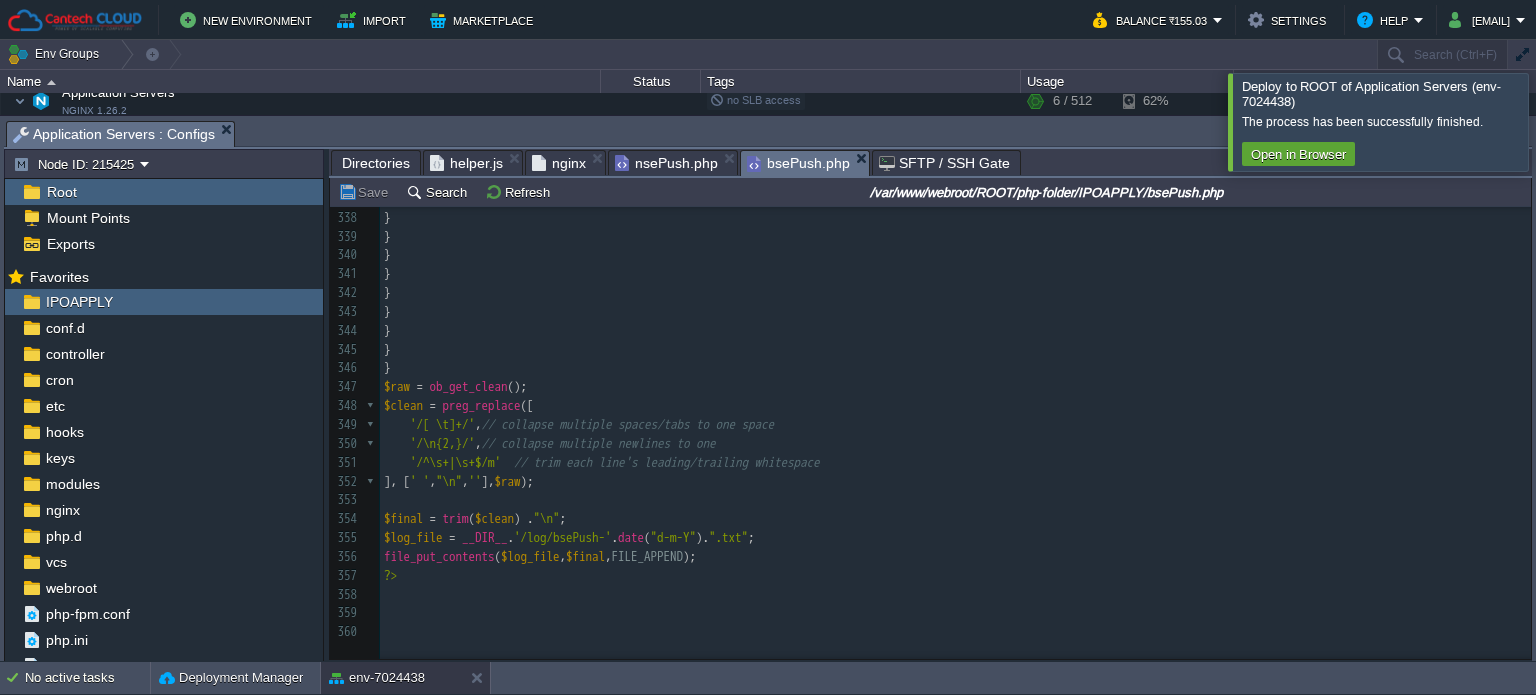 click on "bsePush.php" at bounding box center [798, 163] 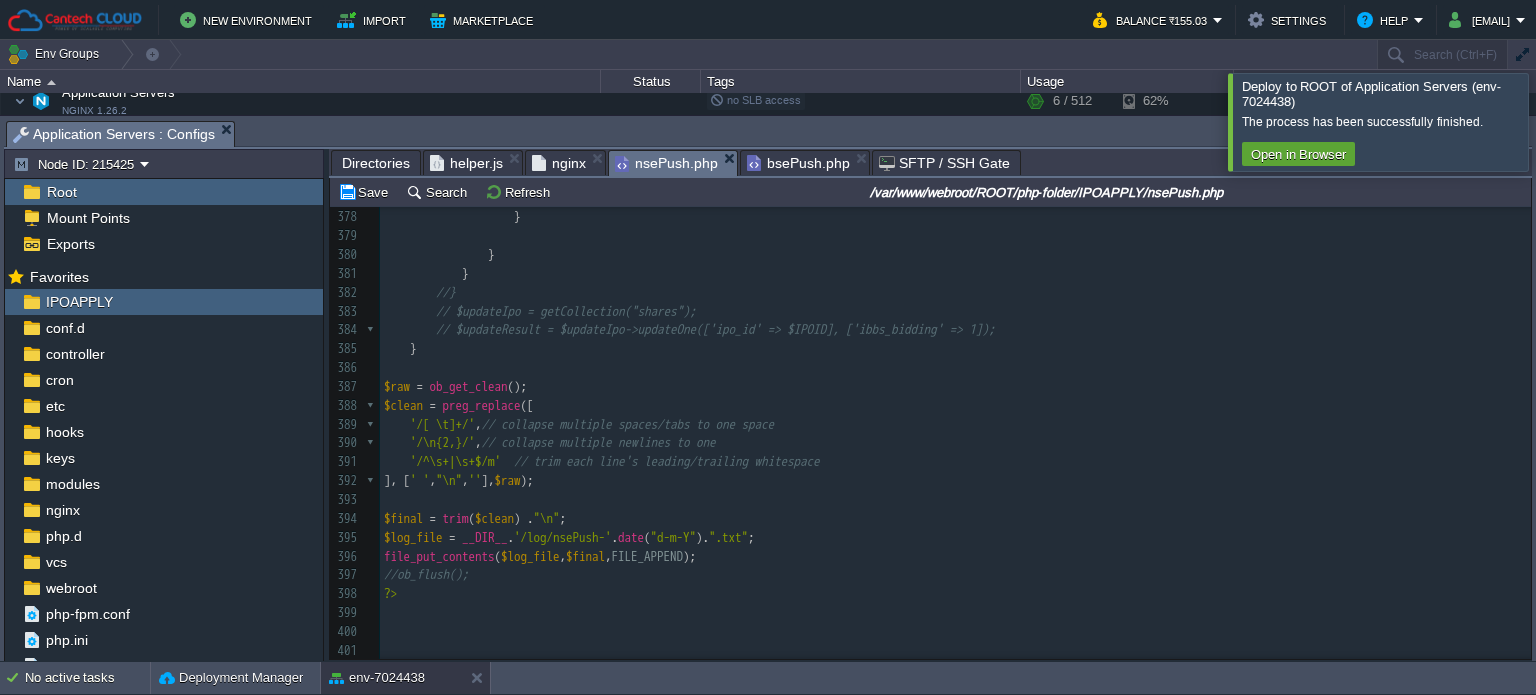 click on "bsePush.php" at bounding box center [798, 163] 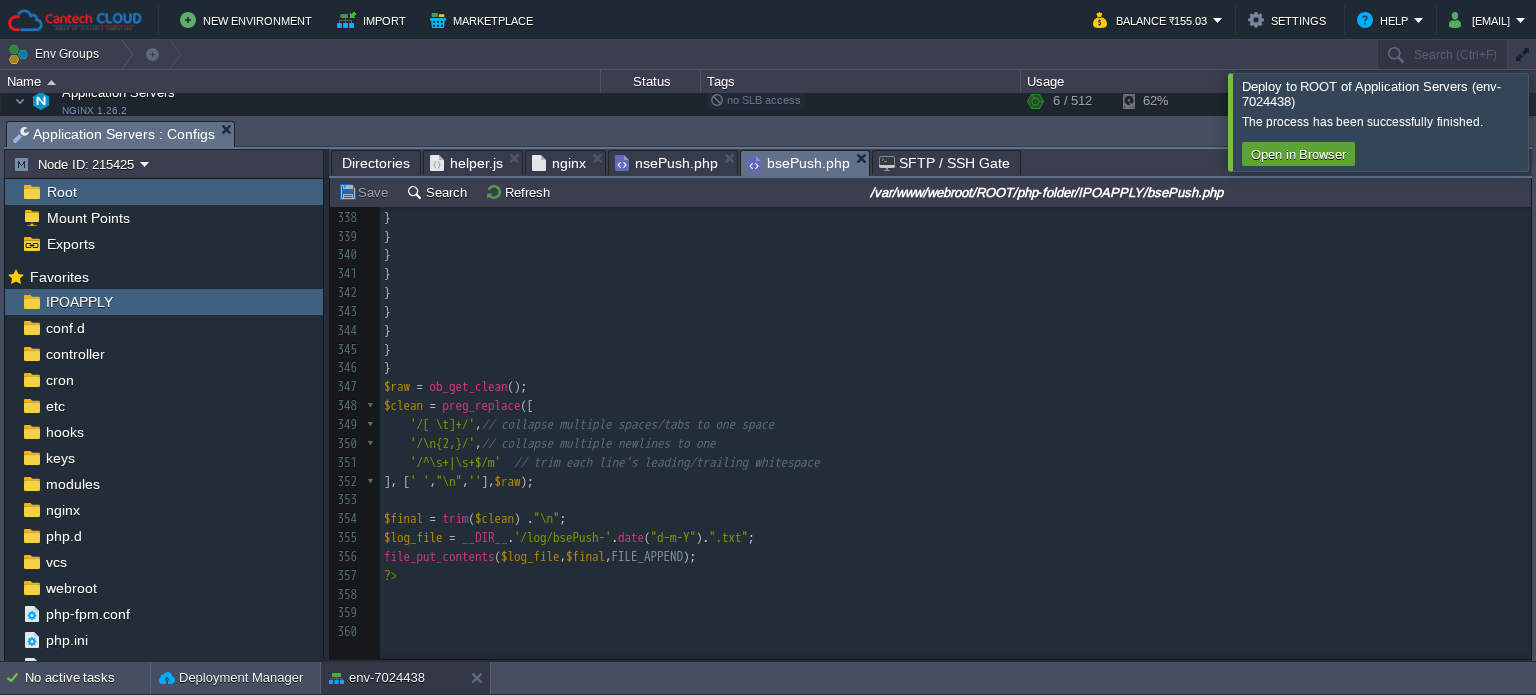 click on "nsePush.php" at bounding box center (666, 163) 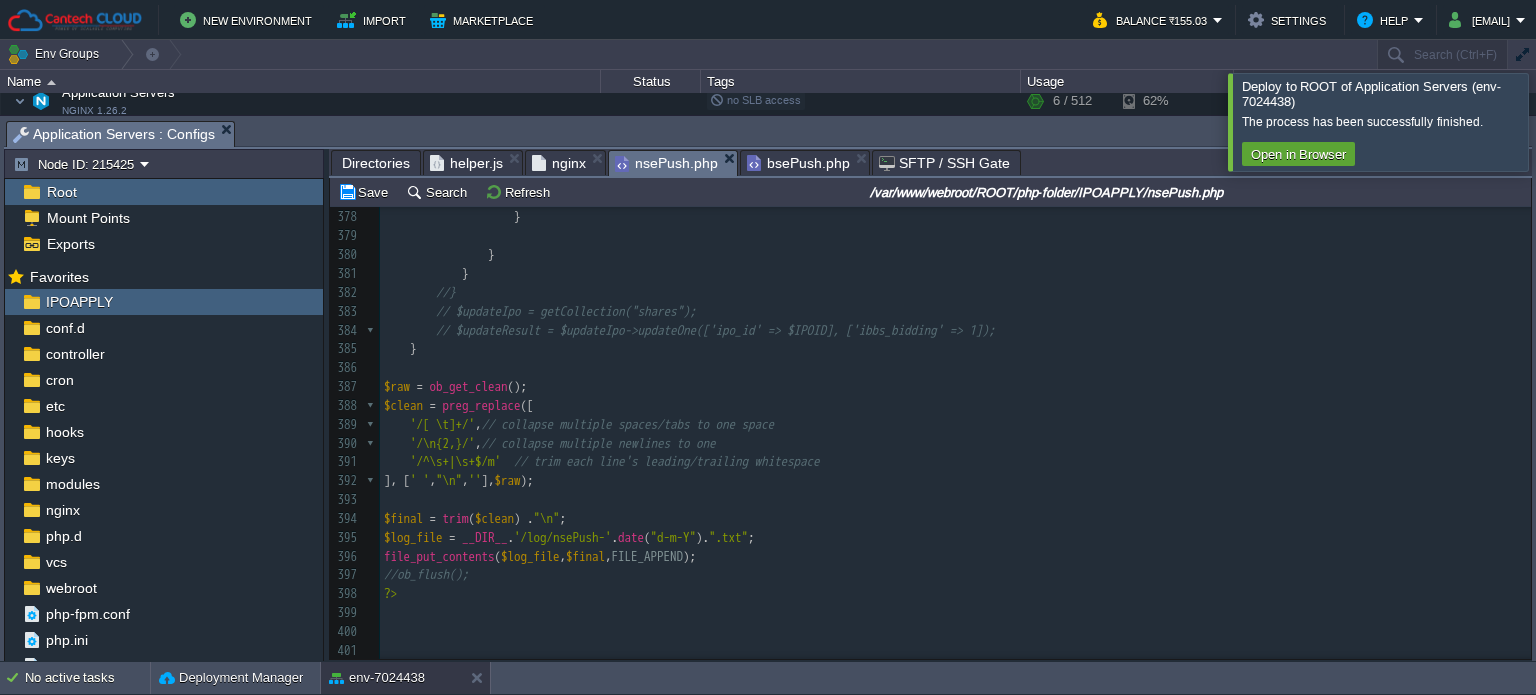 click on "bsePush.php" at bounding box center (798, 163) 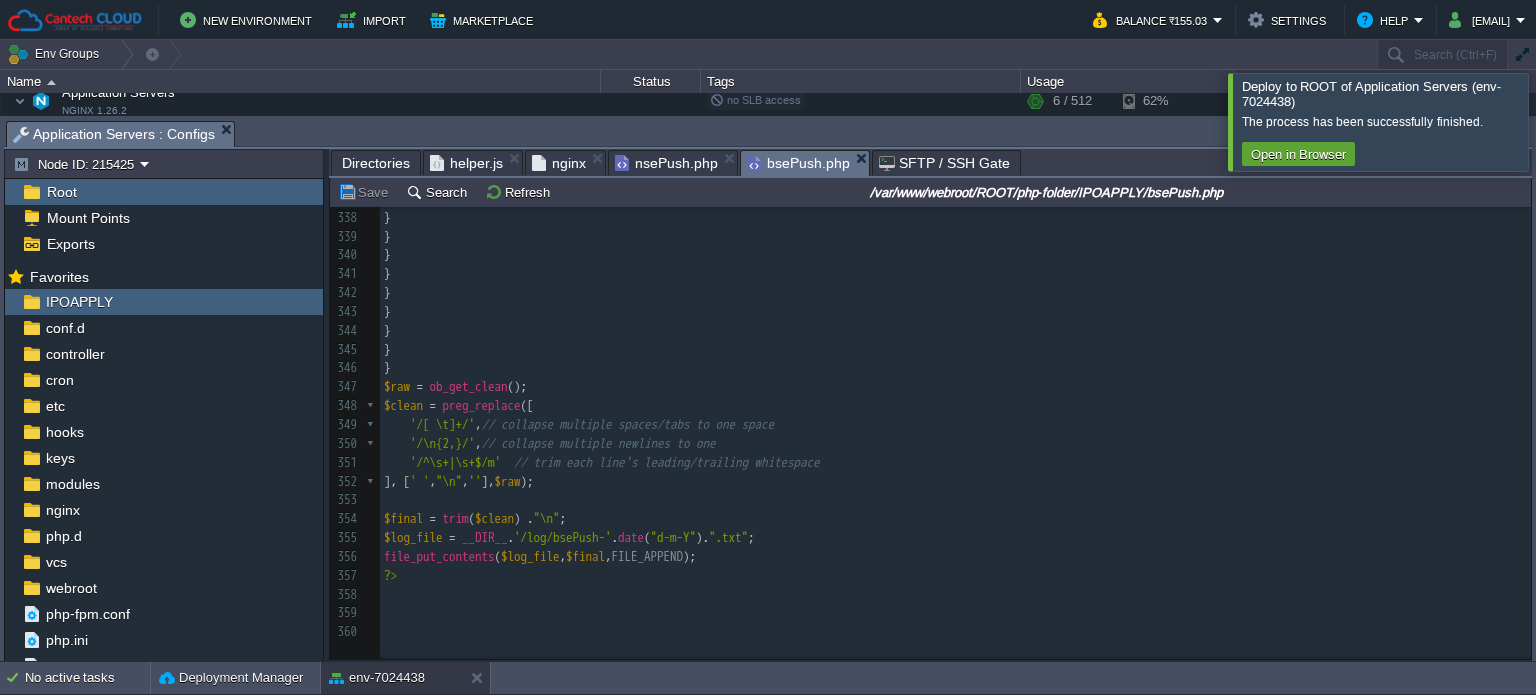 click on "nsePush.php" at bounding box center [673, 162] 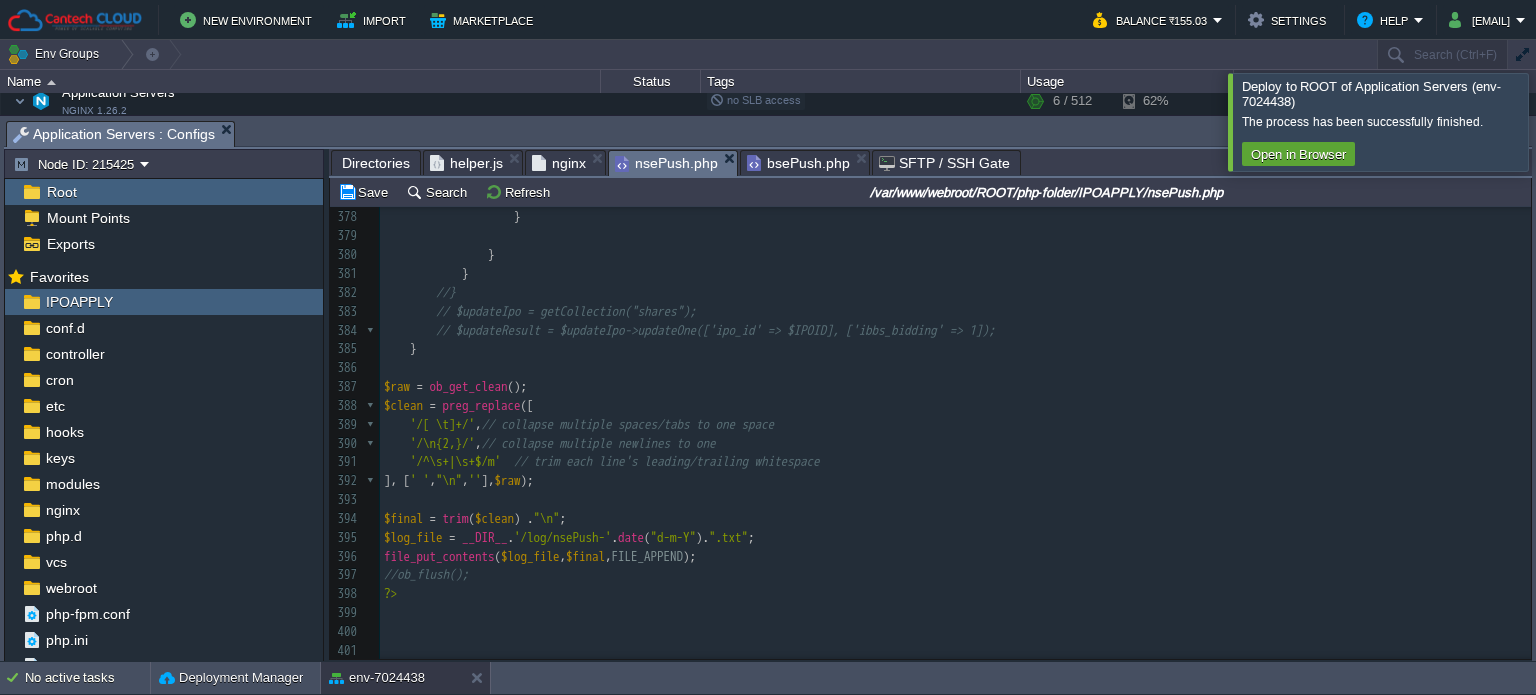 click on "bsePush.php" at bounding box center [798, 163] 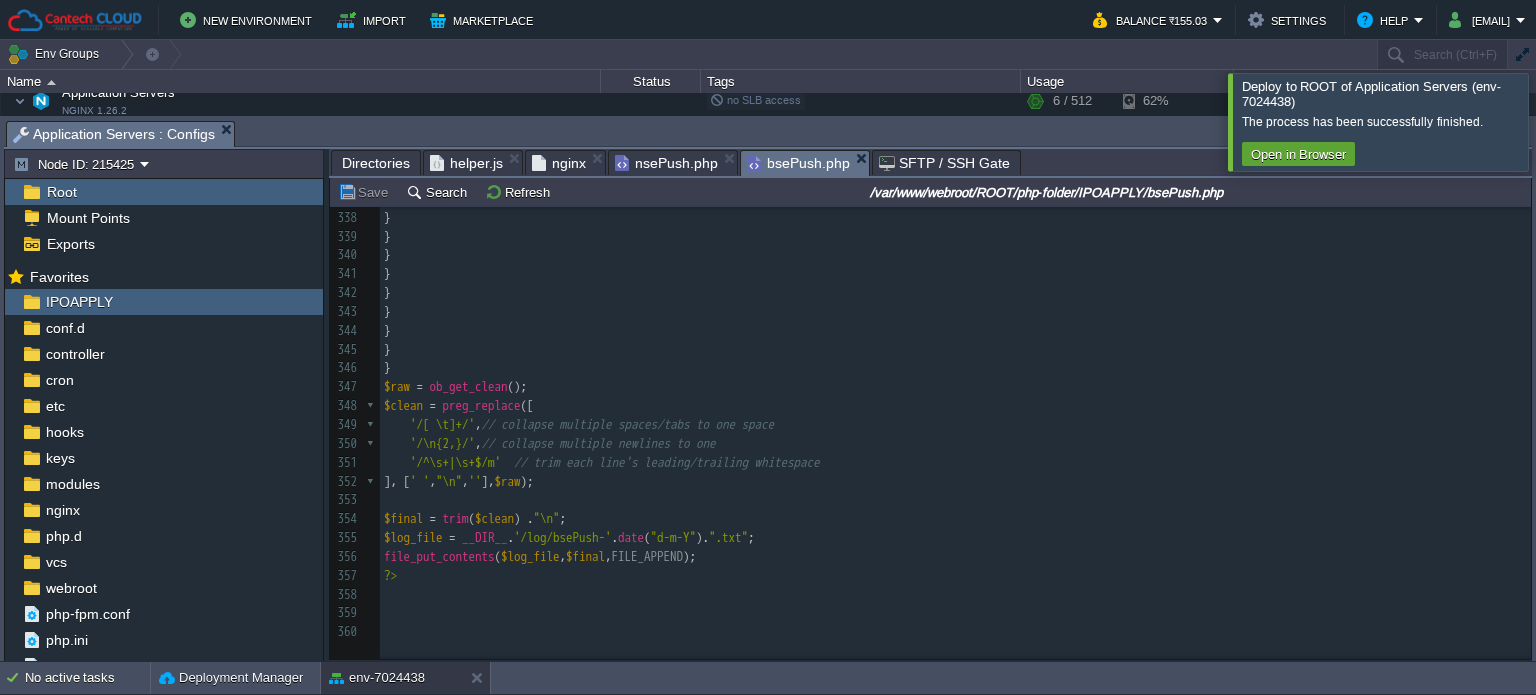 click on "nsePush.php" at bounding box center [666, 163] 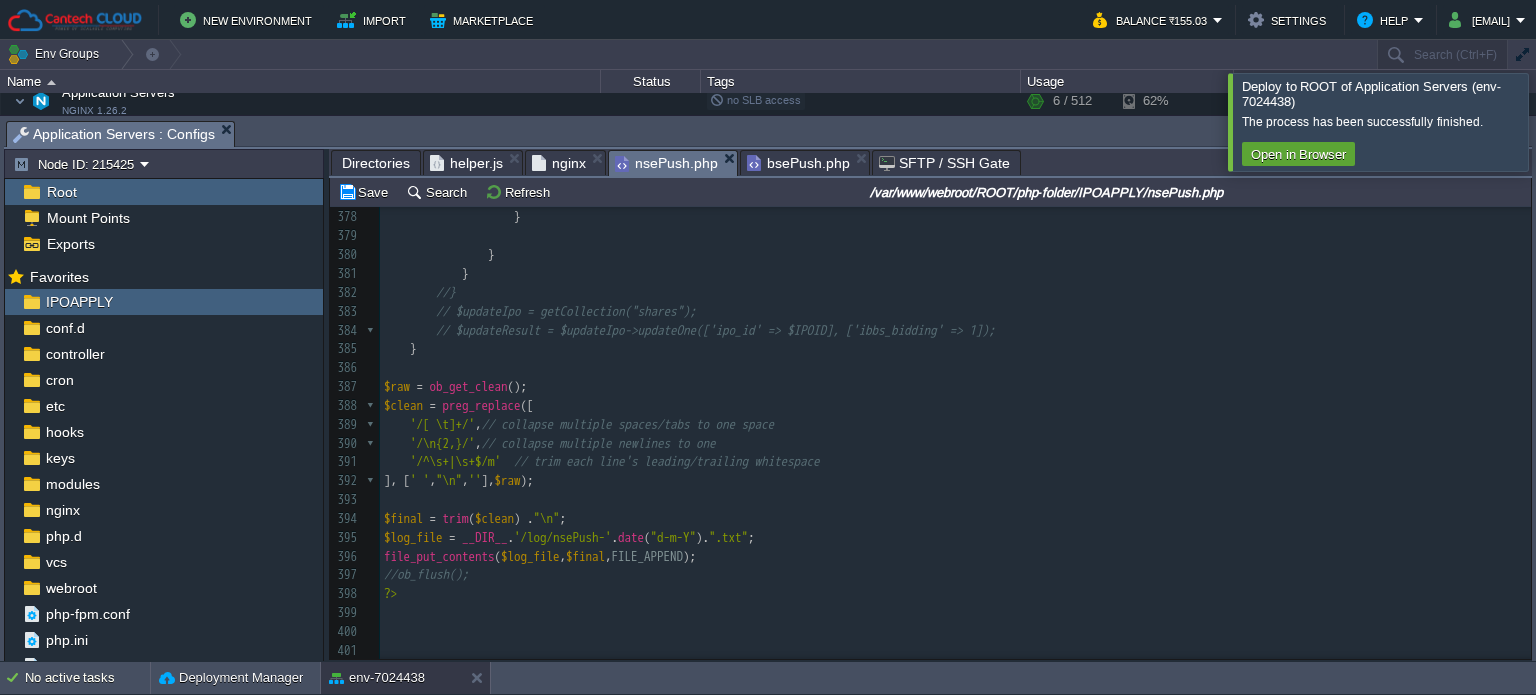 click on "nsePush.php" at bounding box center (666, 163) 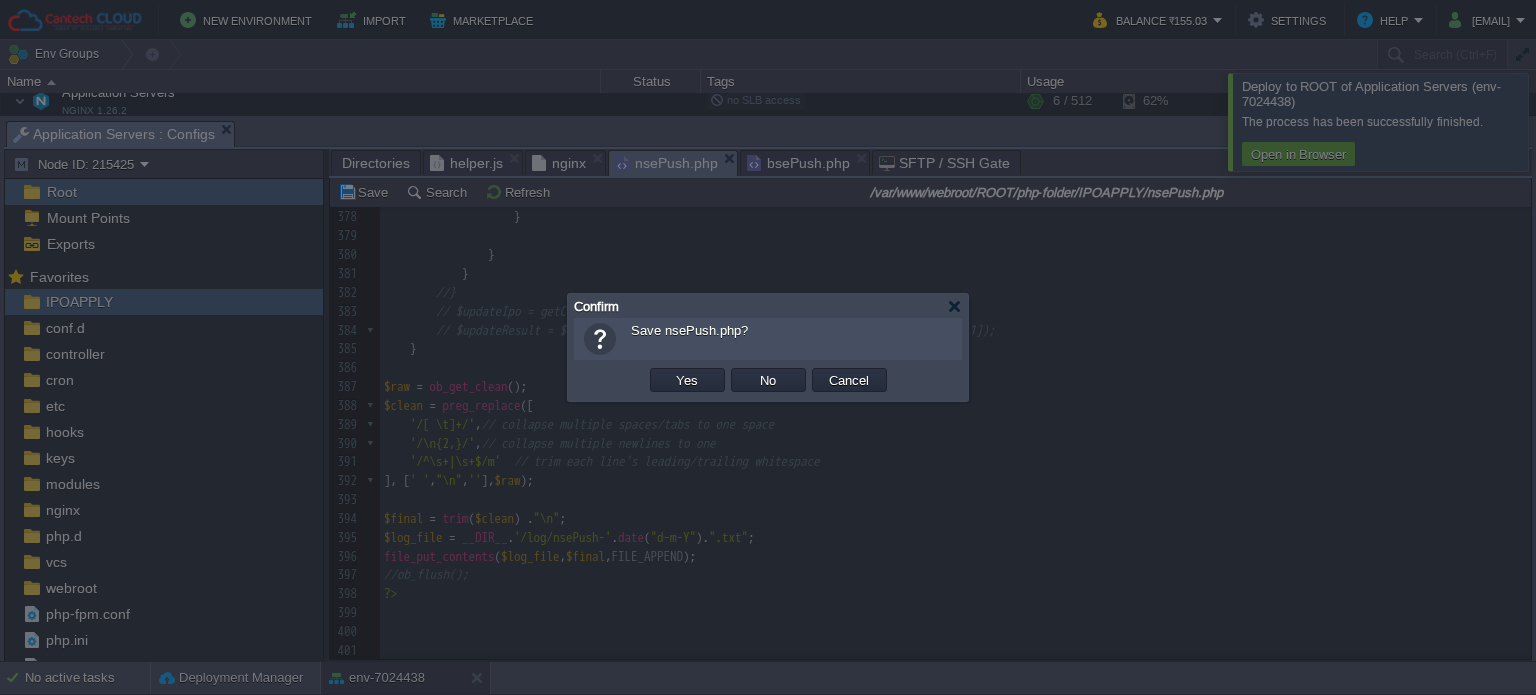 click on "New Environment Import Marketplace Bonus ₹0.00 Upgrade Account Balance ₹155.03 Settings Help appbirds.technologies@gmail.com Deploy to ROOT of Application Servers (env-7024438) The process has been successfully finished. Open in Browser         Env Groups                     Search (Ctrl+F)         auto-gen Name Status Tags Usage env-7024438 env-7024438.in1.cantechcloud.com Running                                                                                                                                 my_project                           Edit                                                                                                                                                            RAM                 1%                                         CPU                 1%                             6 / 512                    62%       Application Servers NGINX 1.26.2                                                         no SLB access" at bounding box center [768, 347] 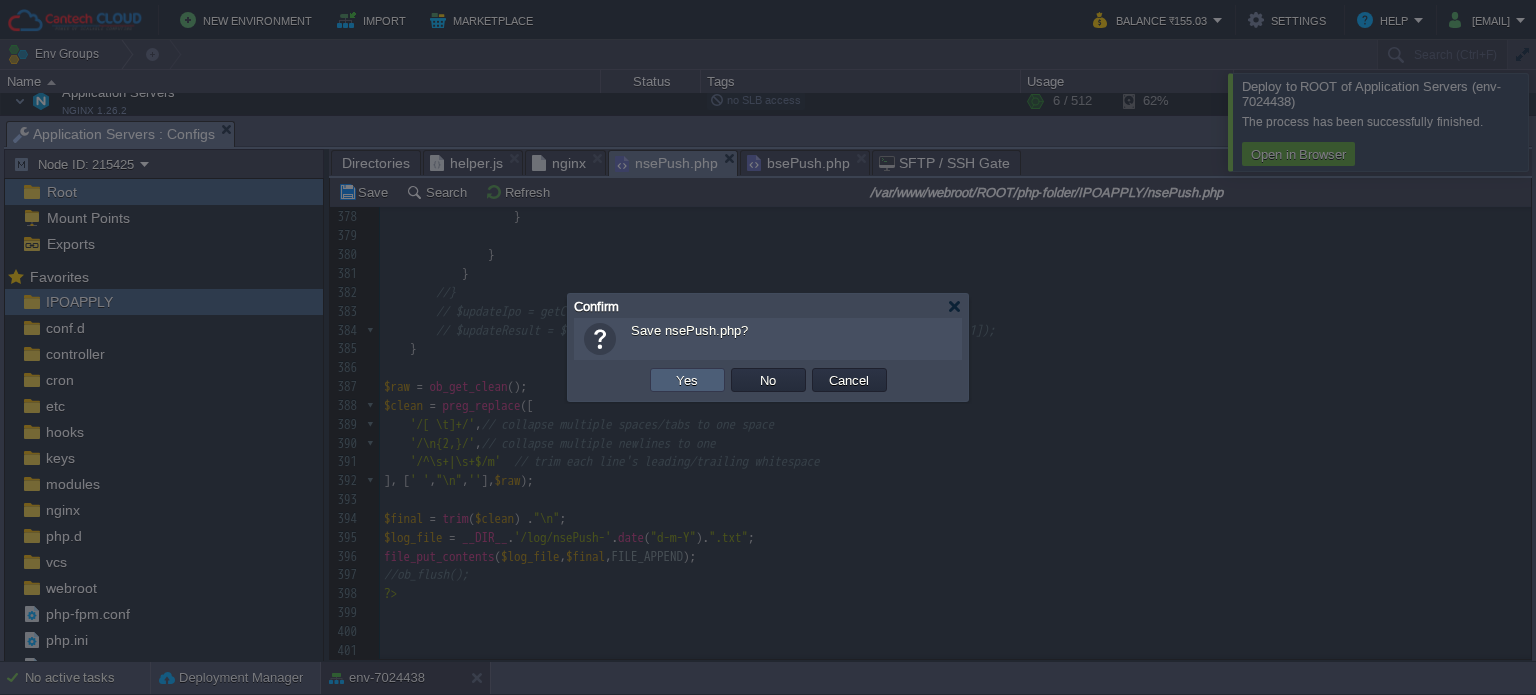 click on "Yes" at bounding box center [687, 380] 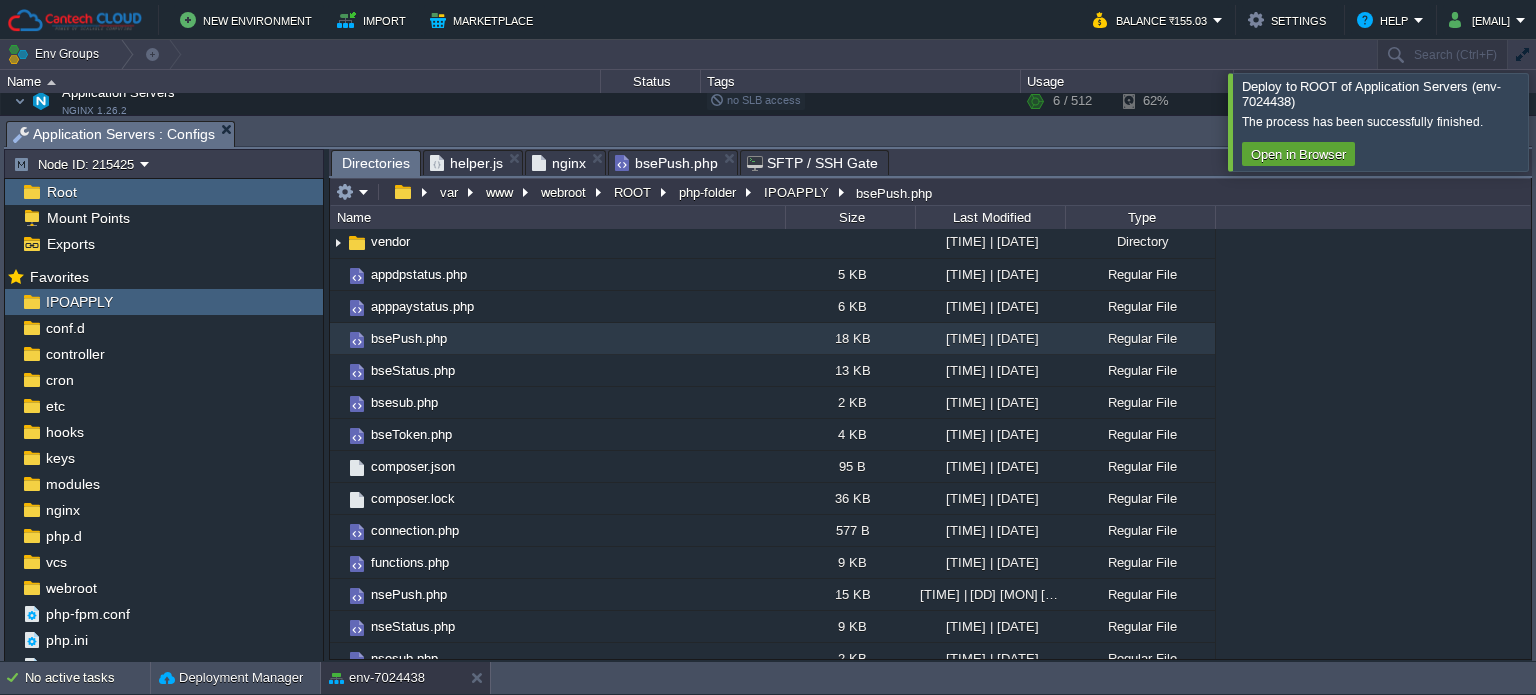 click on "bsePush.php" at bounding box center [666, 163] 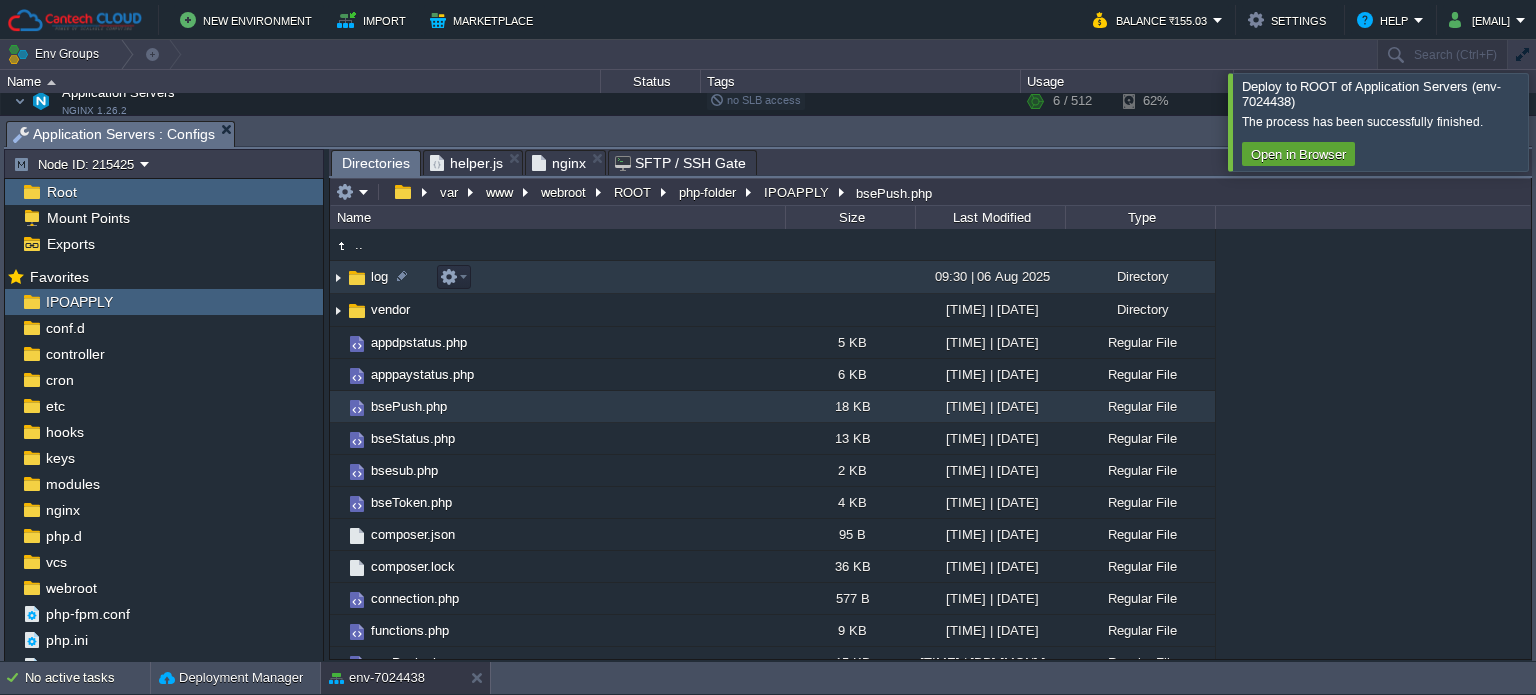 click on "log" at bounding box center (379, 276) 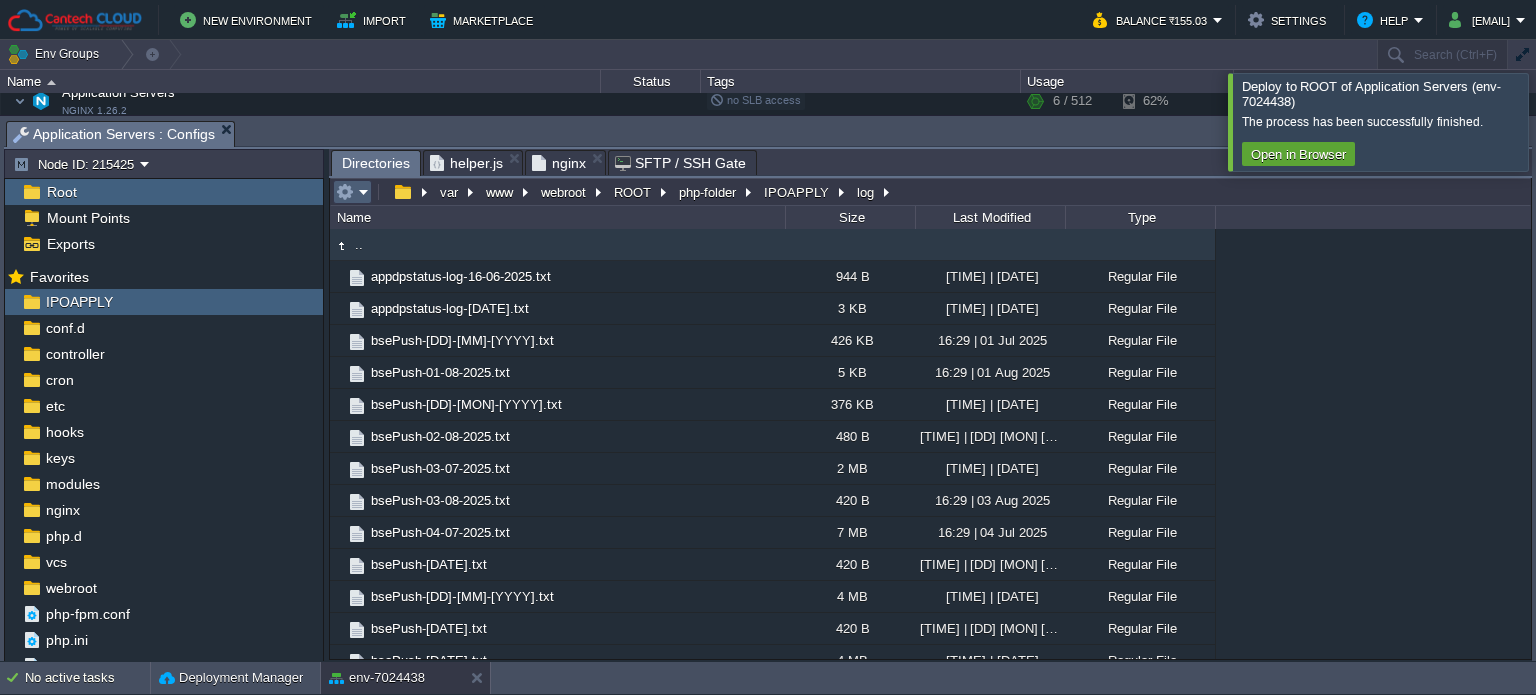 click at bounding box center (352, 192) 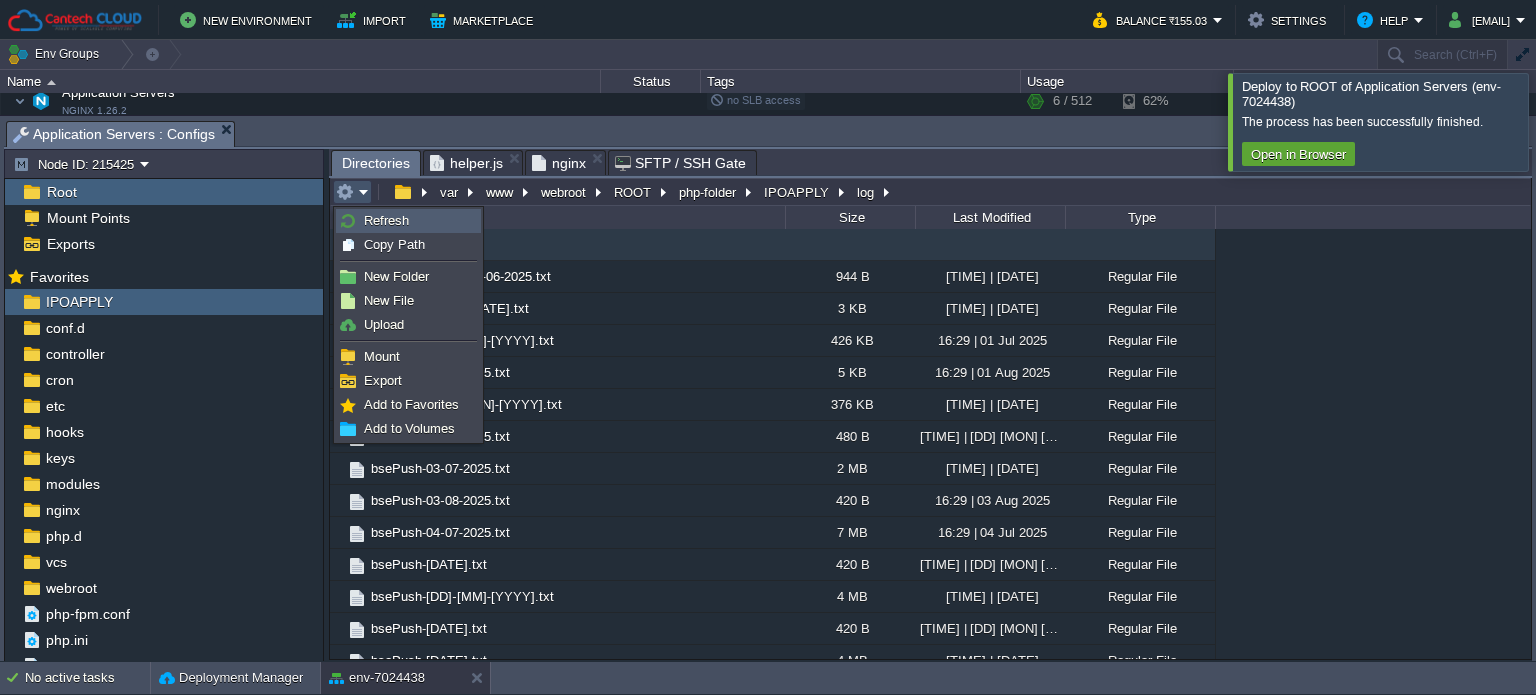 click on "Refresh" at bounding box center (386, 220) 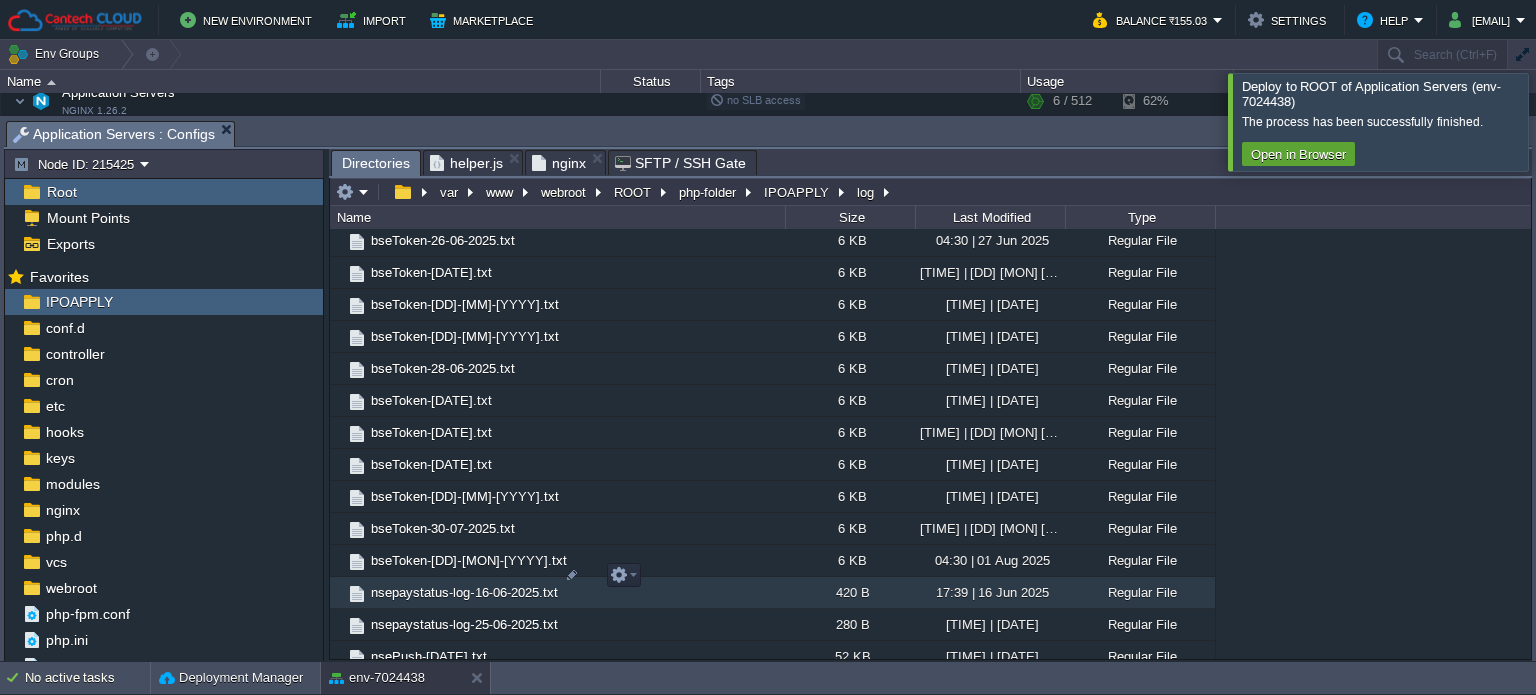 scroll, scrollTop: 2654, scrollLeft: 0, axis: vertical 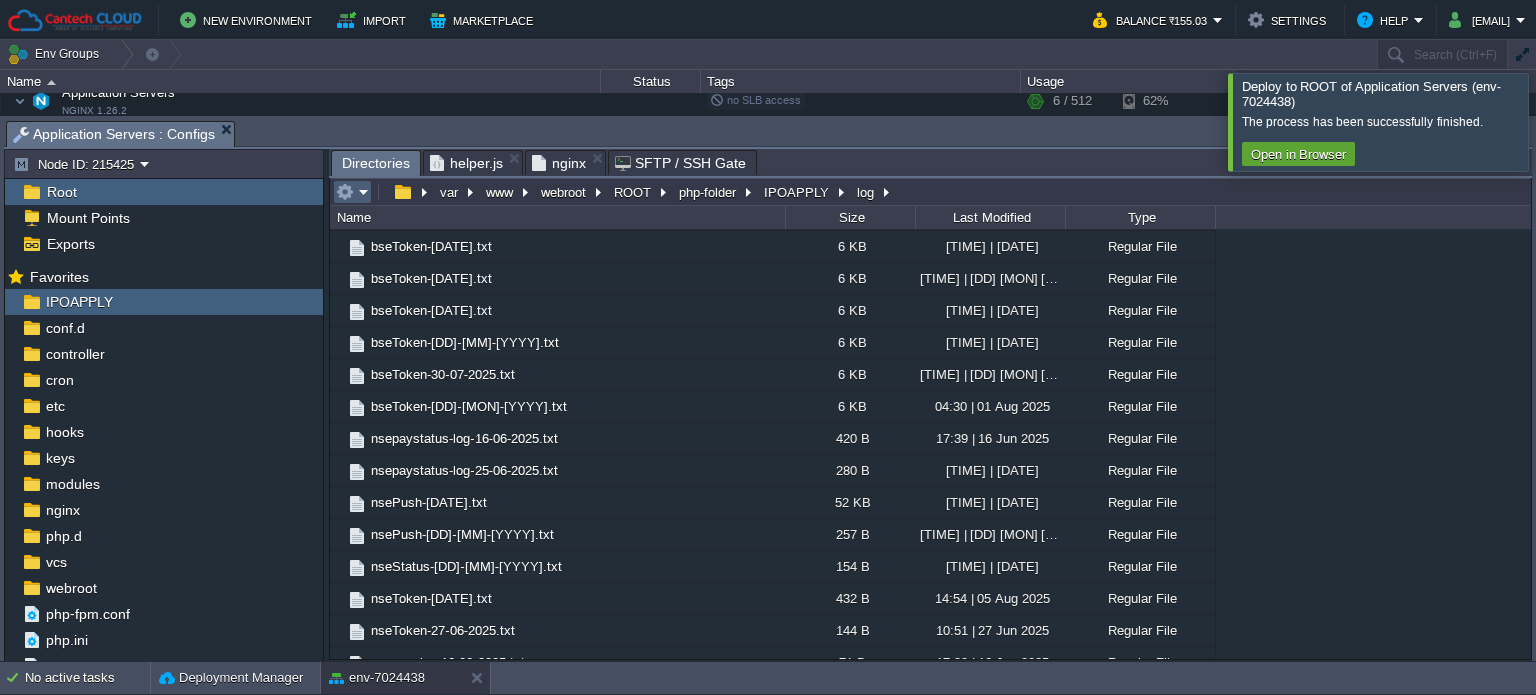 click at bounding box center (352, 192) 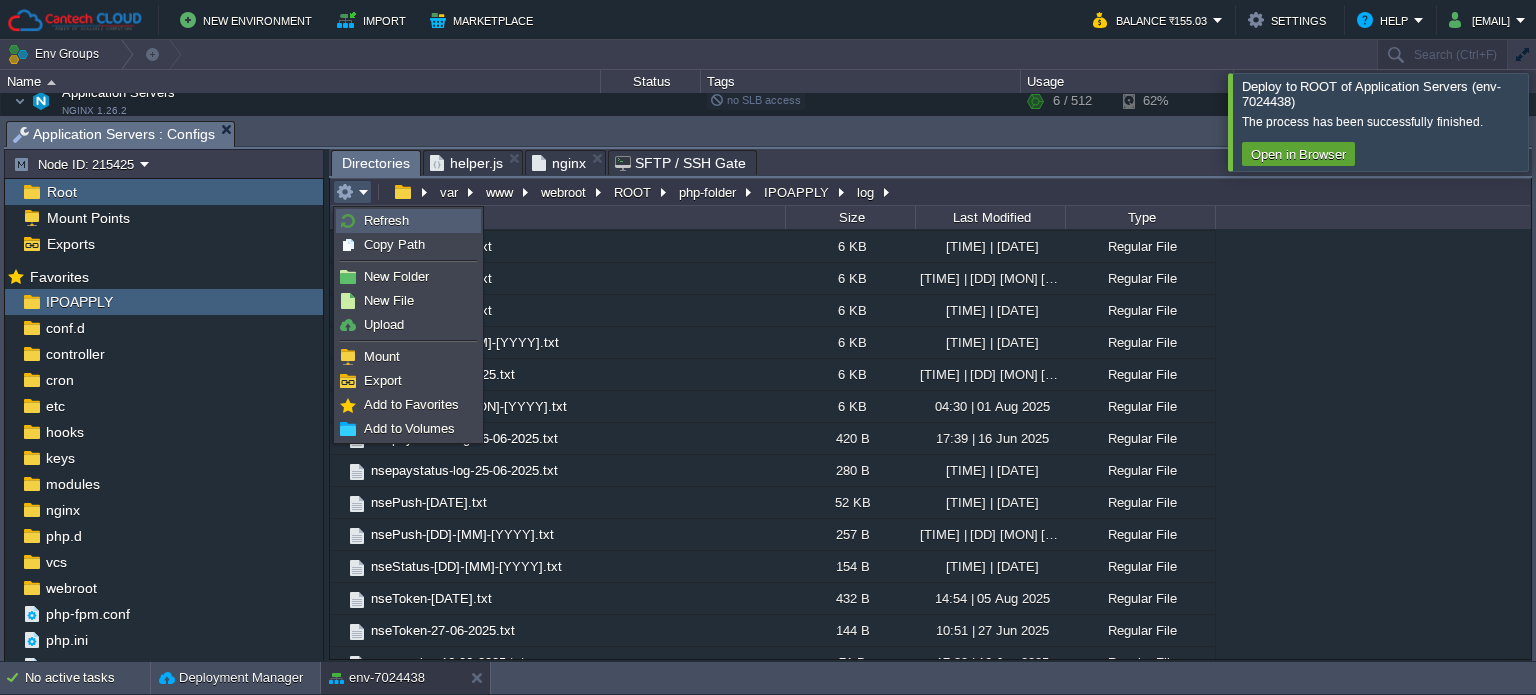 click on "Refresh" at bounding box center [408, 221] 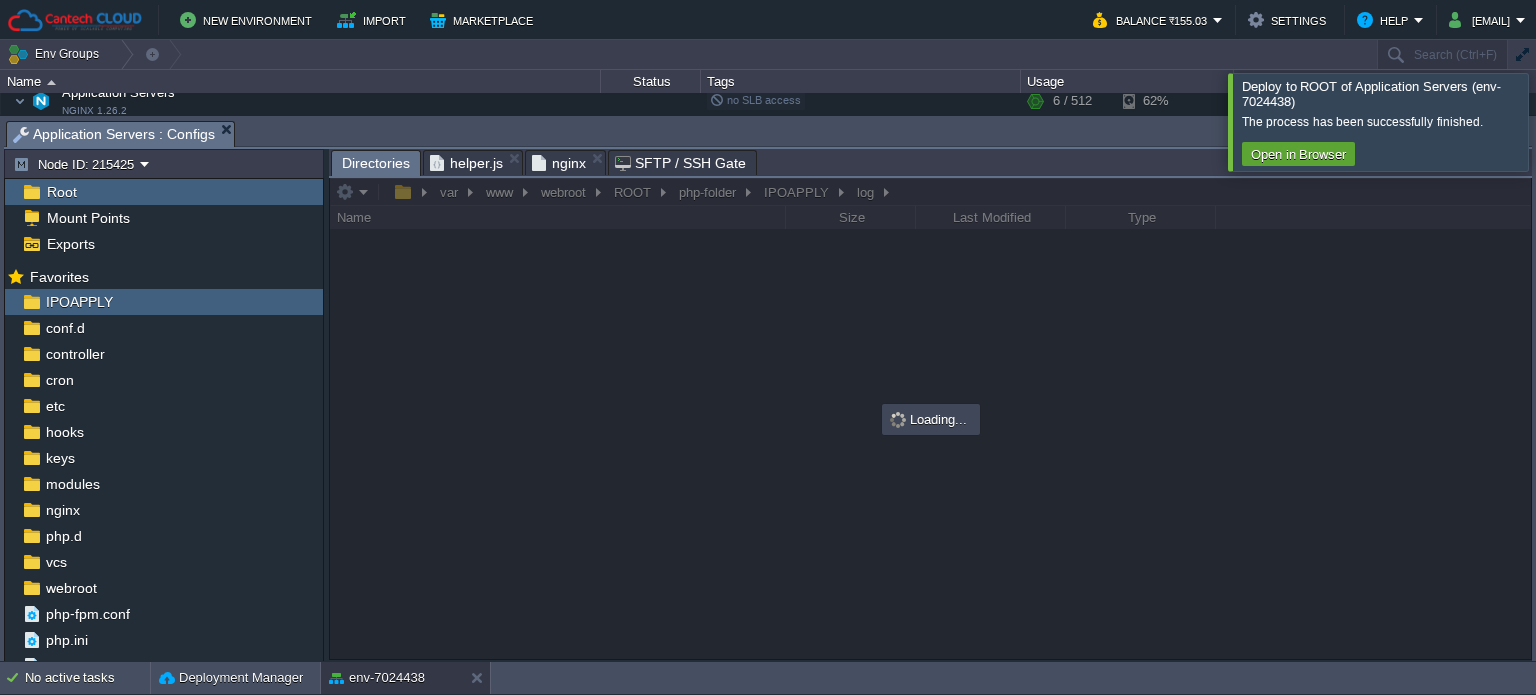 scroll, scrollTop: 0, scrollLeft: 0, axis: both 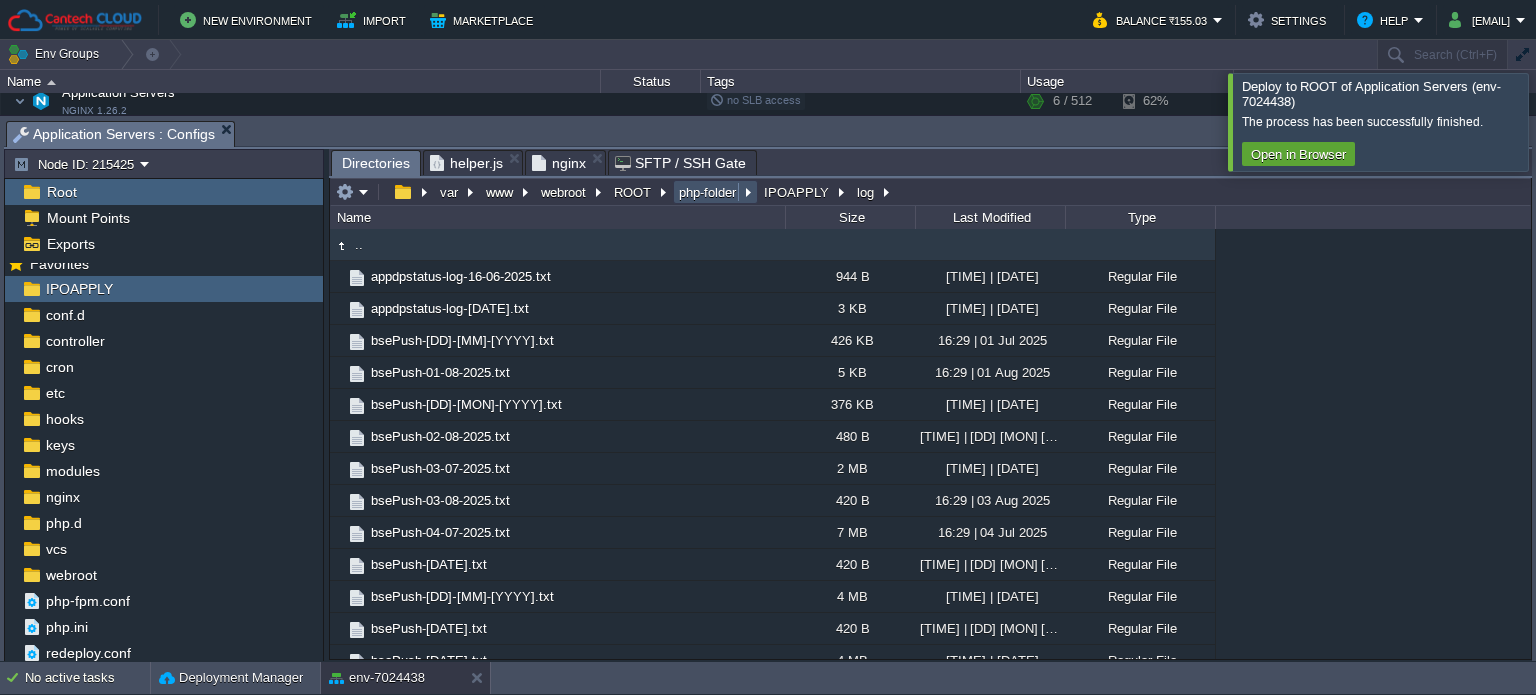 click on "php-folder" at bounding box center [708, 192] 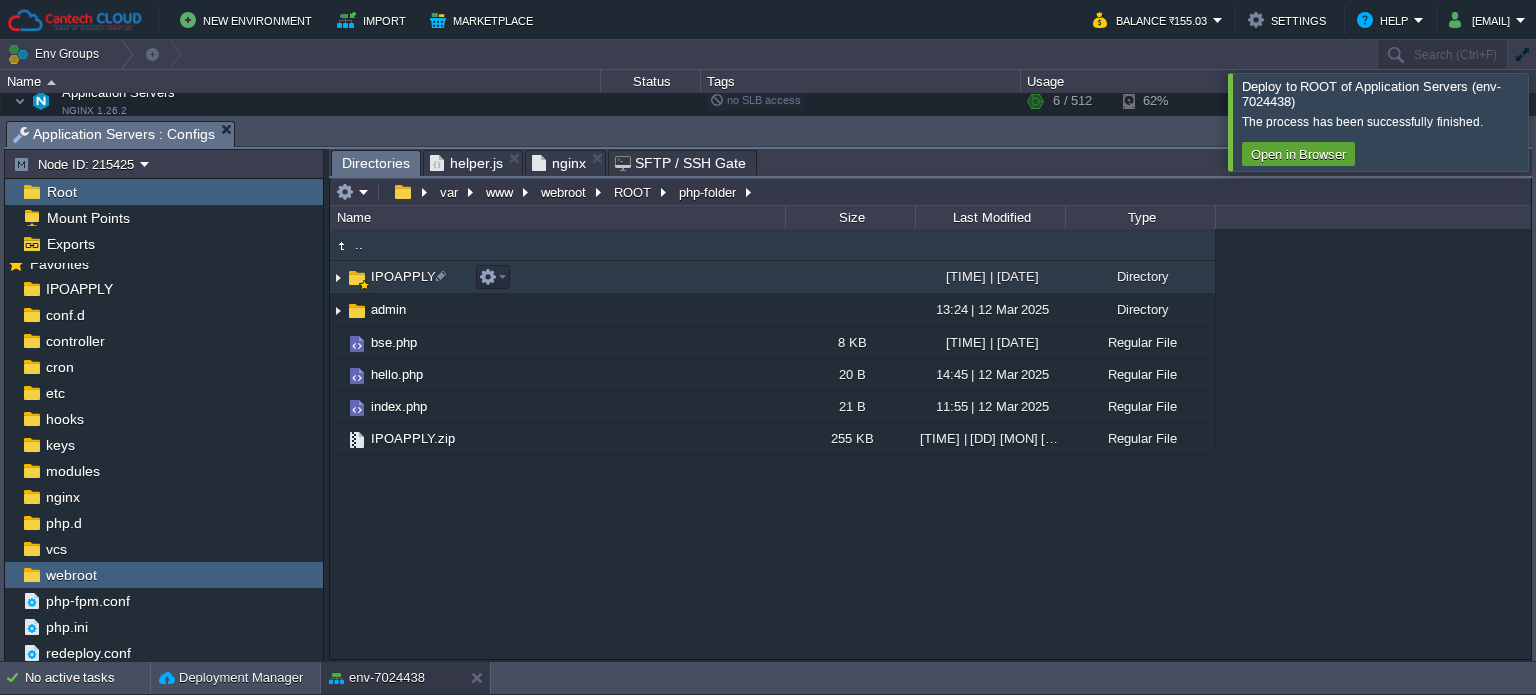 click on "IPOAPPLY" at bounding box center (403, 276) 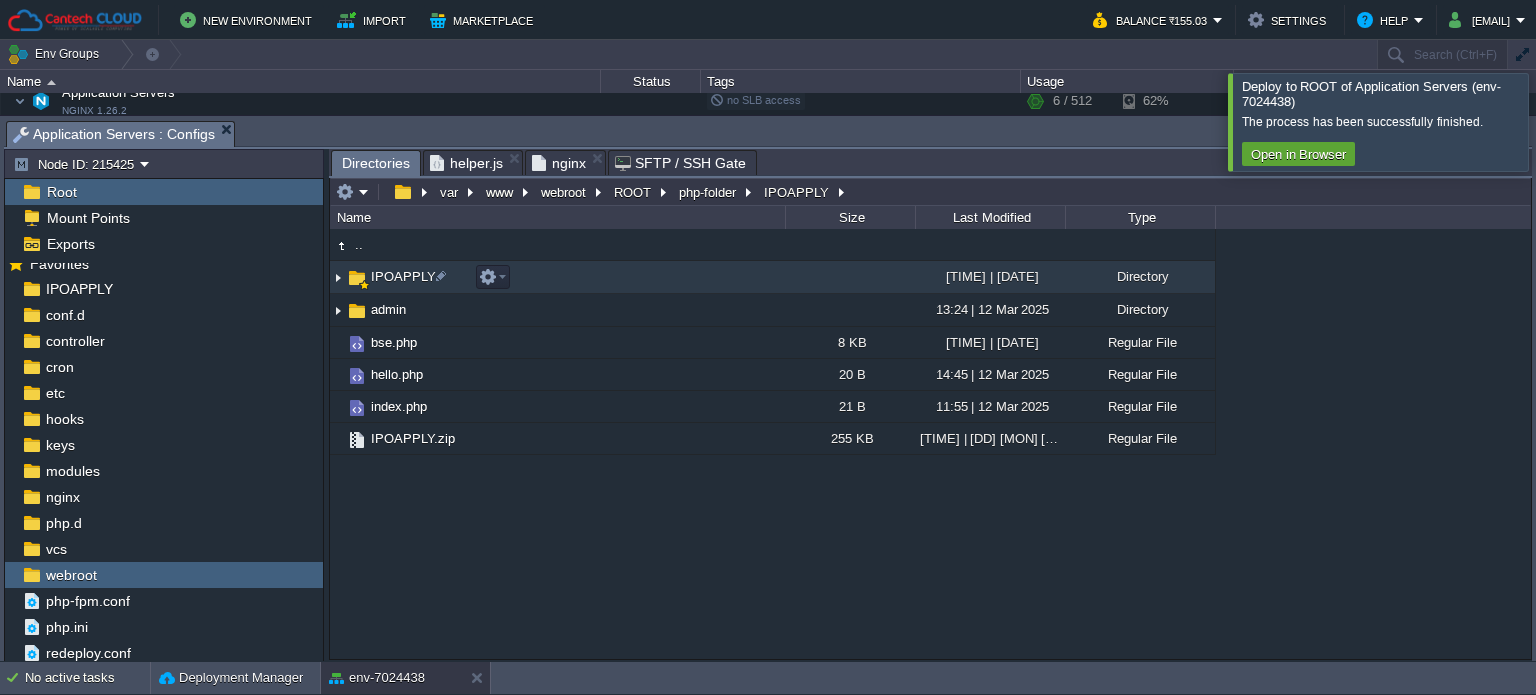 click on "IPOAPPLY" at bounding box center (403, 276) 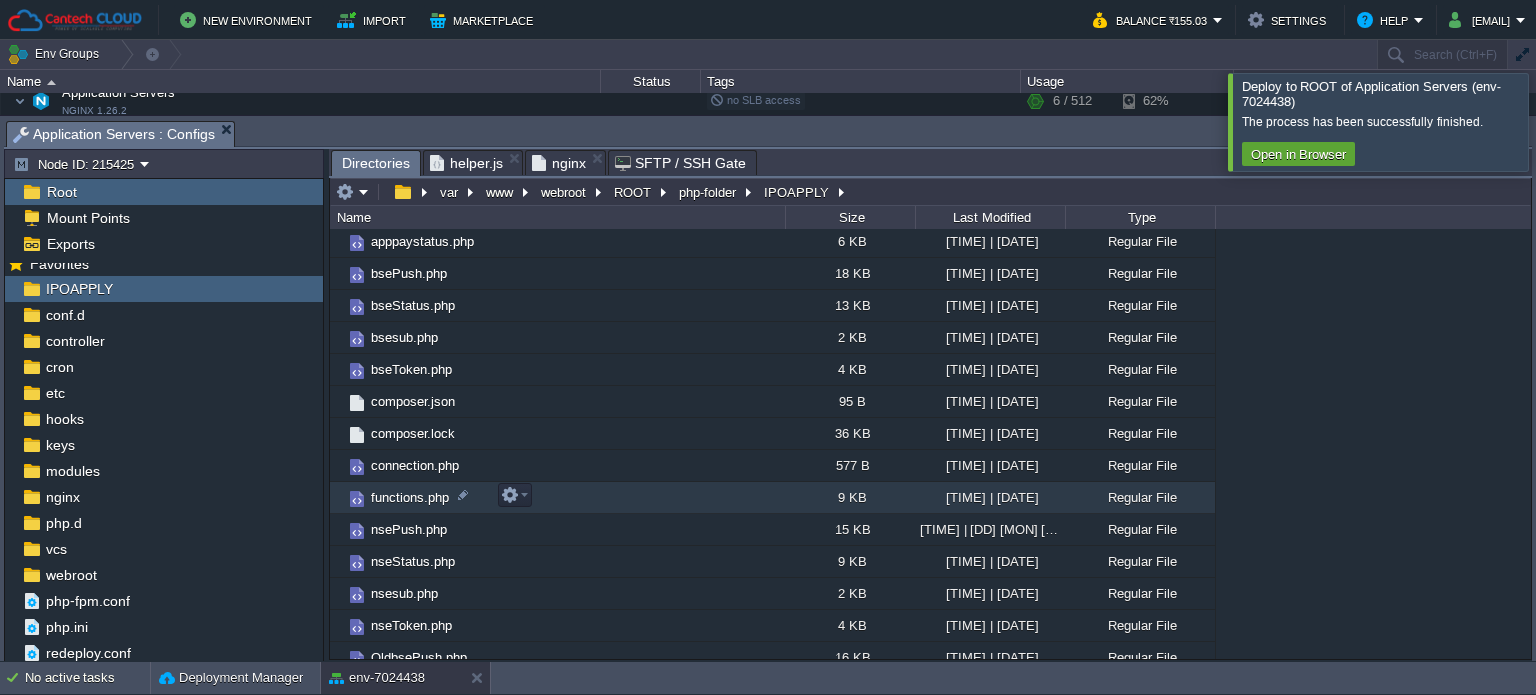scroll, scrollTop: 144, scrollLeft: 0, axis: vertical 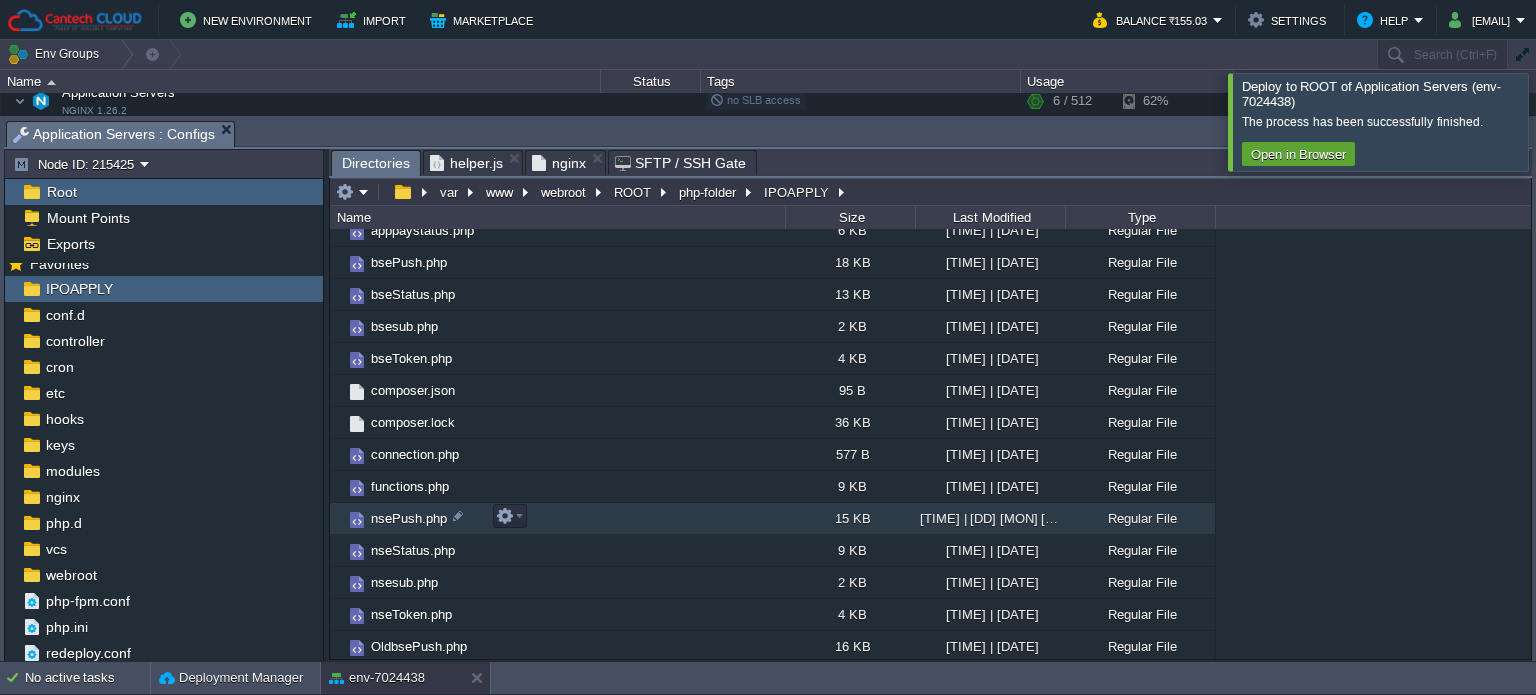 click on "nsePush.php" at bounding box center [557, 519] 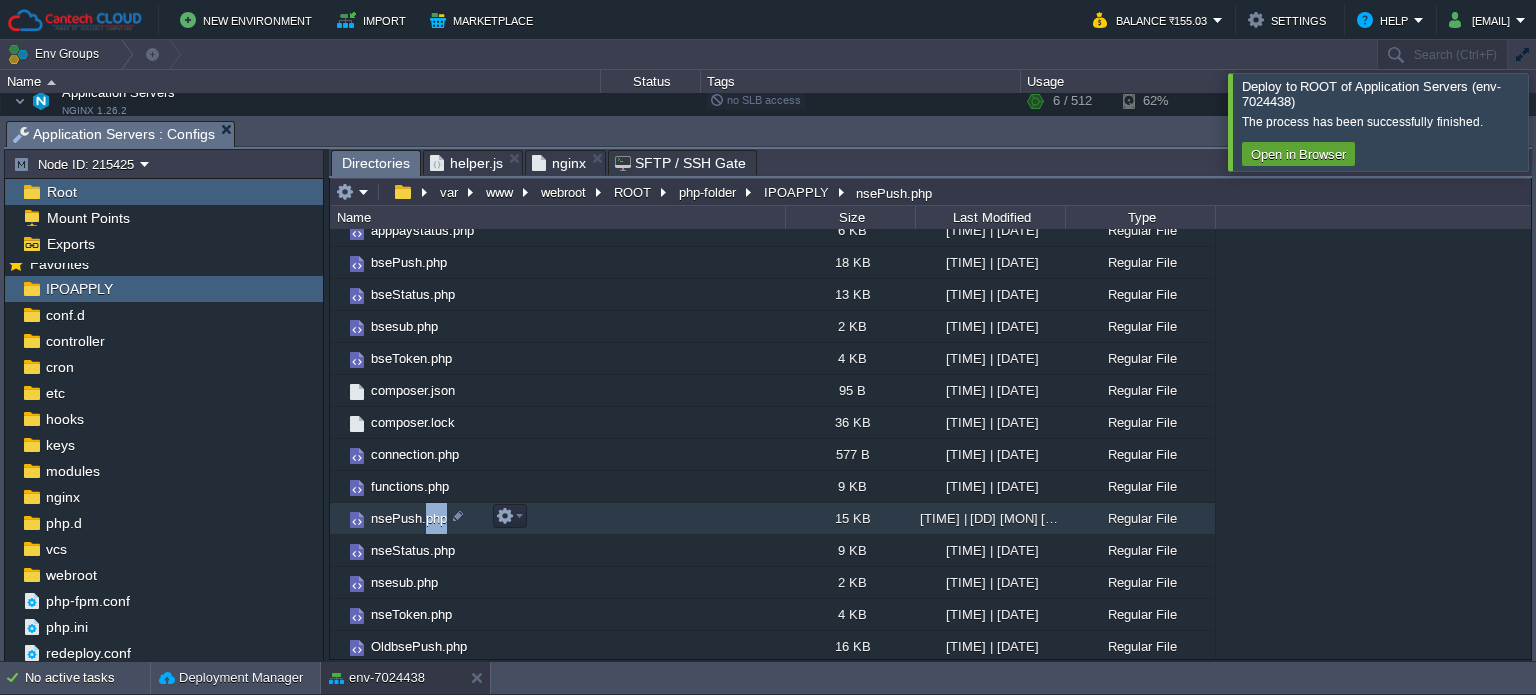 click on "nsePush.php" at bounding box center [557, 519] 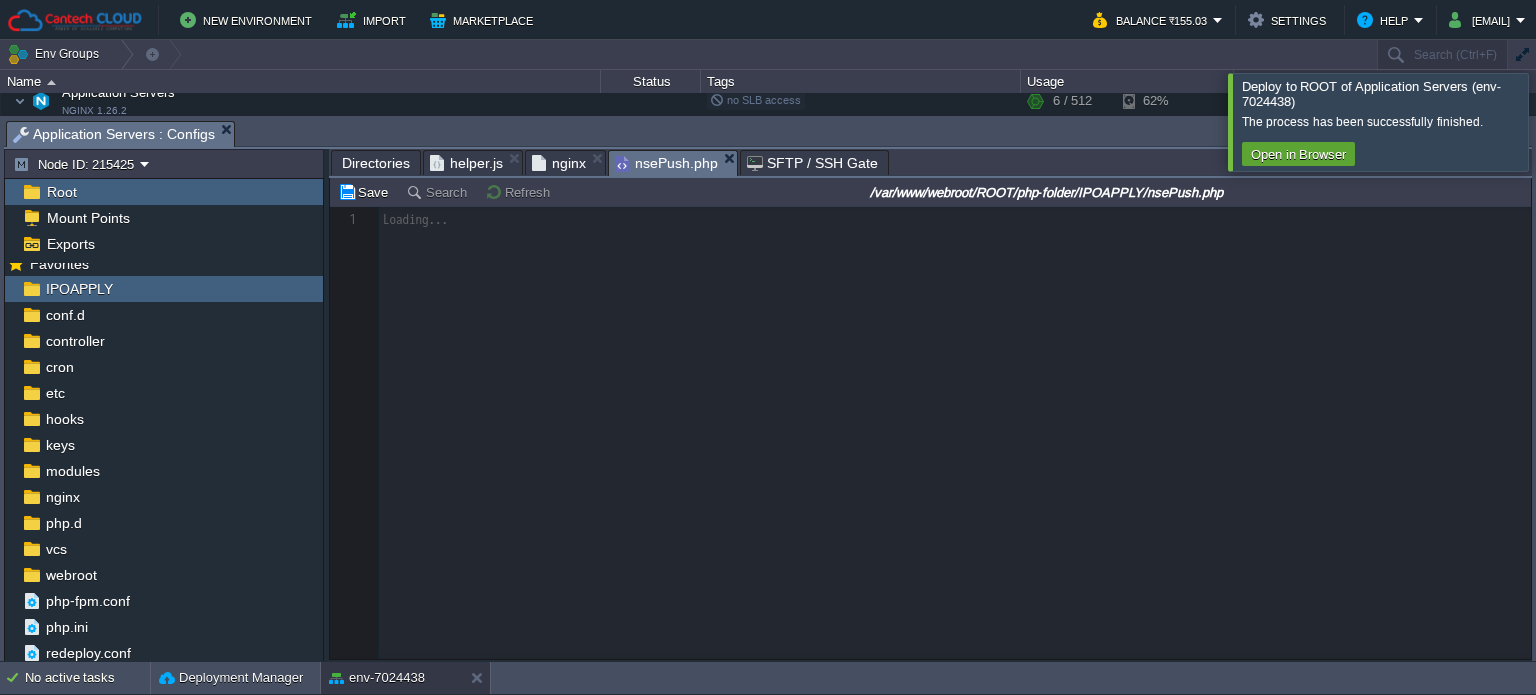 click on "Directories" at bounding box center [376, 163] 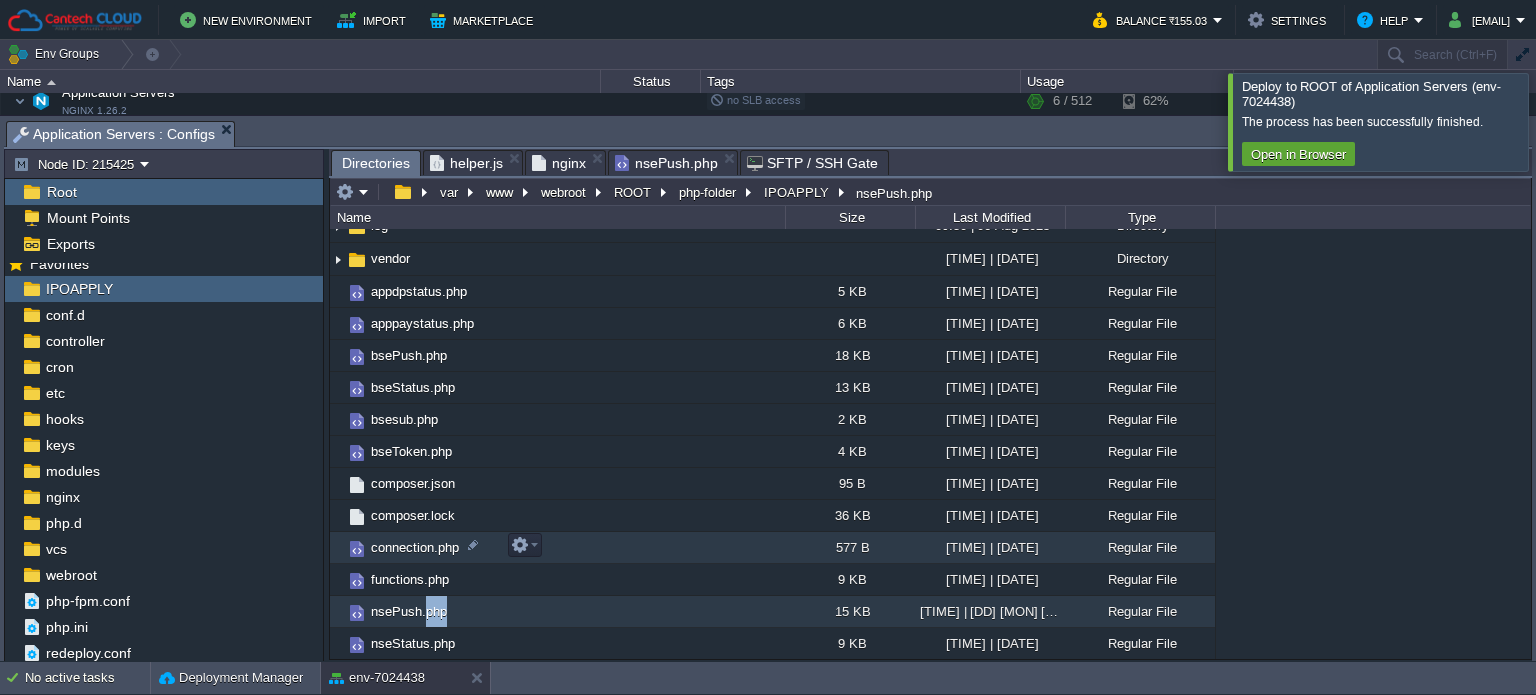scroll, scrollTop: 44, scrollLeft: 0, axis: vertical 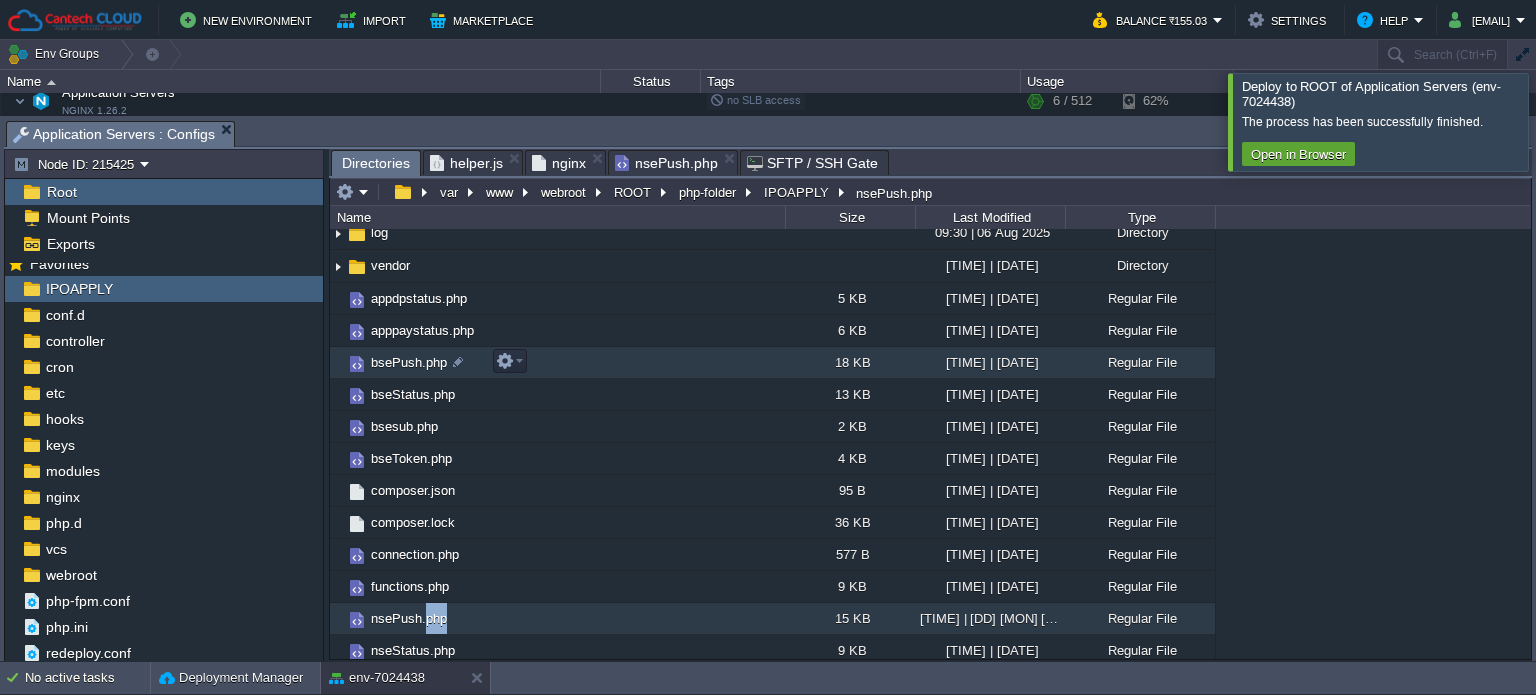 click on "bsePush.php" at bounding box center (409, 362) 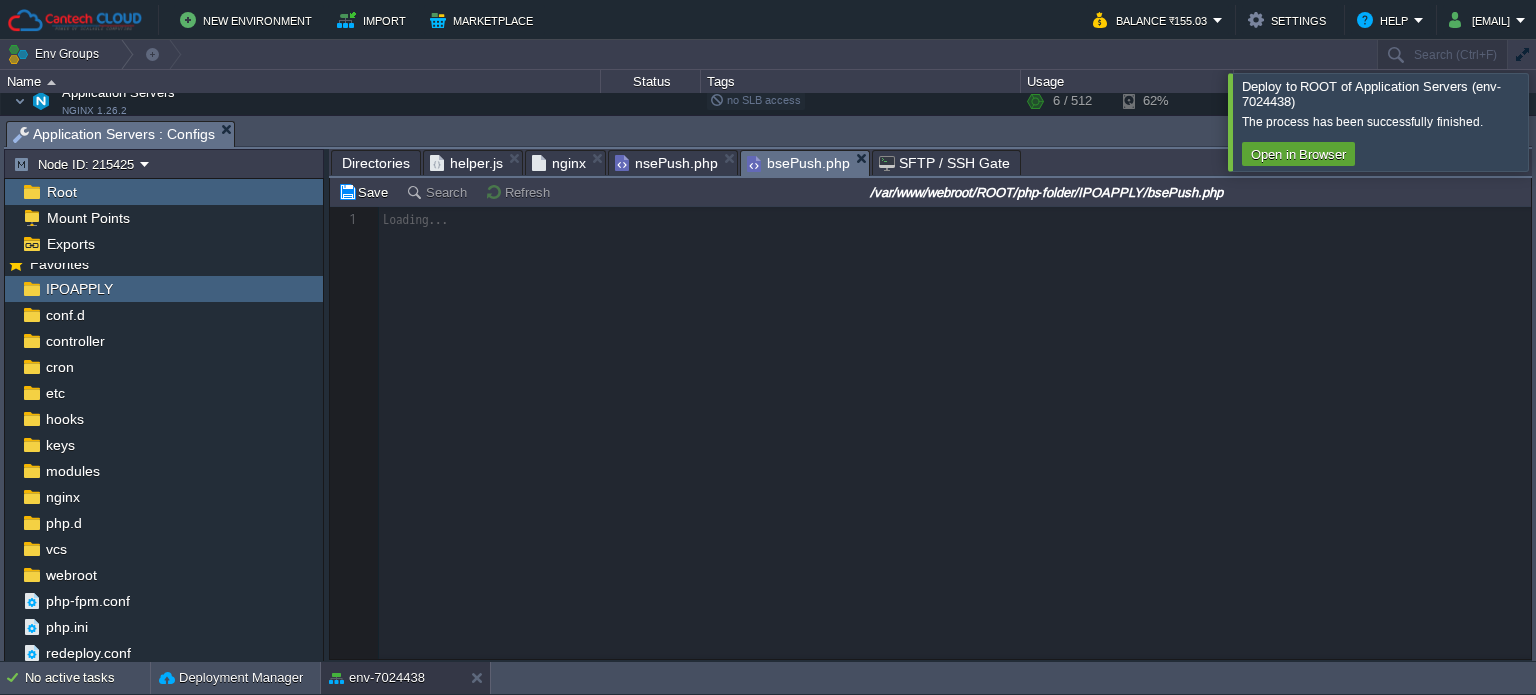 click at bounding box center (930, 433) 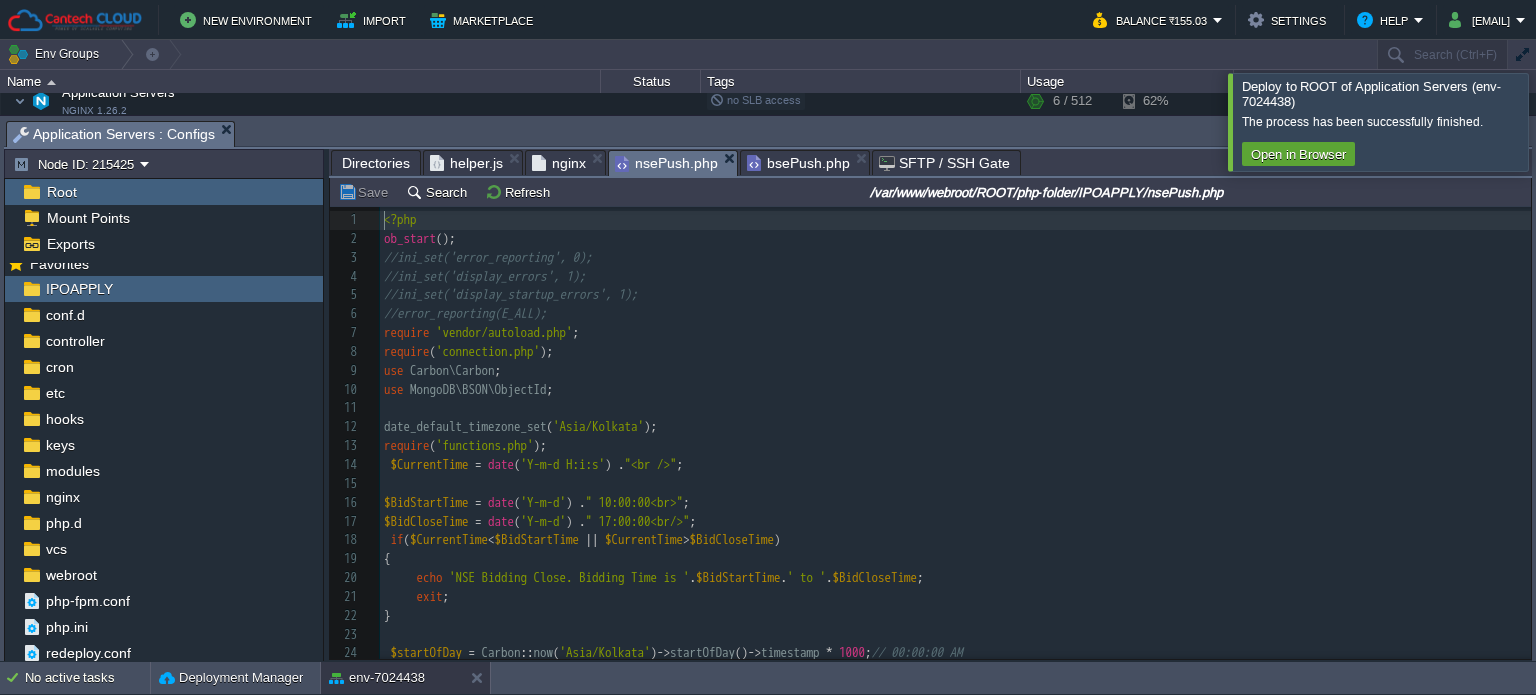 scroll, scrollTop: 6, scrollLeft: 0, axis: vertical 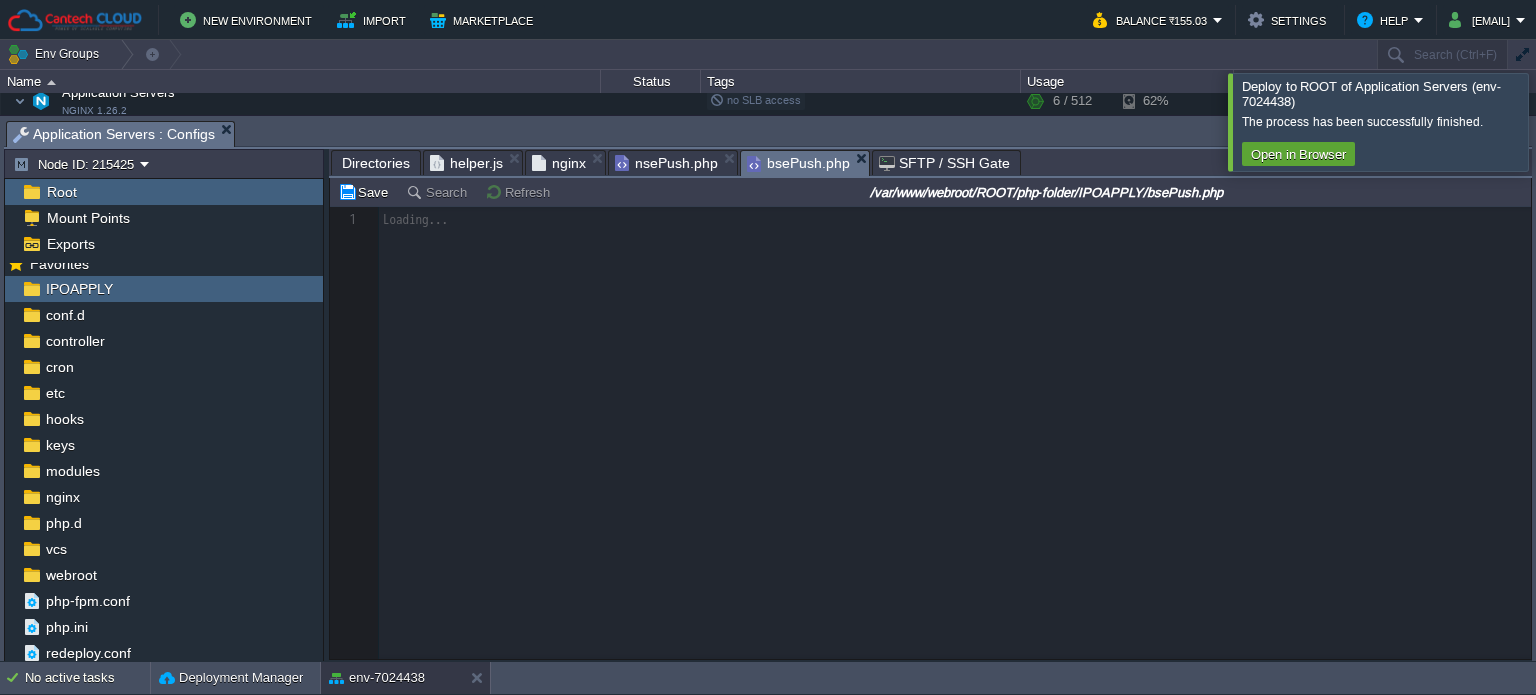 click on "bsePush.php" at bounding box center (798, 163) 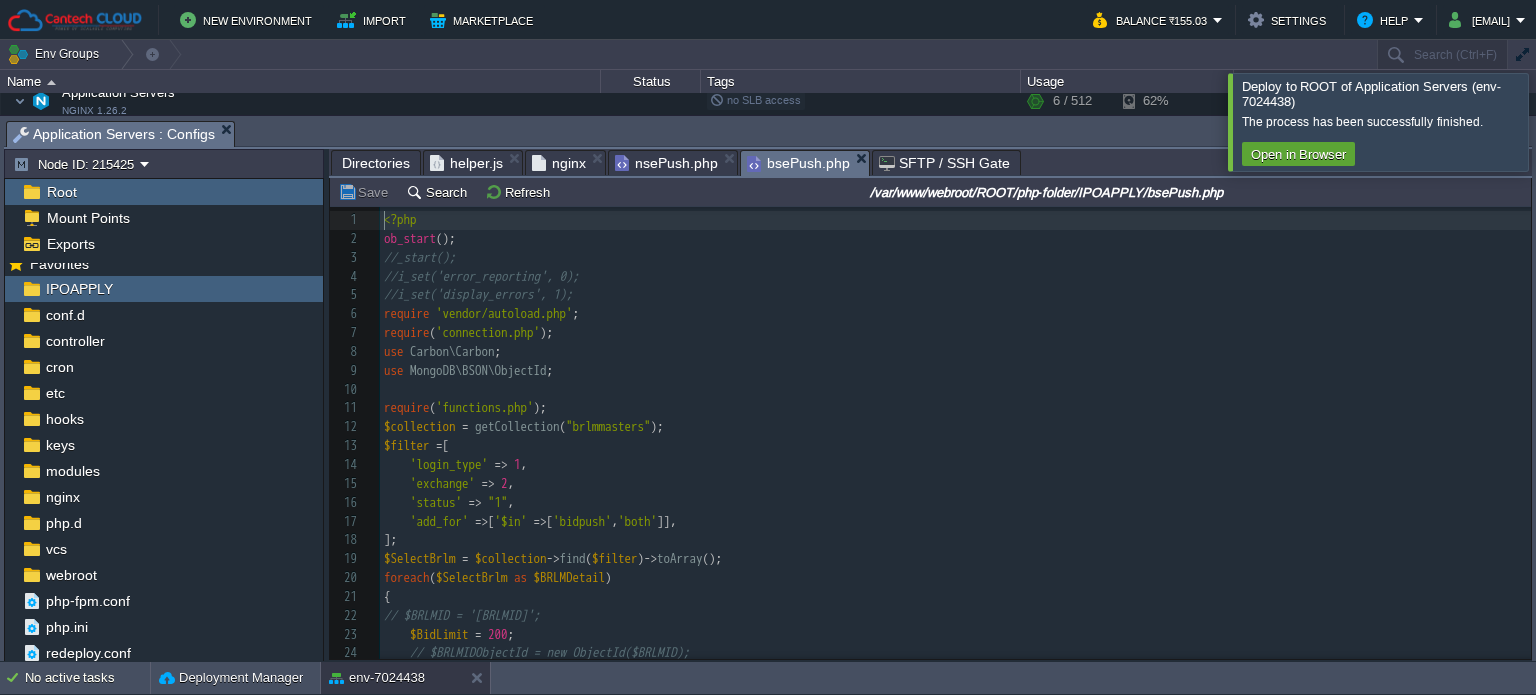 scroll, scrollTop: 6, scrollLeft: 0, axis: vertical 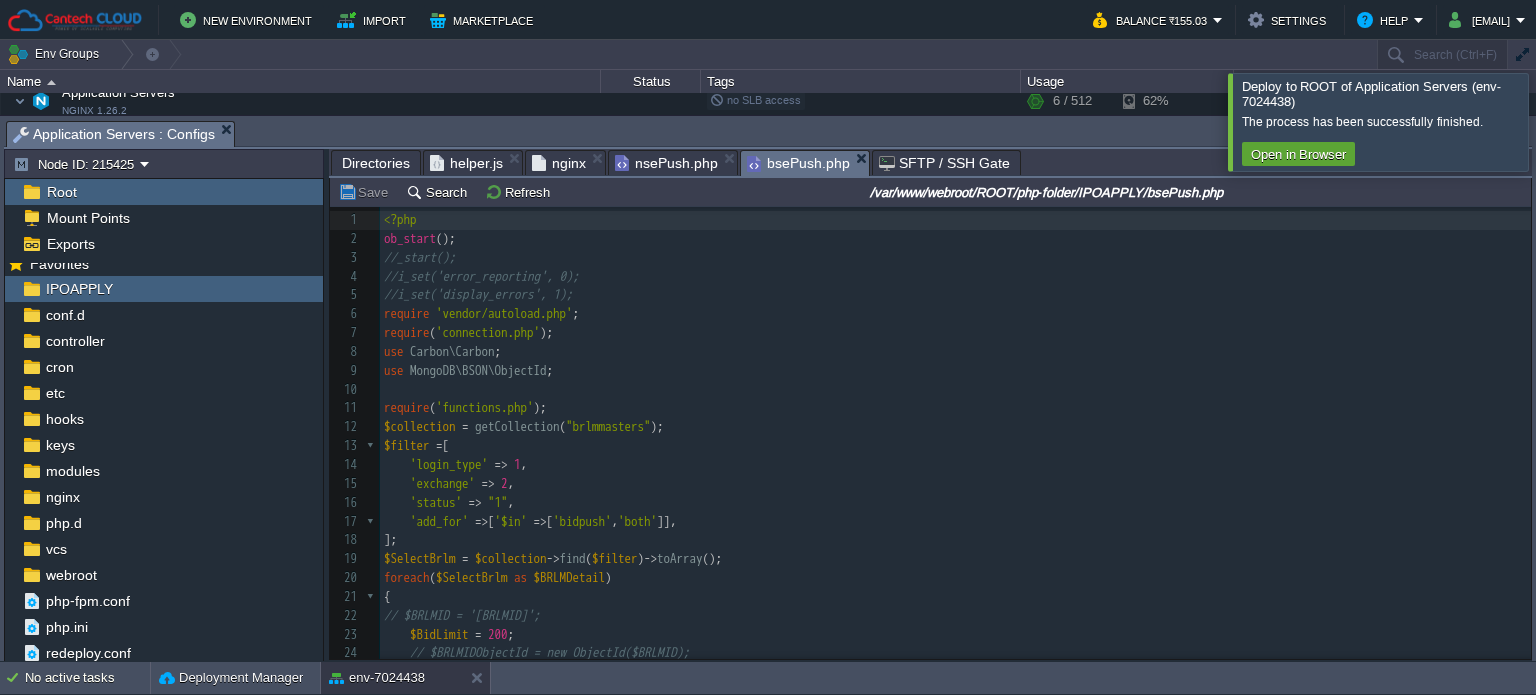 click on "nsePush.php" at bounding box center [666, 163] 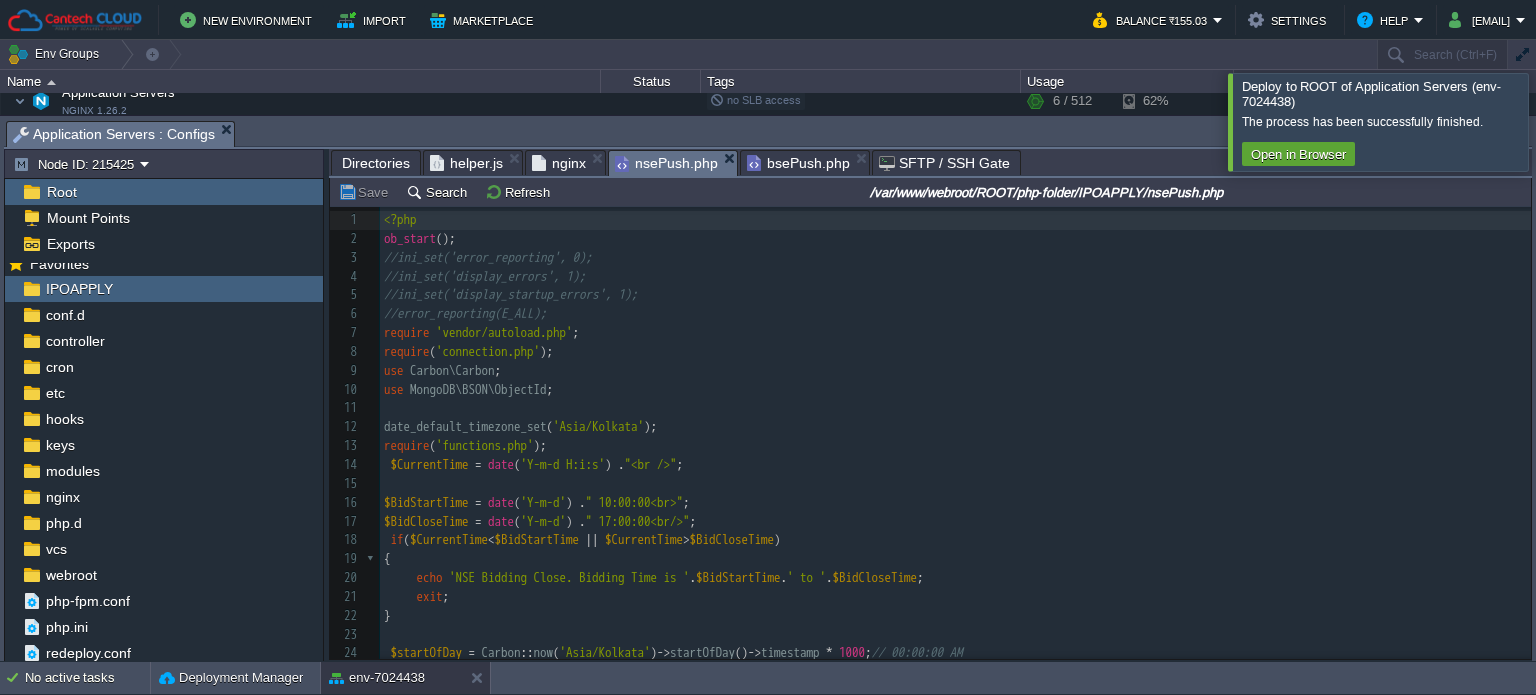 click on "bsePush.php" at bounding box center [798, 163] 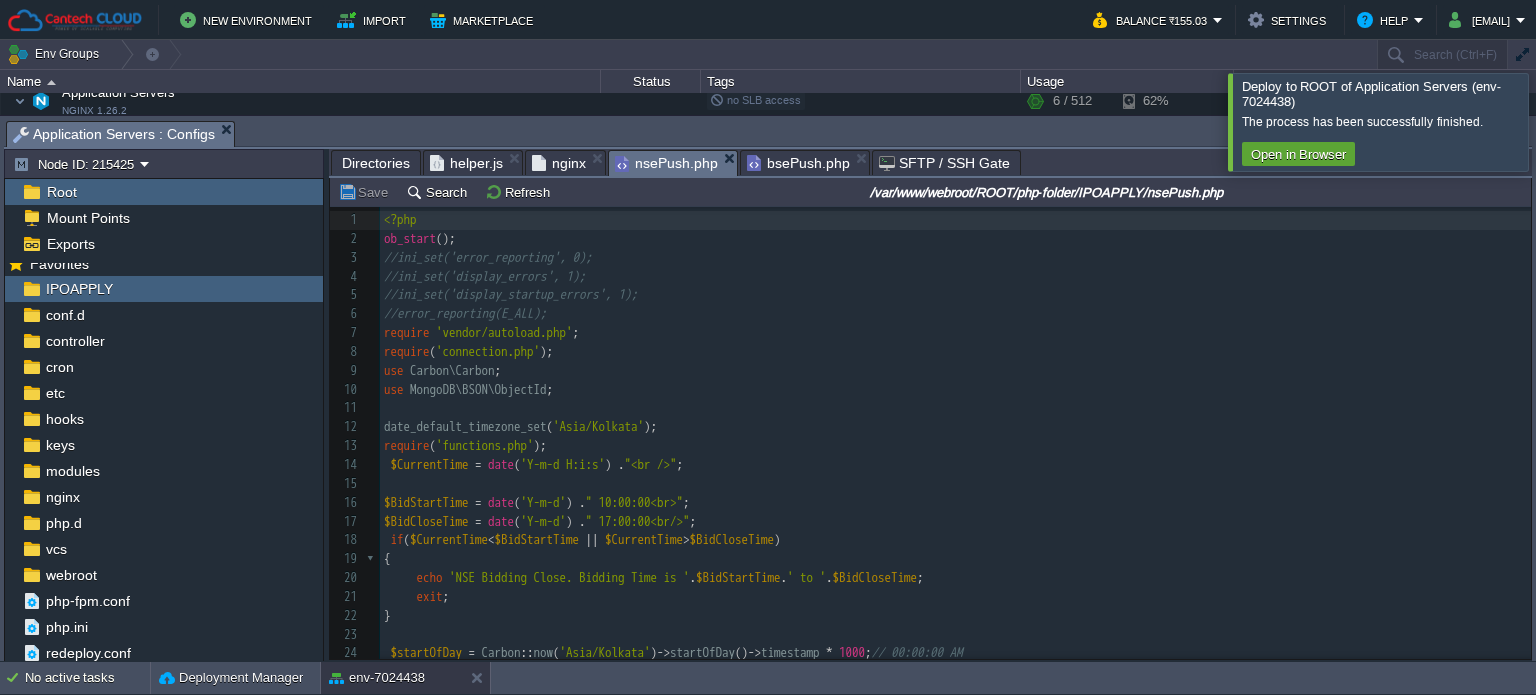 click on "nsePush.php" at bounding box center [666, 163] 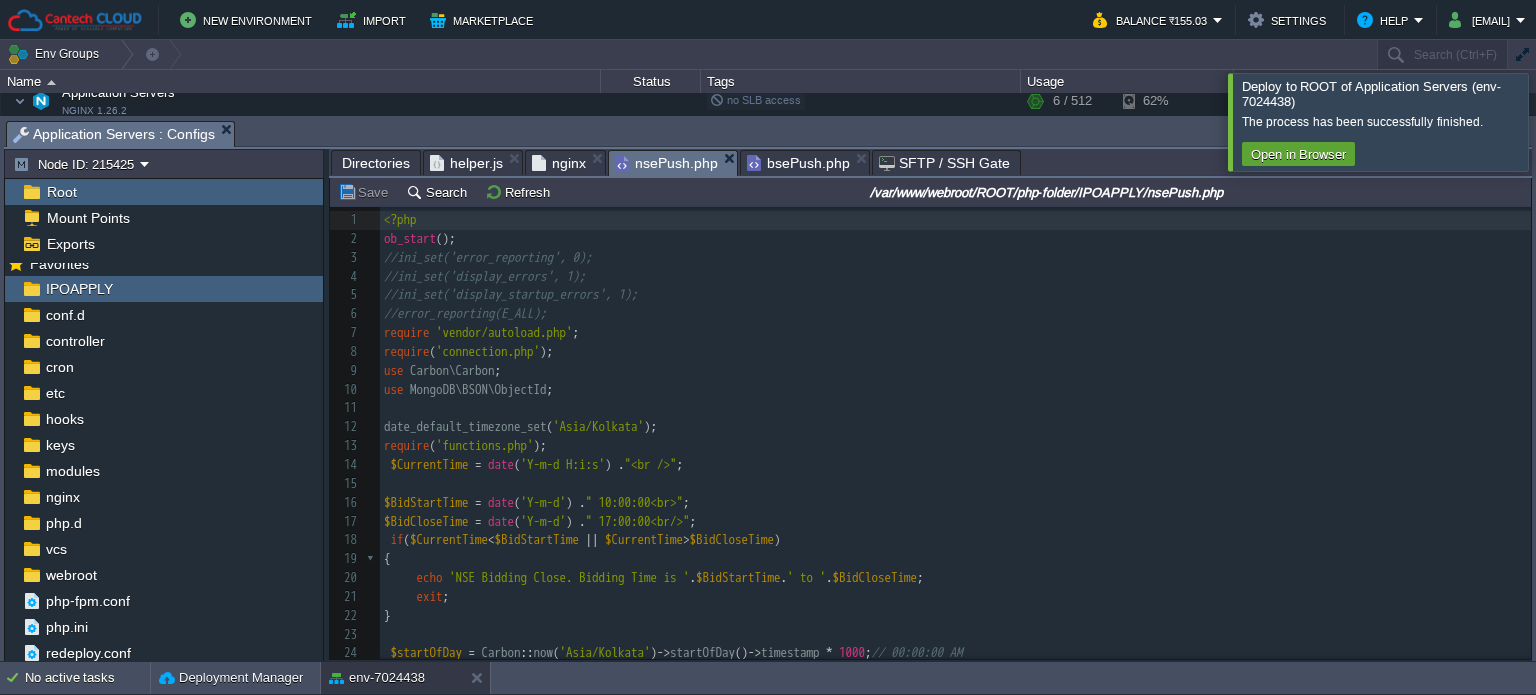 click on "bsePush.php" at bounding box center [798, 163] 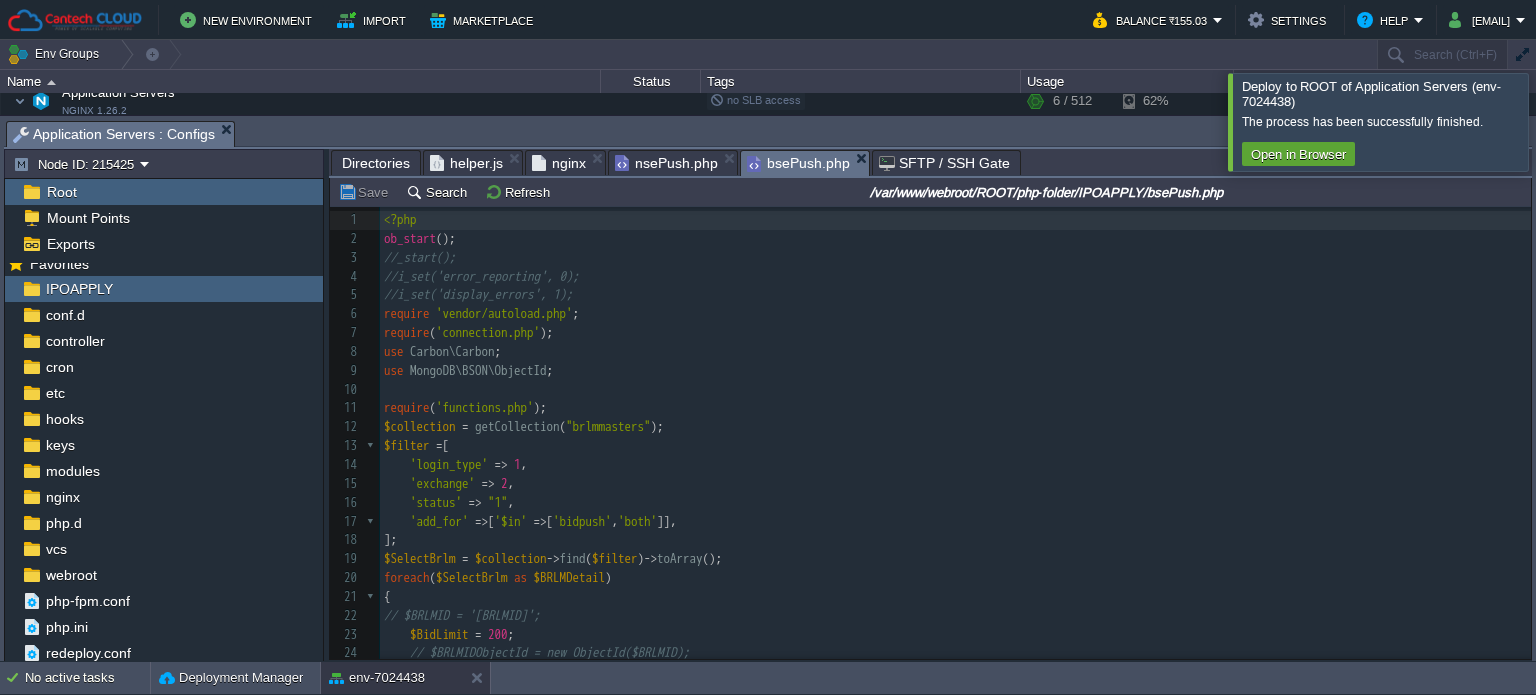 click on "Directories helper.js nginx nsePush.php bsePush.php SFTP / SSH Gate" at bounding box center [2829, 162] 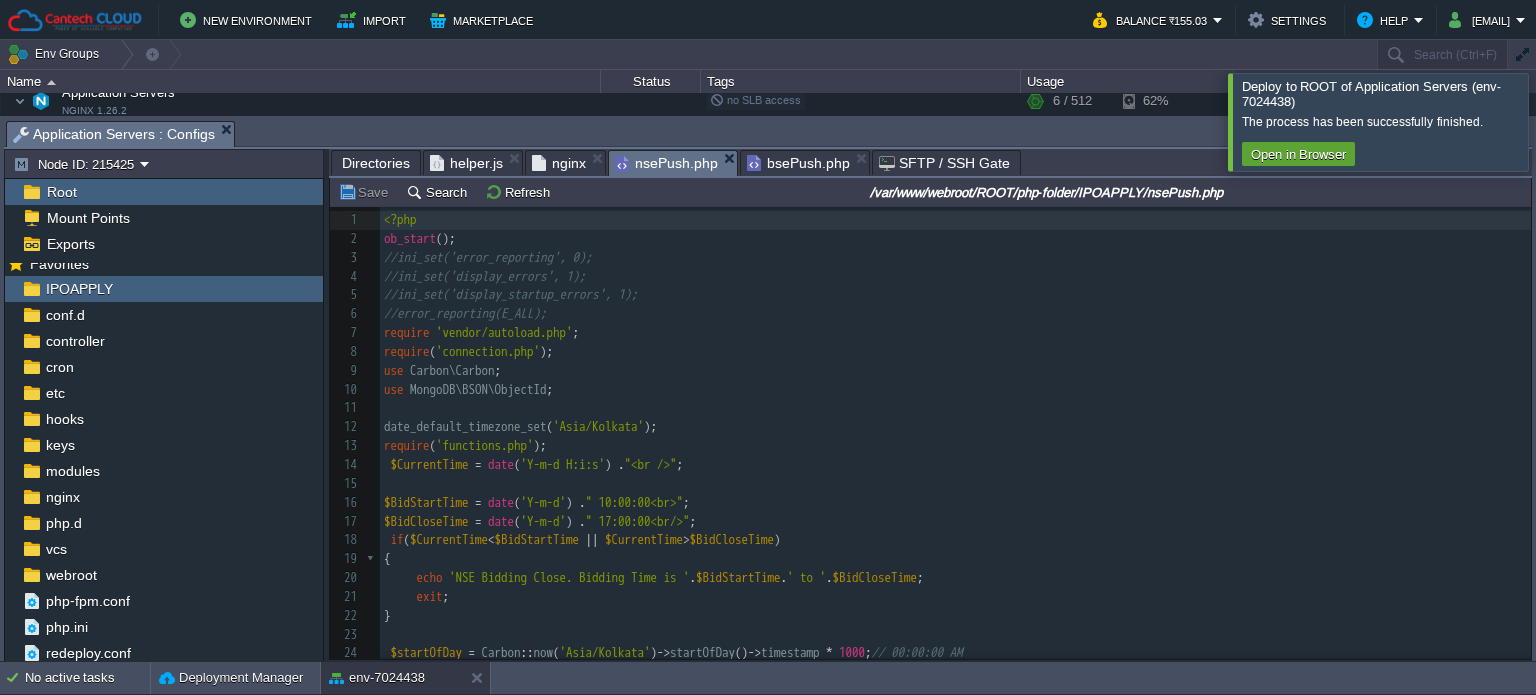 click on "nsePush.php" at bounding box center [666, 163] 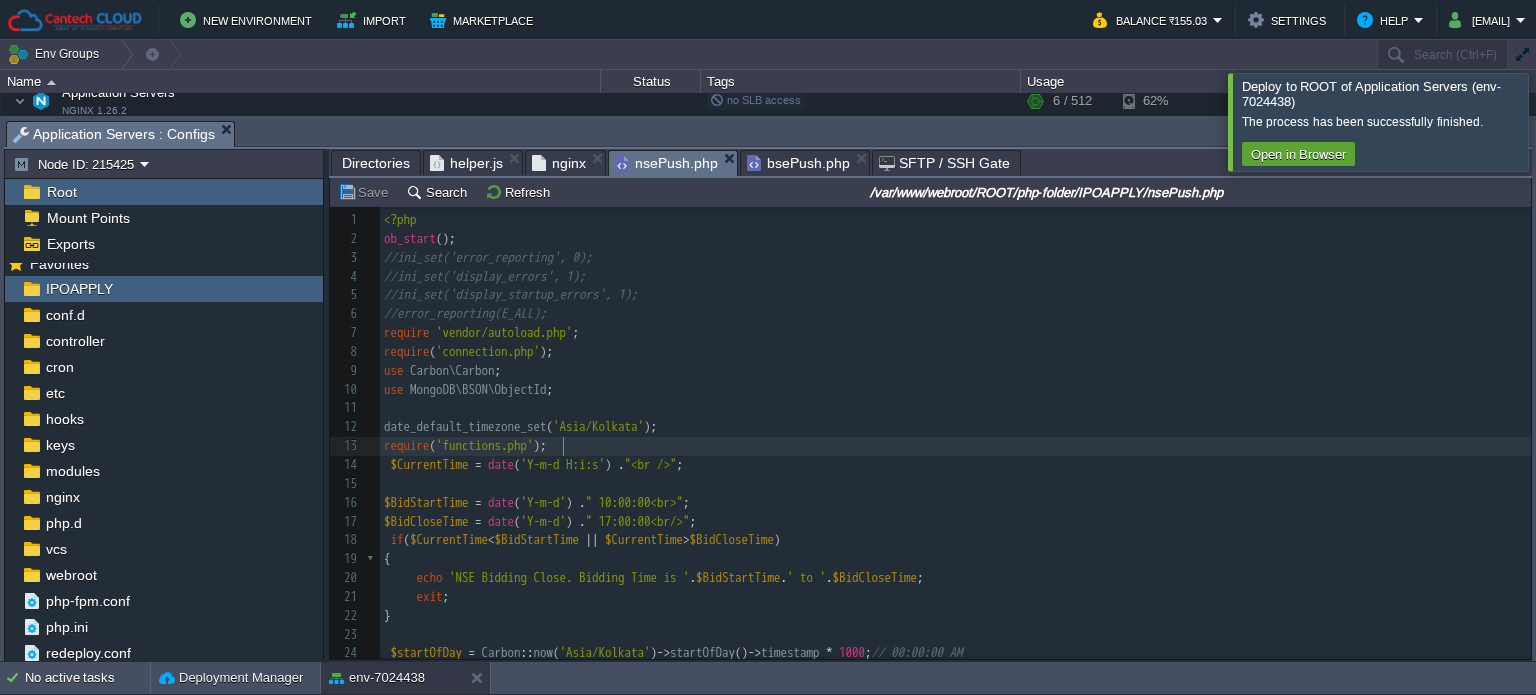 type on "require('functions.php');" 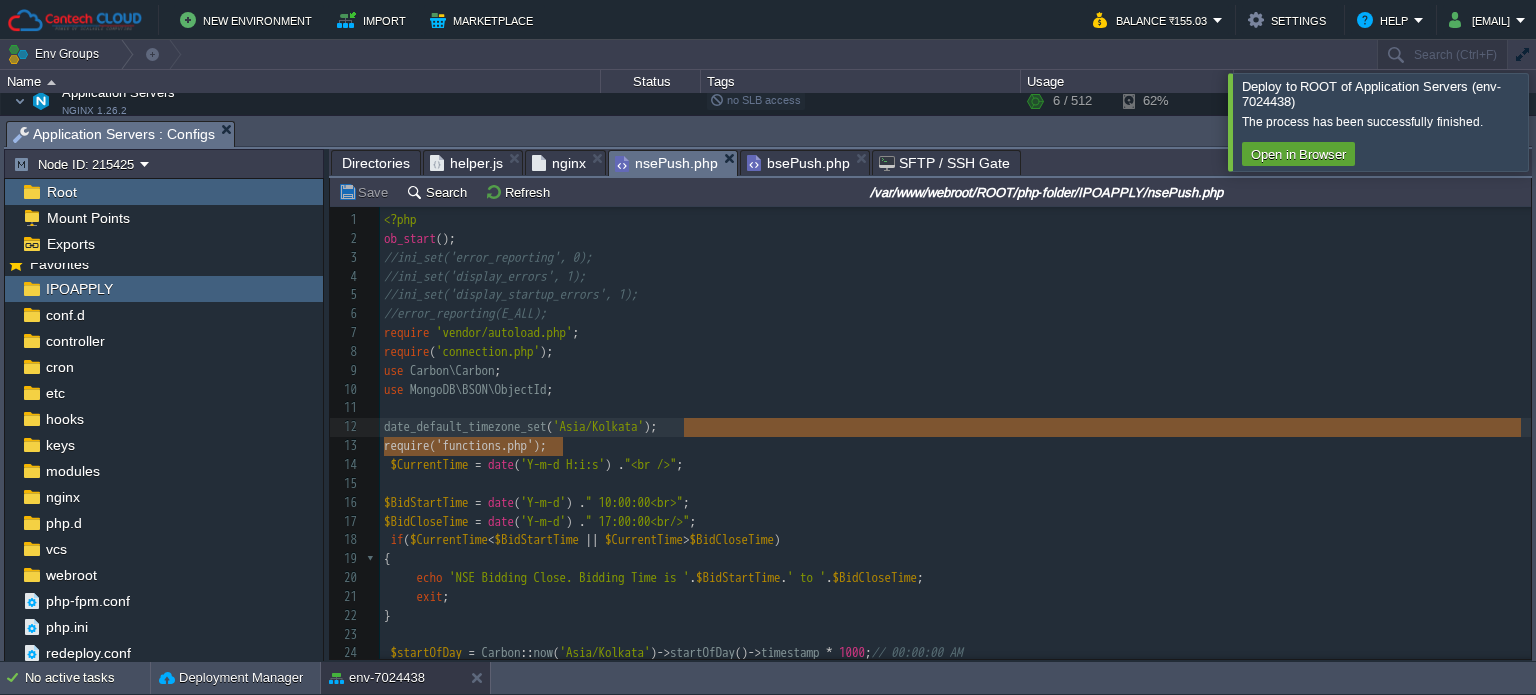 drag, startPoint x: 704, startPoint y: 445, endPoint x: 740, endPoint y: 438, distance: 36.67424 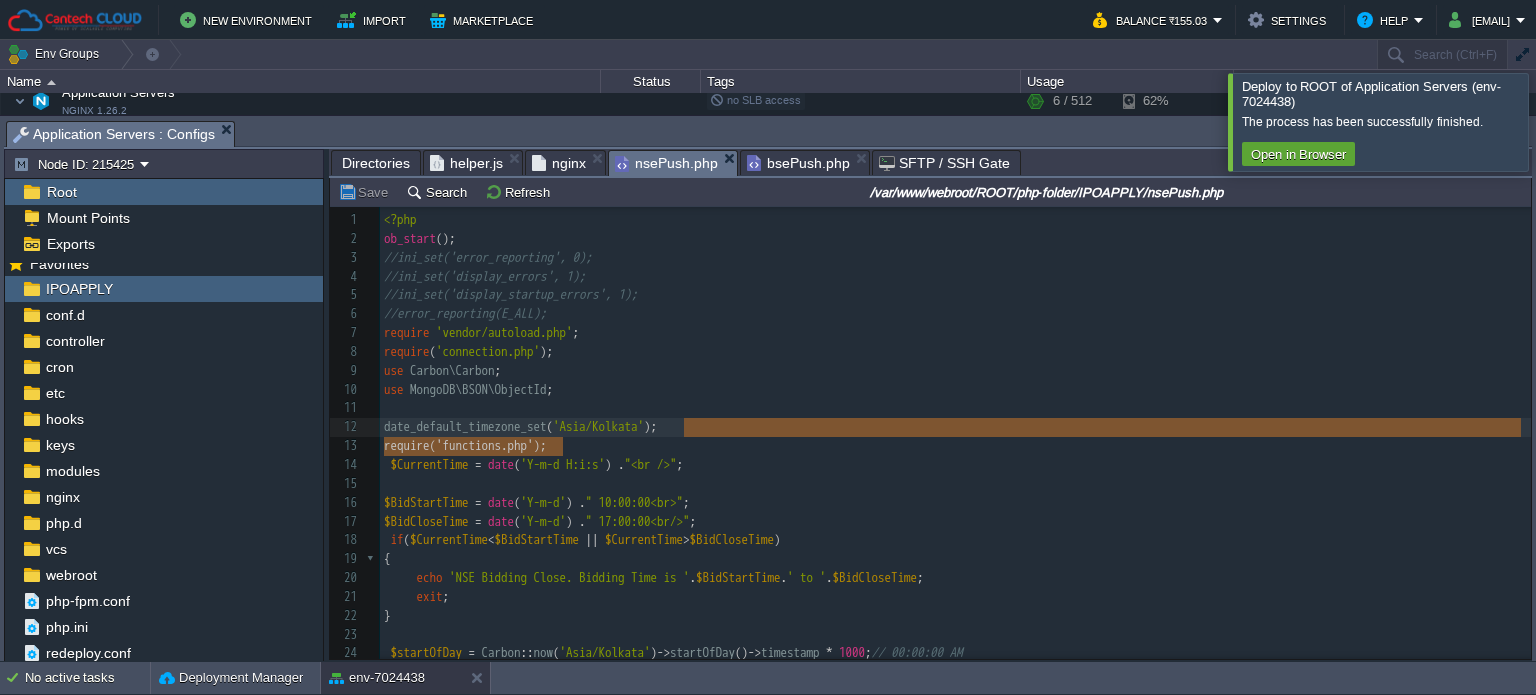 type 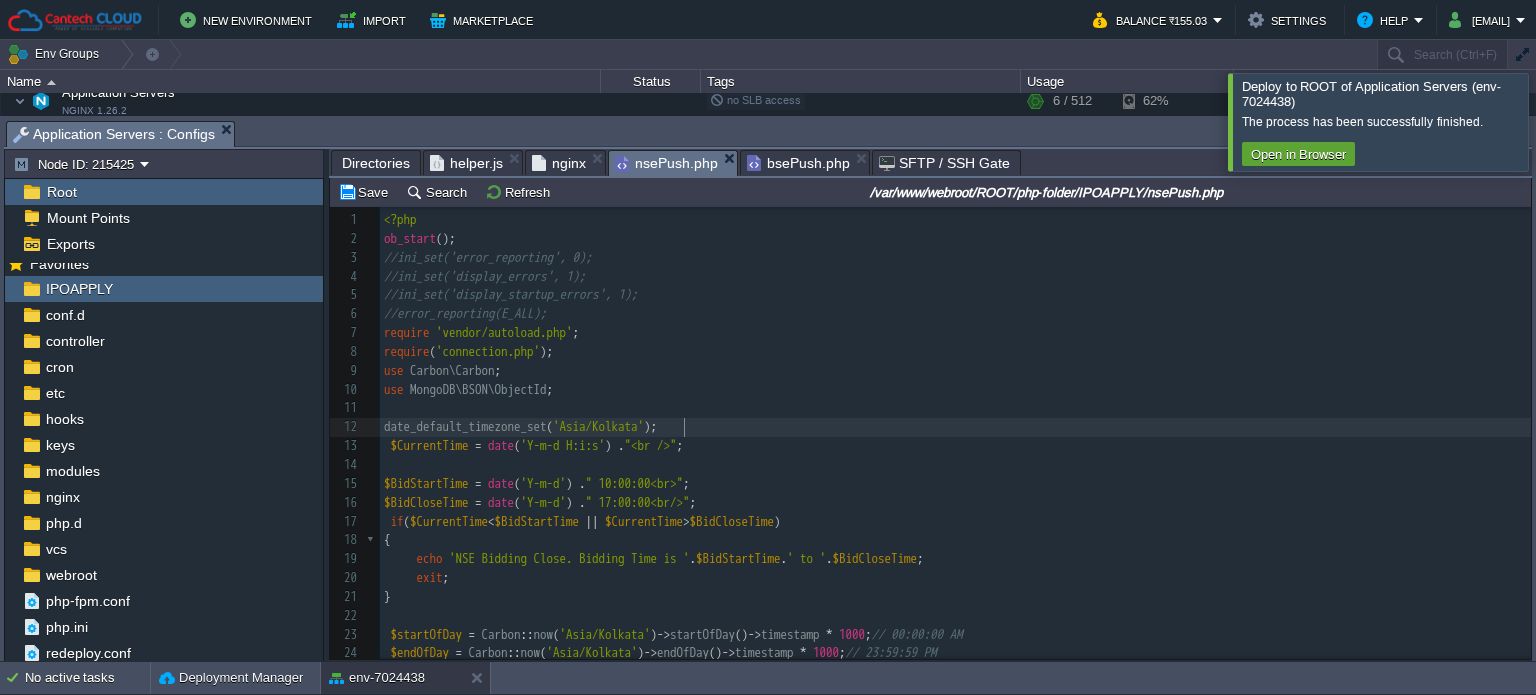 click on "use   MongoDB\BSON\ObjectId ;" at bounding box center [955, 390] 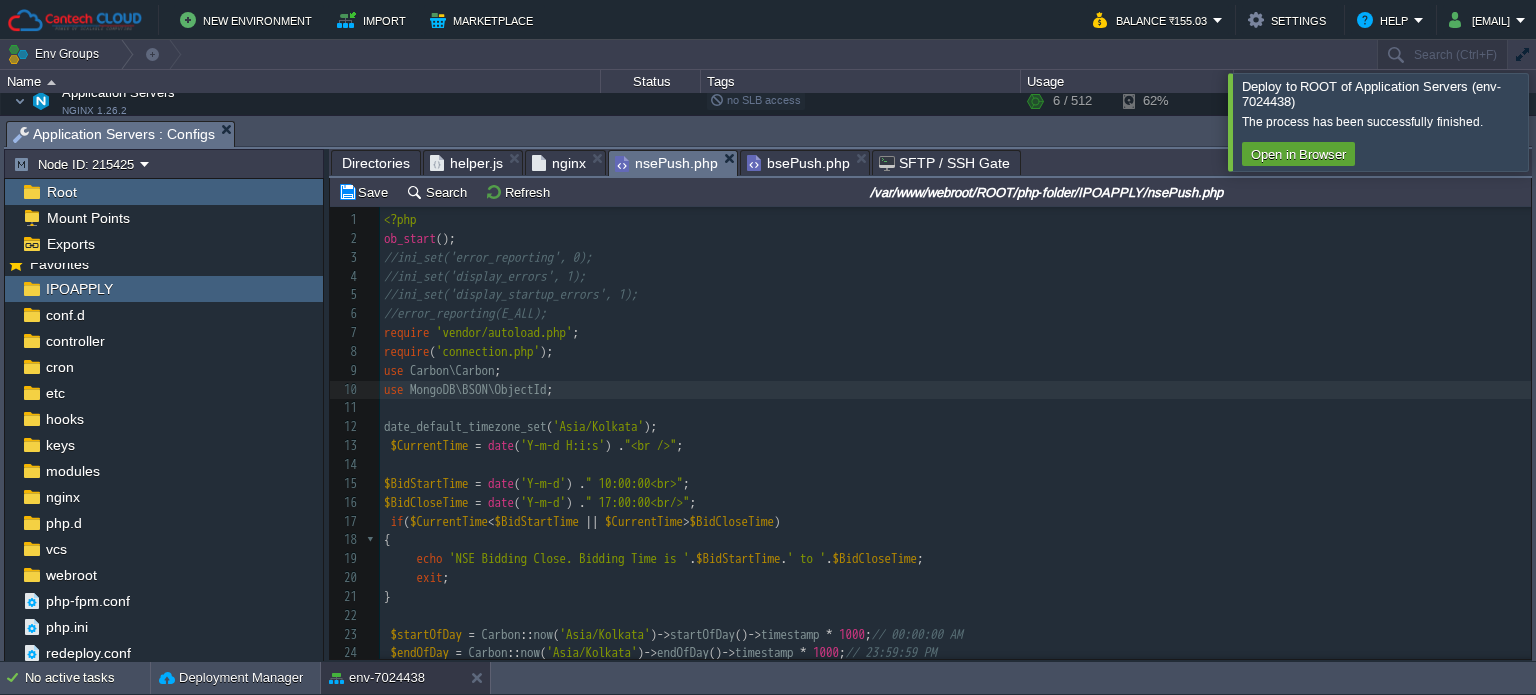 click on "require ( 'connection.php' );" at bounding box center (955, 352) 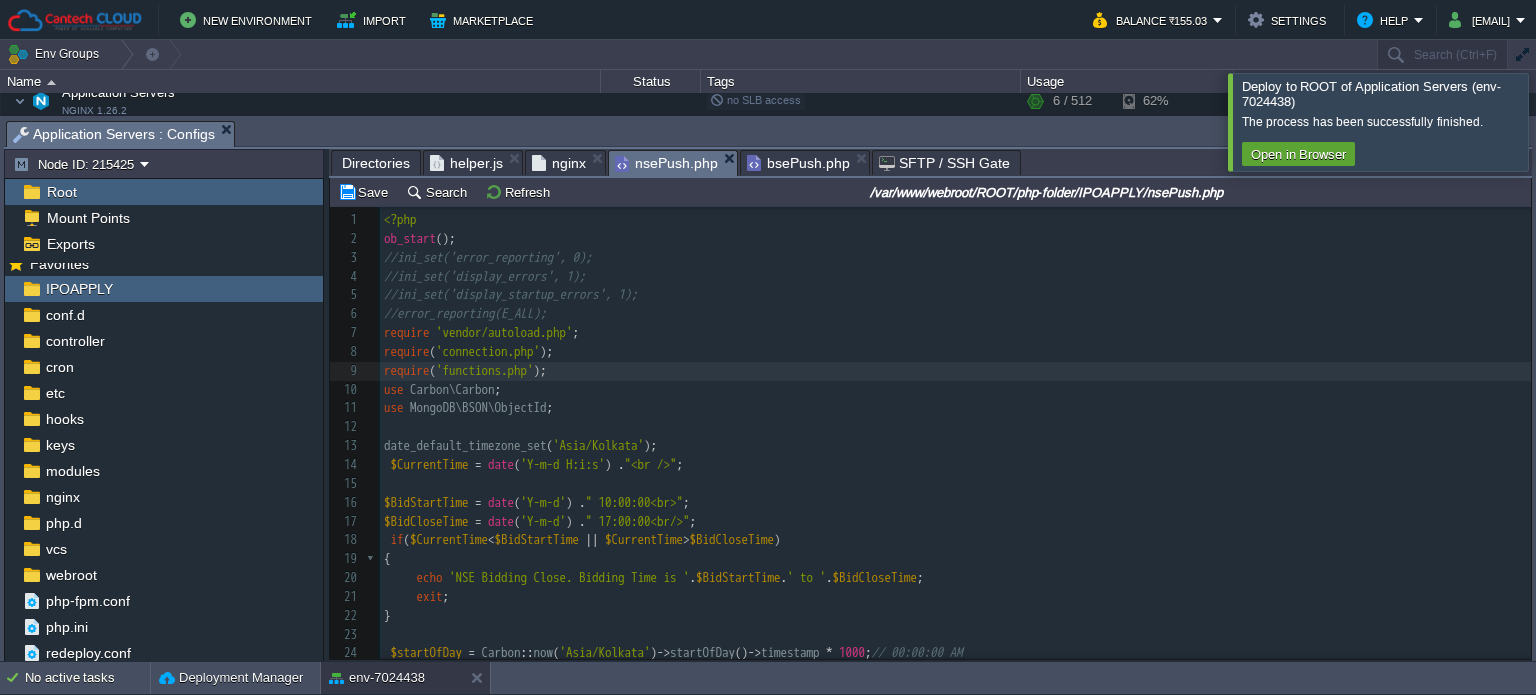 click on "Tasks Activity Log Archive Git / SVN Application Servers : Configs" at bounding box center (2504, 133) 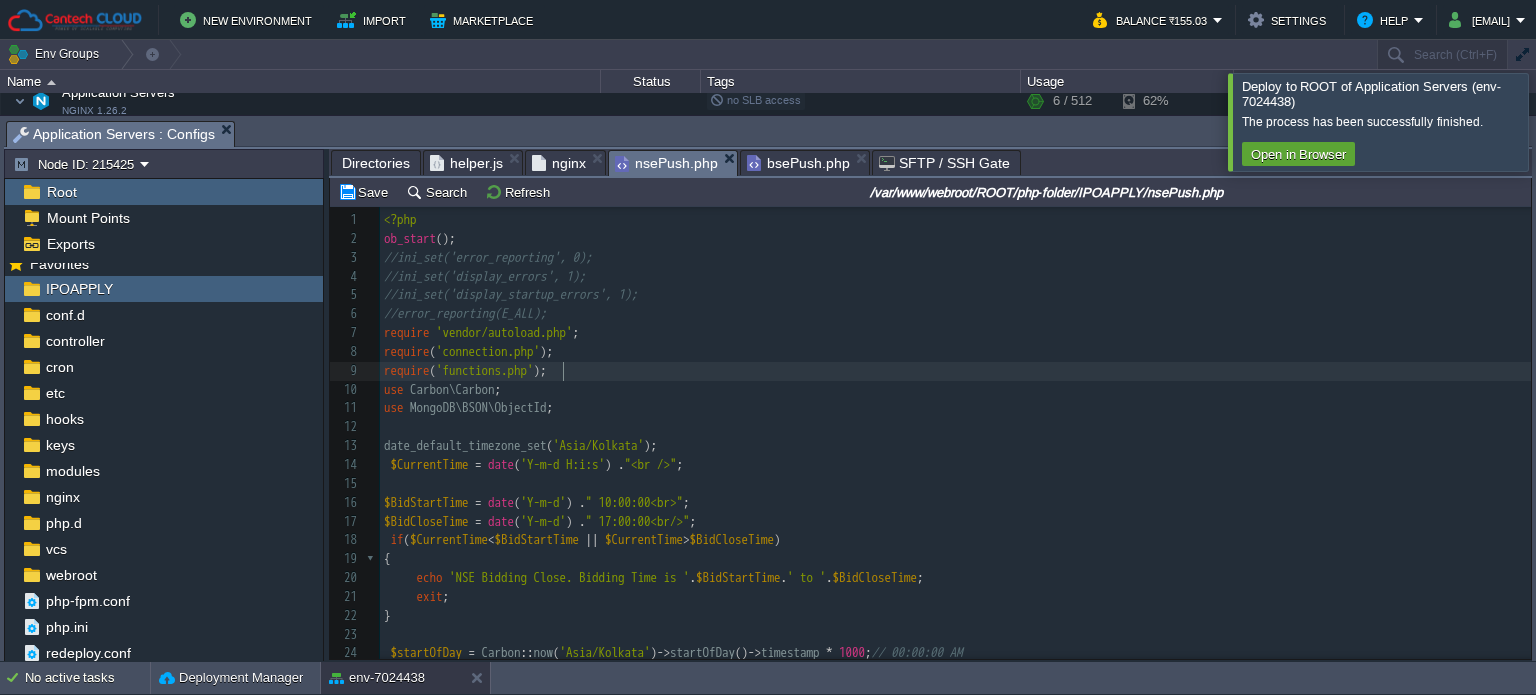 click on "bsePush.php" at bounding box center (798, 163) 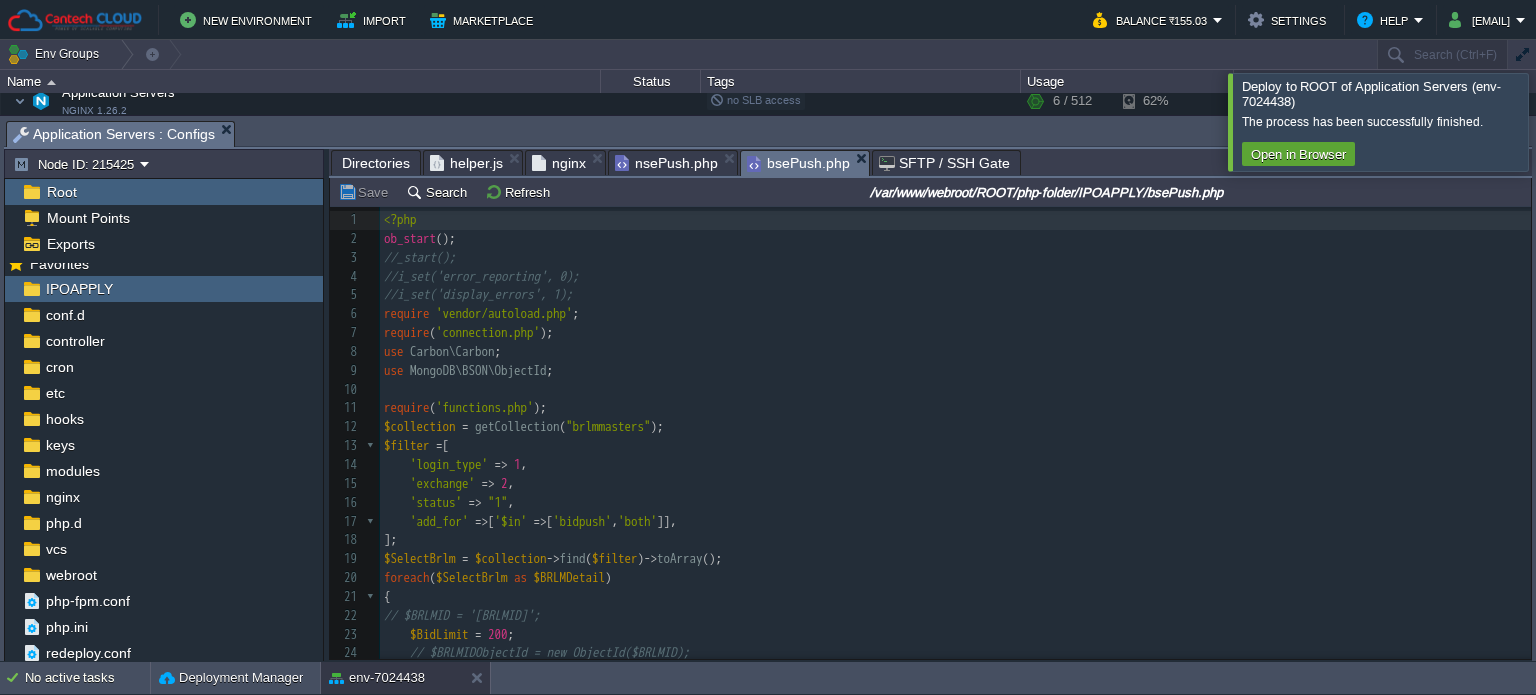 scroll, scrollTop: 234, scrollLeft: 0, axis: vertical 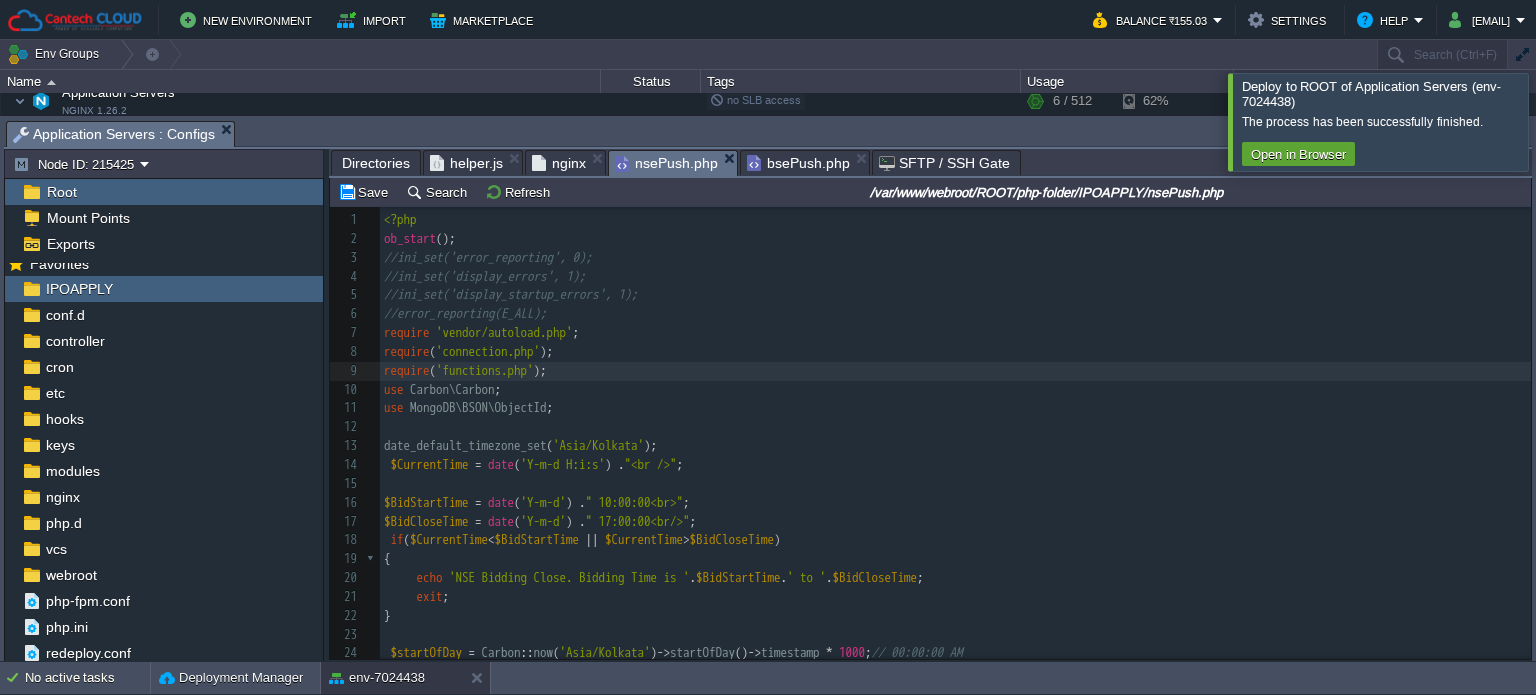 click on "nsePush.php" at bounding box center [666, 163] 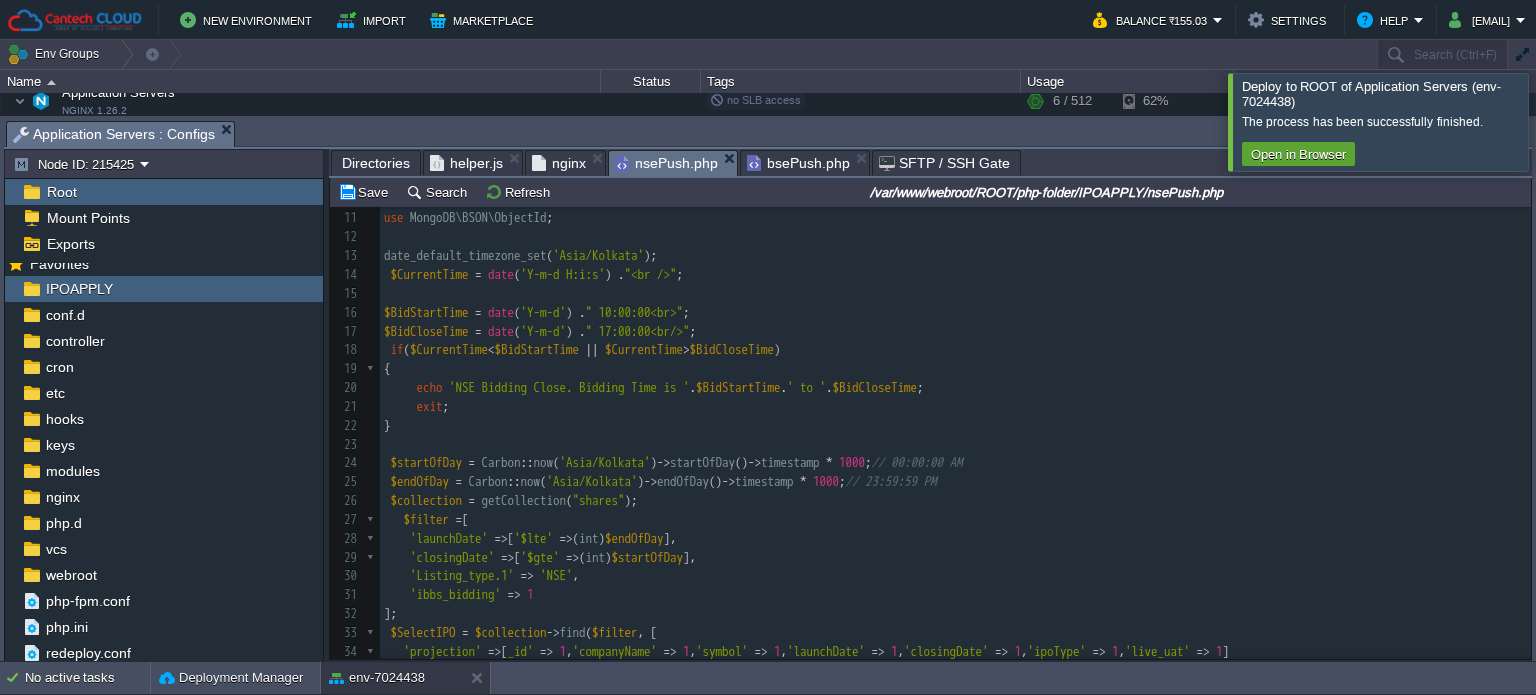 scroll, scrollTop: 192, scrollLeft: 0, axis: vertical 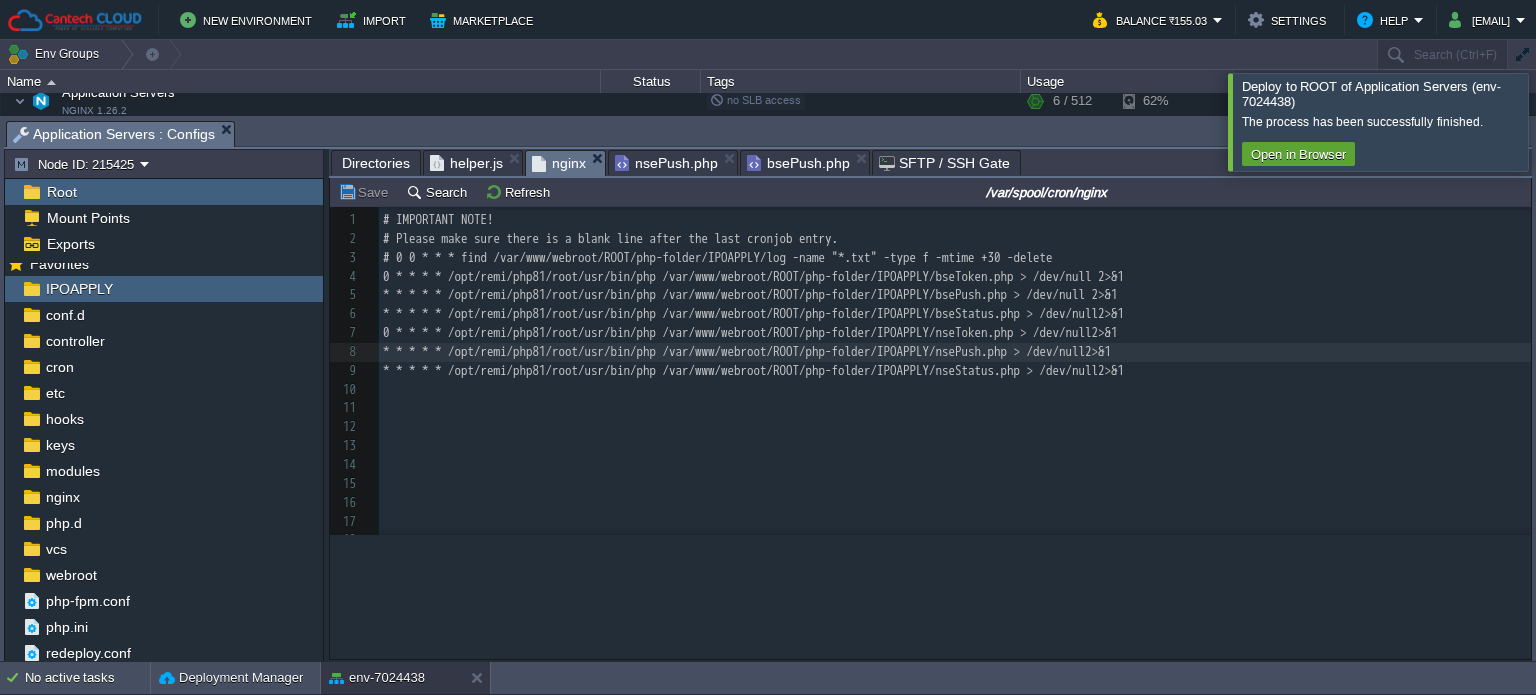 click on "nginx" at bounding box center (559, 163) 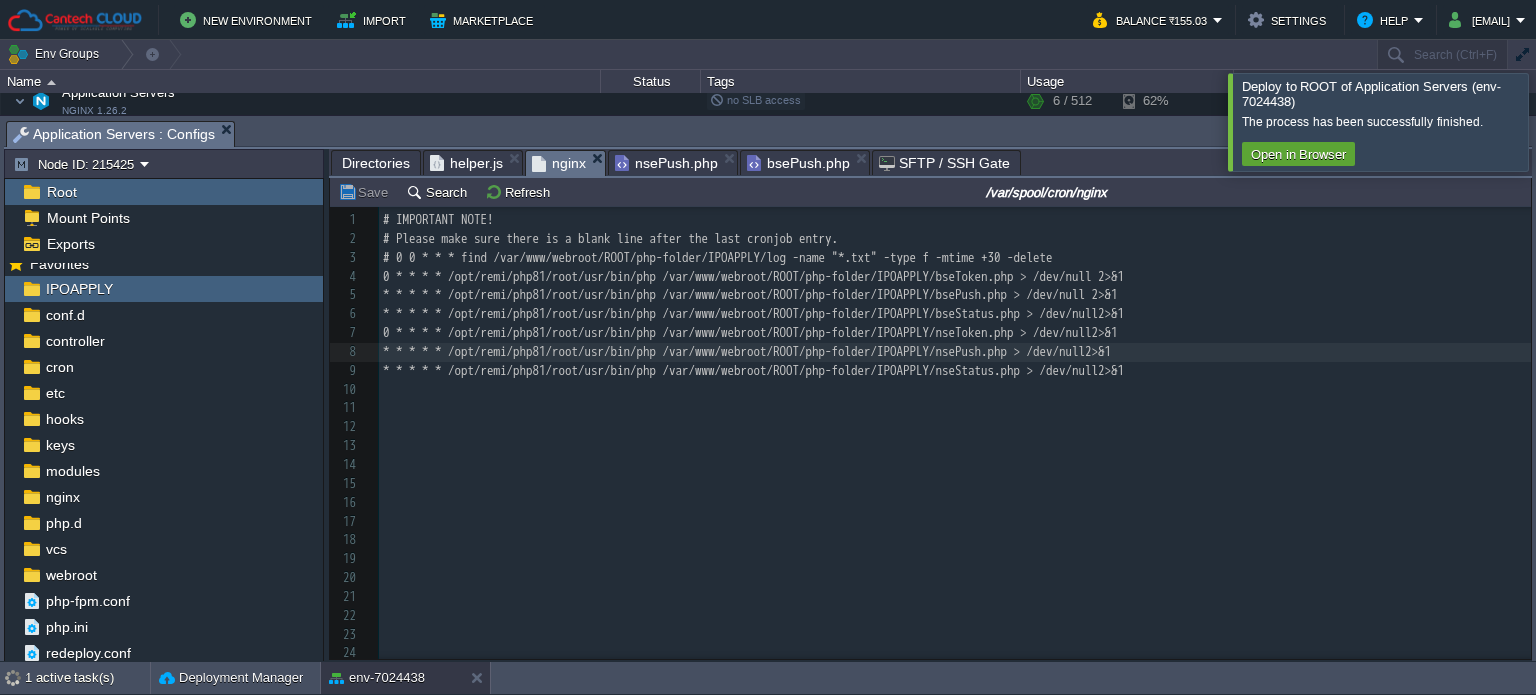 click on "Directories" at bounding box center [376, 163] 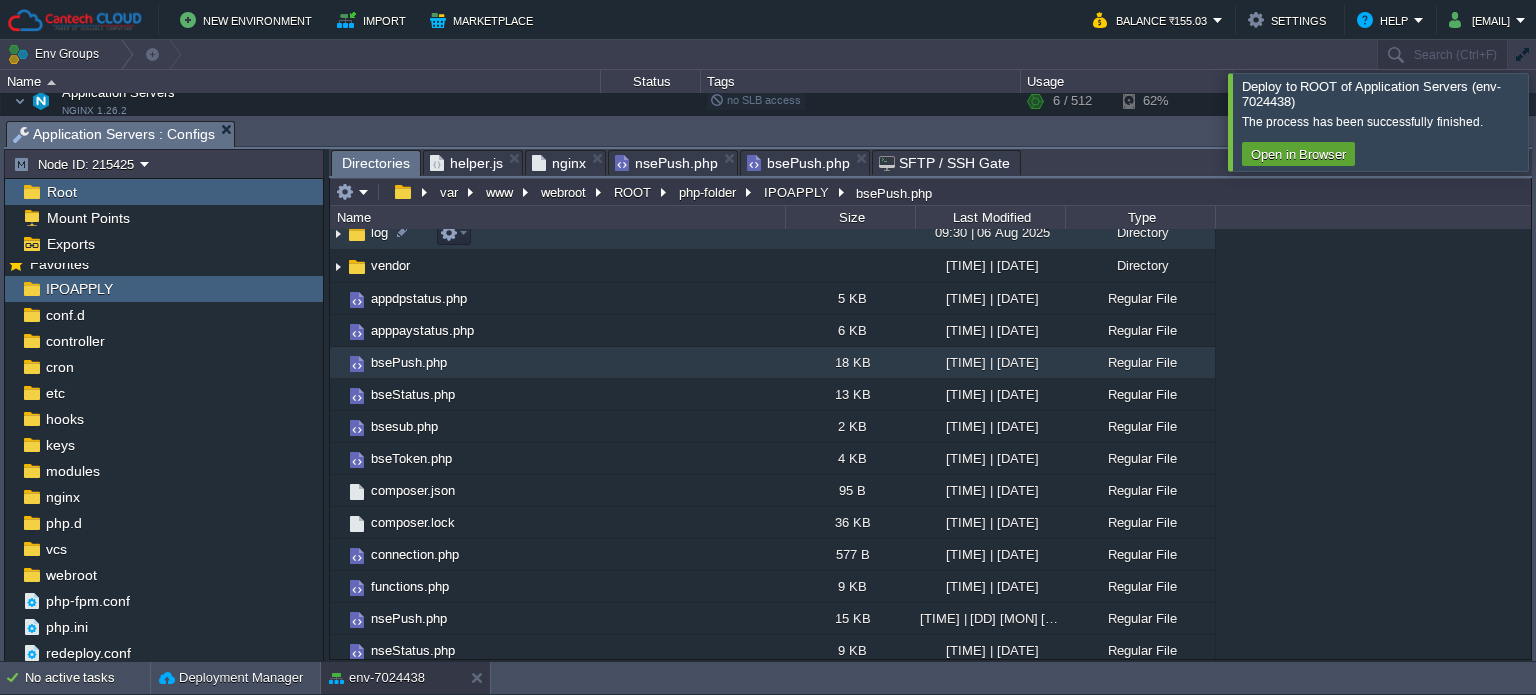 click at bounding box center (357, 234) 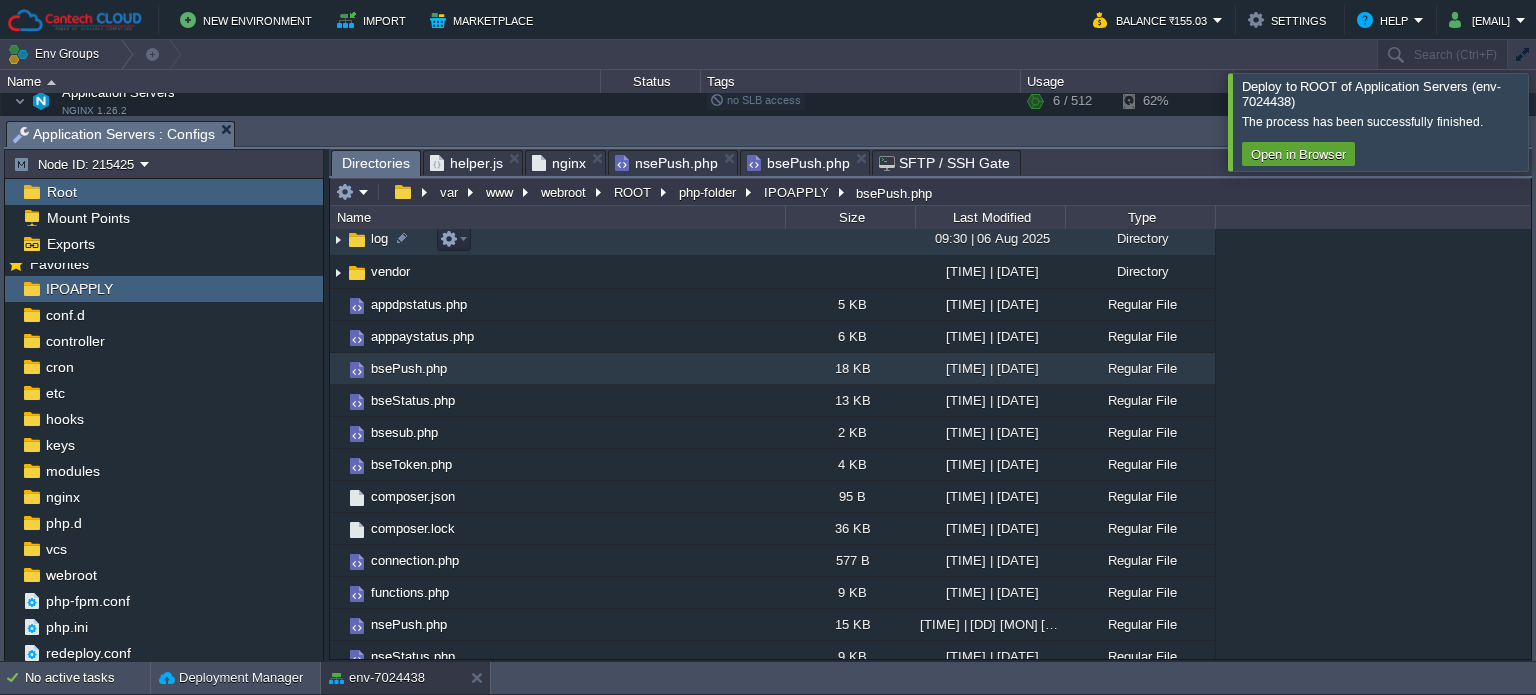 click at bounding box center (357, 240) 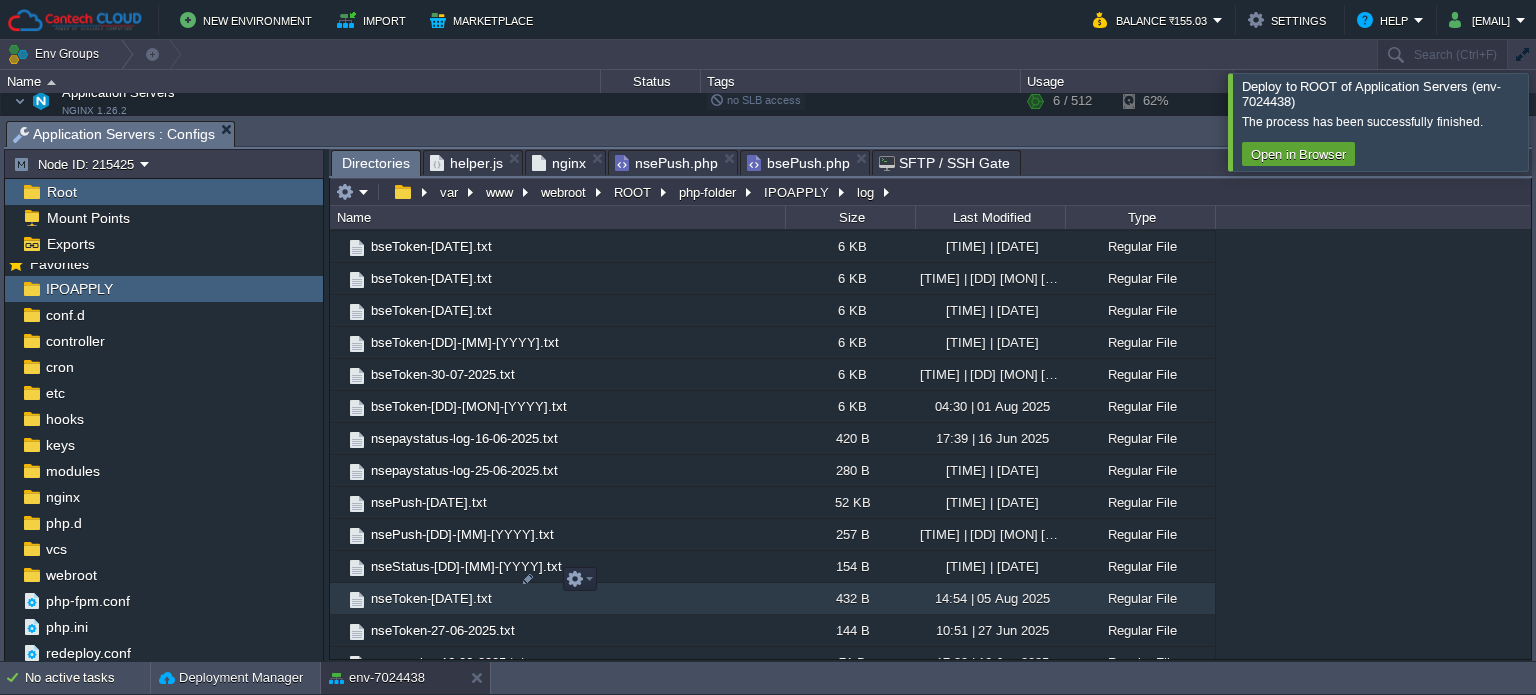 click on "nseToken-[DATE].txt" at bounding box center [431, 598] 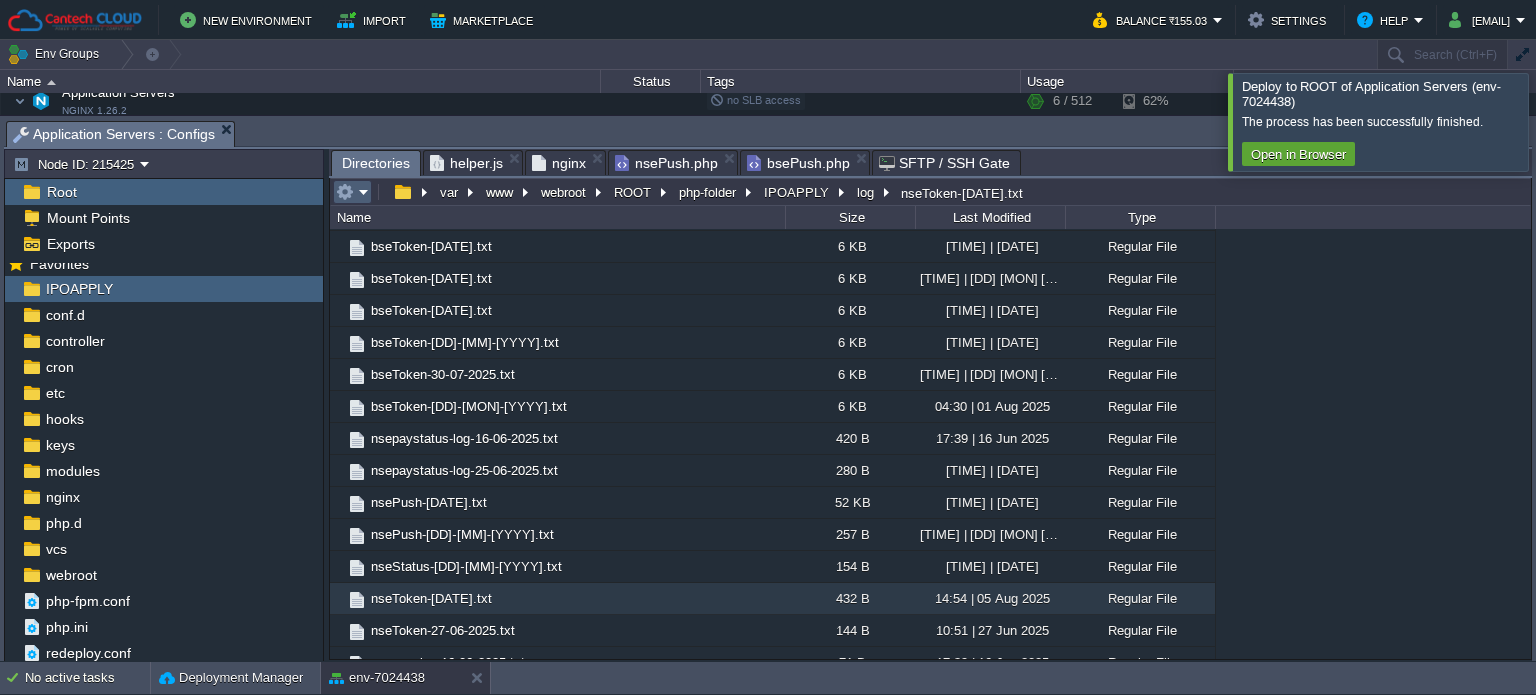 click at bounding box center [352, 192] 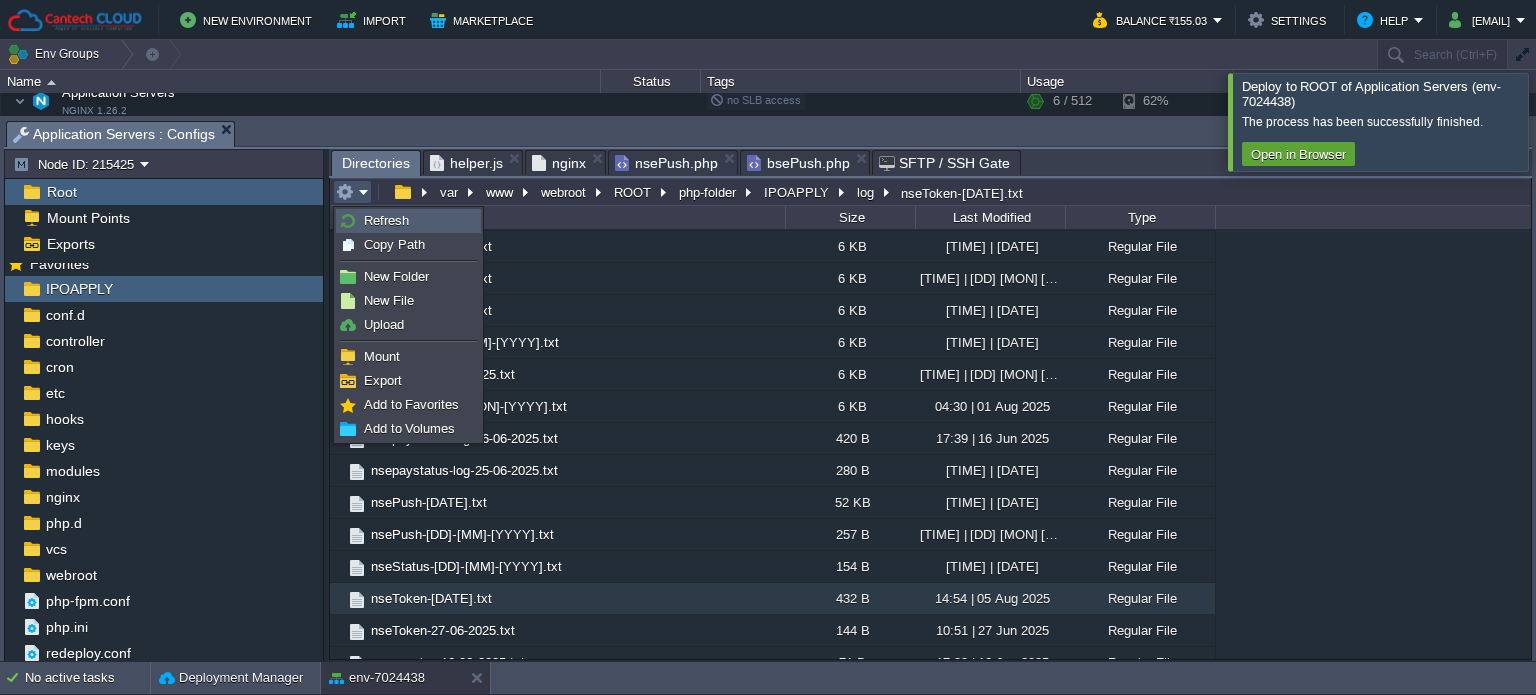 click on "Refresh" at bounding box center [408, 221] 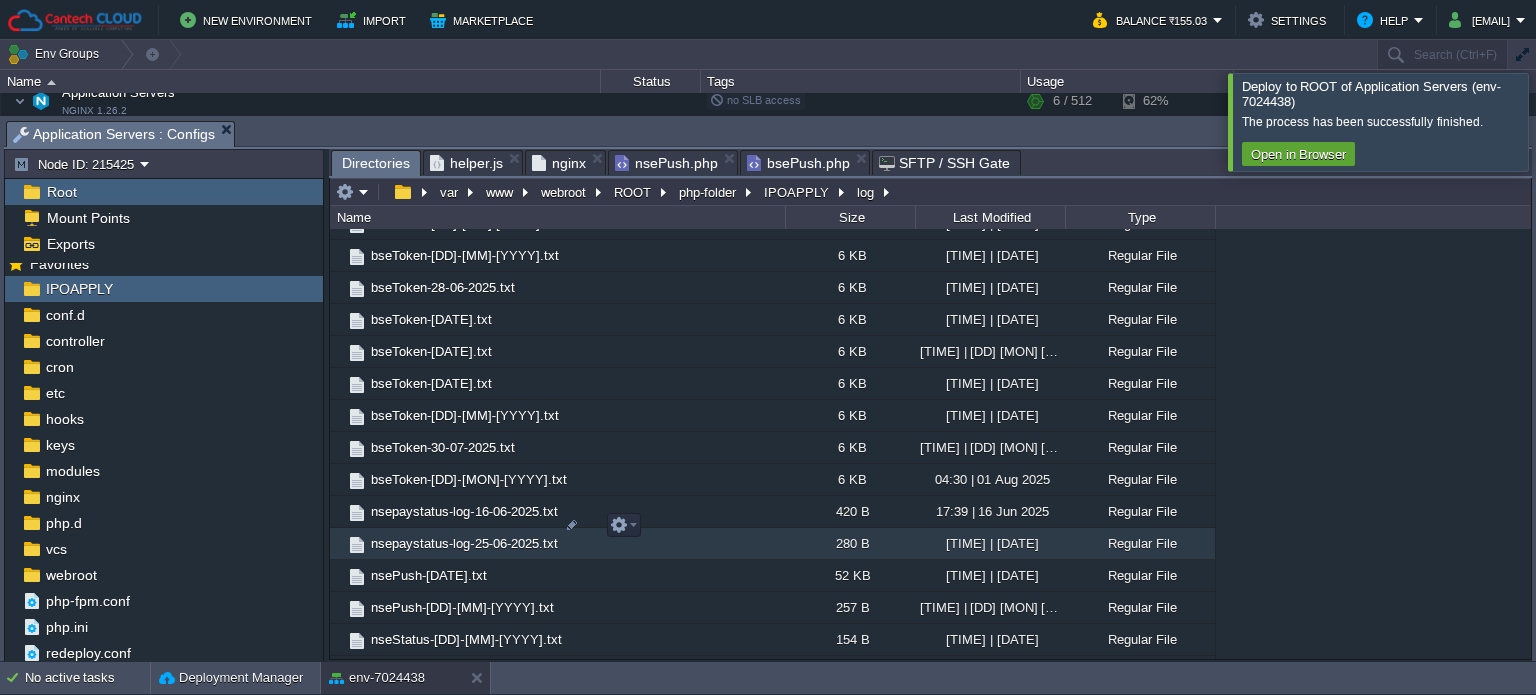 scroll, scrollTop: 2686, scrollLeft: 0, axis: vertical 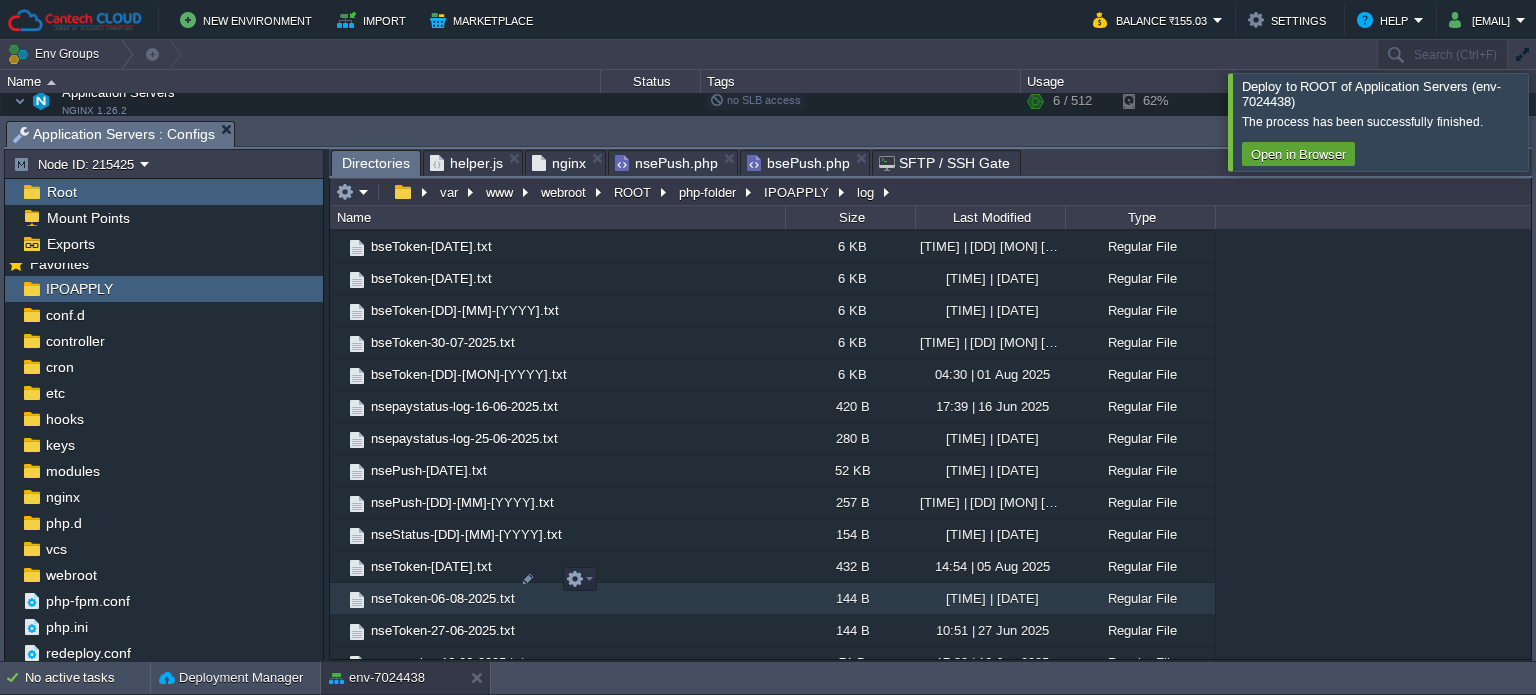 click on "nseToken-06-08-2025.txt" at bounding box center (443, 598) 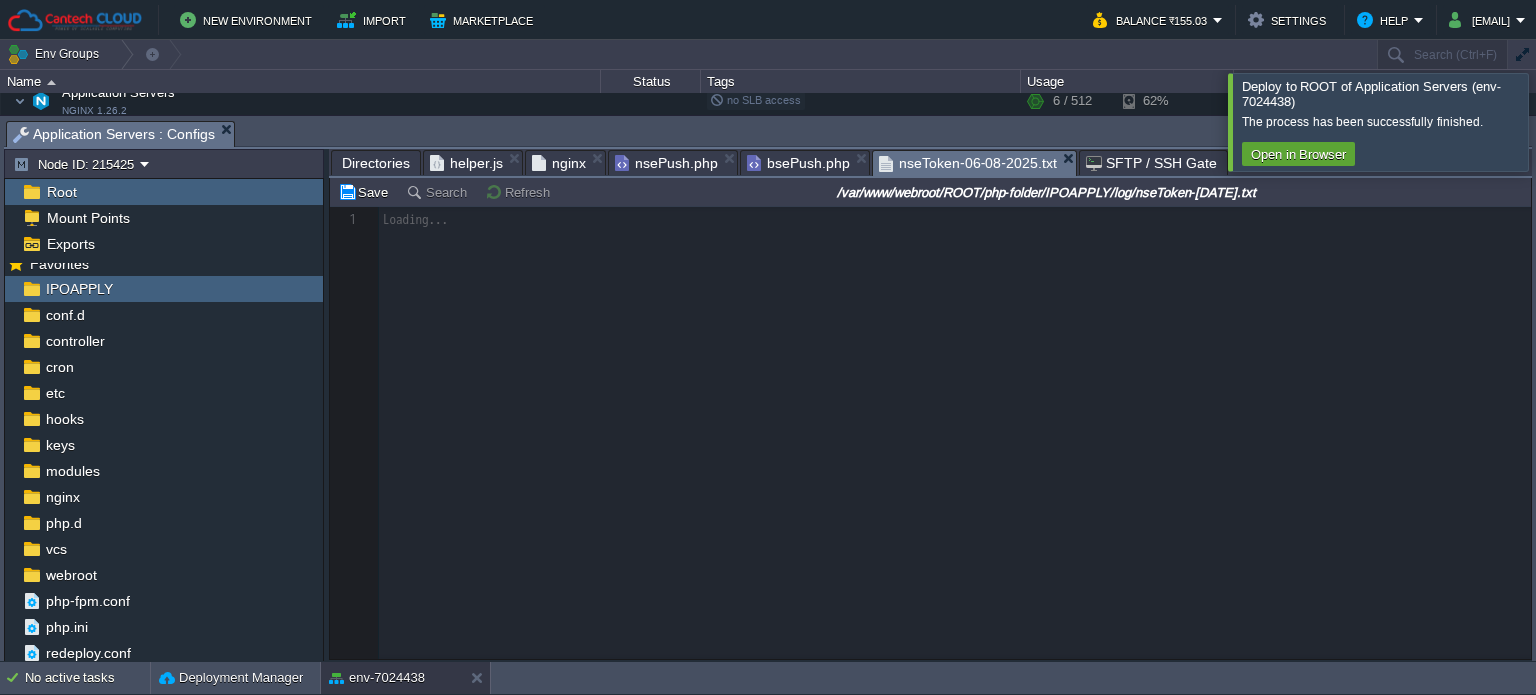 scroll, scrollTop: 6, scrollLeft: 0, axis: vertical 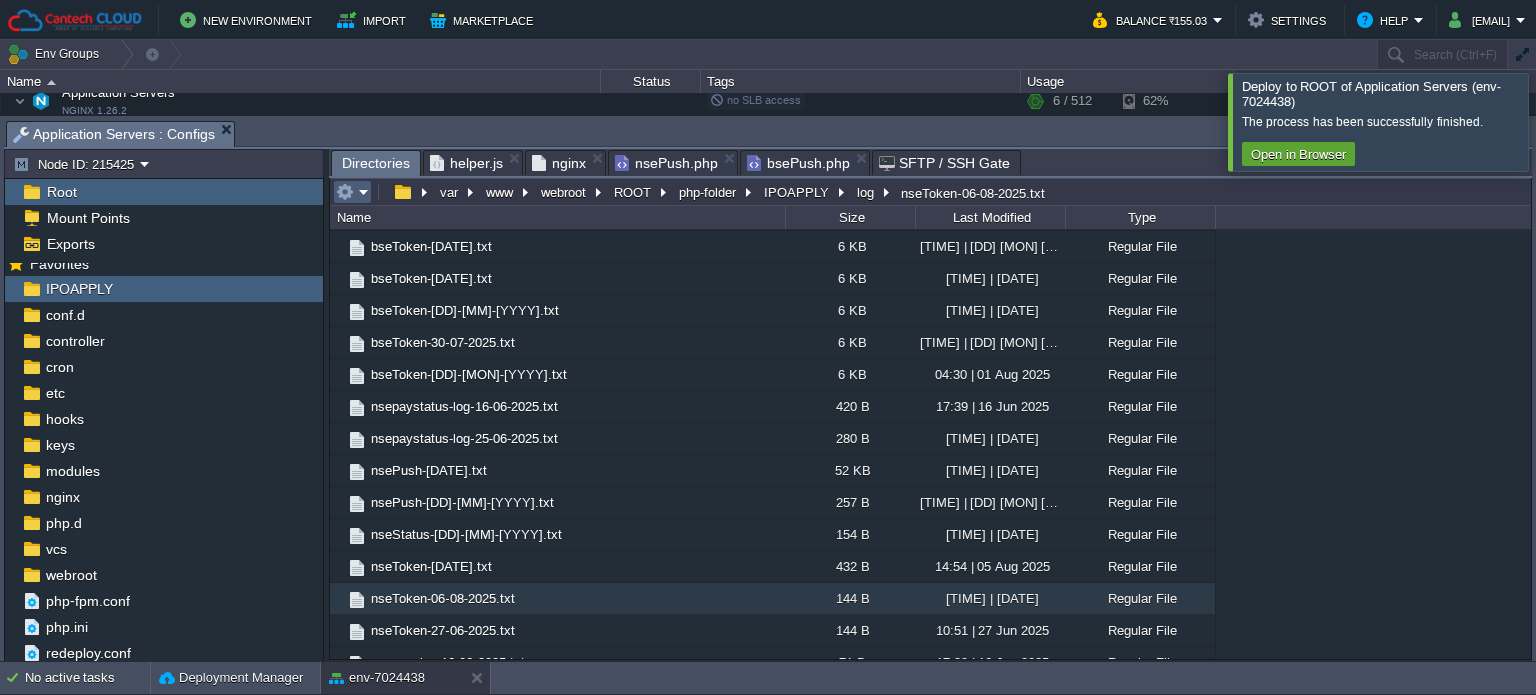 click at bounding box center [345, 192] 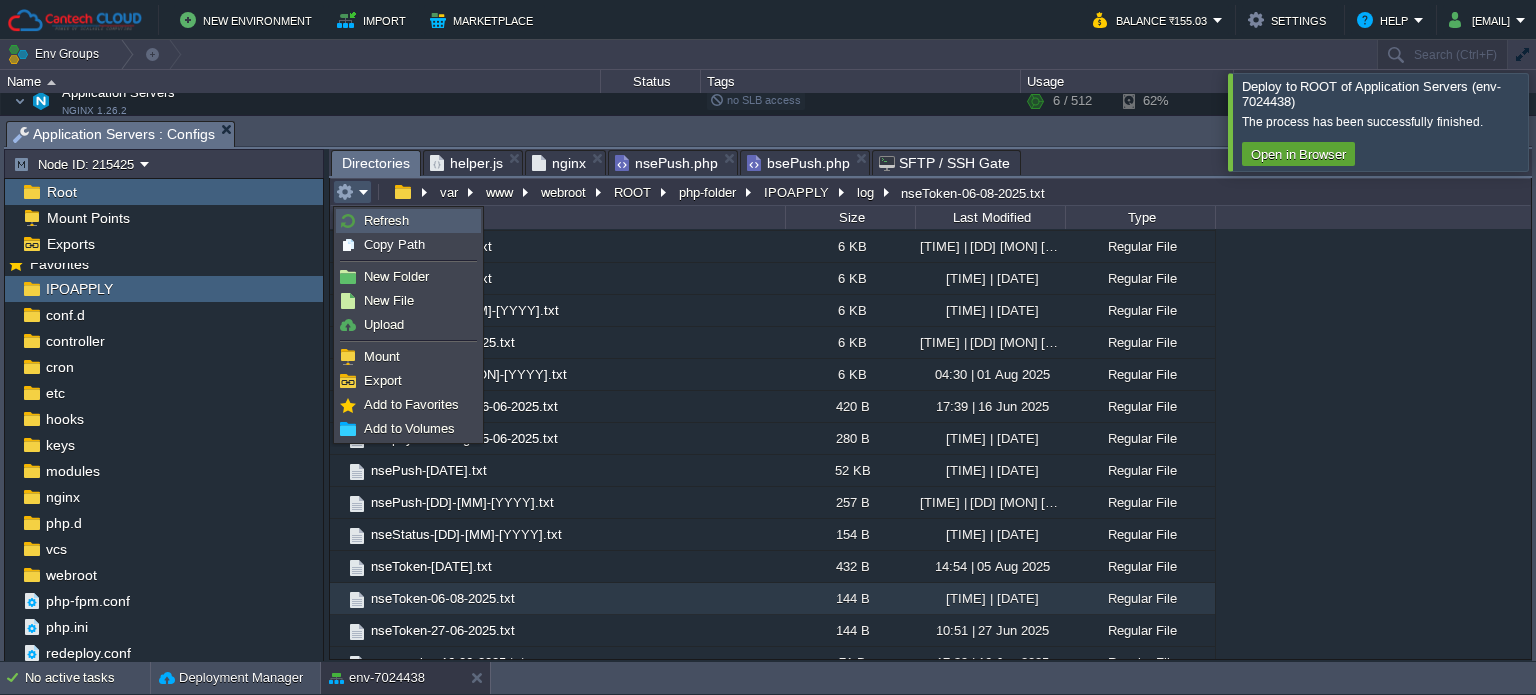 click on "Refresh" at bounding box center [408, 221] 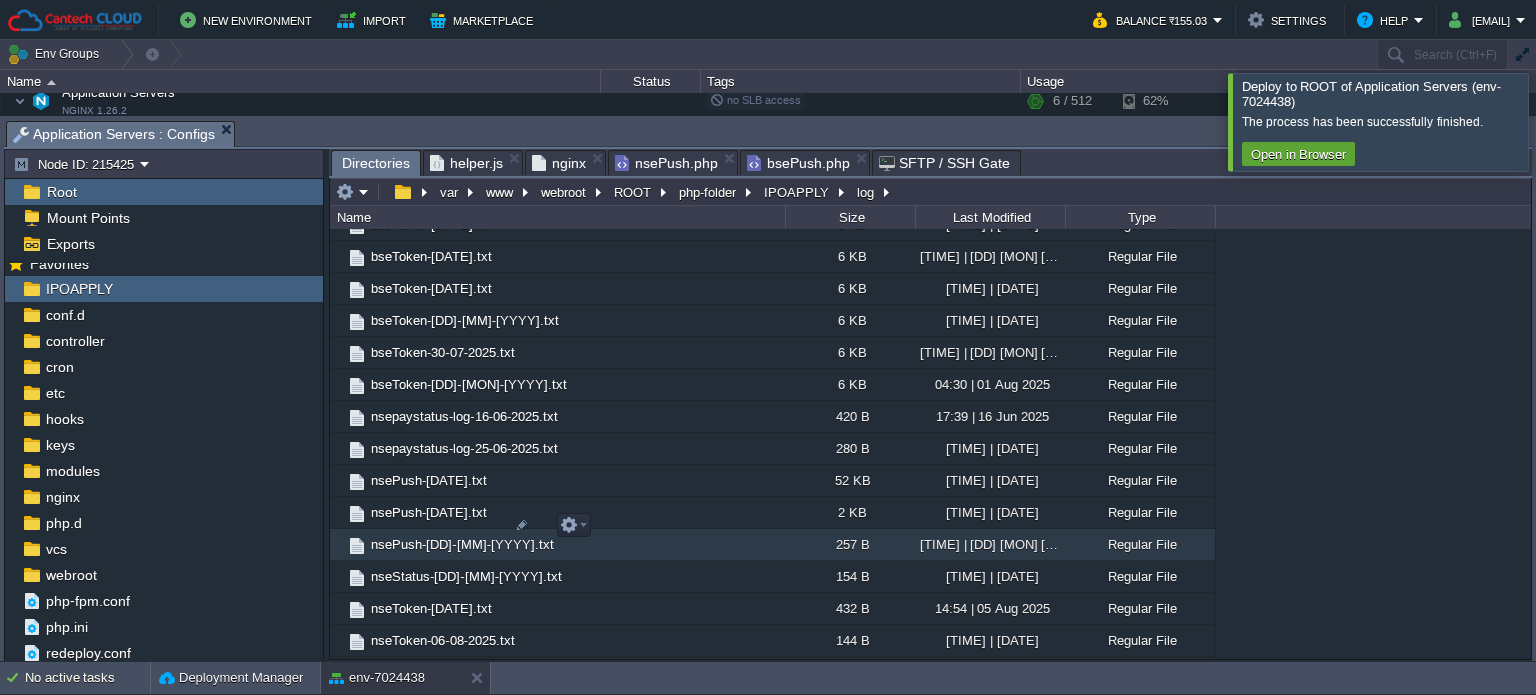 scroll, scrollTop: 2717, scrollLeft: 0, axis: vertical 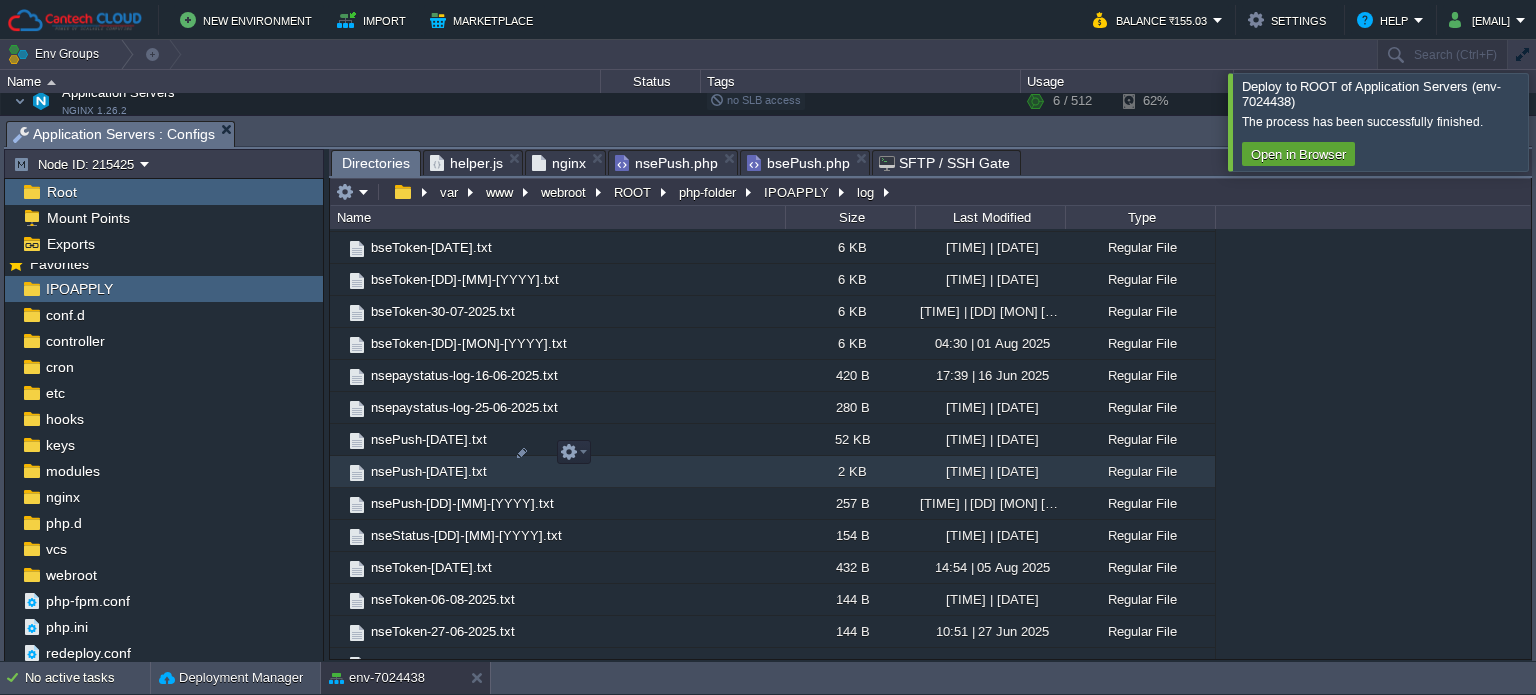 click on "nsePush-[DATE].txt" at bounding box center [429, 471] 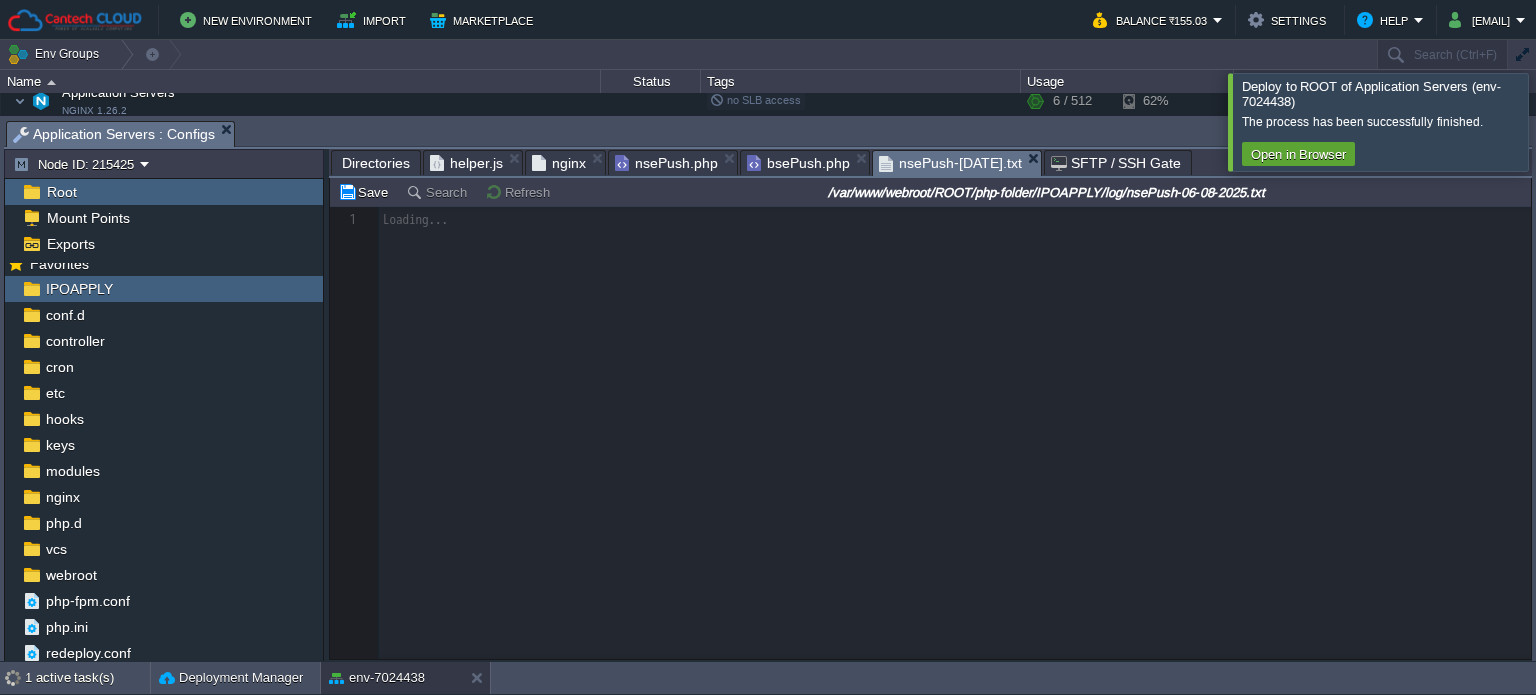 scroll, scrollTop: 6, scrollLeft: 0, axis: vertical 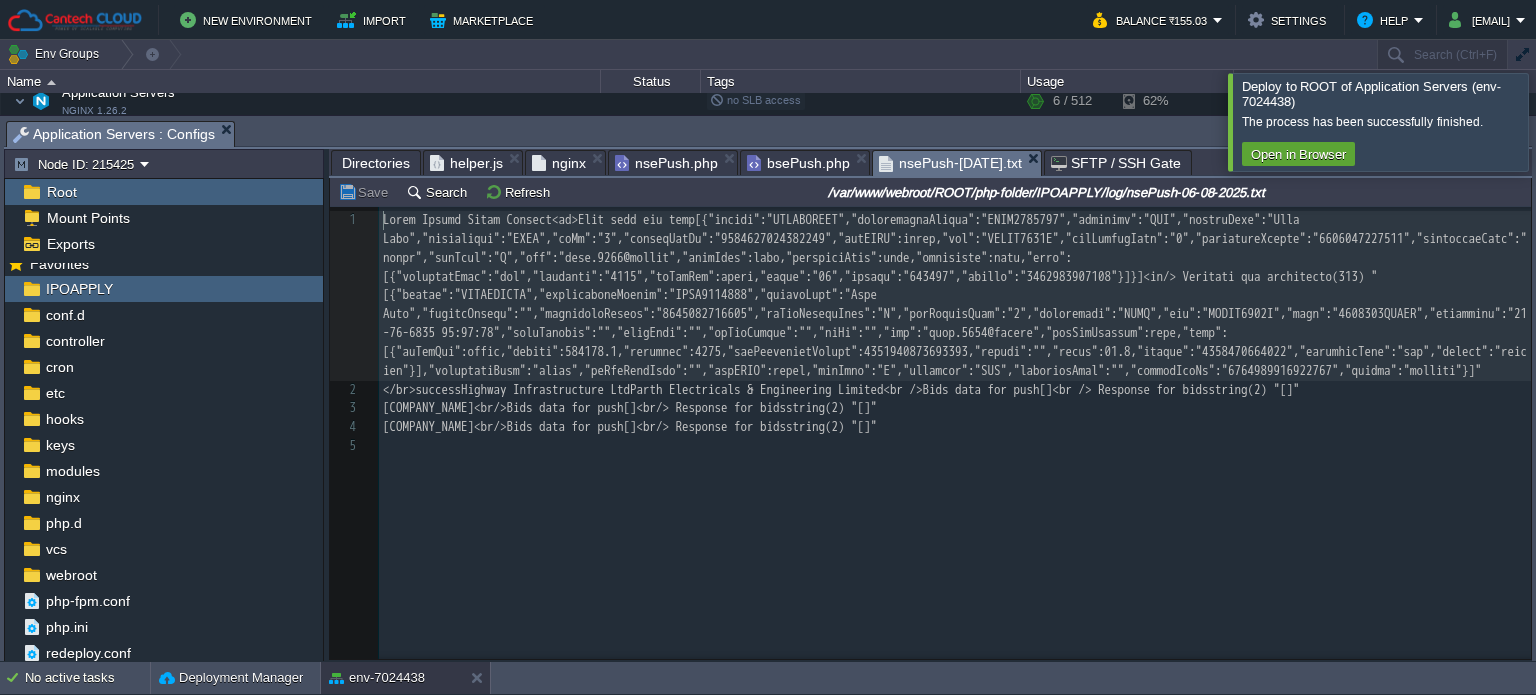 click on "​" at bounding box center (958, 446) 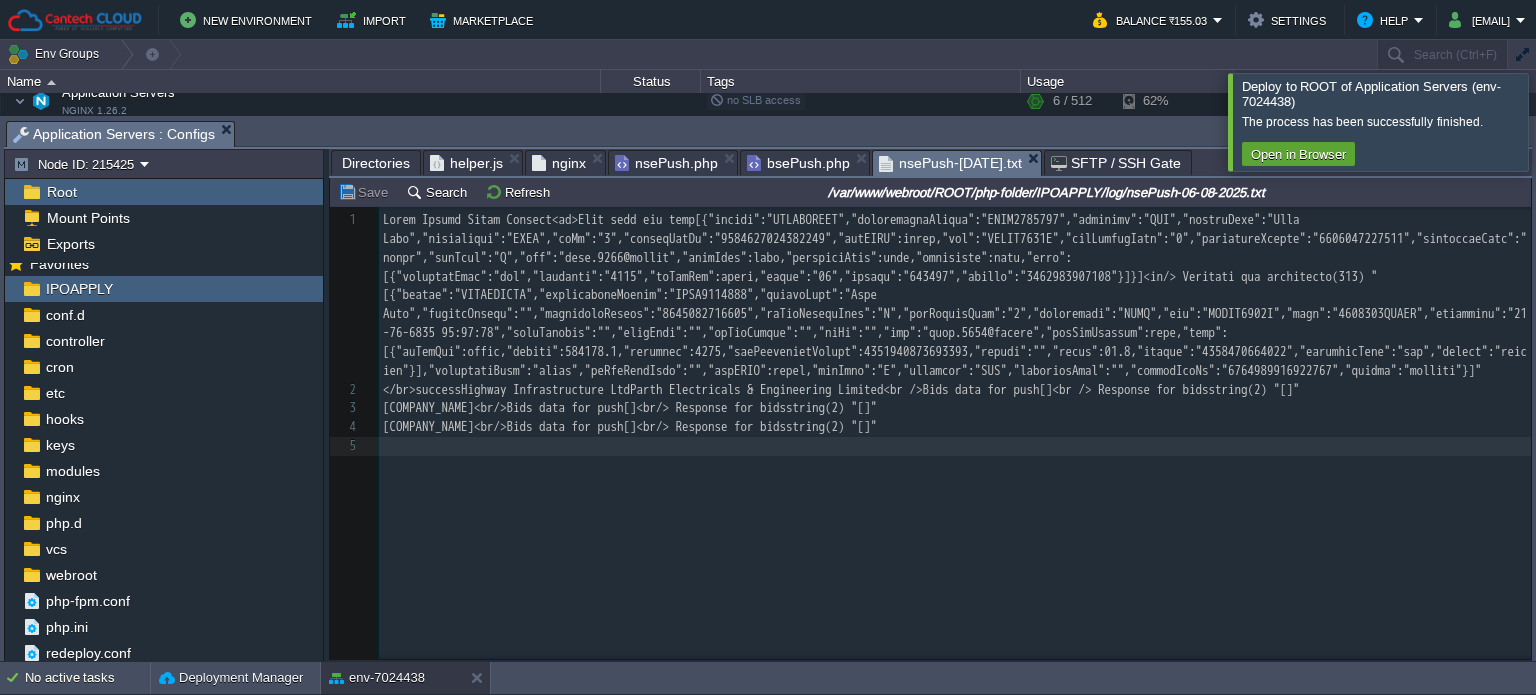 click on "​" at bounding box center [958, 446] 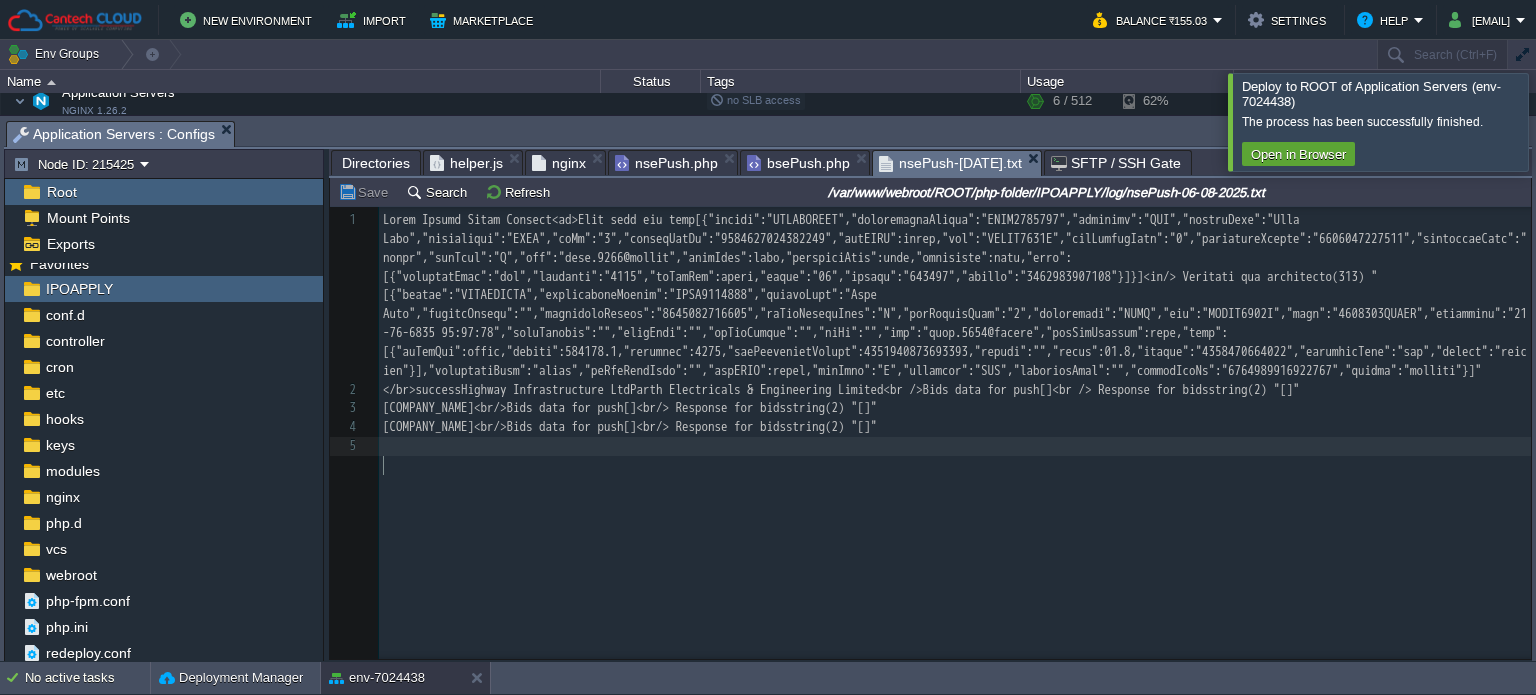 click on "​" at bounding box center (958, 446) 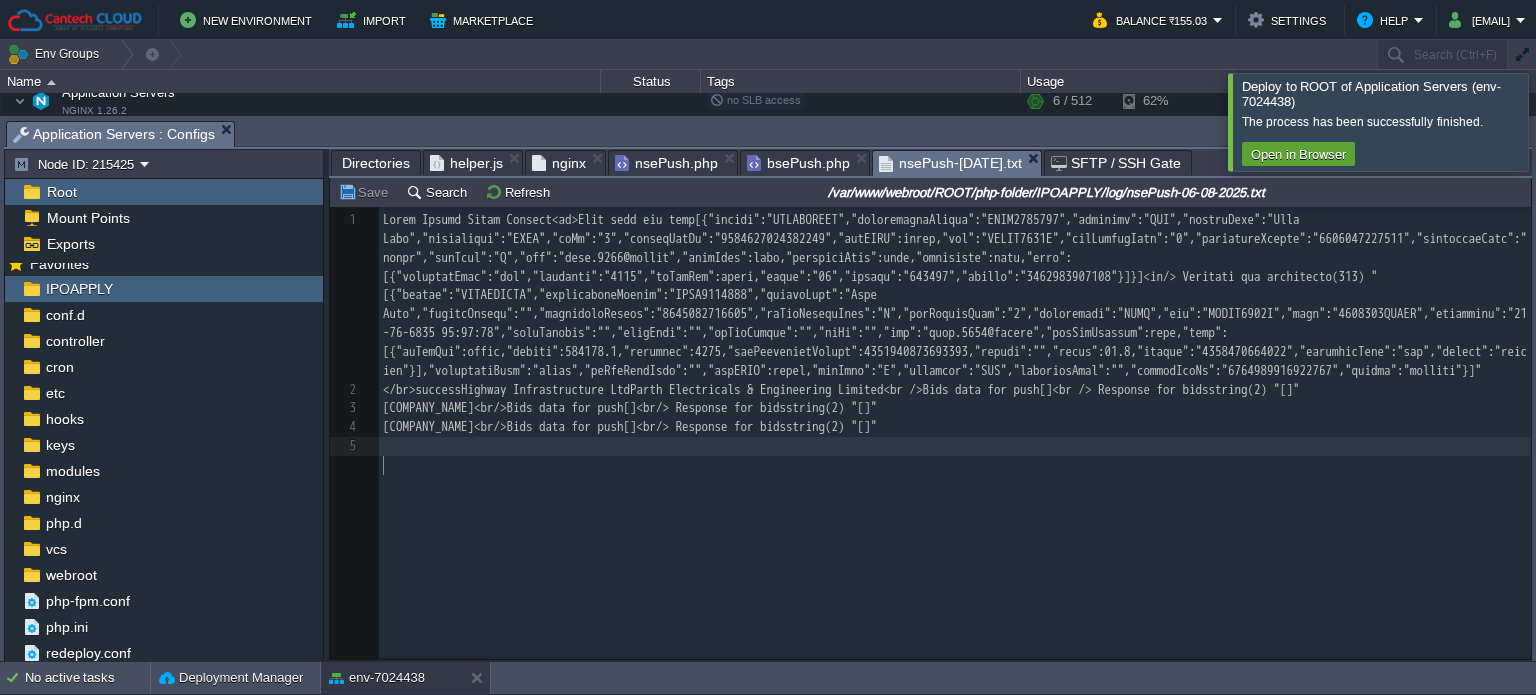 click on "5   1 2 </br>successHighway Infrastructure LtdParth Electricals & Engineering Limited<br>Bids data for push[]<br/> Response for bidsstring(2) "[]" 3 Bhadora Industries Limited<br>Bids data for push[]<br/> Response for bidsstring(2) "[]" 4 Aaradhya Disposal Industries Limited<br>Bids data for push[]<br/> Response for bidsstring(2) "[]" 5 ​" at bounding box center [945, 448] 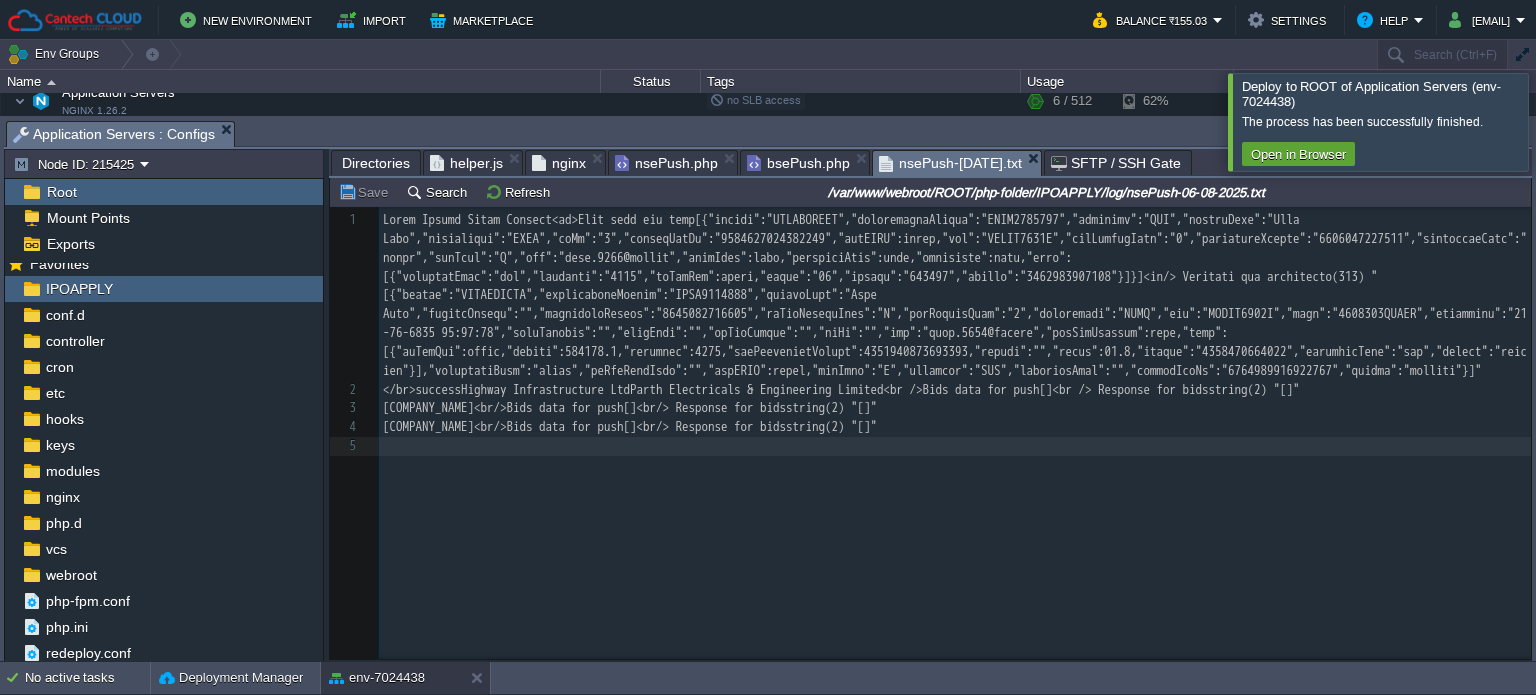 click on "nsePush.php" at bounding box center (666, 163) 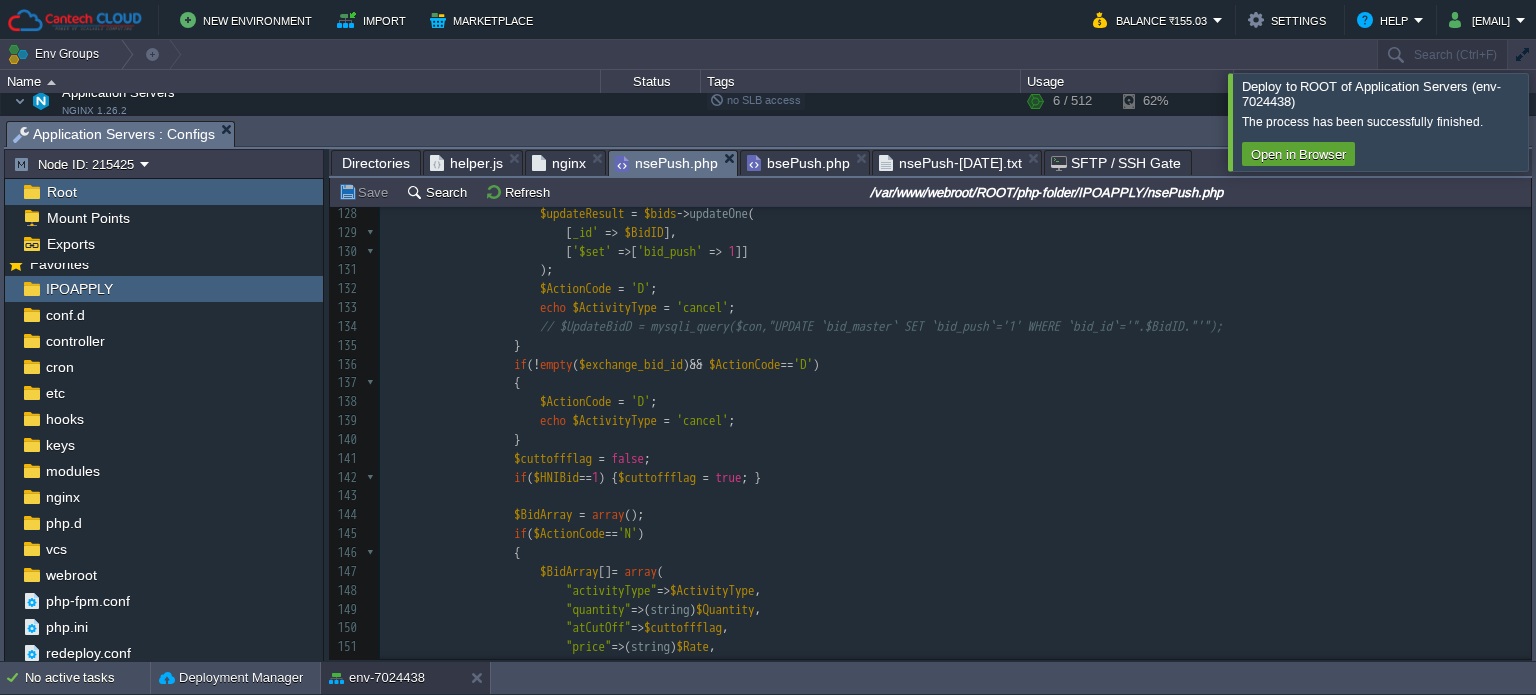scroll, scrollTop: 1900, scrollLeft: 0, axis: vertical 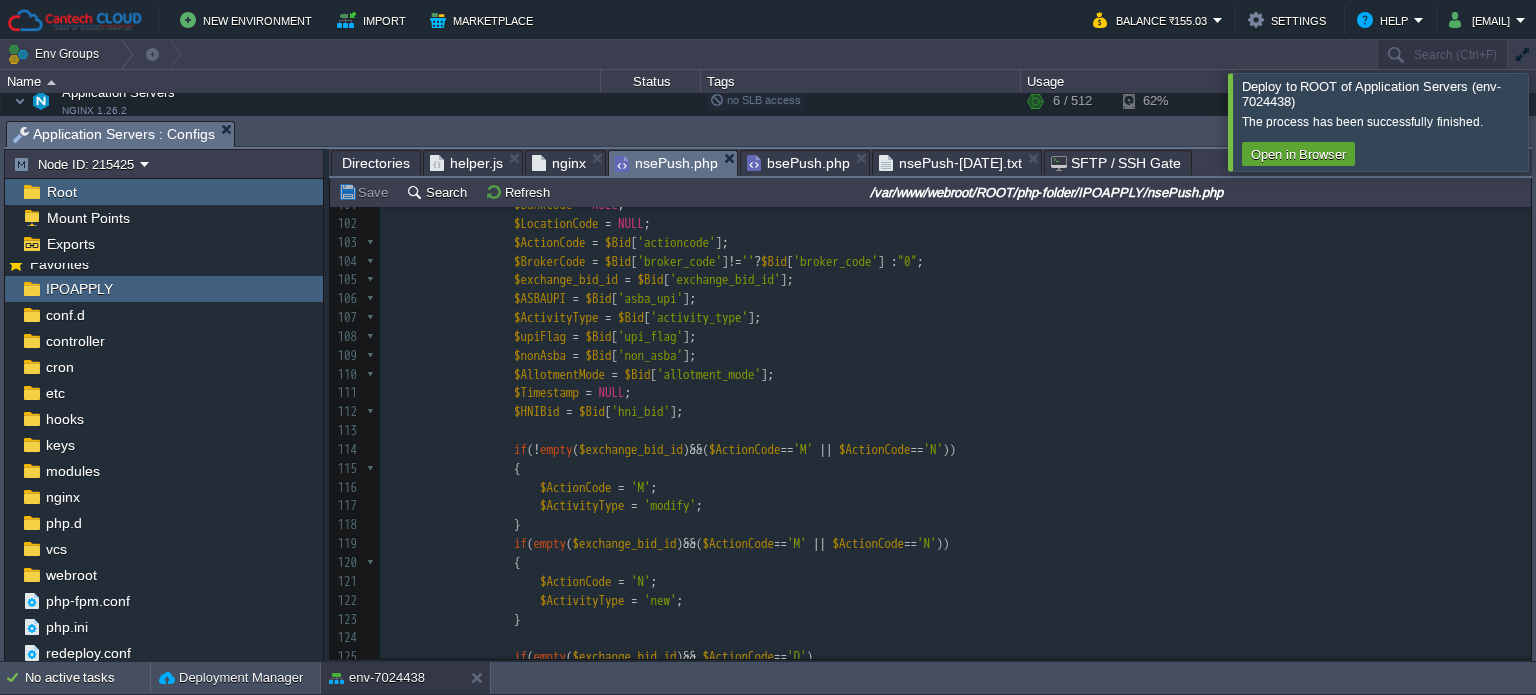 click on "Directories" at bounding box center (376, 163) 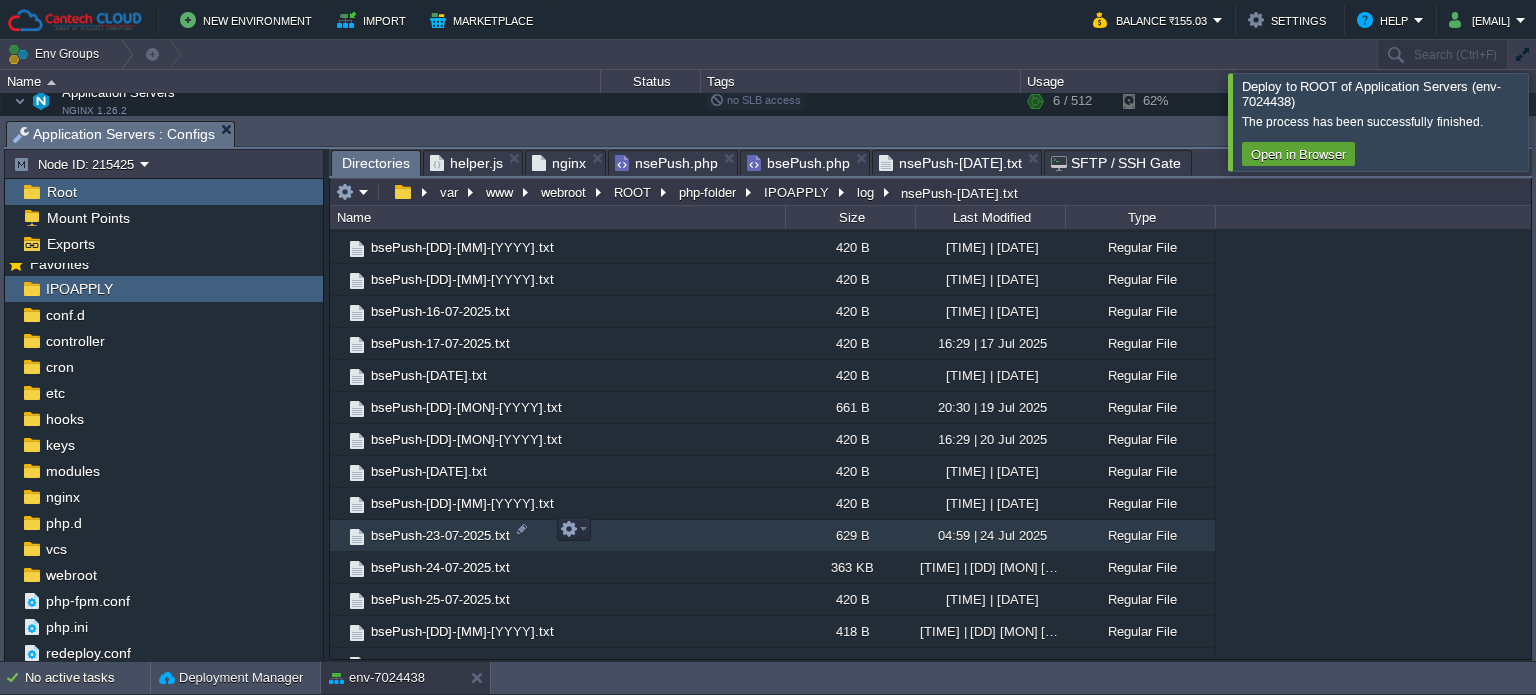 scroll, scrollTop: 317, scrollLeft: 0, axis: vertical 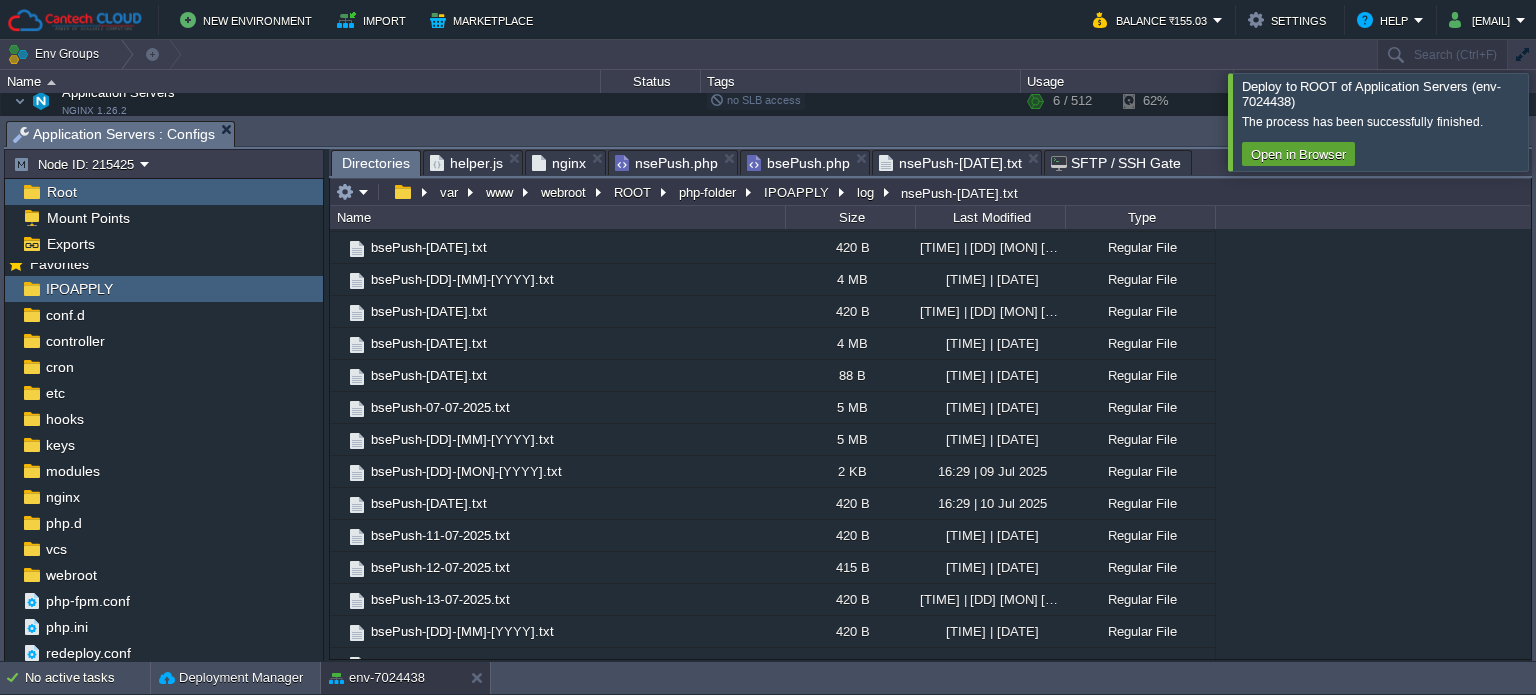click on "nginx" at bounding box center [559, 163] 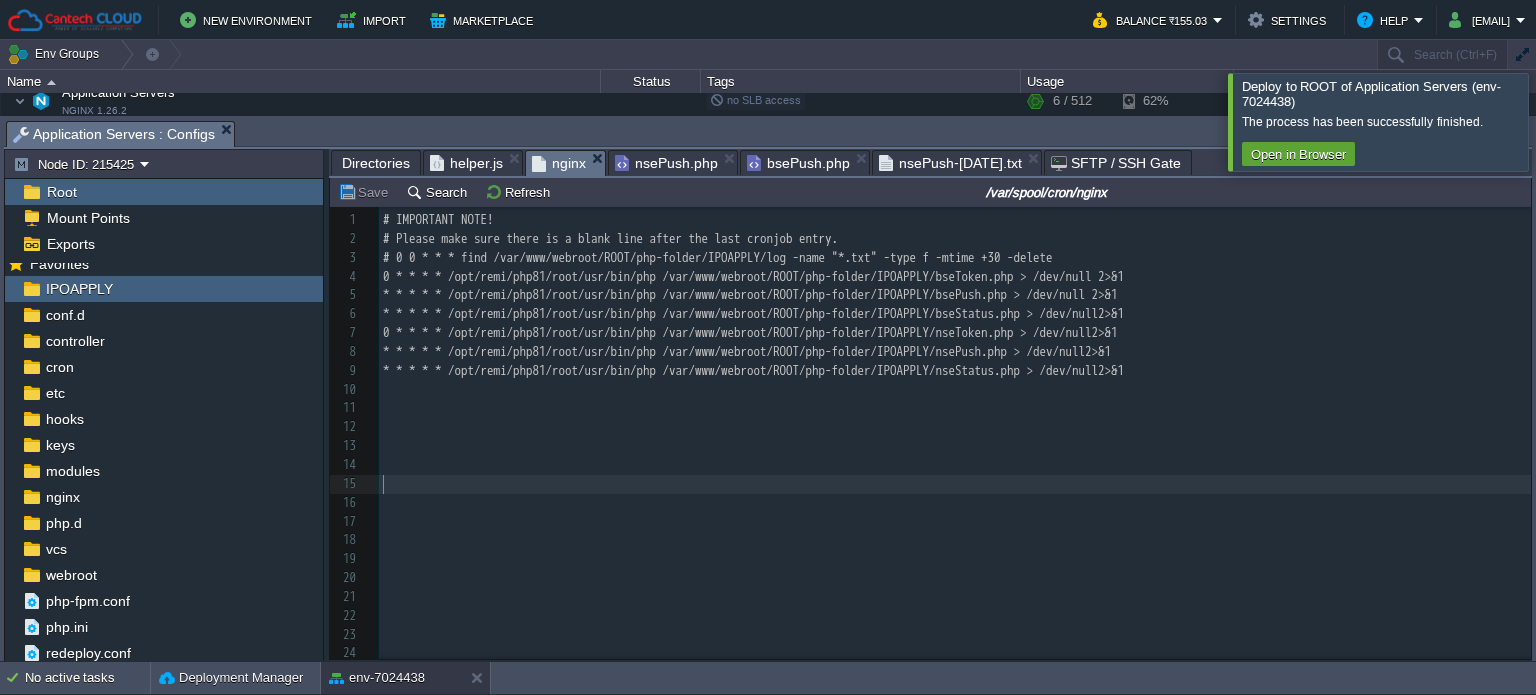 click on "​" at bounding box center [955, 484] 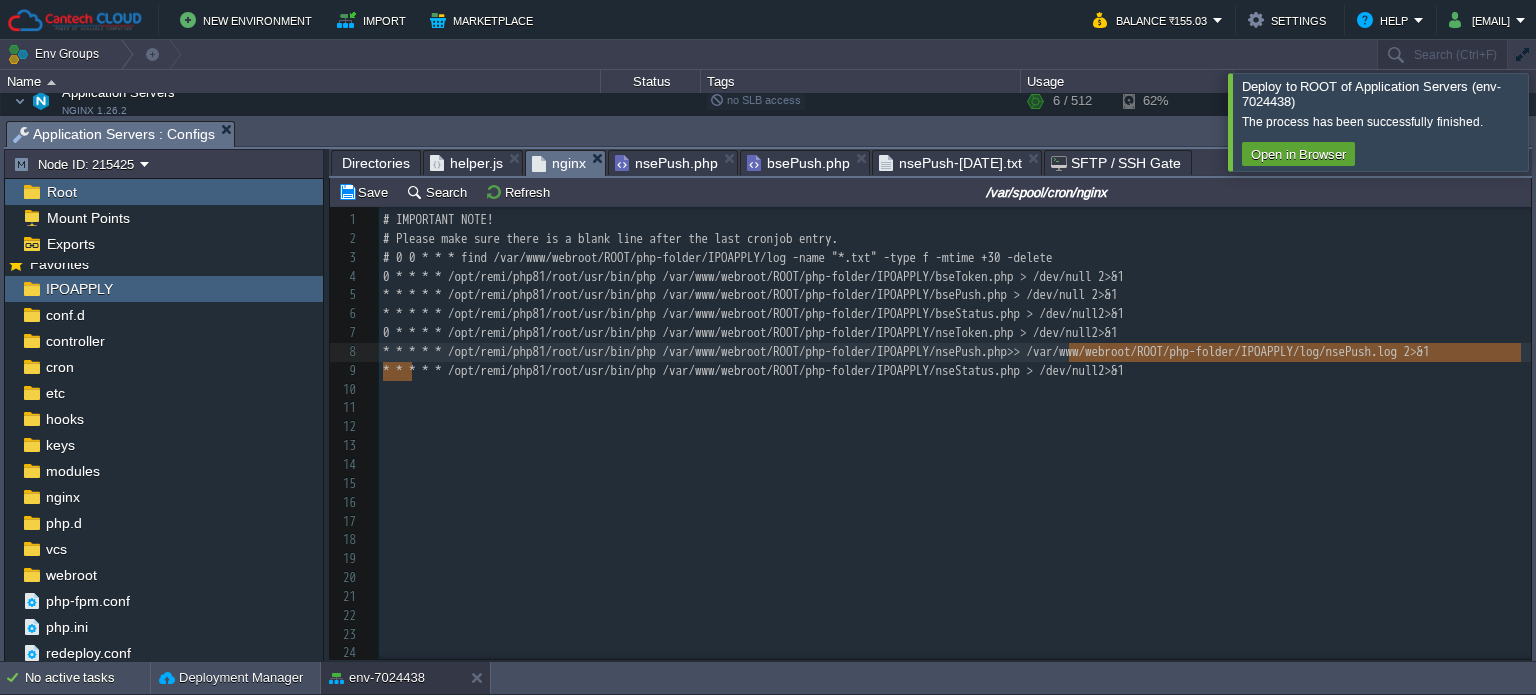 click on "​" at bounding box center [955, 408] 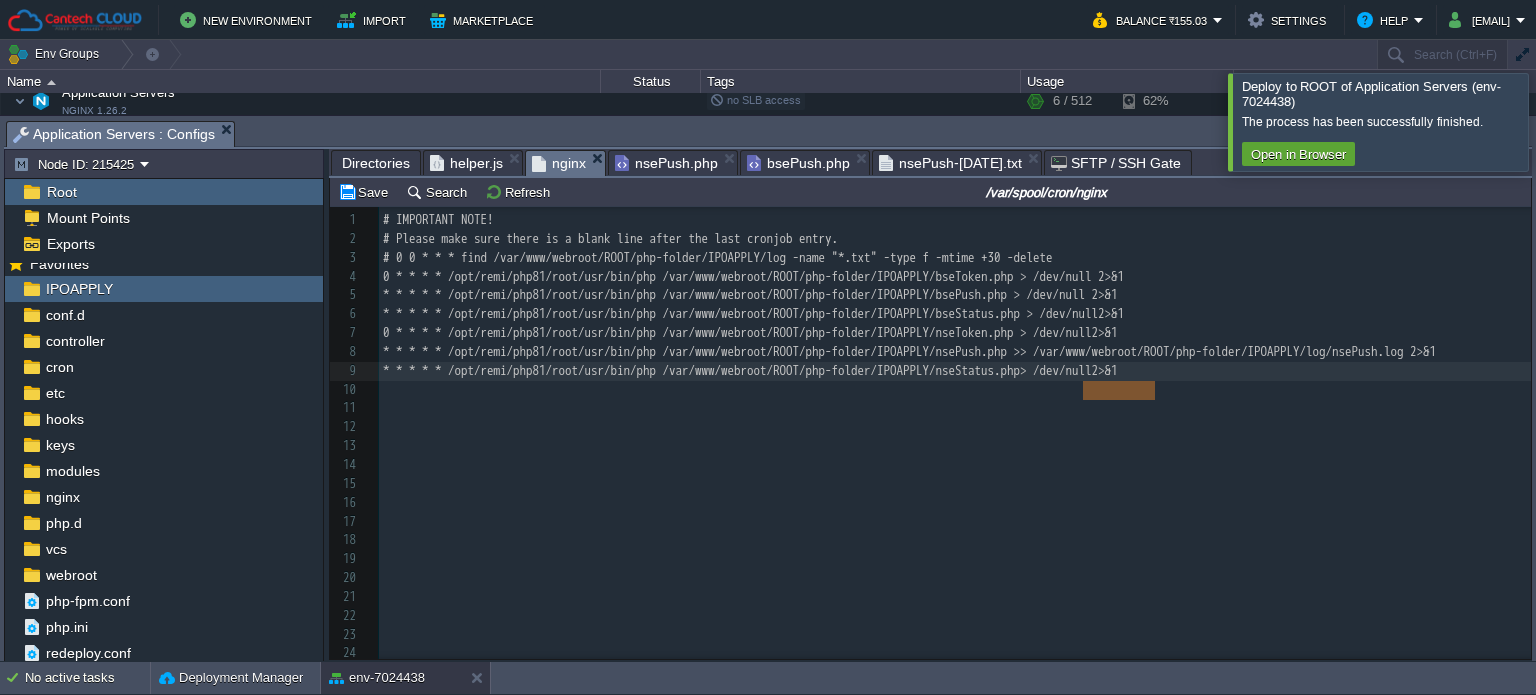 type on "> /dev/null2>&1" 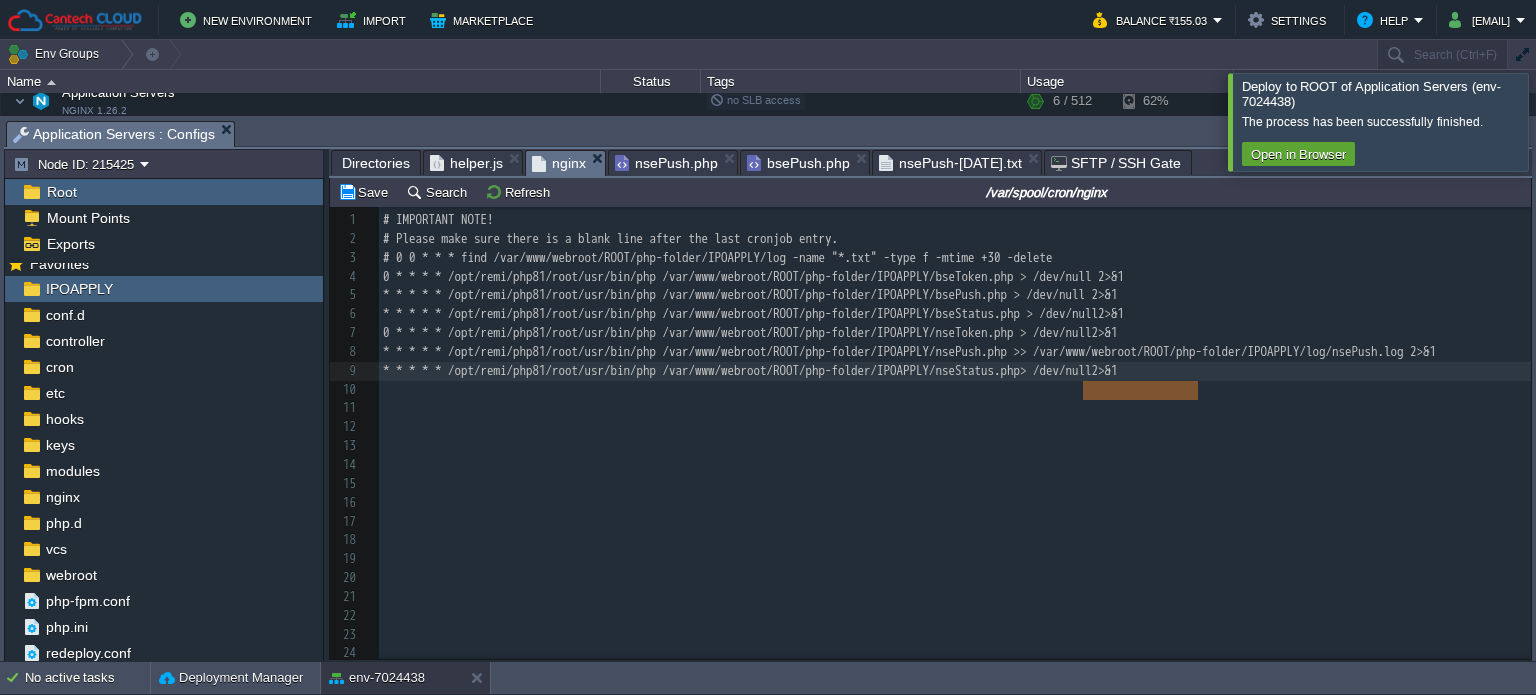 drag, startPoint x: 1083, startPoint y: 392, endPoint x: 1168, endPoint y: 393, distance: 85.00588 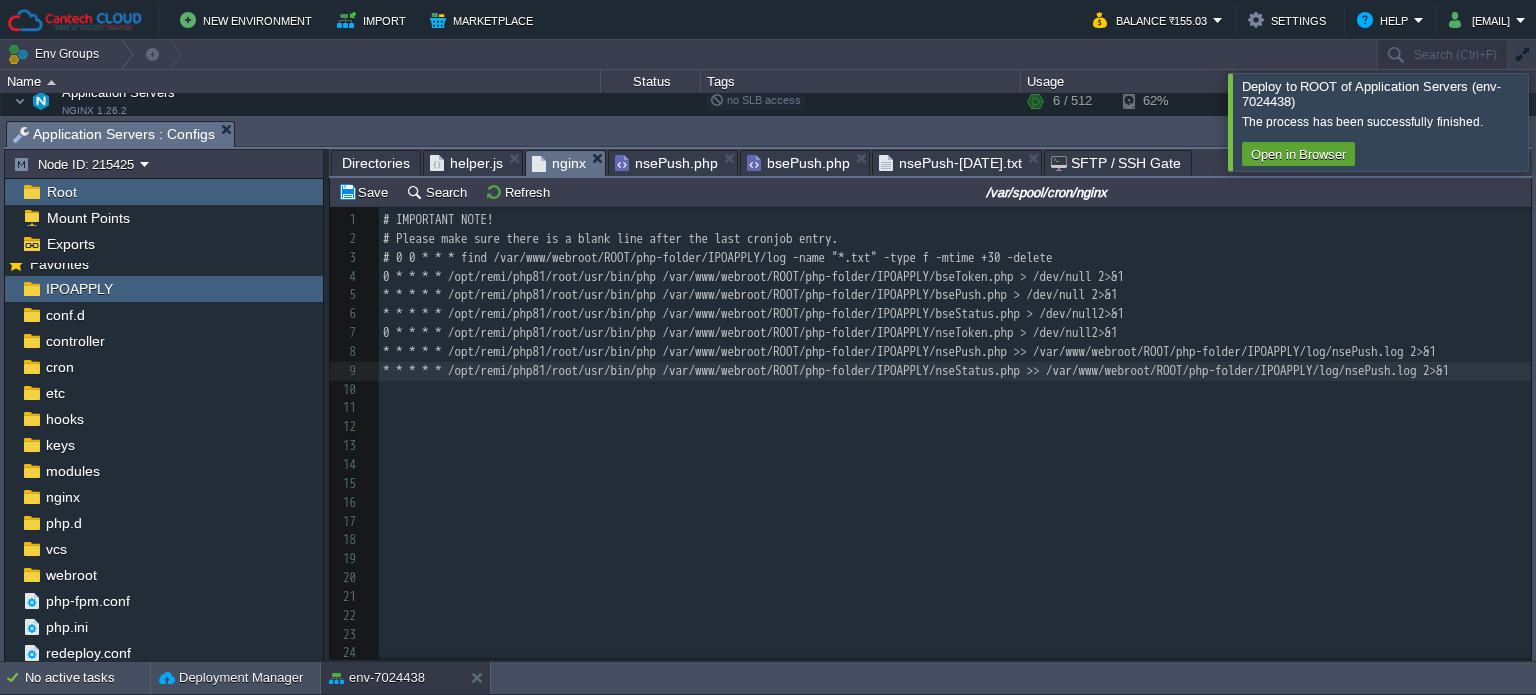 click on "* * * * * /opt/remi/php81/root/usr/bin/php /var/www/webroot/ROOT/php-folder/IPOAPPLY/nseStatus.php >> /var/www/webroot/ROOT/php-folder/IPOAPPLY/log/nsePush.log 2>&1" at bounding box center [916, 370] 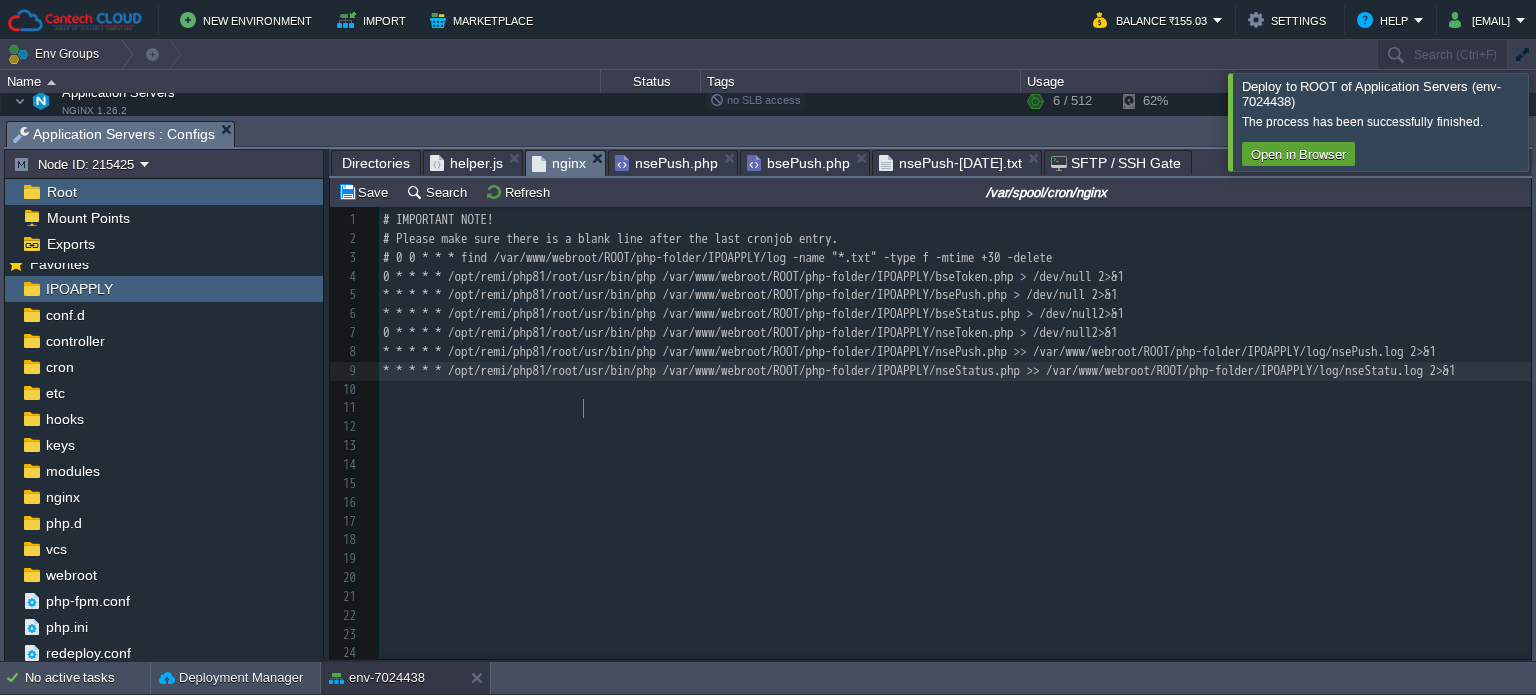 type on "Status" 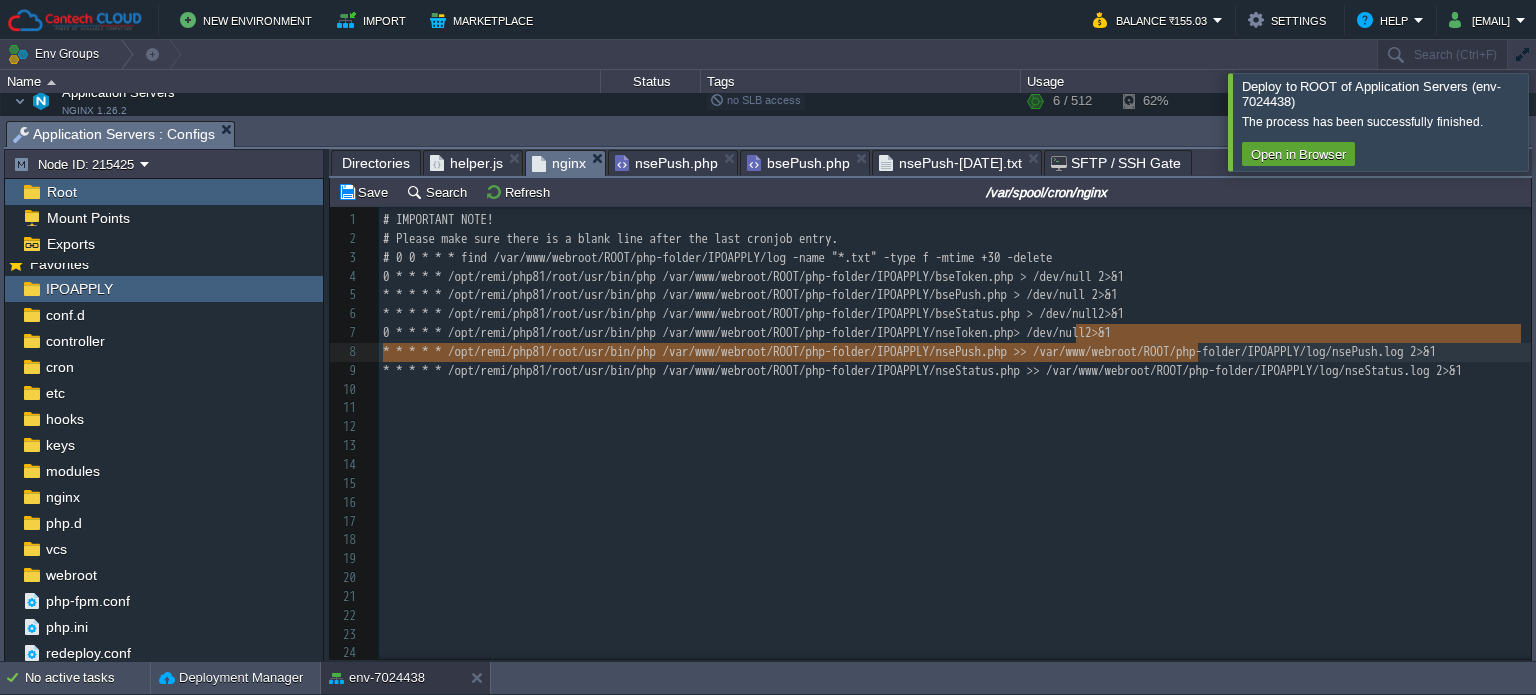 type on "> /dev/null2>&1" 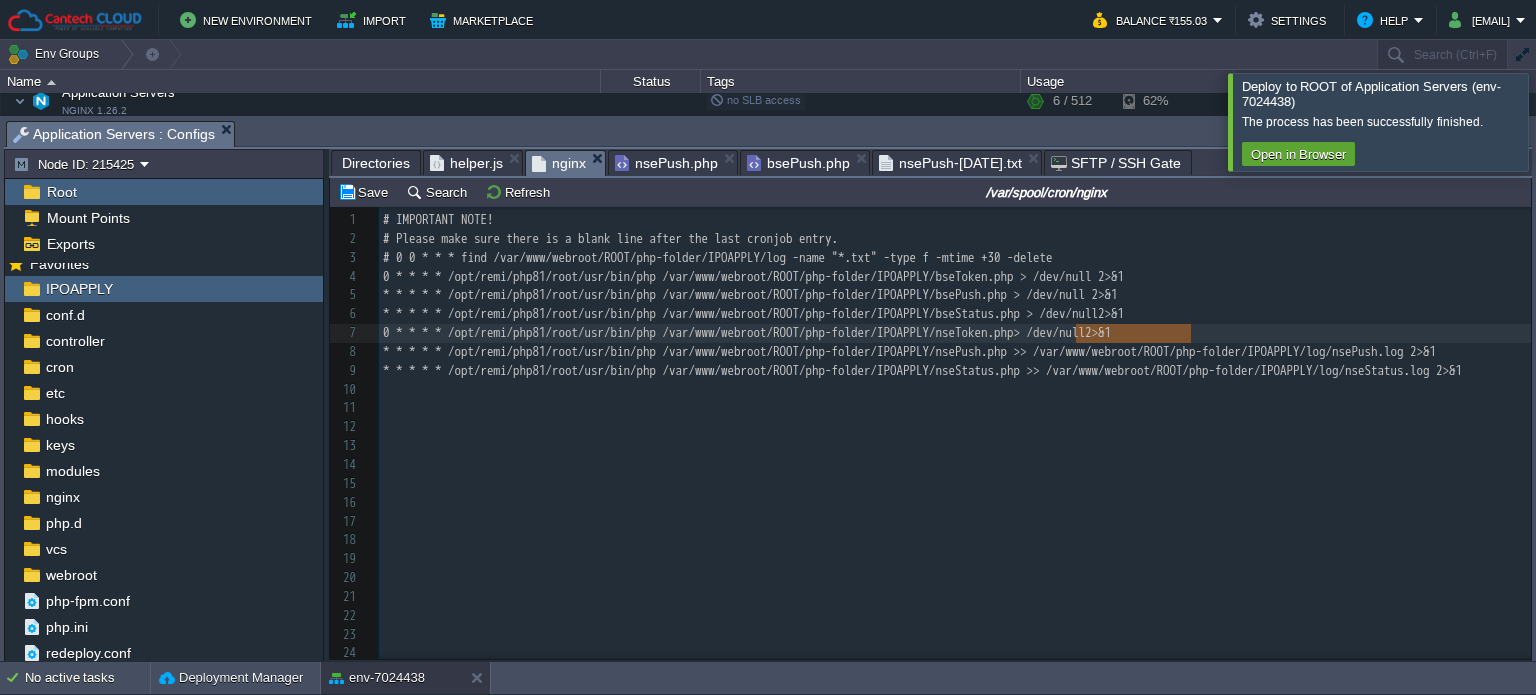 drag, startPoint x: 1077, startPoint y: 334, endPoint x: 1199, endPoint y: 339, distance: 122.10242 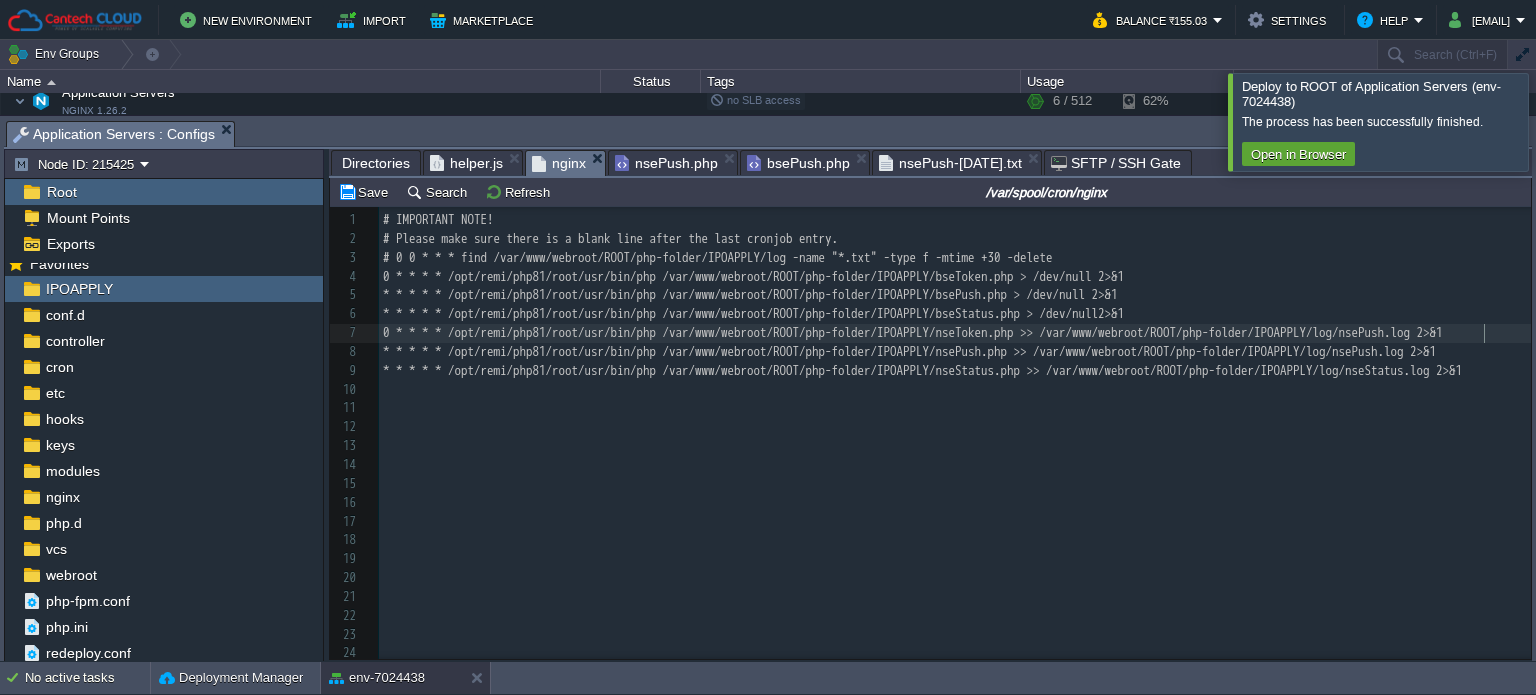click on "0 * * * * /opt/remi/php81/root/usr/bin/php /var/www/webroot/ROOT/php-folder/IPOAPPLY/nseToken.php >> /var/www/webroot/ROOT/php-folder/IPOAPPLY/log/nsePush.log 2>&1" at bounding box center [913, 332] 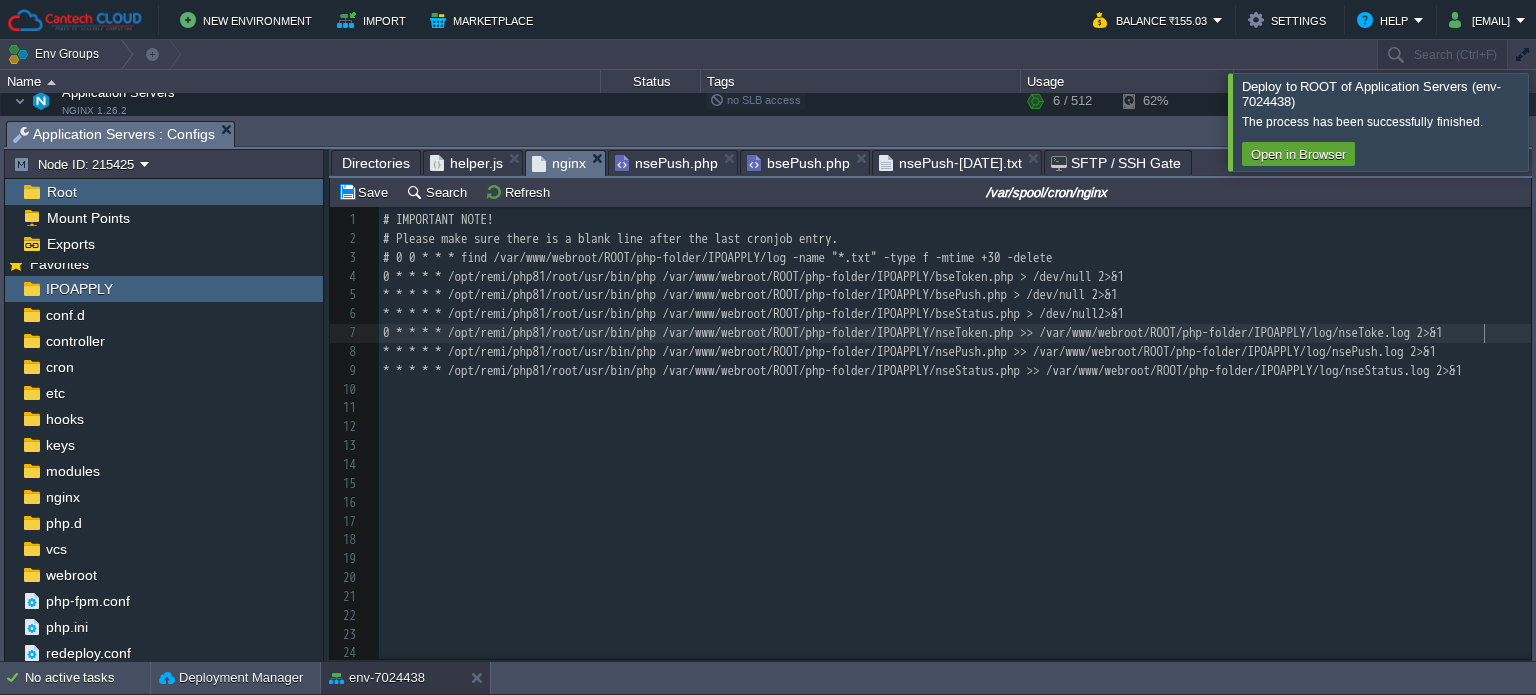 scroll, scrollTop: 6, scrollLeft: 35, axis: both 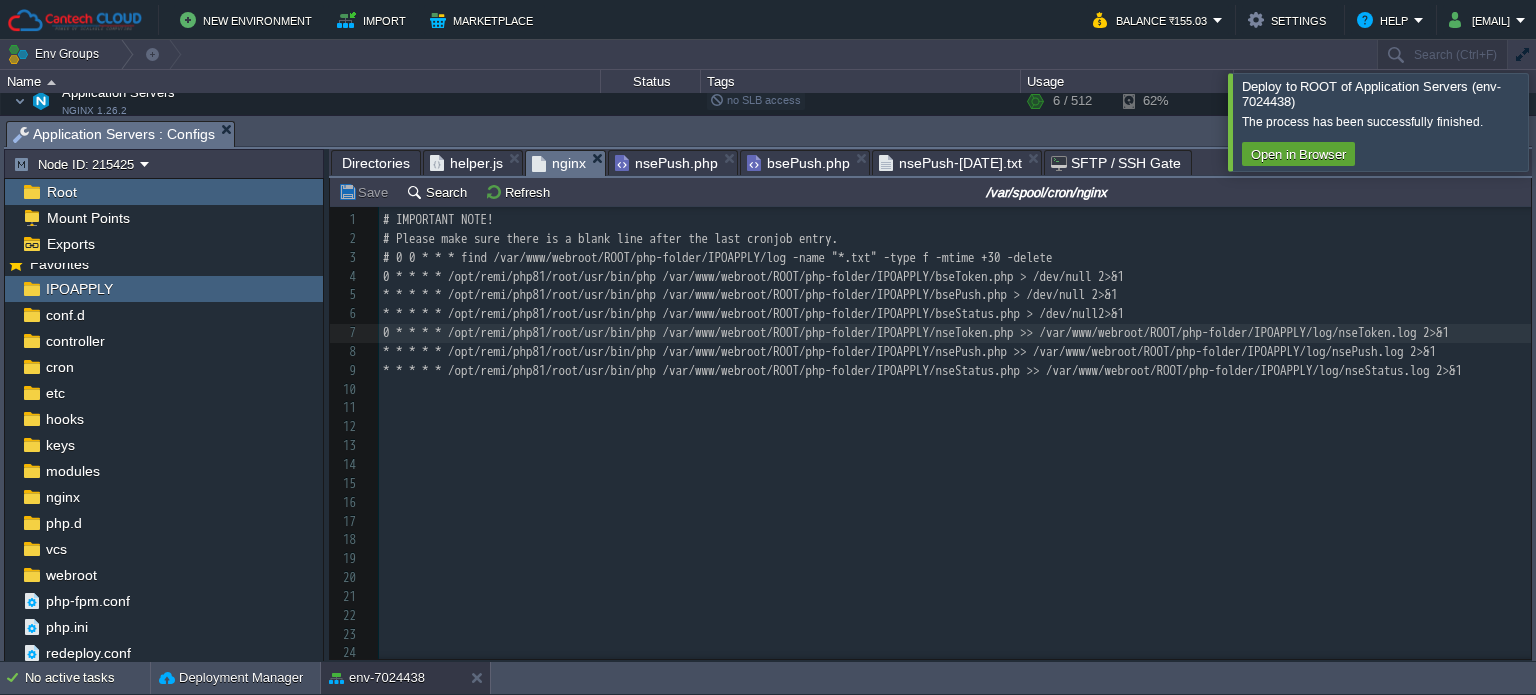 type on "Token" 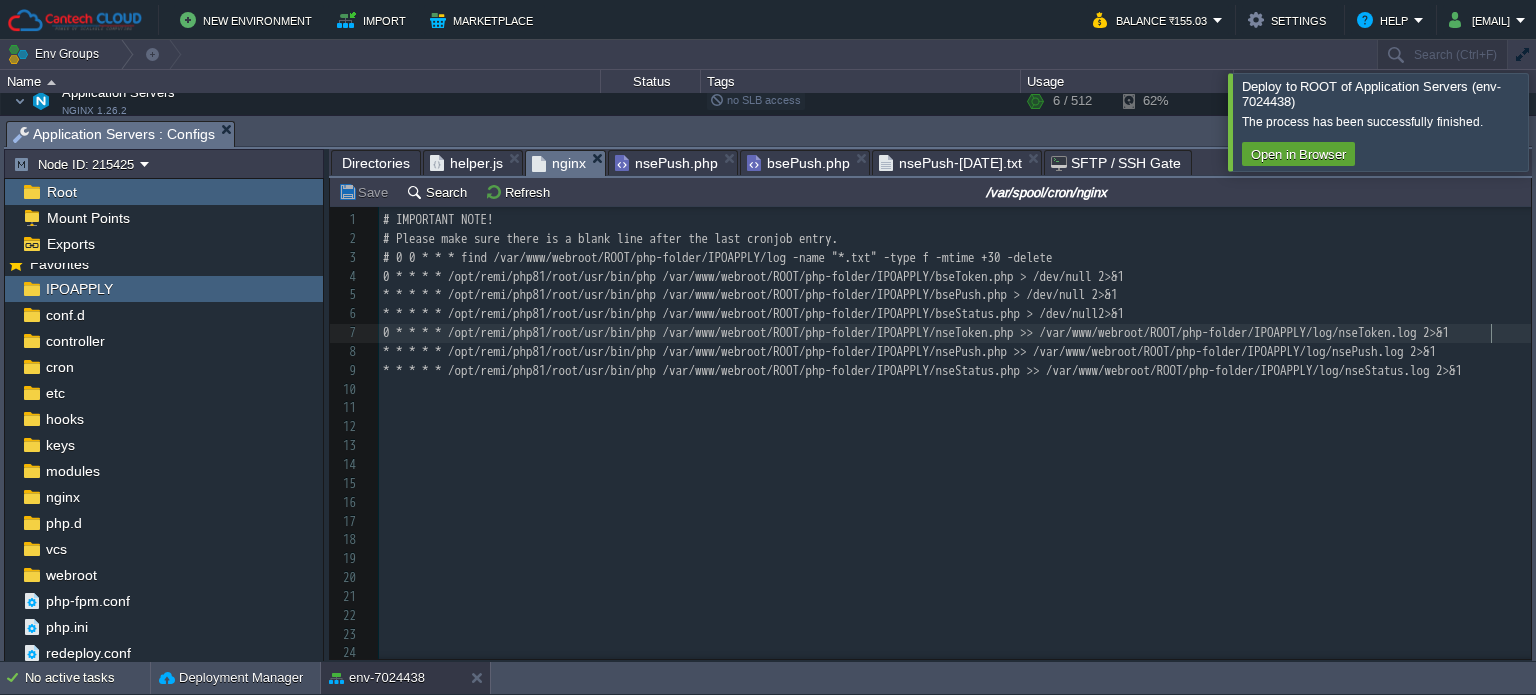 click on "nsePush.php" at bounding box center (666, 163) 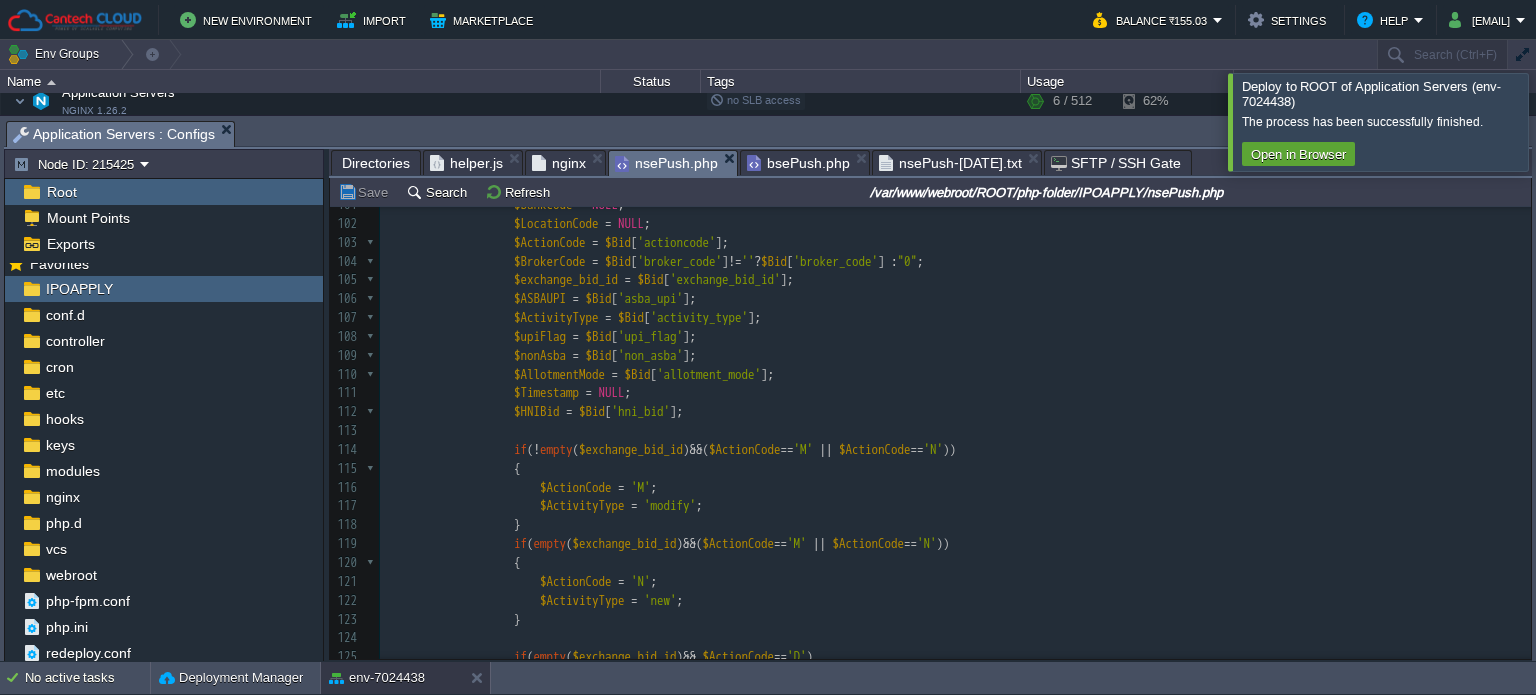 drag, startPoint x: 794, startPoint y: 165, endPoint x: 810, endPoint y: 155, distance: 18.867962 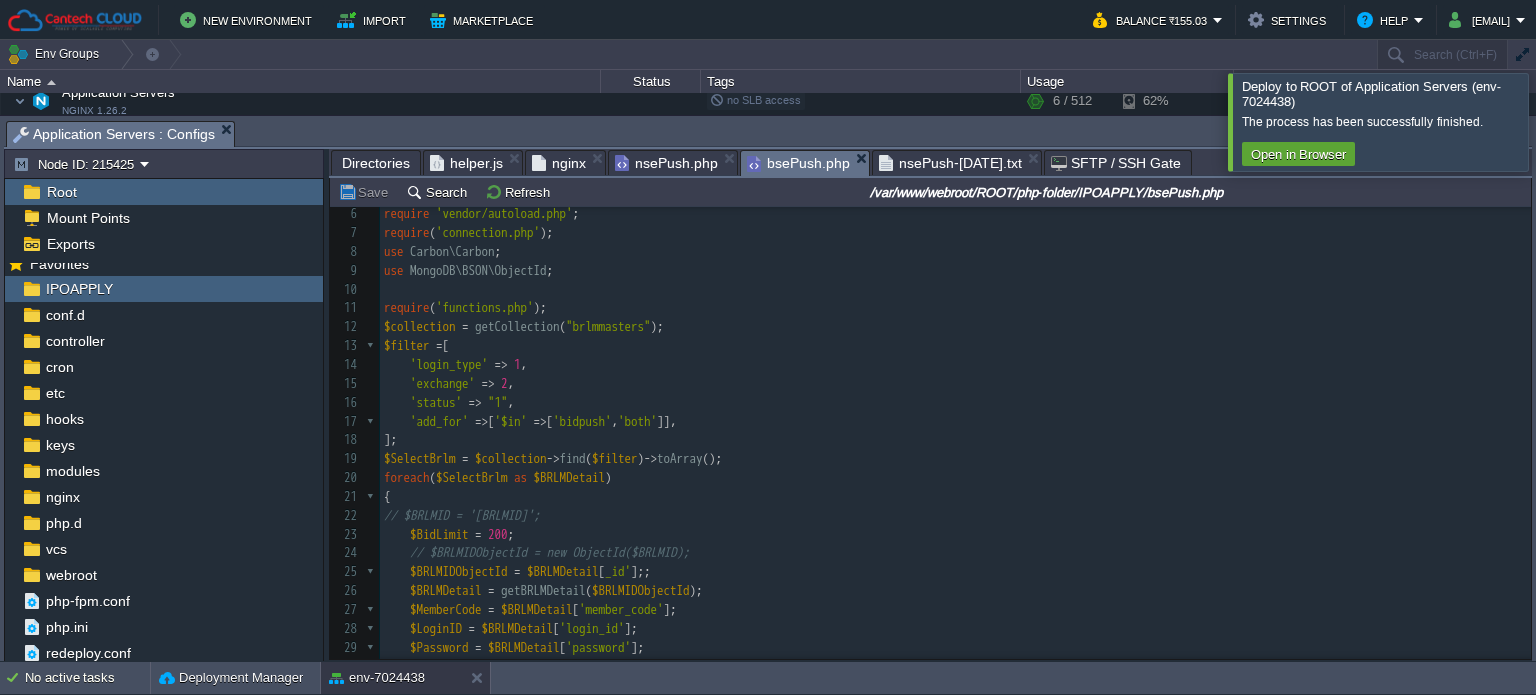 click on "nsePush-[DATE].txt" at bounding box center [950, 163] 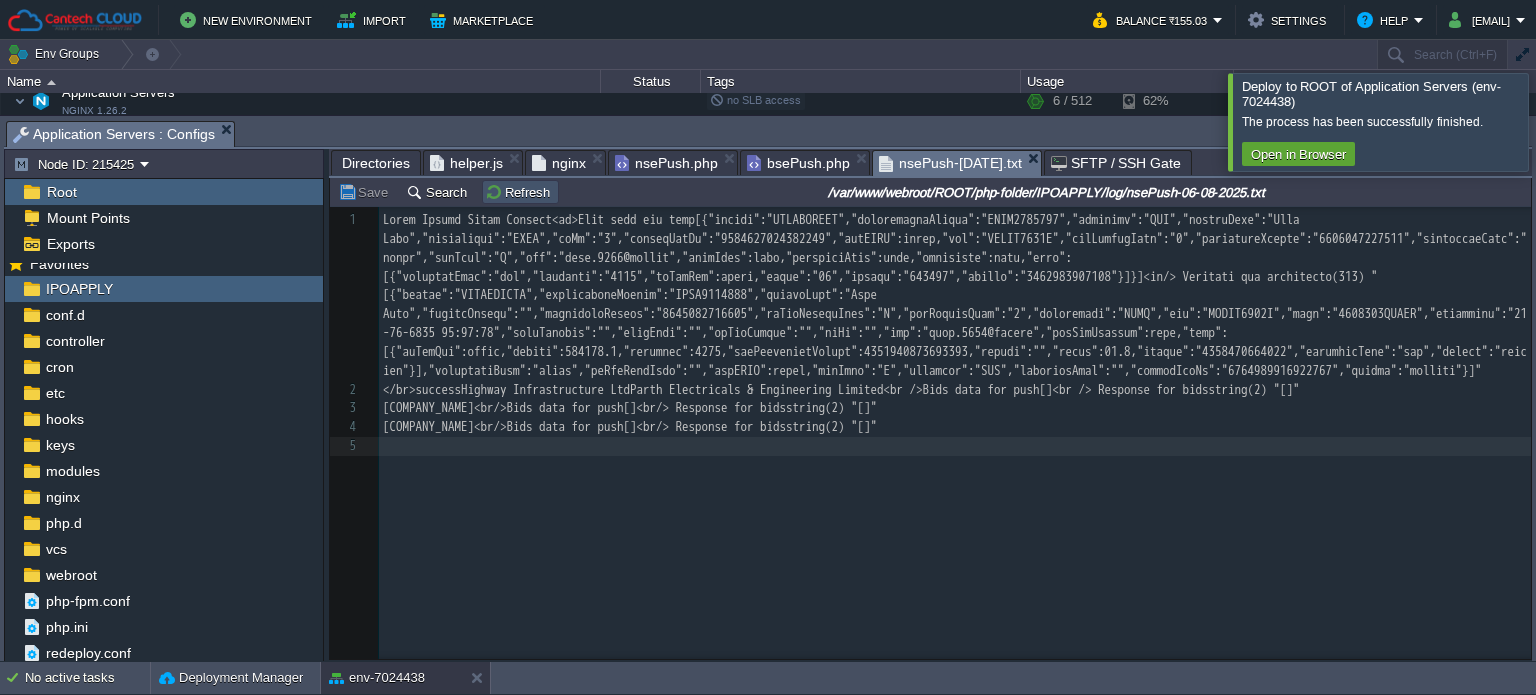 click on "Refresh" at bounding box center [520, 192] 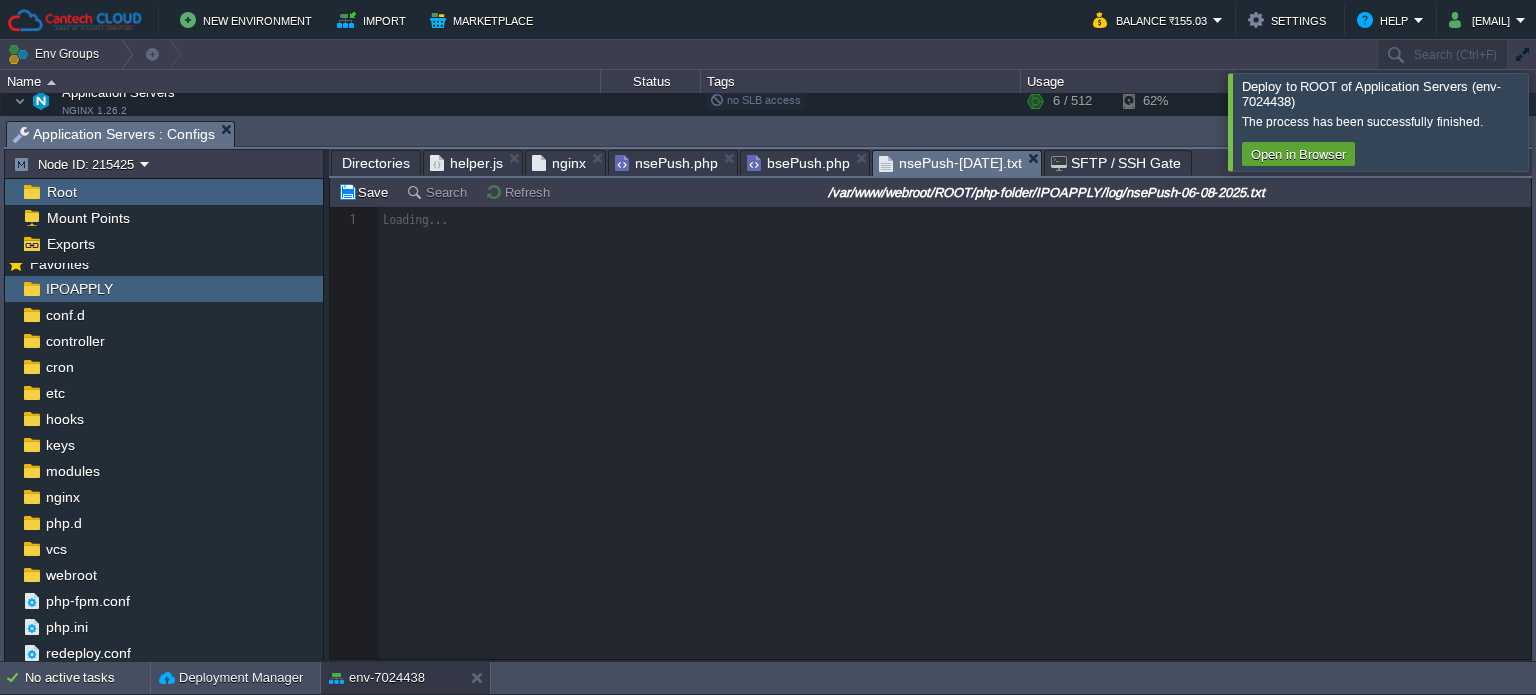 click on "bsePush.php" at bounding box center [798, 163] 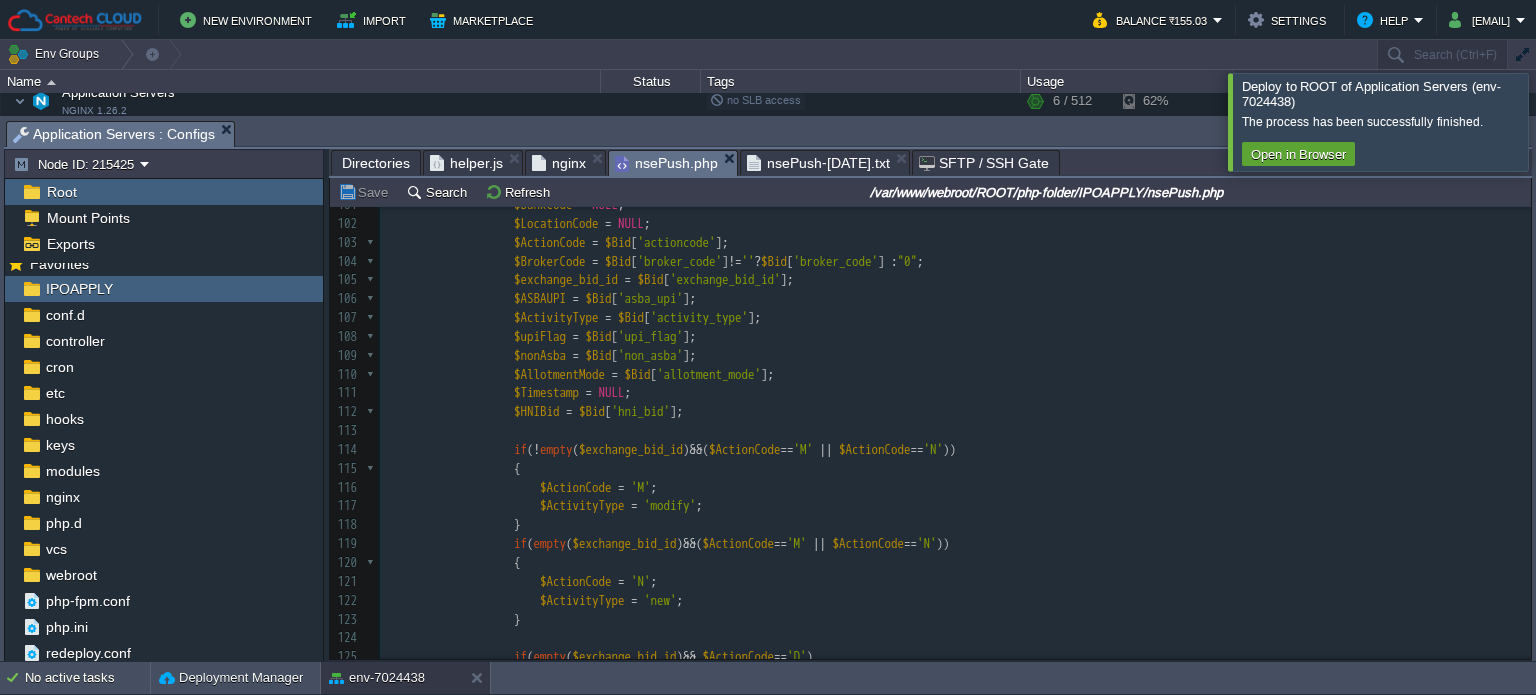click on "nsePush.php" at bounding box center [666, 163] 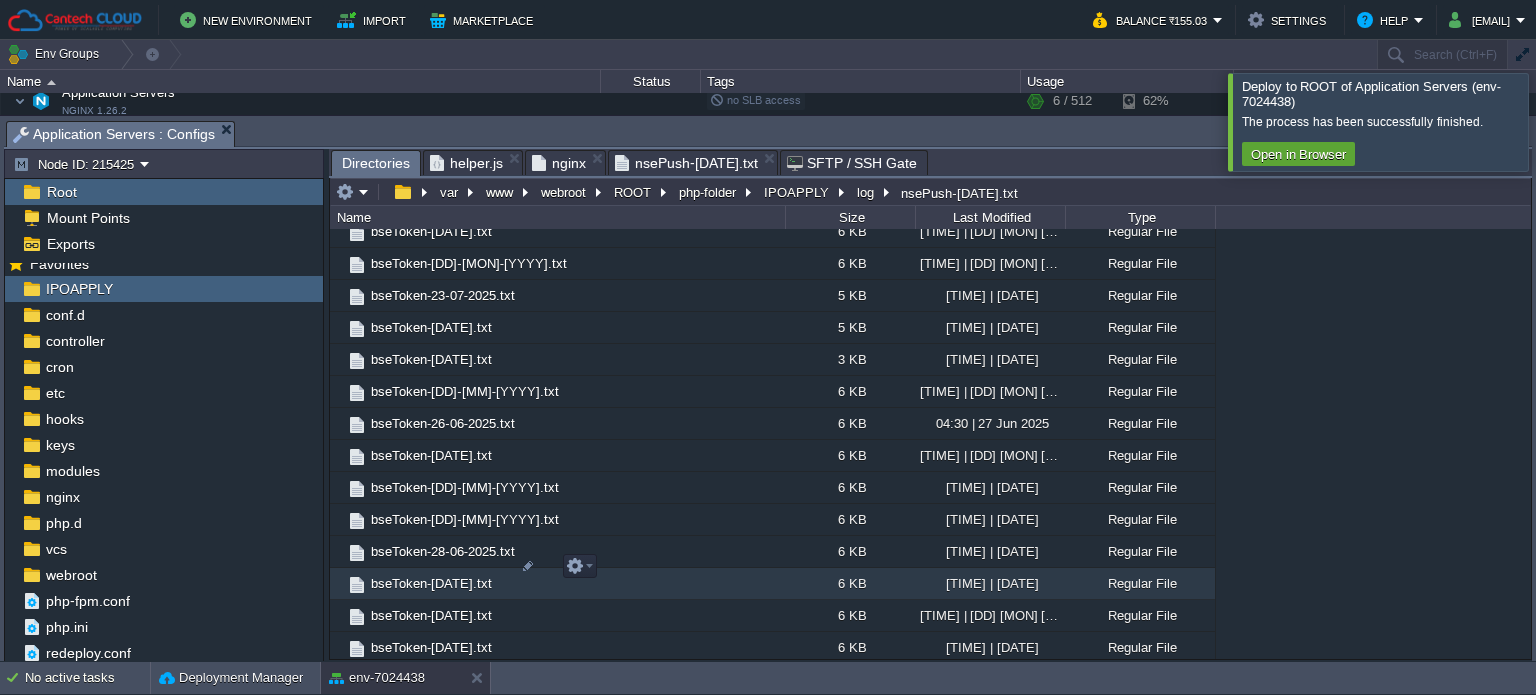 scroll, scrollTop: 2717, scrollLeft: 0, axis: vertical 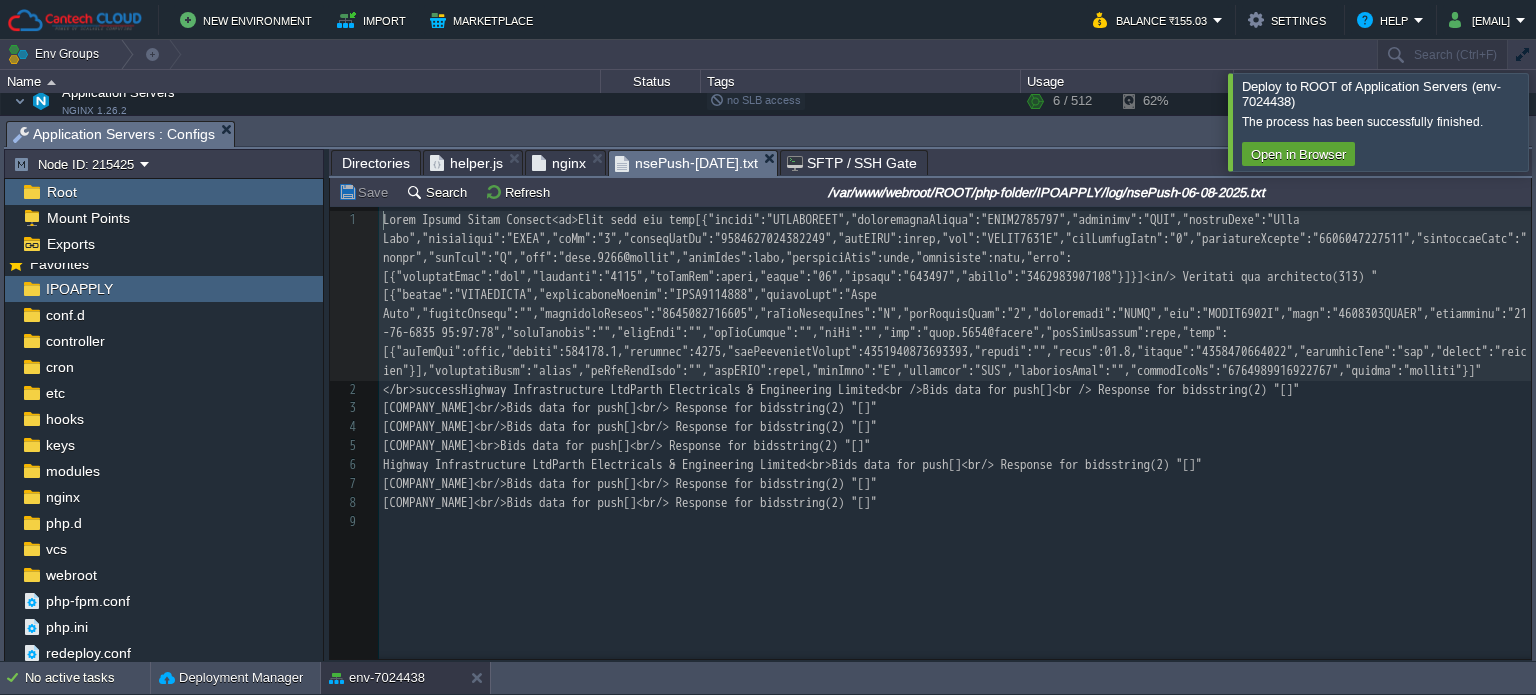 click on "nsePush-[DATE].txt" at bounding box center [686, 163] 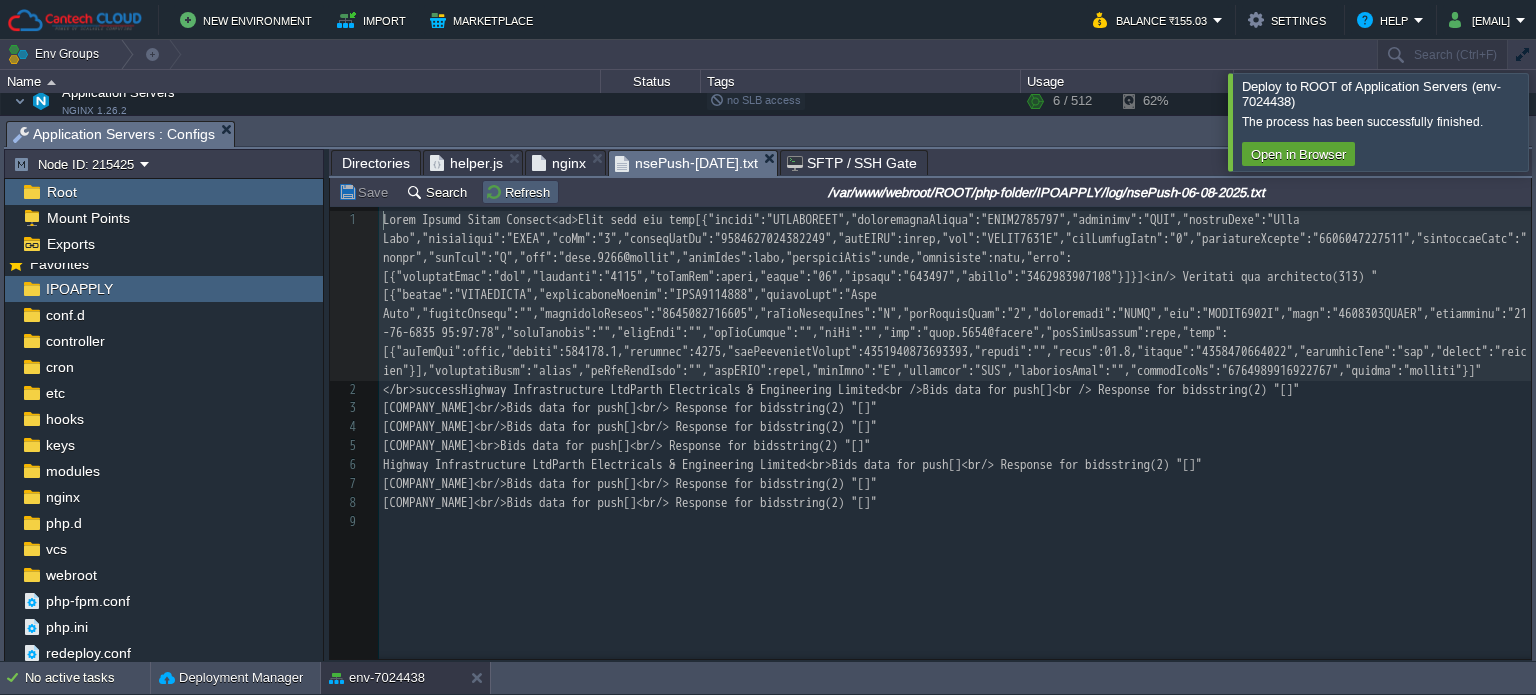 click on "Refresh" at bounding box center [520, 192] 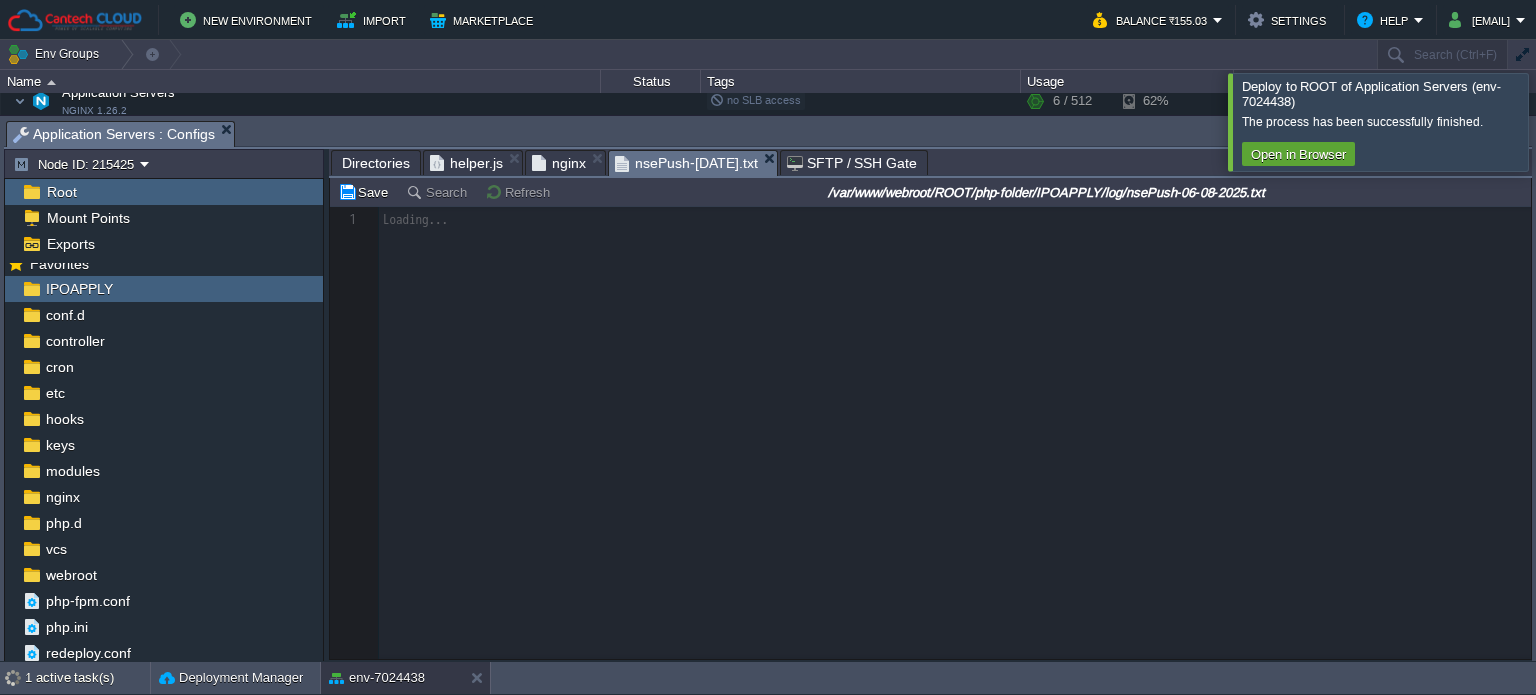 click at bounding box center [1560, 121] 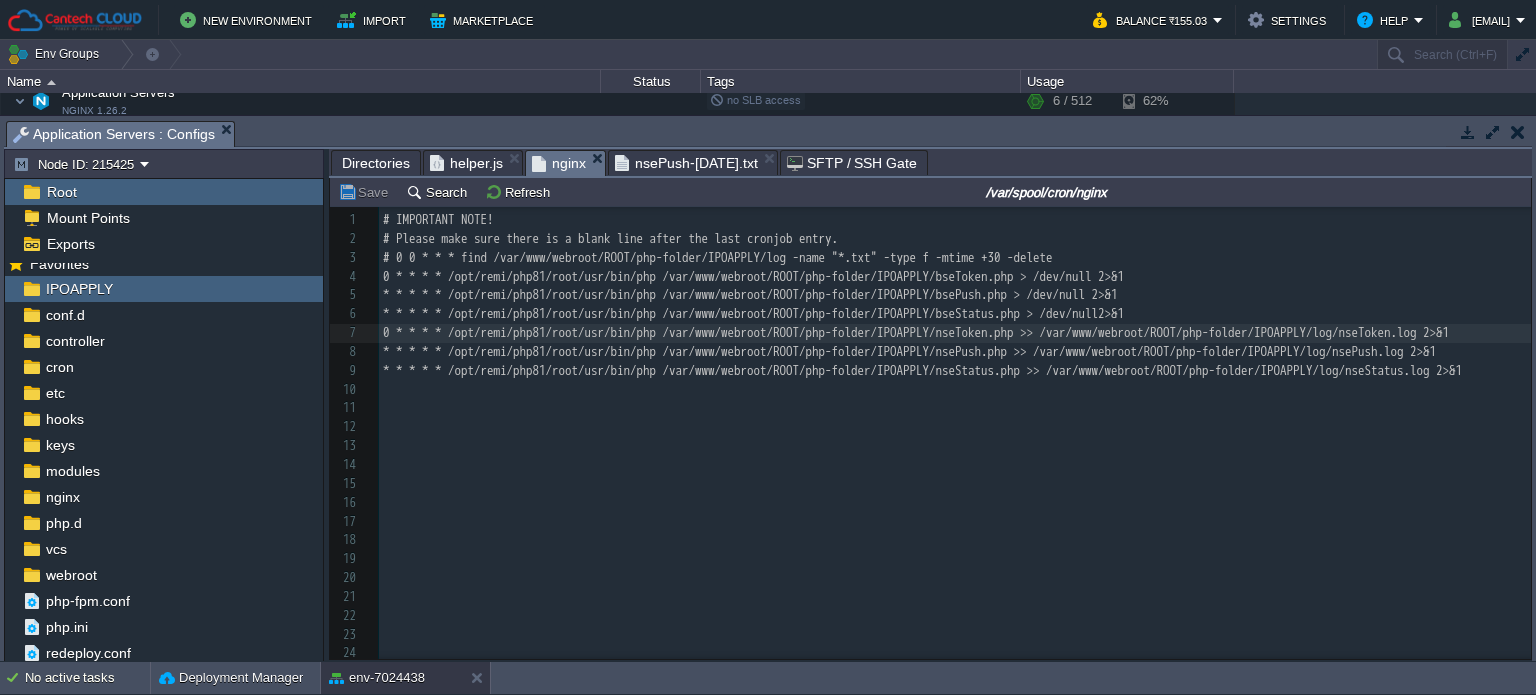 click on "nginx" at bounding box center (559, 163) 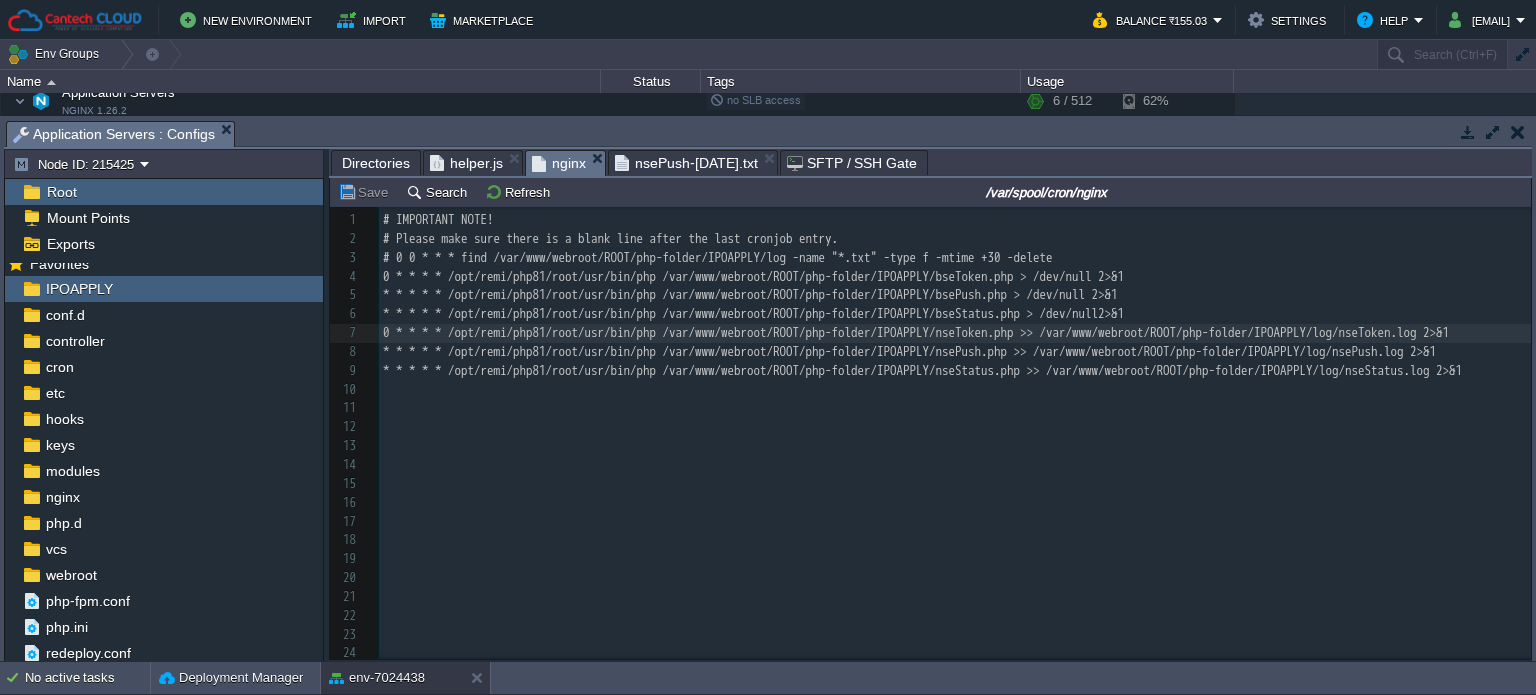 click on "Directories" at bounding box center (376, 163) 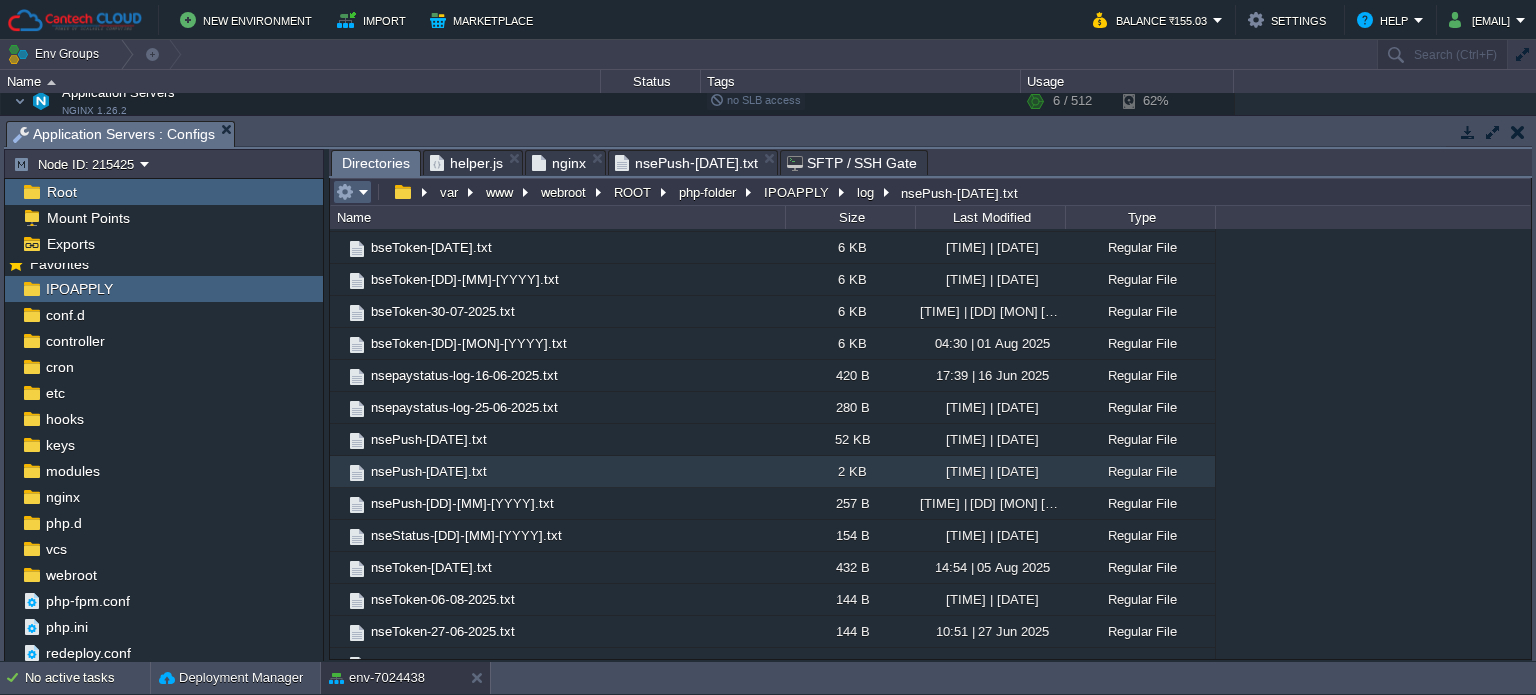 click at bounding box center (352, 192) 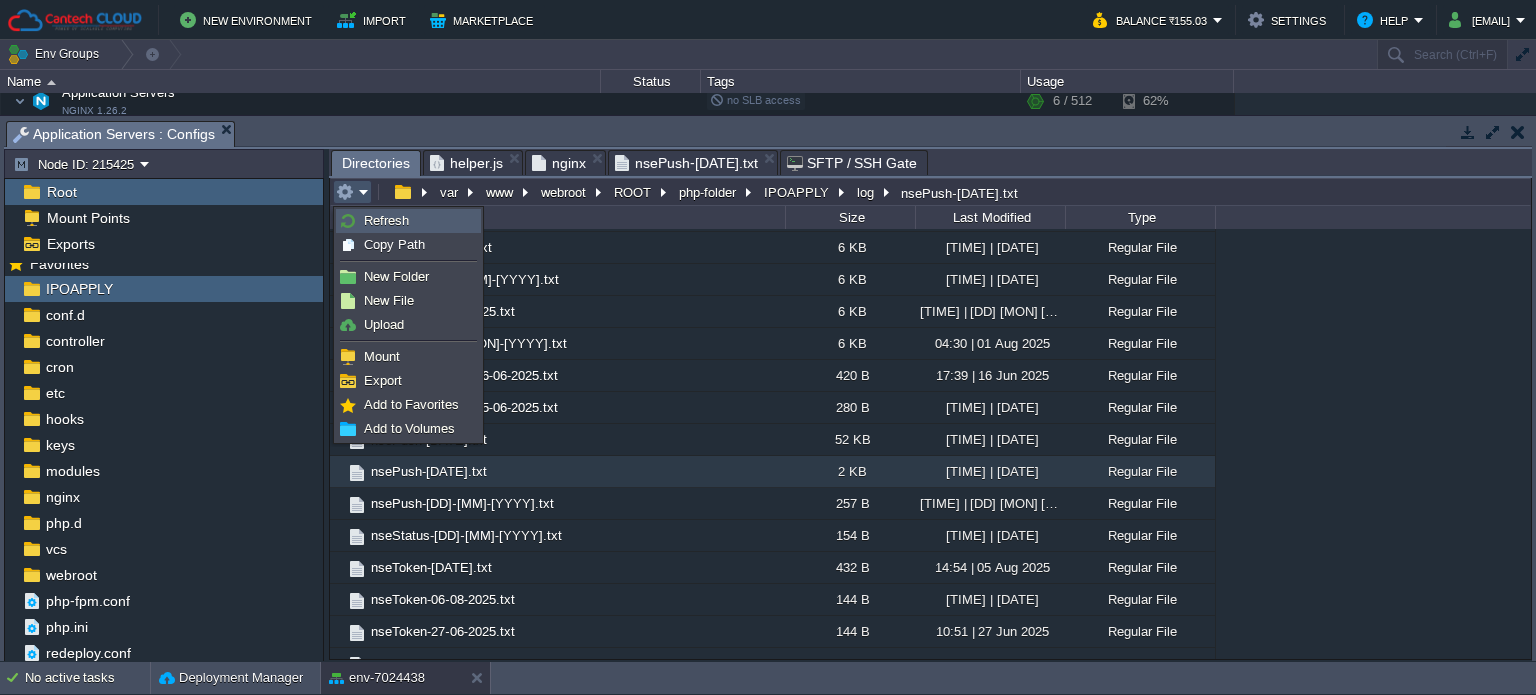 click on "Refresh" at bounding box center (386, 220) 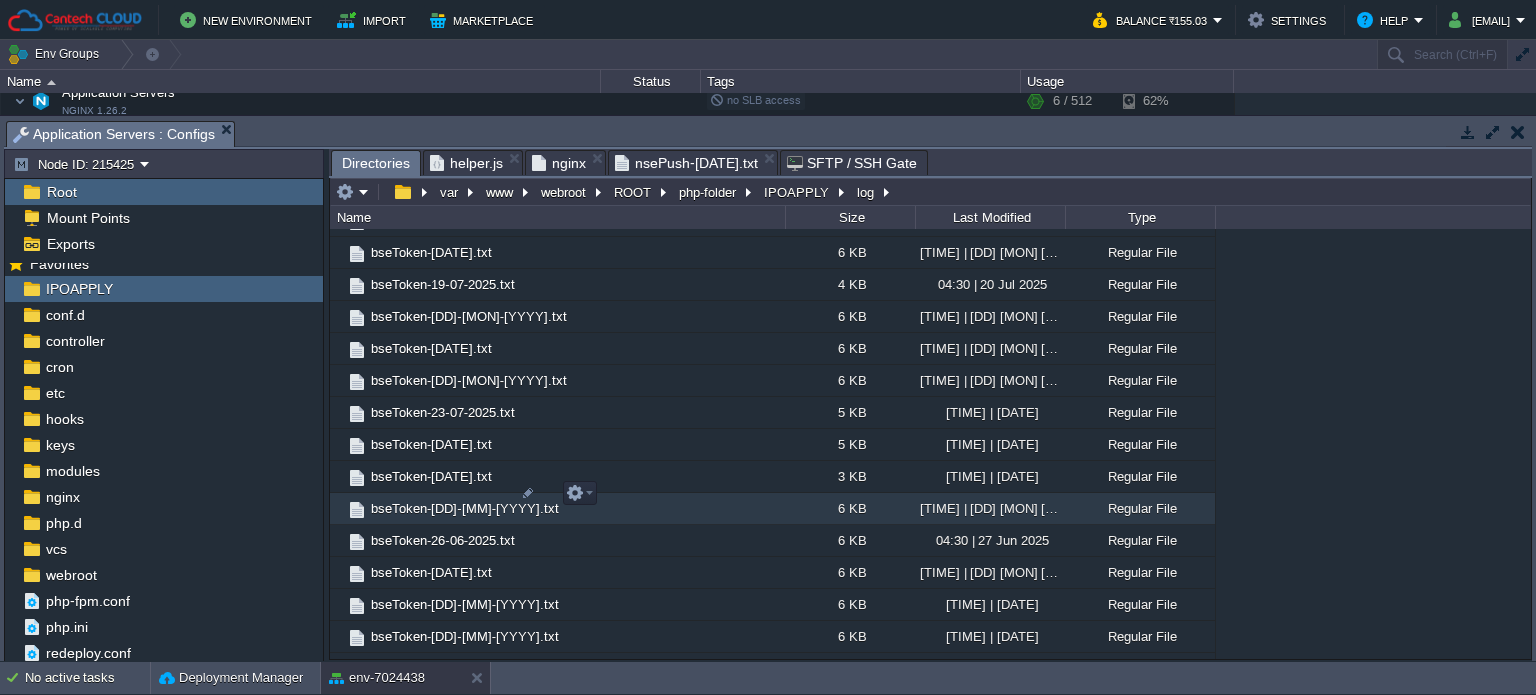 scroll, scrollTop: 2781, scrollLeft: 0, axis: vertical 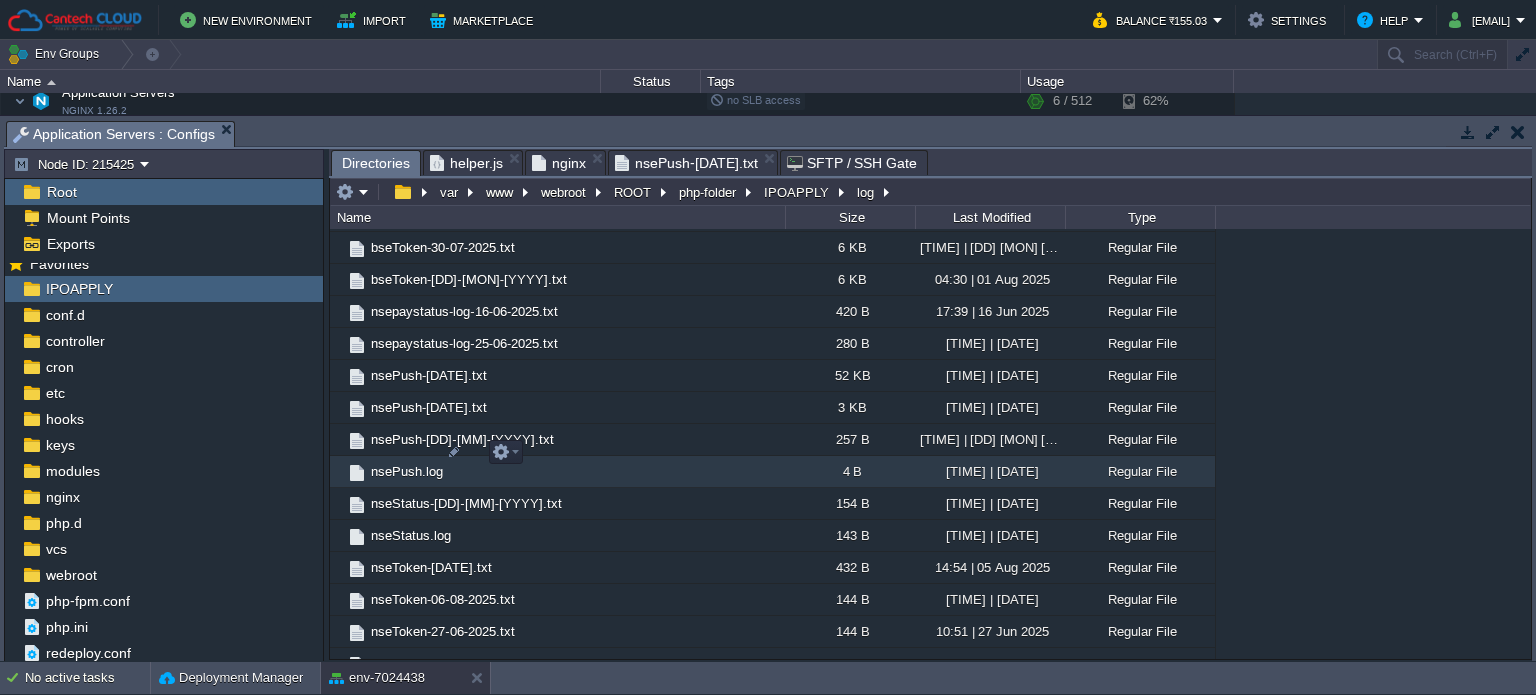 click on "nsePush.log" at bounding box center (407, 471) 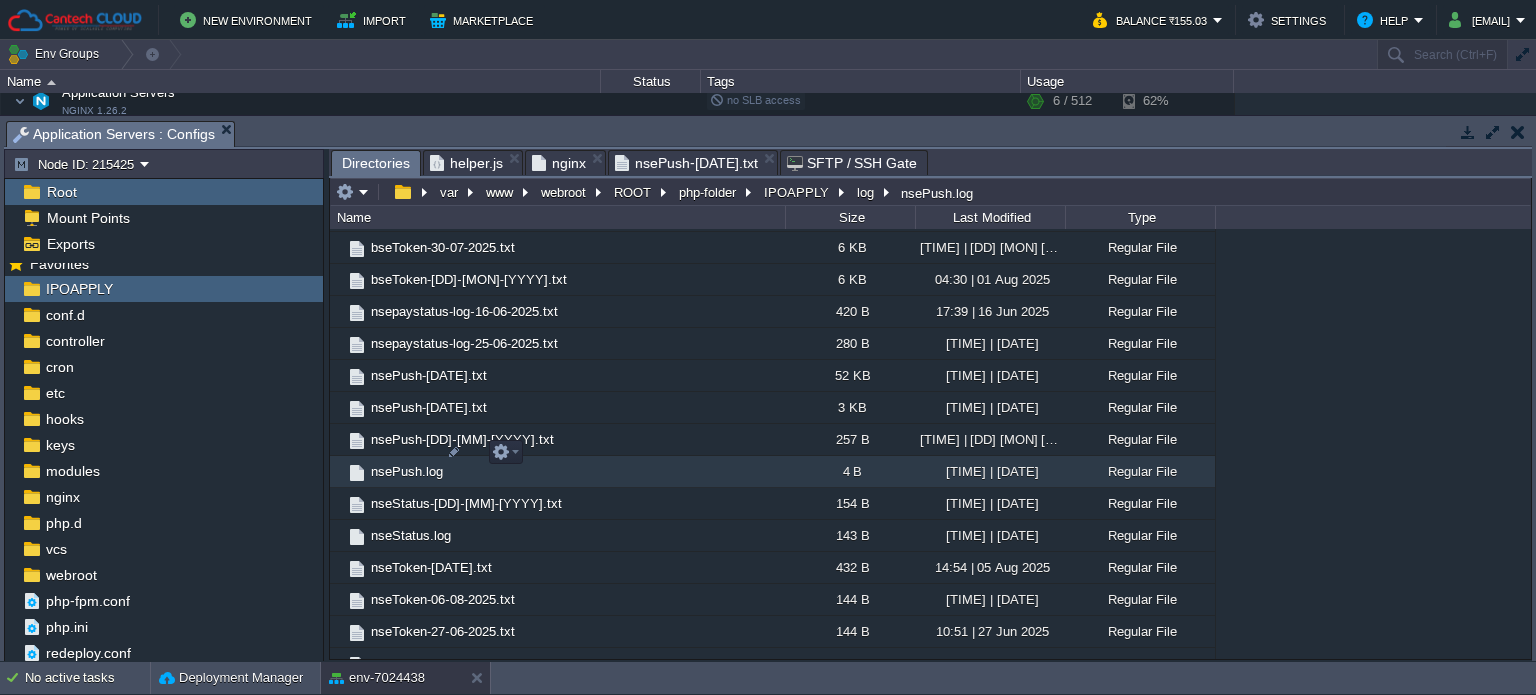 click on "nsePush.log" at bounding box center [407, 471] 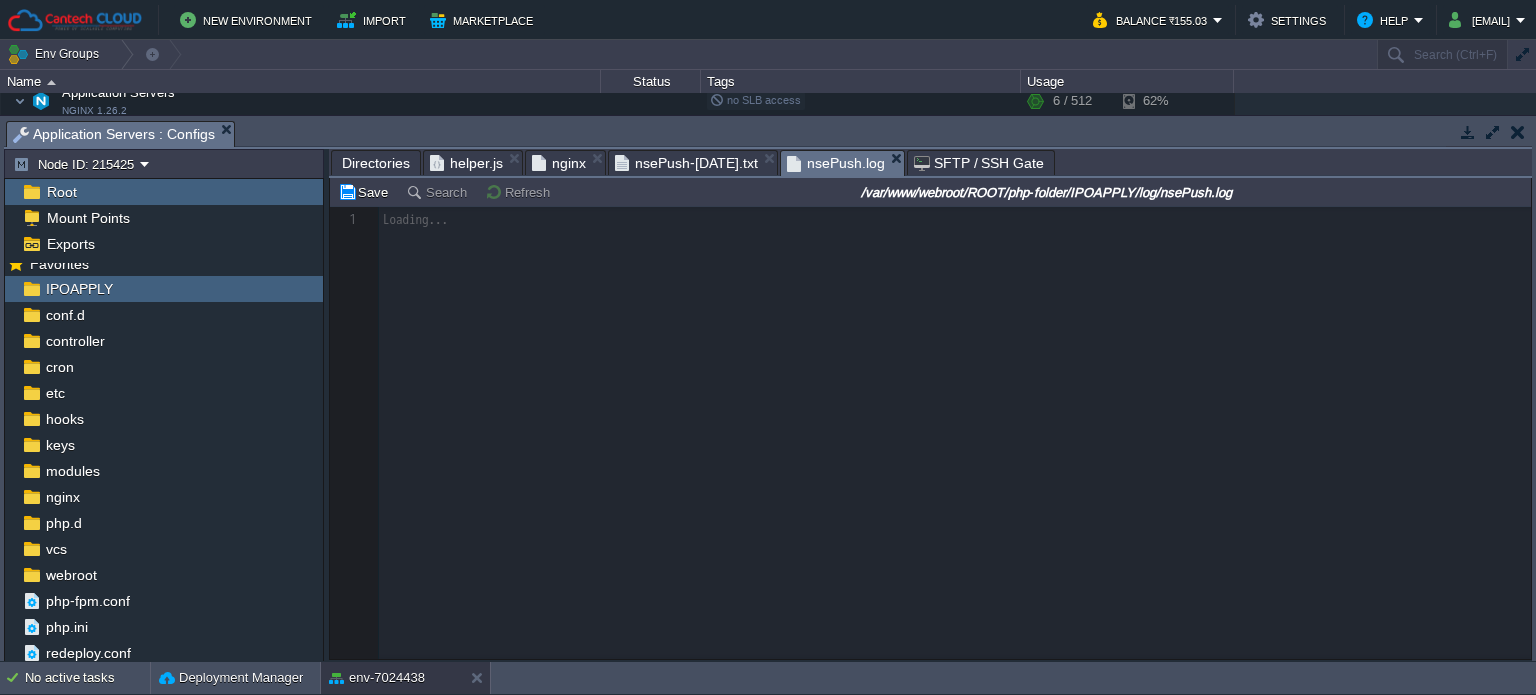 click on "Directories" at bounding box center [376, 163] 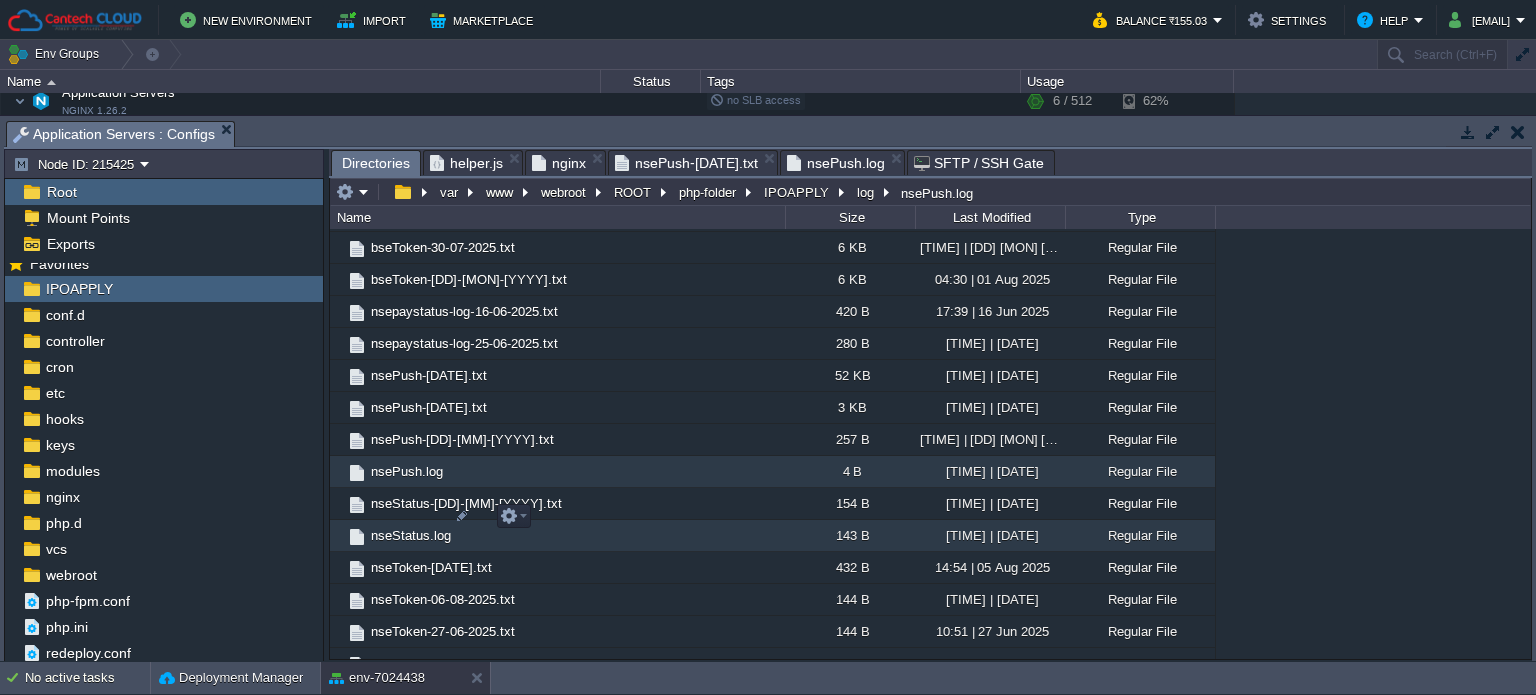 click on "nseStatus.log" at bounding box center [411, 535] 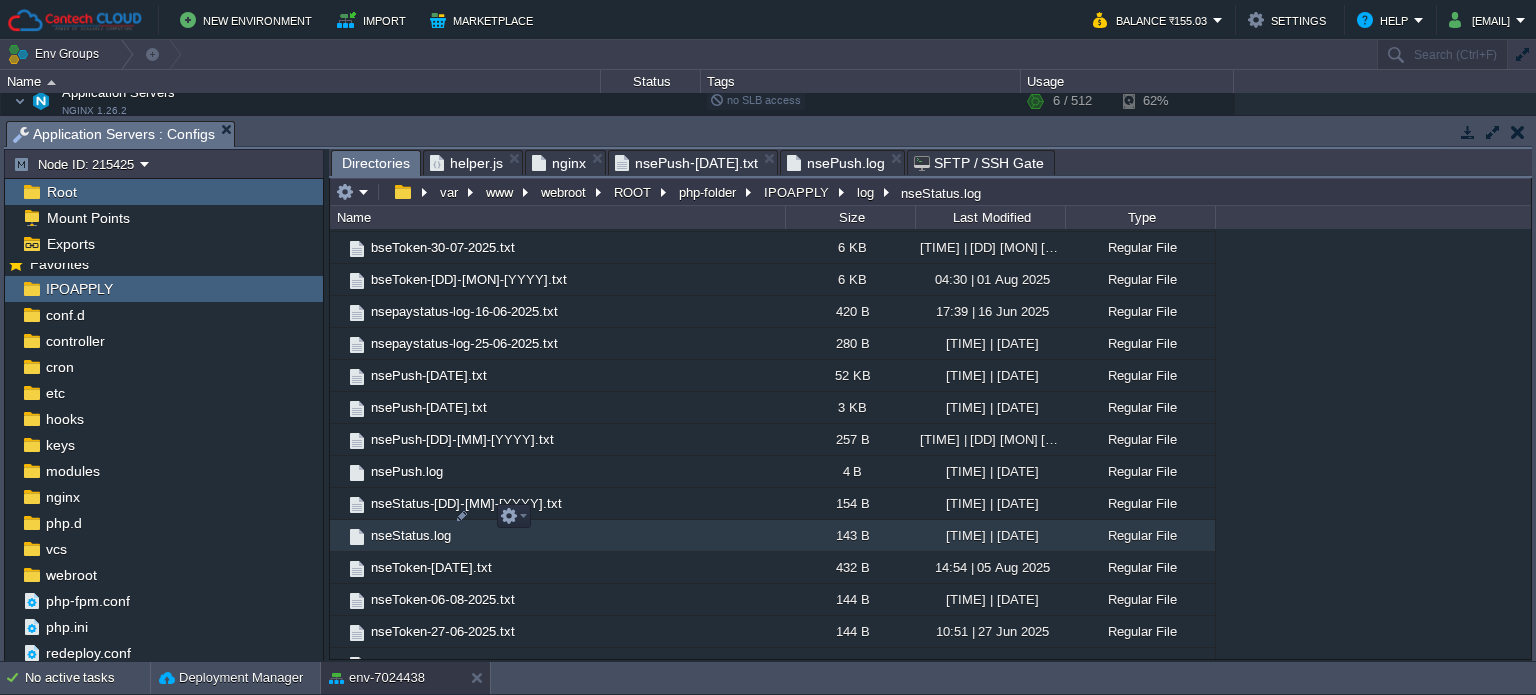 click on "nseStatus.log" at bounding box center [411, 535] 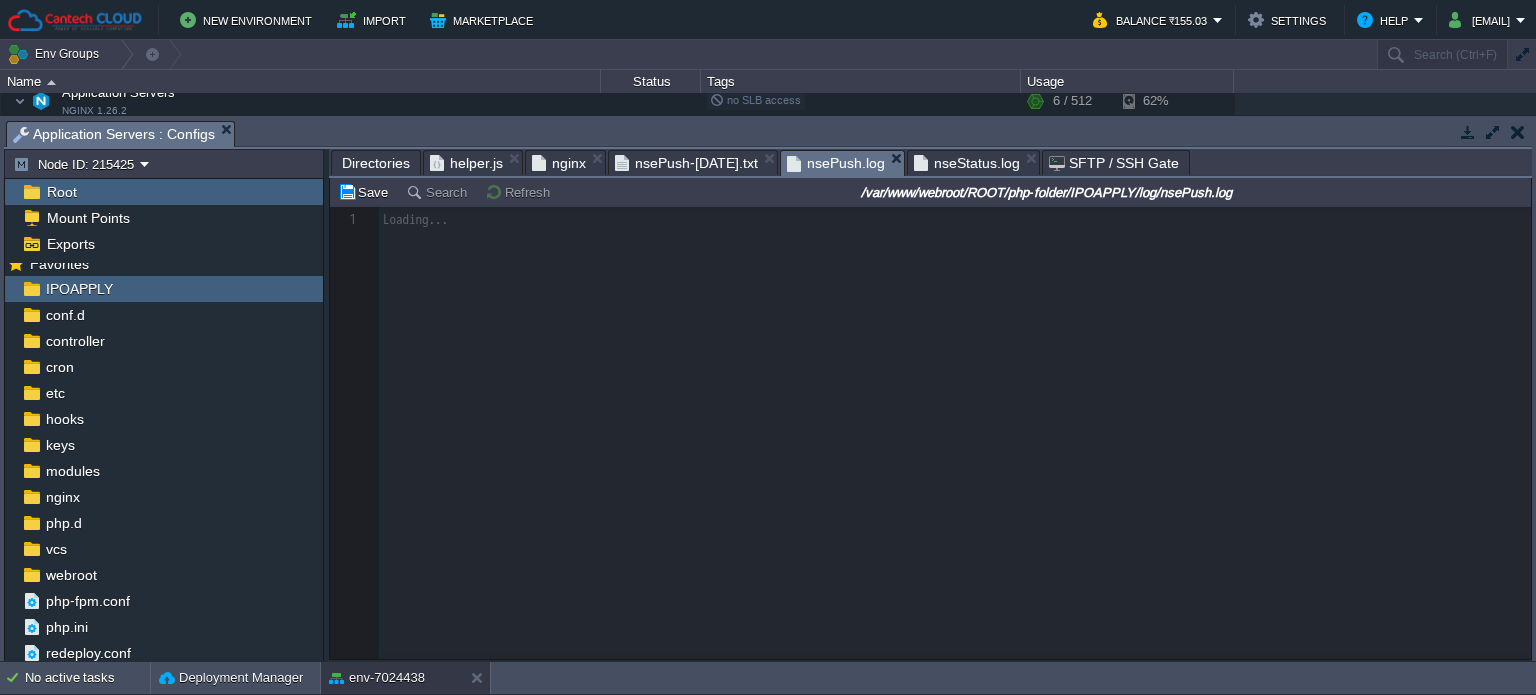 click on "nsePush.log" at bounding box center [836, 163] 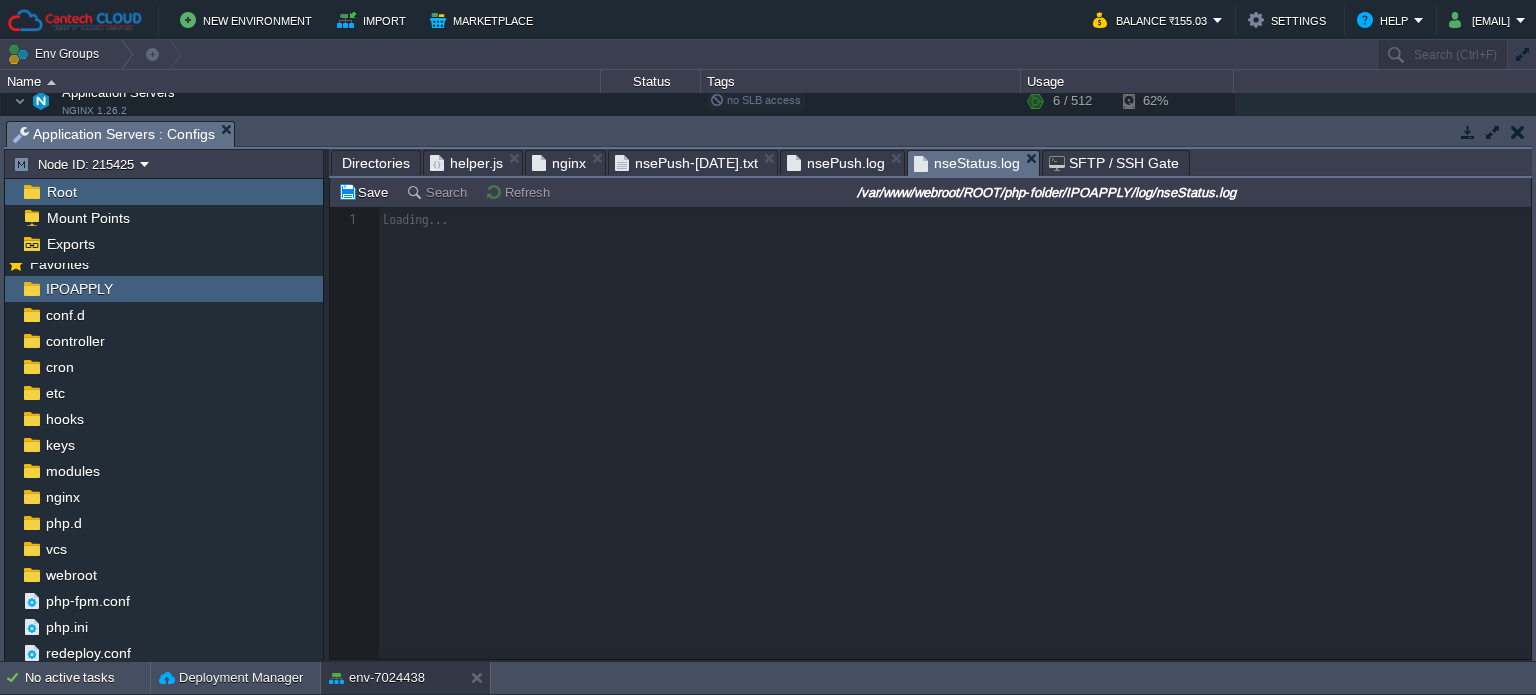 click on "nseStatus.log" at bounding box center (967, 163) 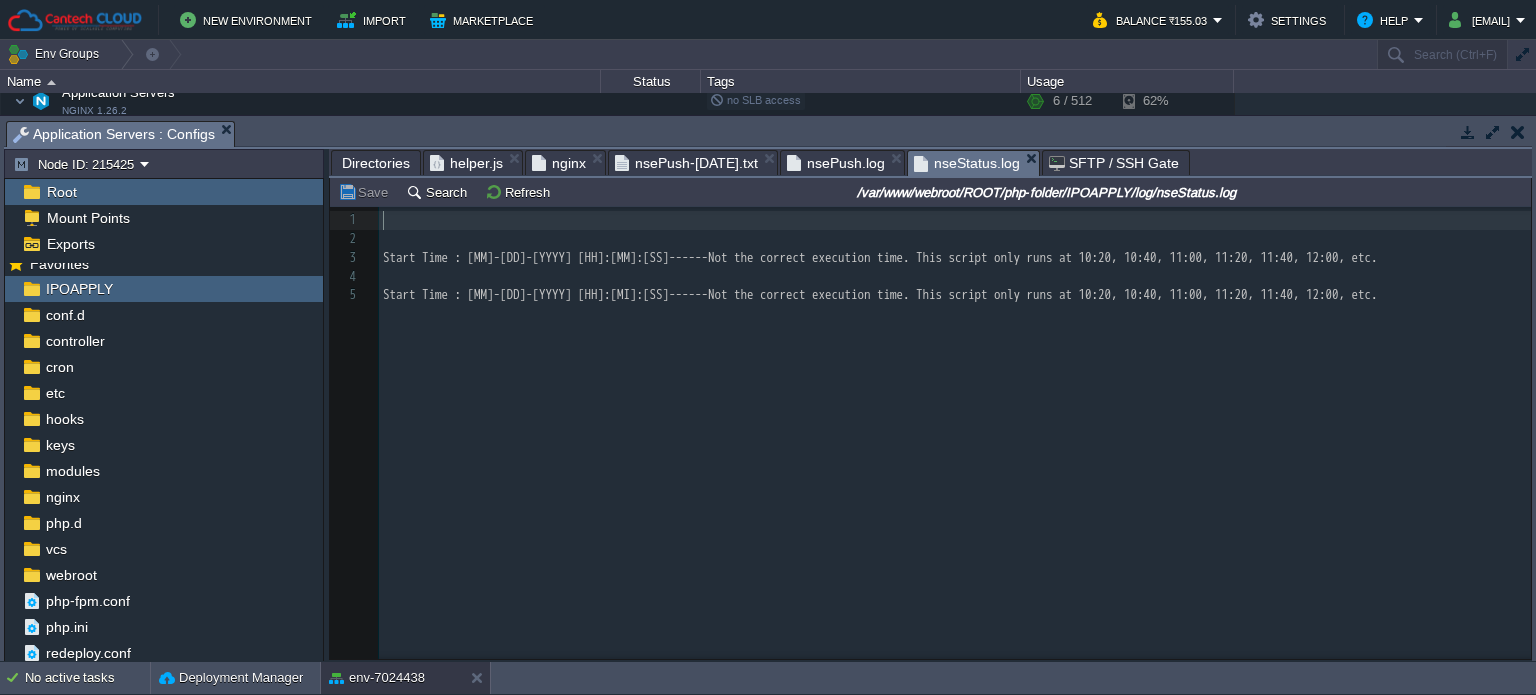 scroll, scrollTop: 6, scrollLeft: 0, axis: vertical 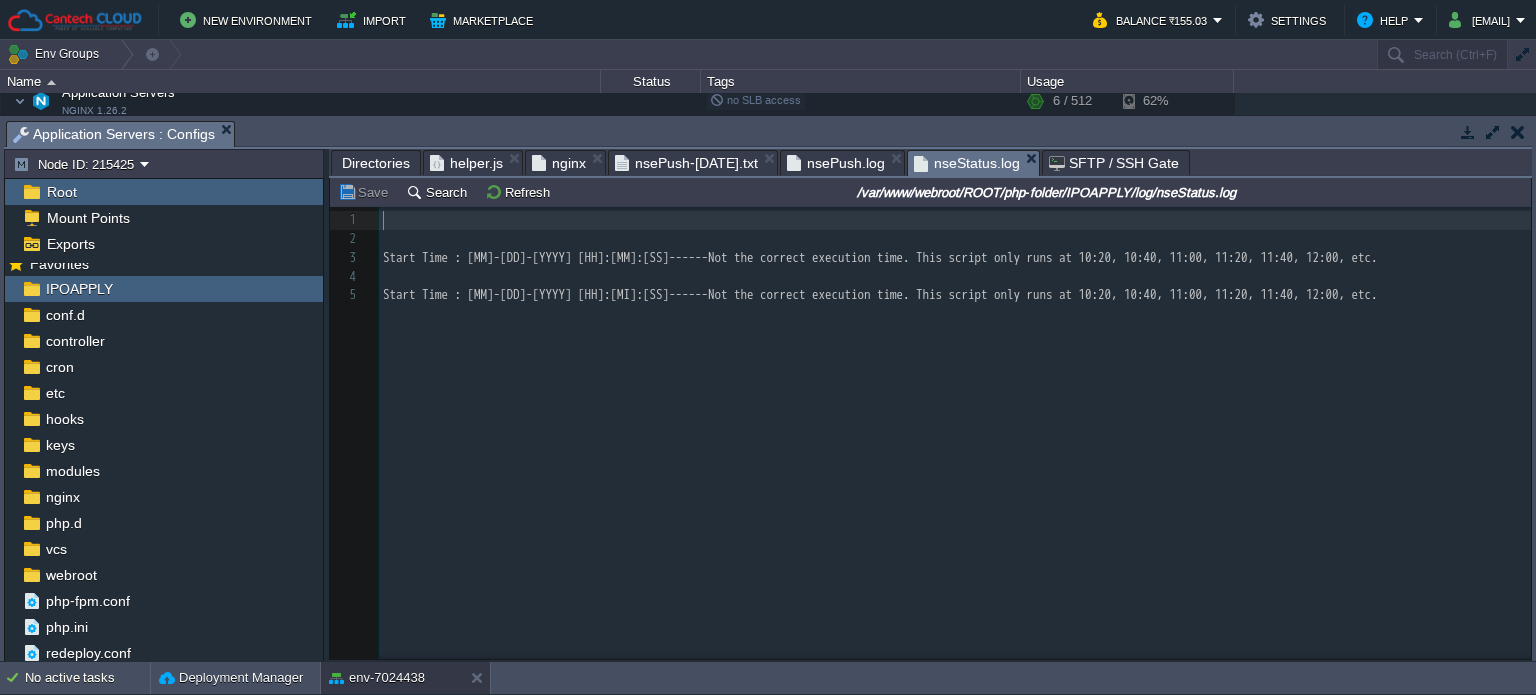 click on "nsePush.log" at bounding box center (836, 163) 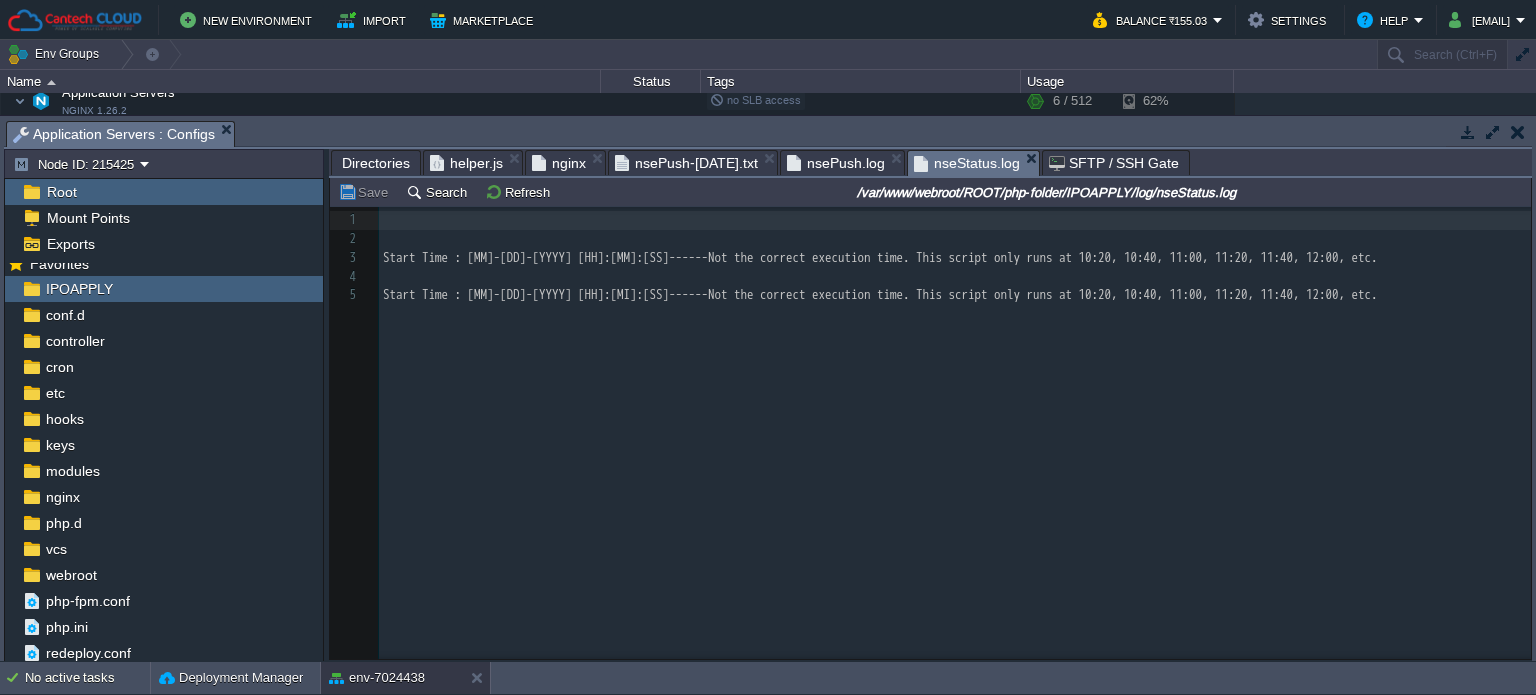 click on "nseStatus.log" at bounding box center (967, 163) 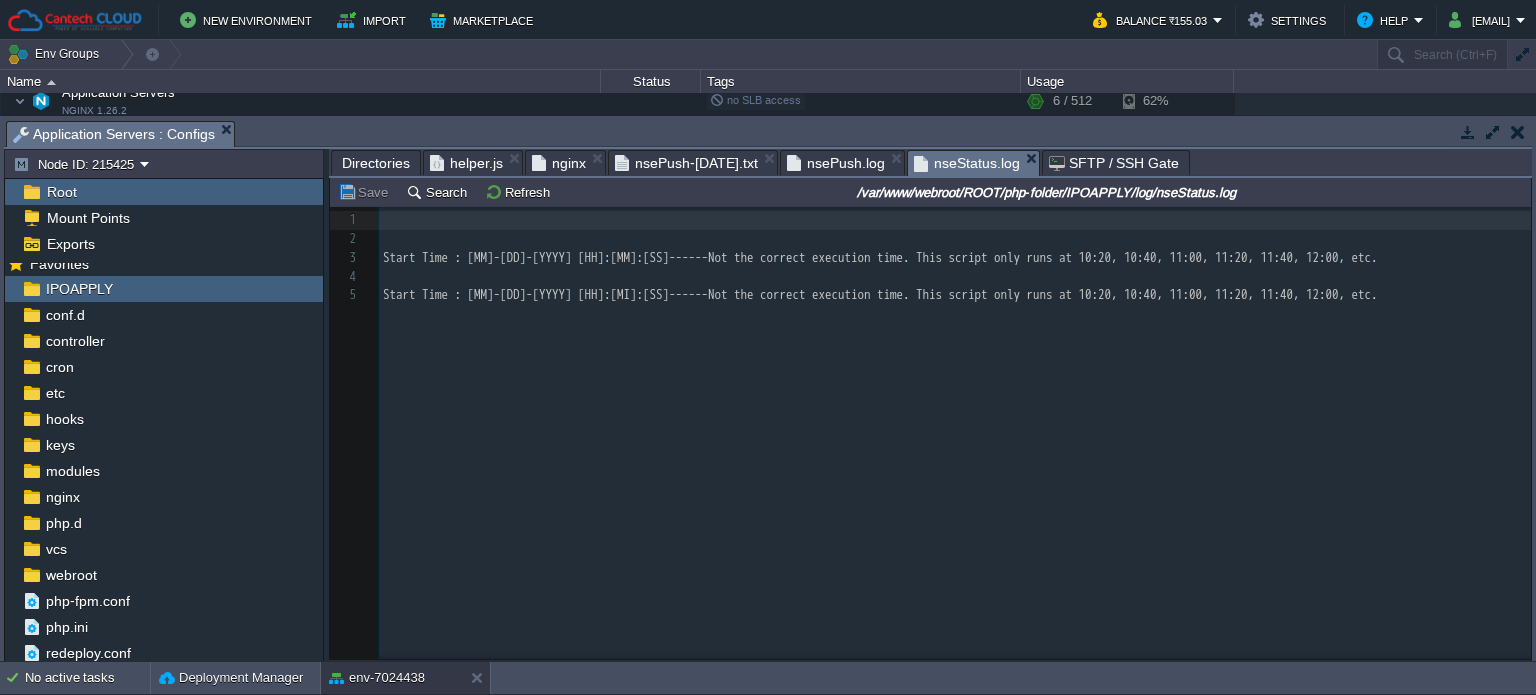 click on "nsePush.log" at bounding box center (836, 163) 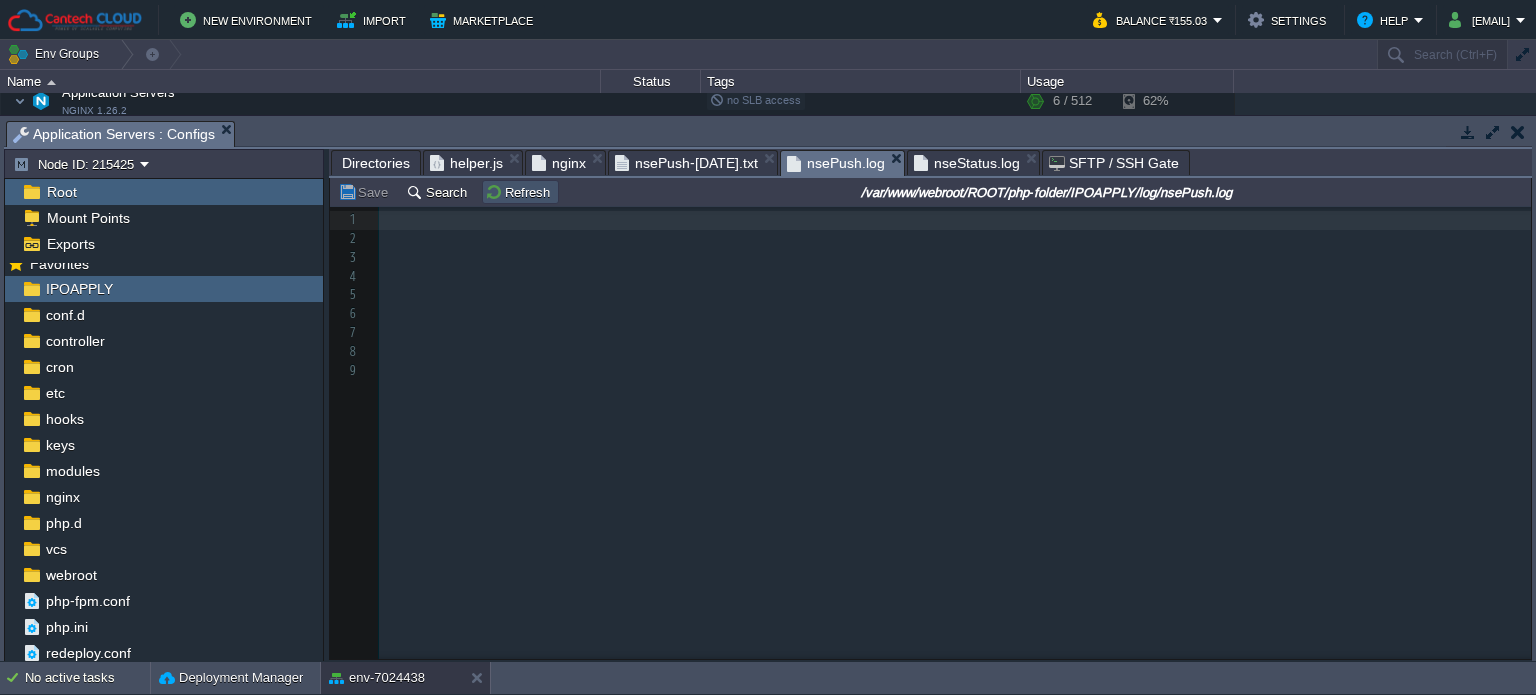 click on "Refresh" at bounding box center (520, 192) 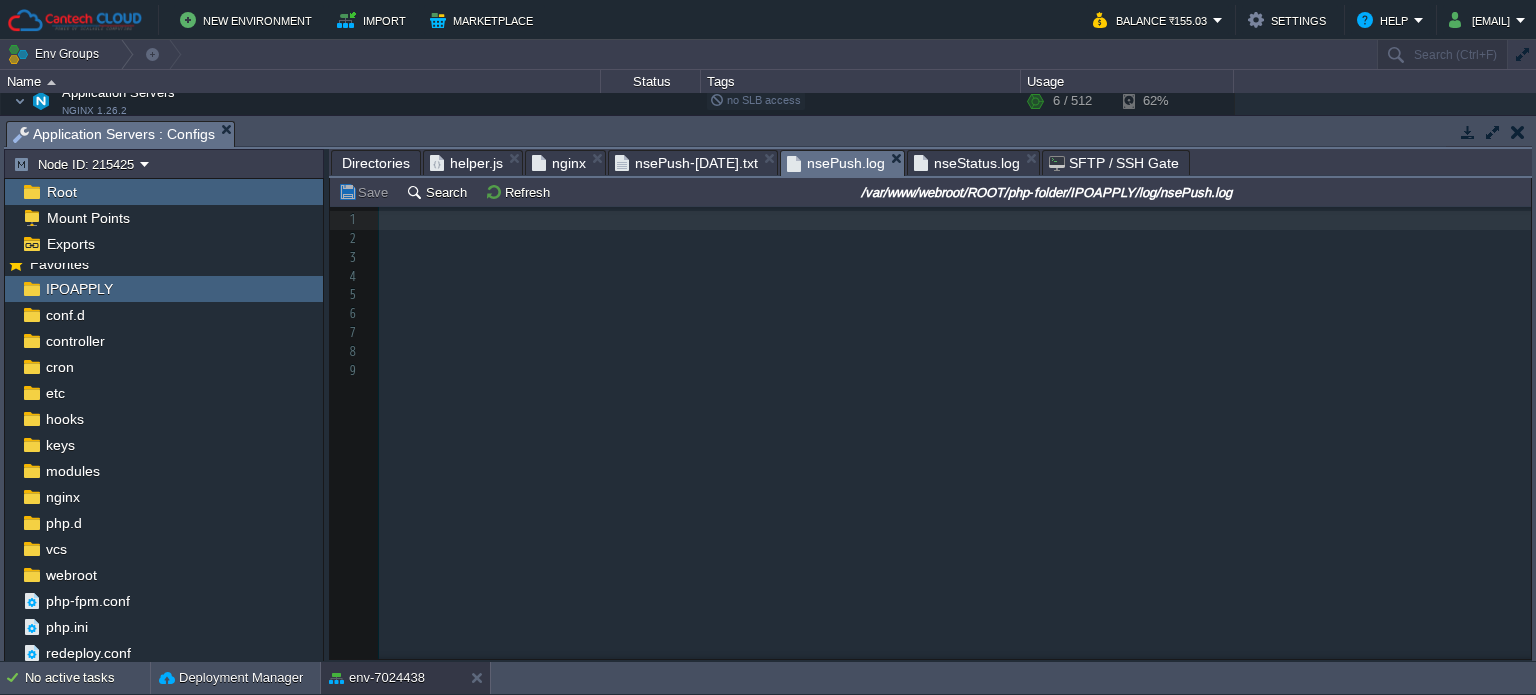 click on "nseStatus.log" at bounding box center (967, 163) 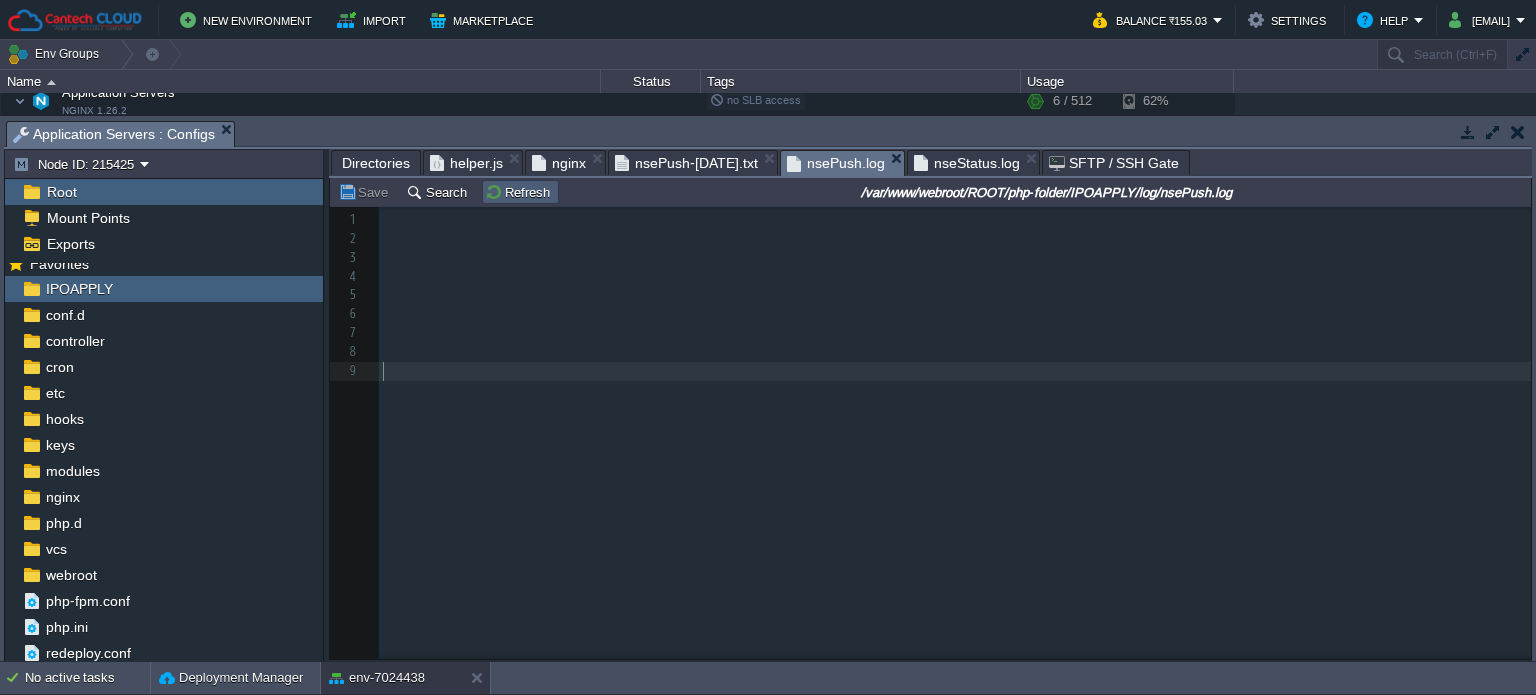 click on "Refresh" at bounding box center [520, 192] 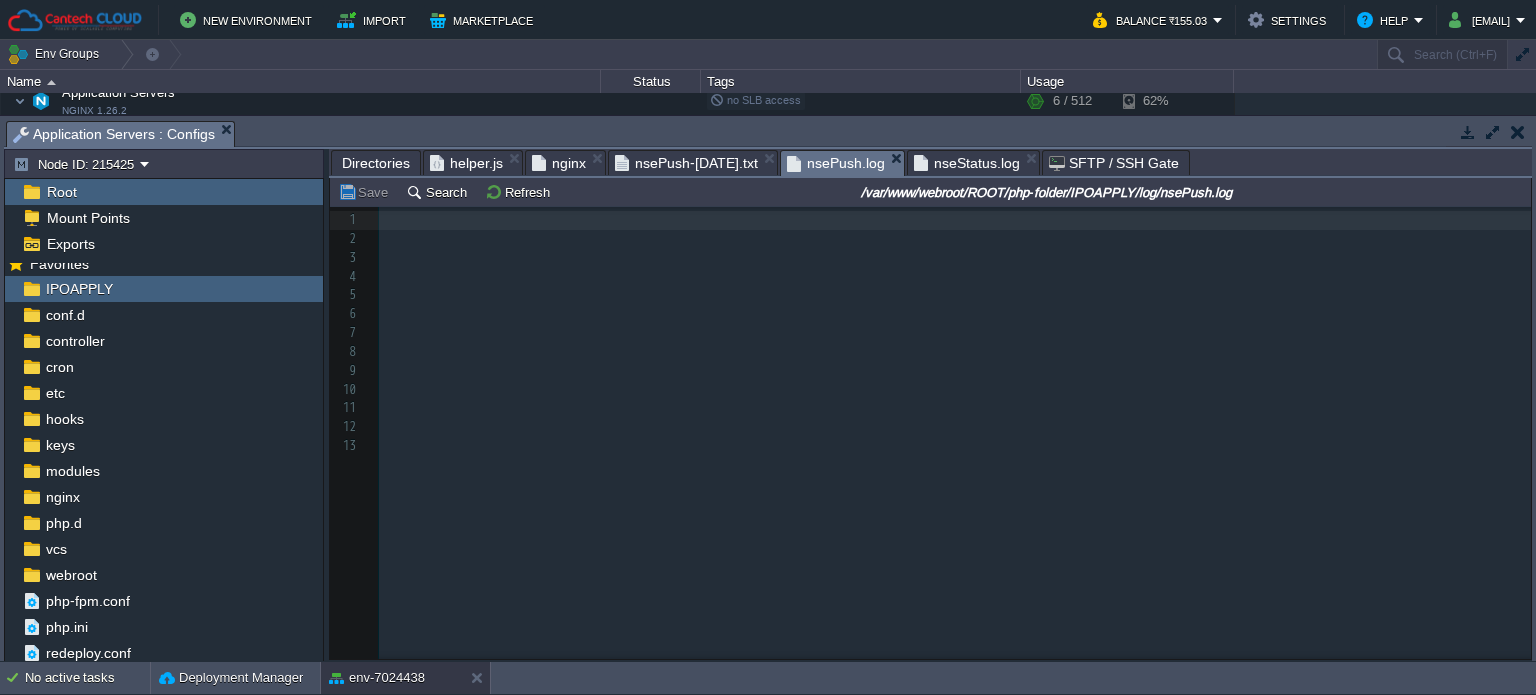click on "nsePush-[DATE].txt" at bounding box center (686, 163) 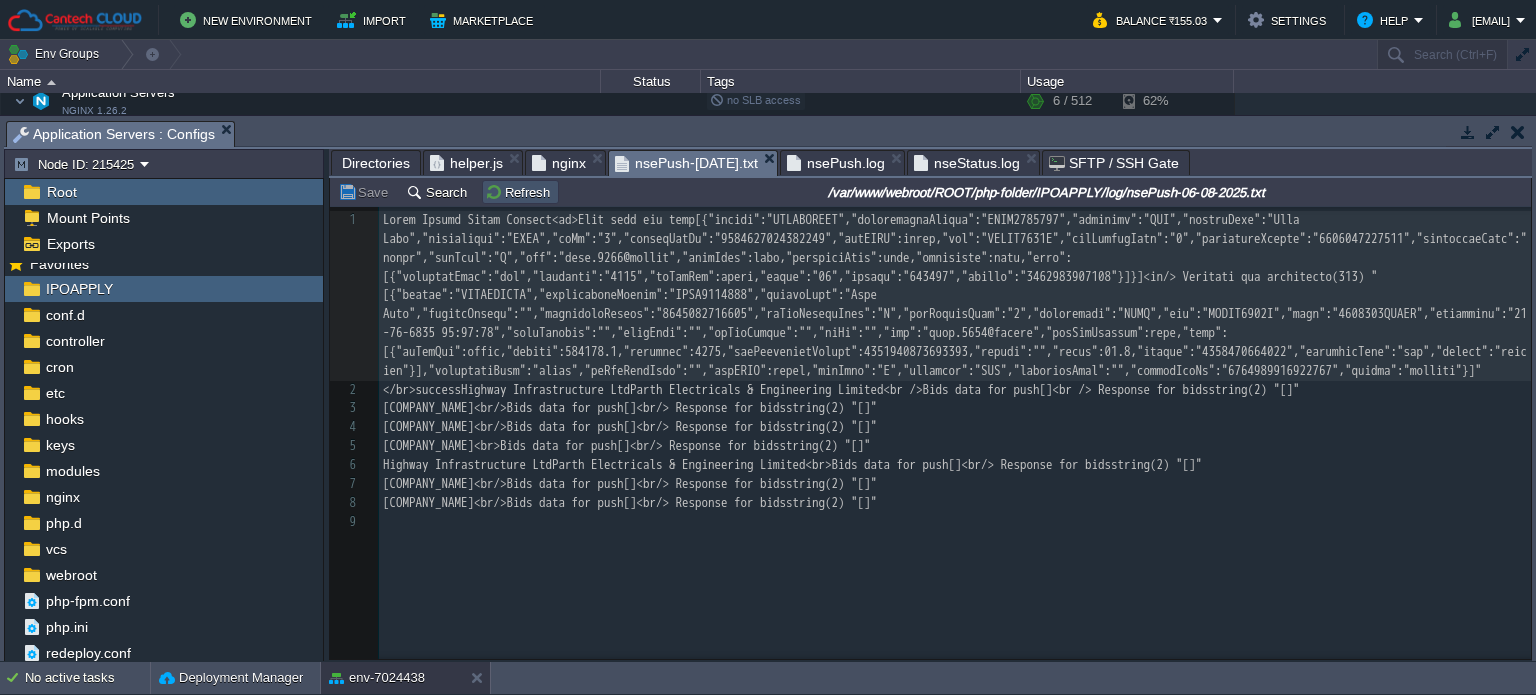 click on "Refresh" at bounding box center [520, 192] 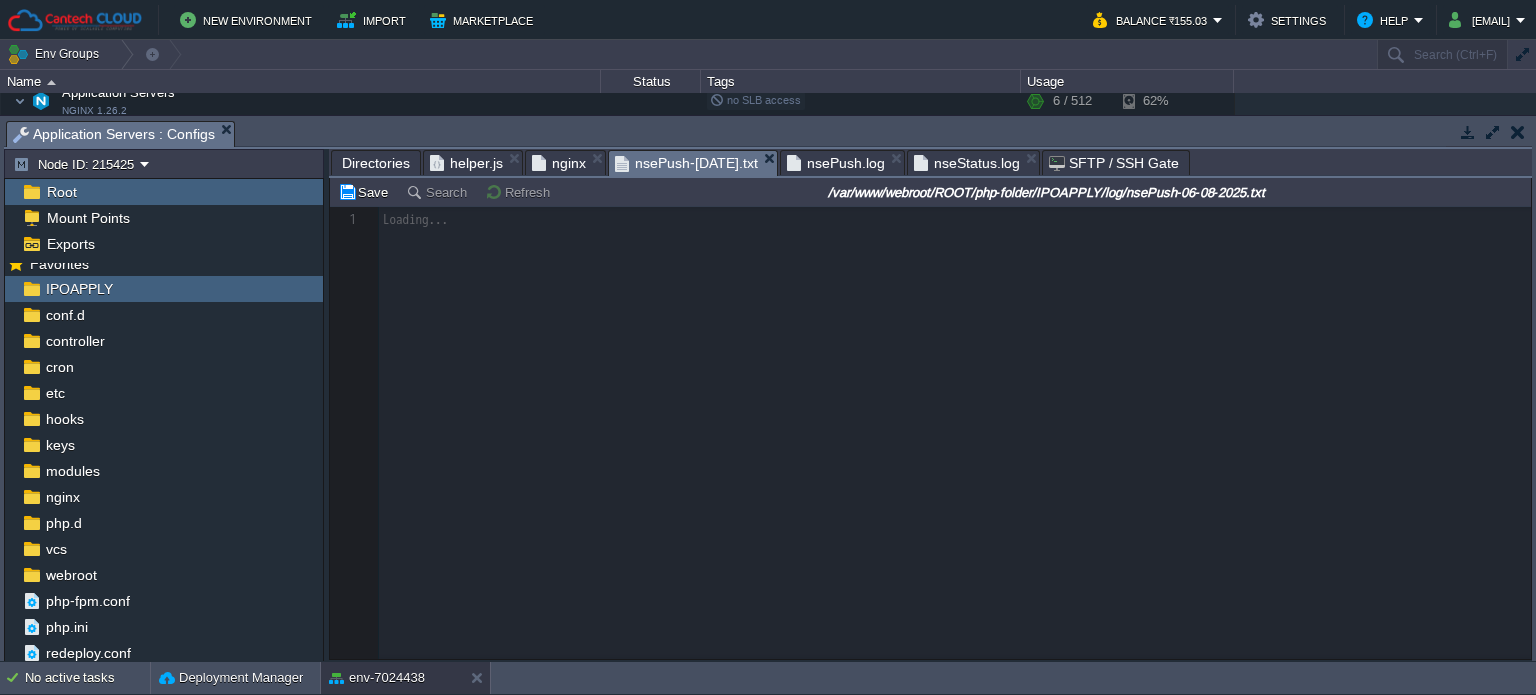 type 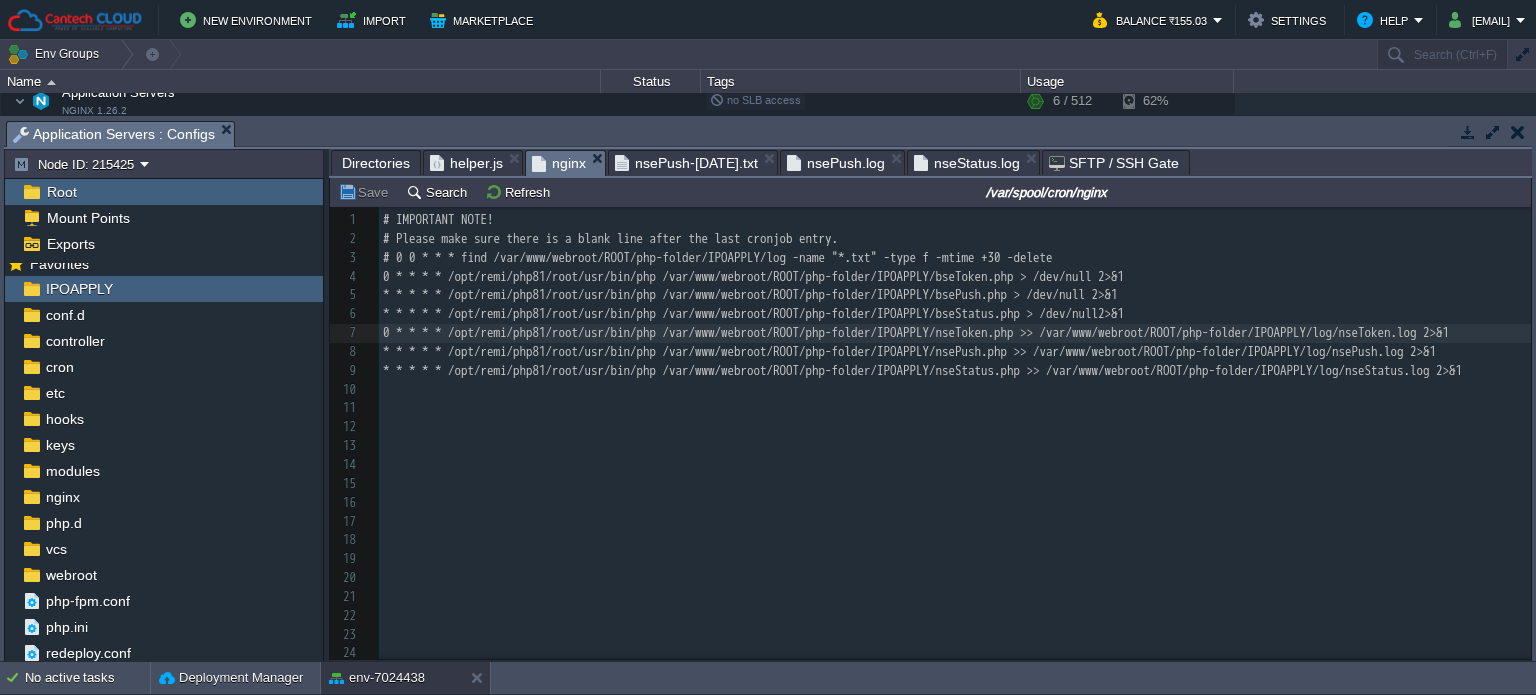 click on "helper.js" at bounding box center [466, 163] 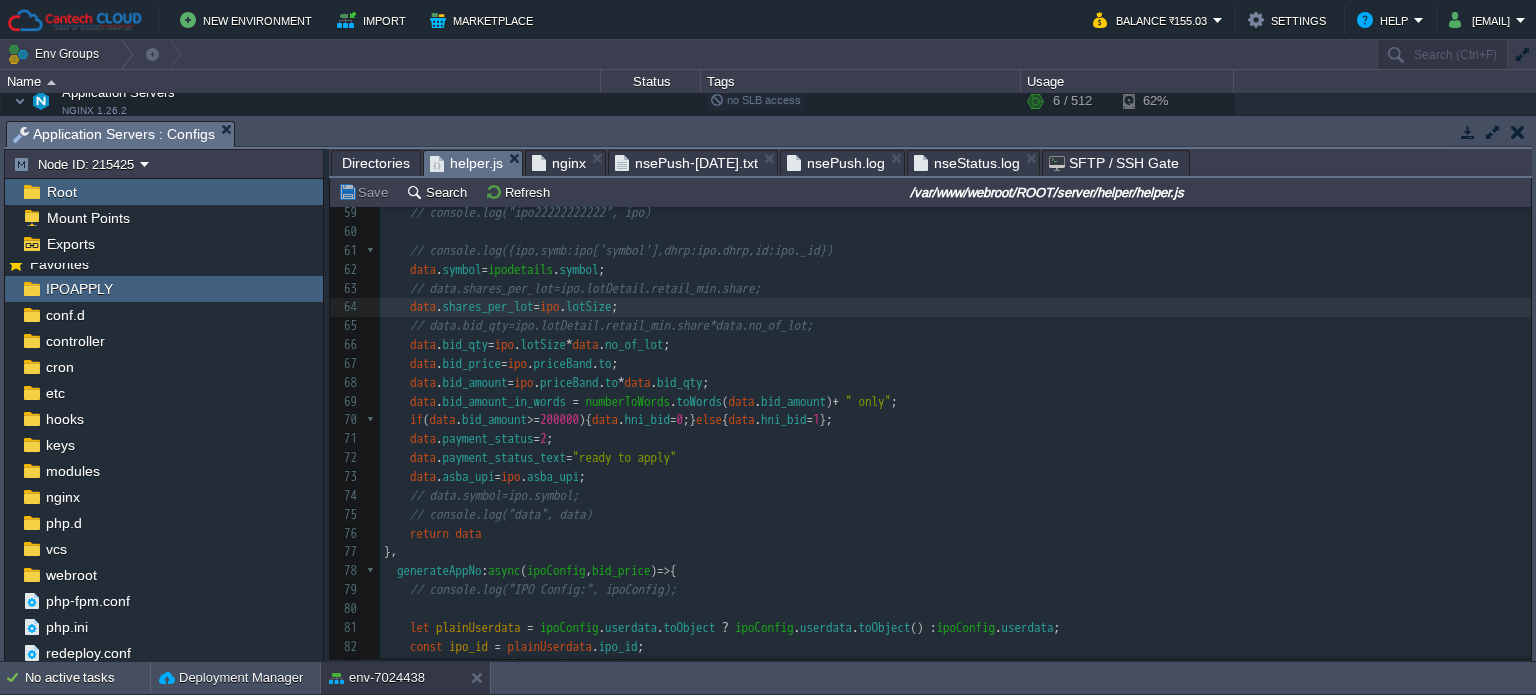 click on "nginx" at bounding box center (559, 163) 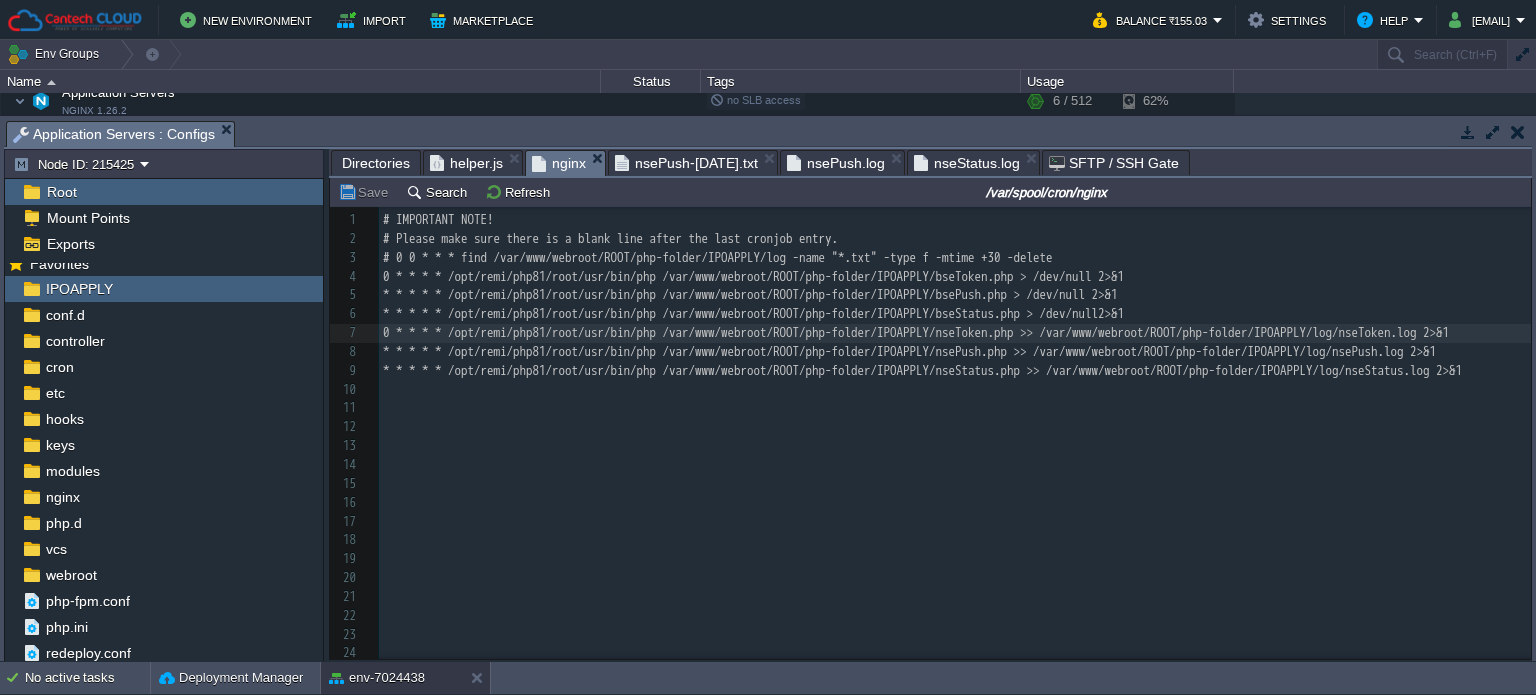 click on "nsePush.log" at bounding box center (836, 163) 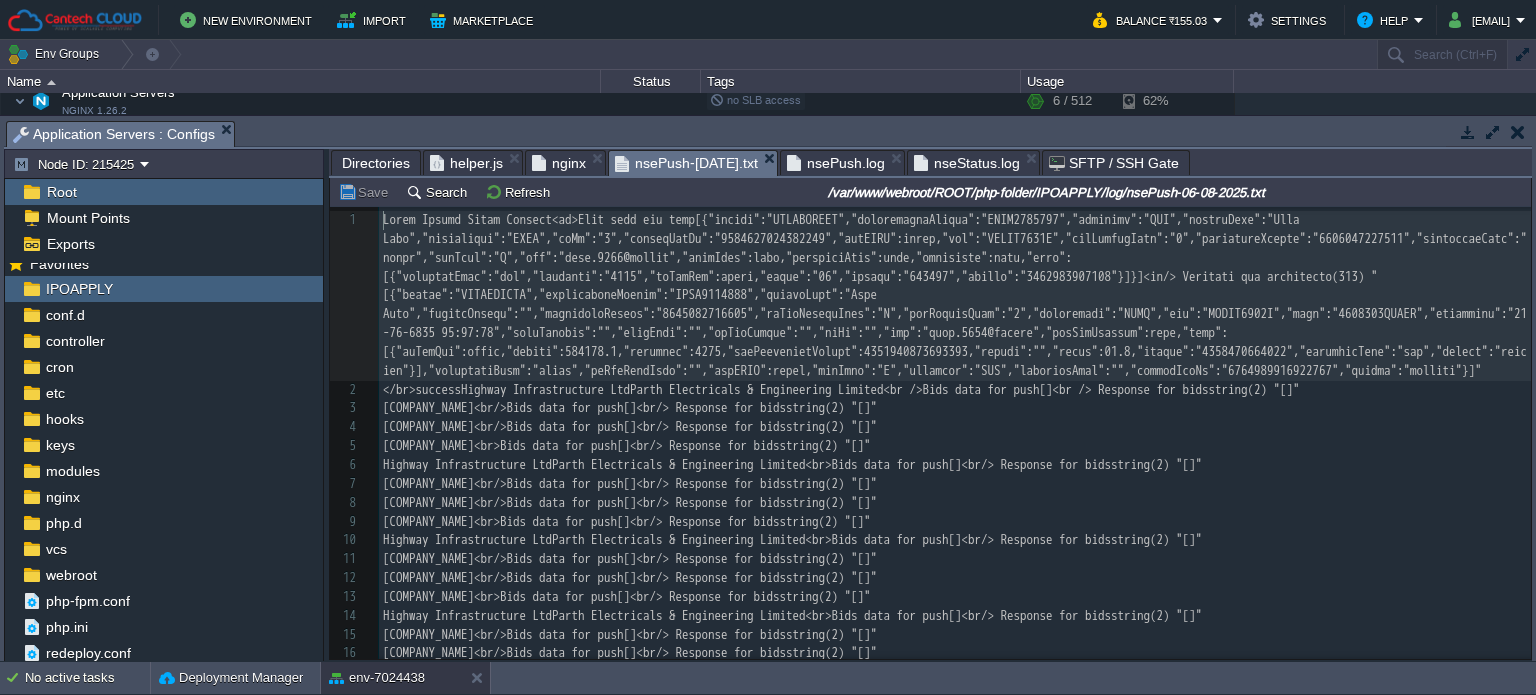 click on "nsePush-[DATE].txt" at bounding box center (686, 163) 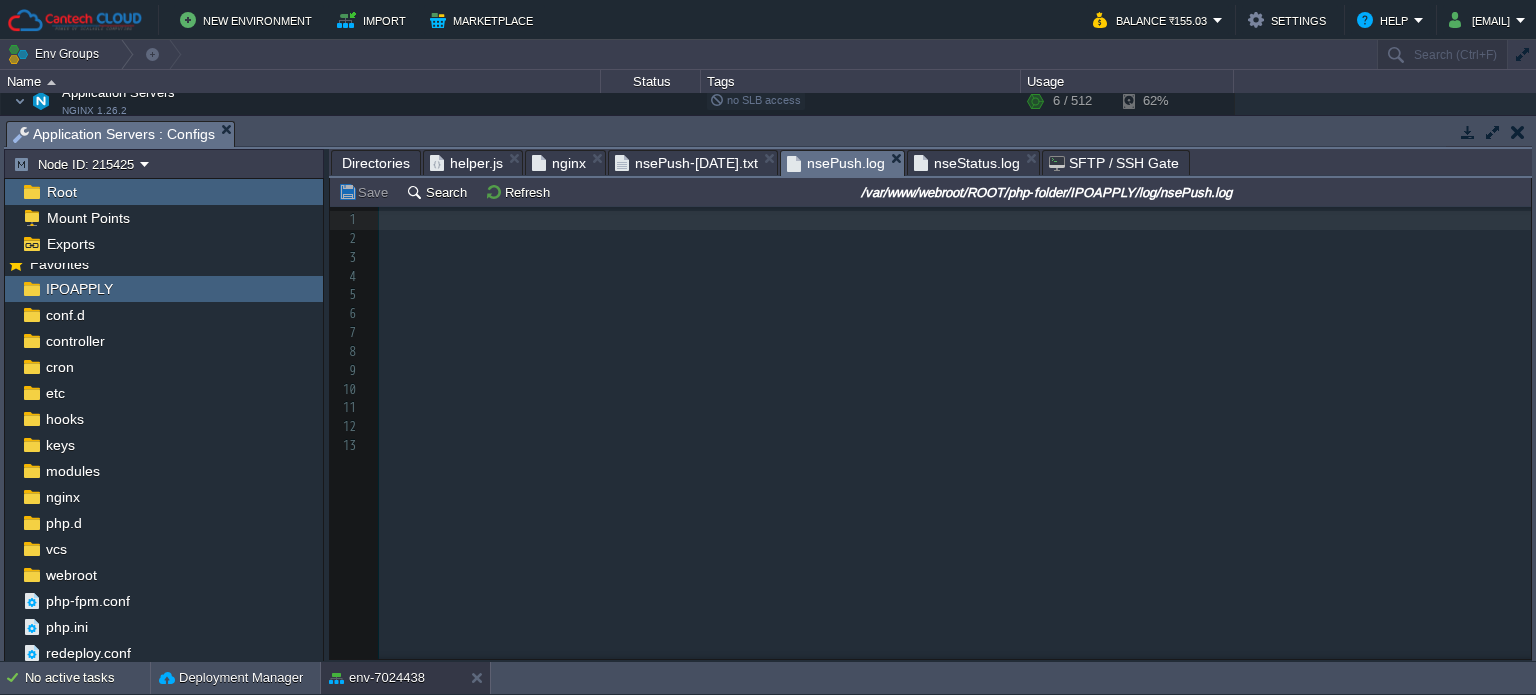click on "nsePush.log" at bounding box center (836, 163) 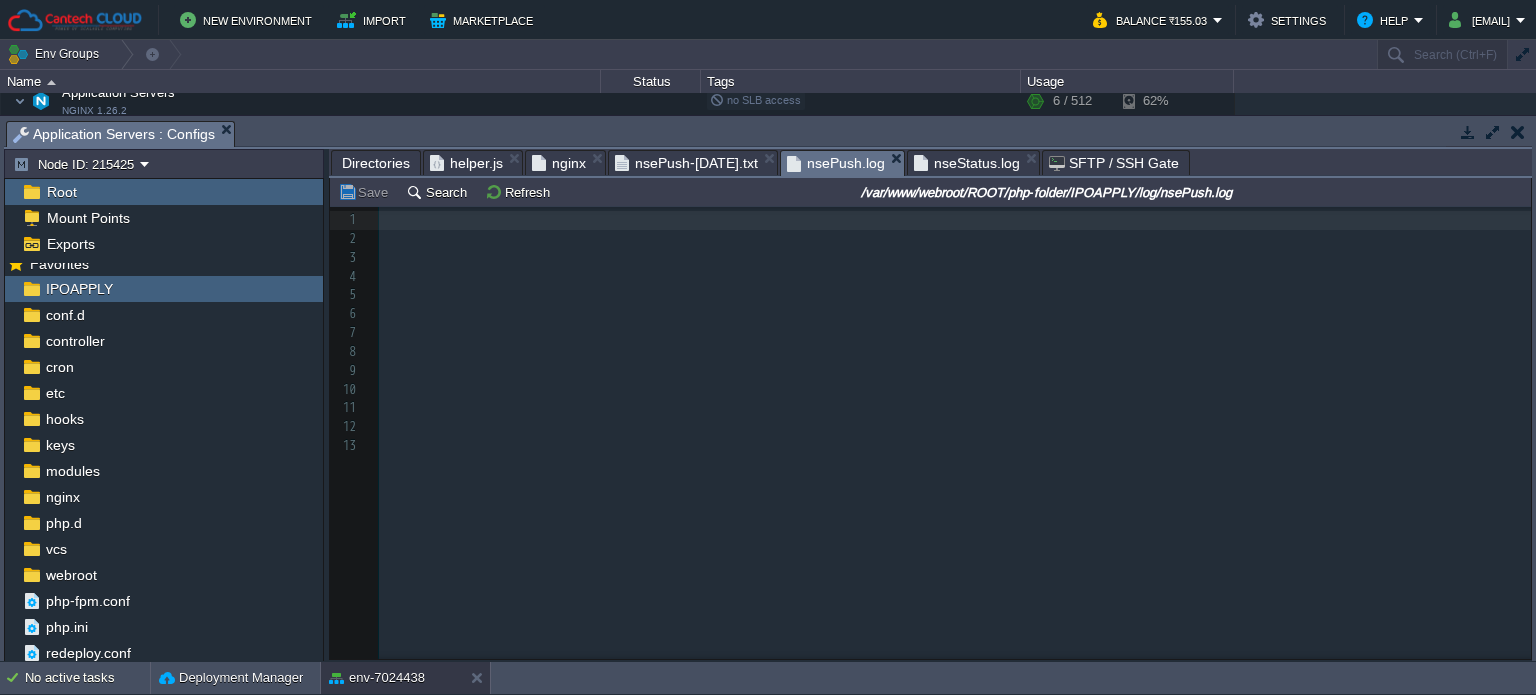 click on "nseStatus.log" at bounding box center (967, 163) 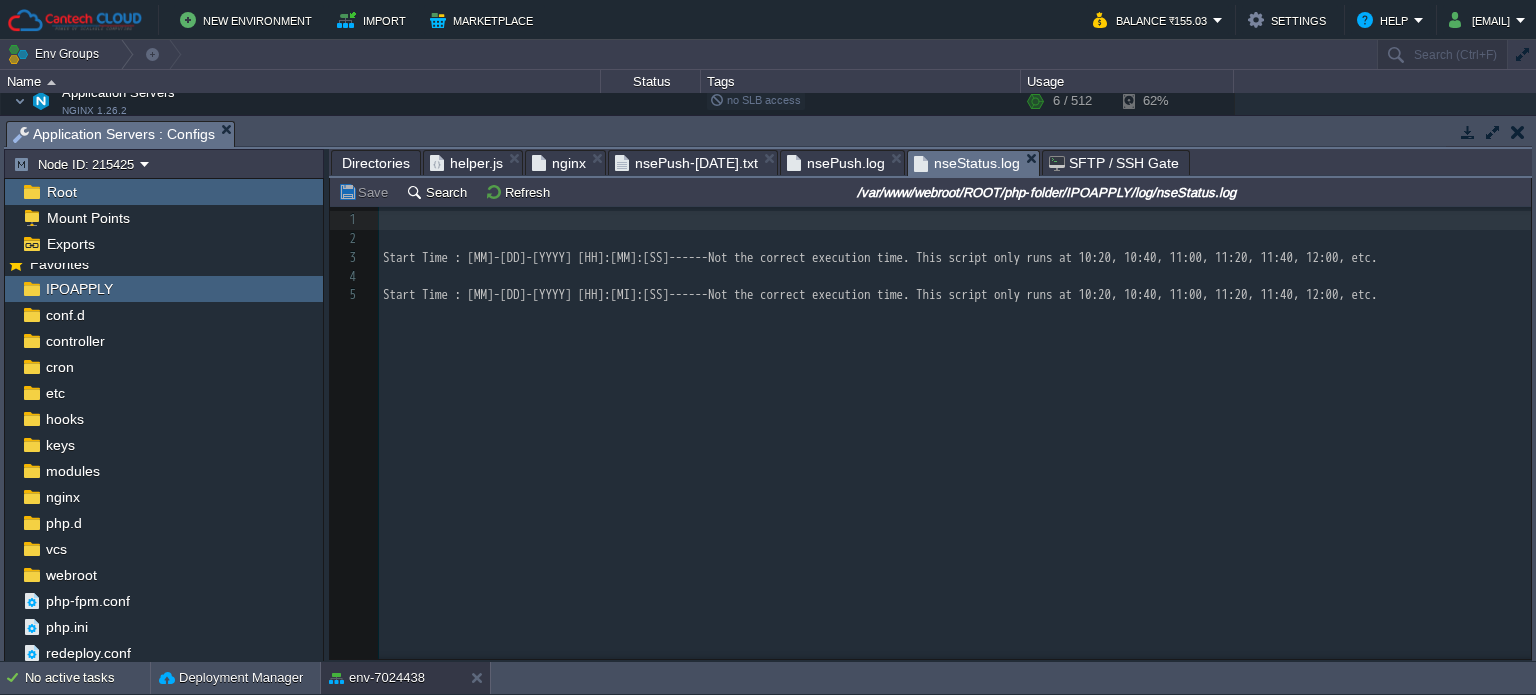 click on "nseStatus.log" at bounding box center (967, 163) 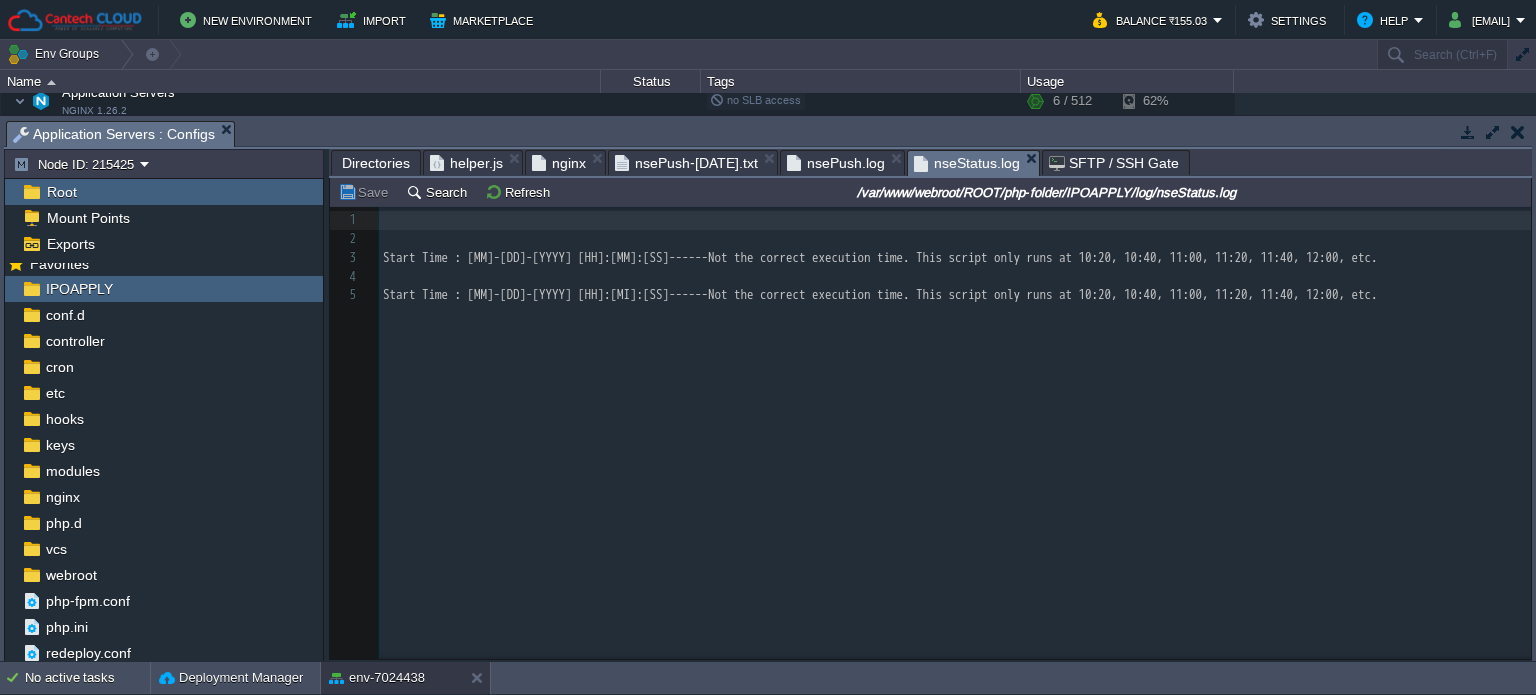 click on "nsePush.log" at bounding box center (836, 163) 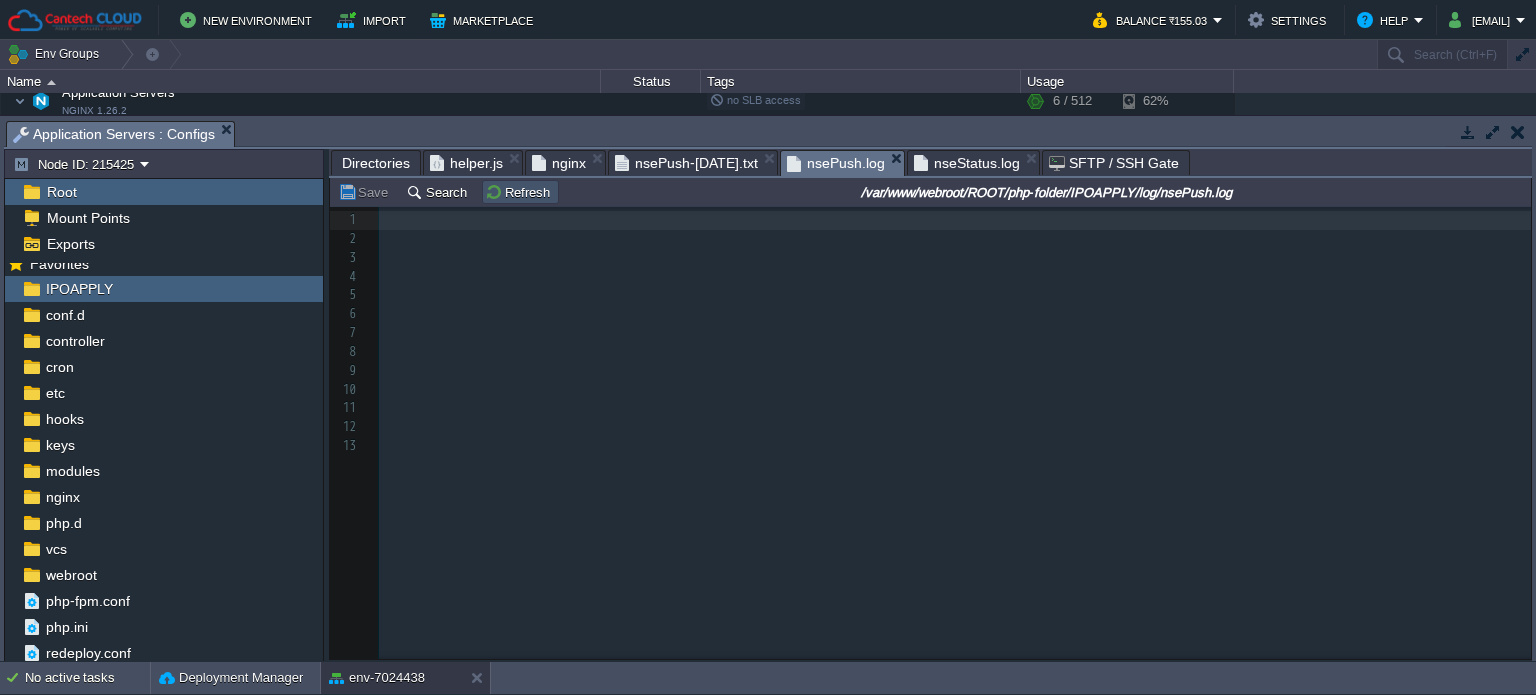 click on "Refresh" at bounding box center (520, 192) 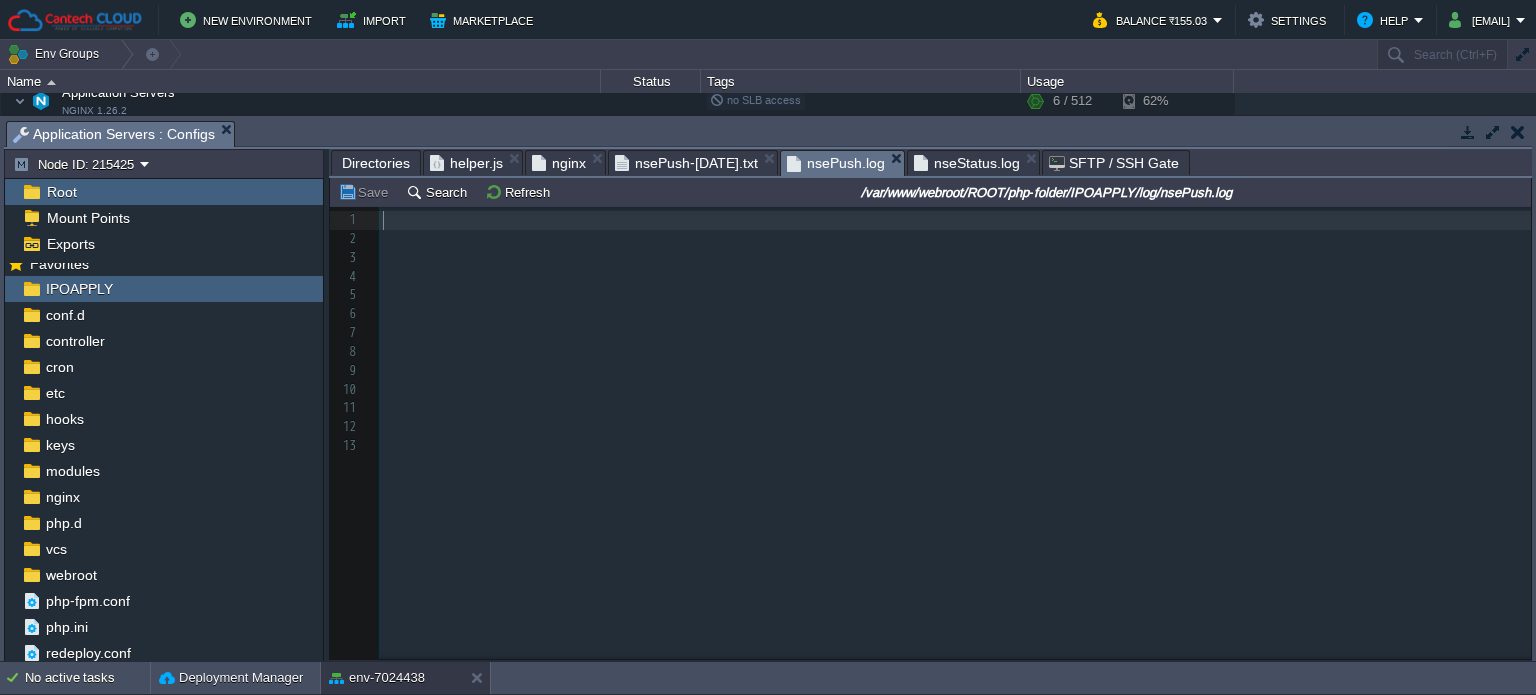 click on "nsePush-[DATE].txt" at bounding box center [686, 163] 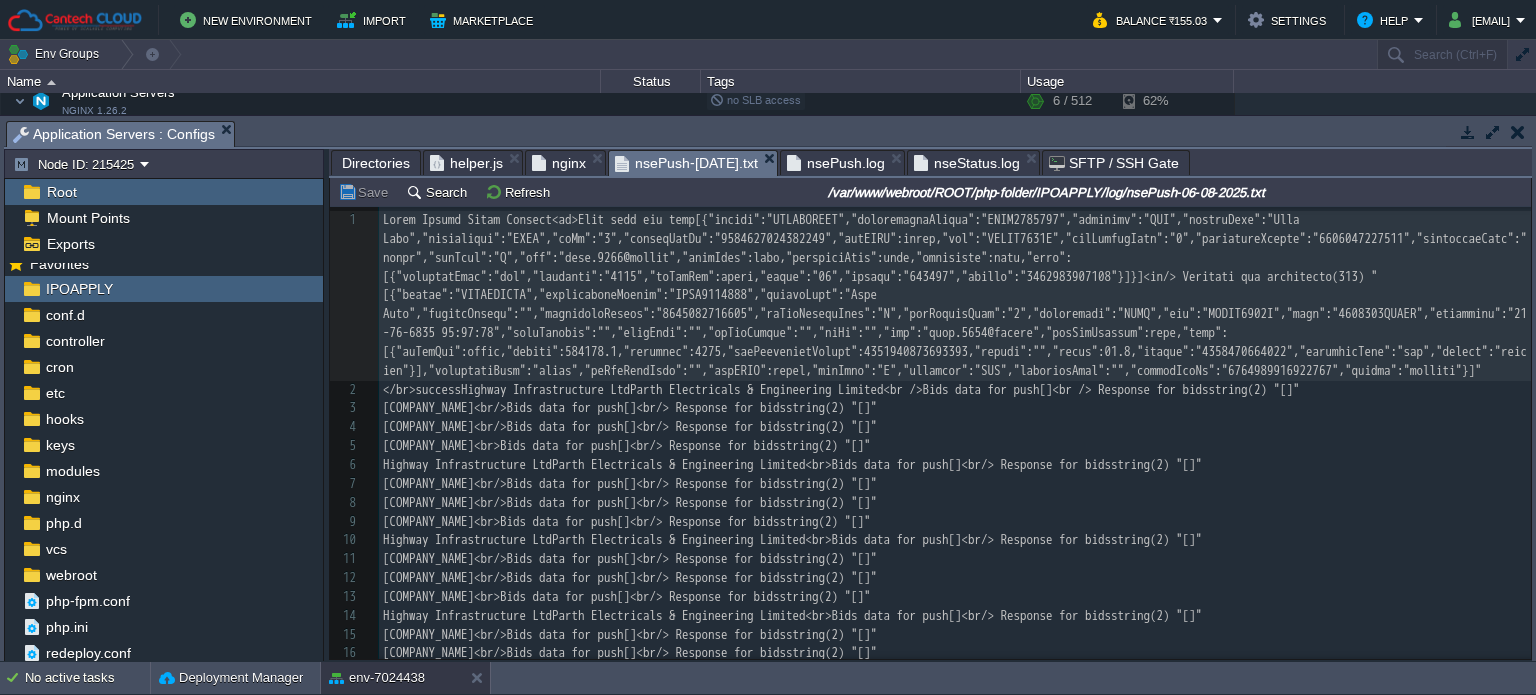 scroll, scrollTop: 40, scrollLeft: 0, axis: vertical 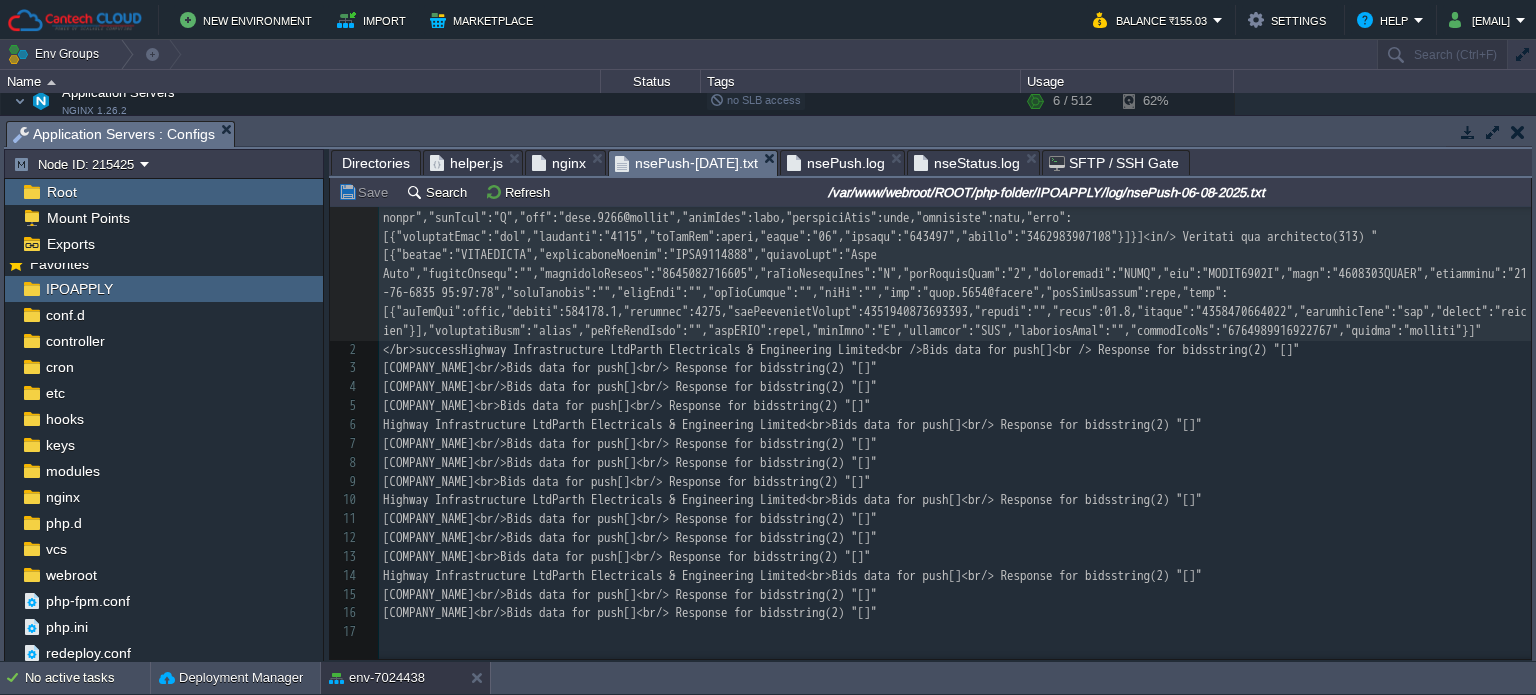 click on "nseStatus.log" at bounding box center [967, 163] 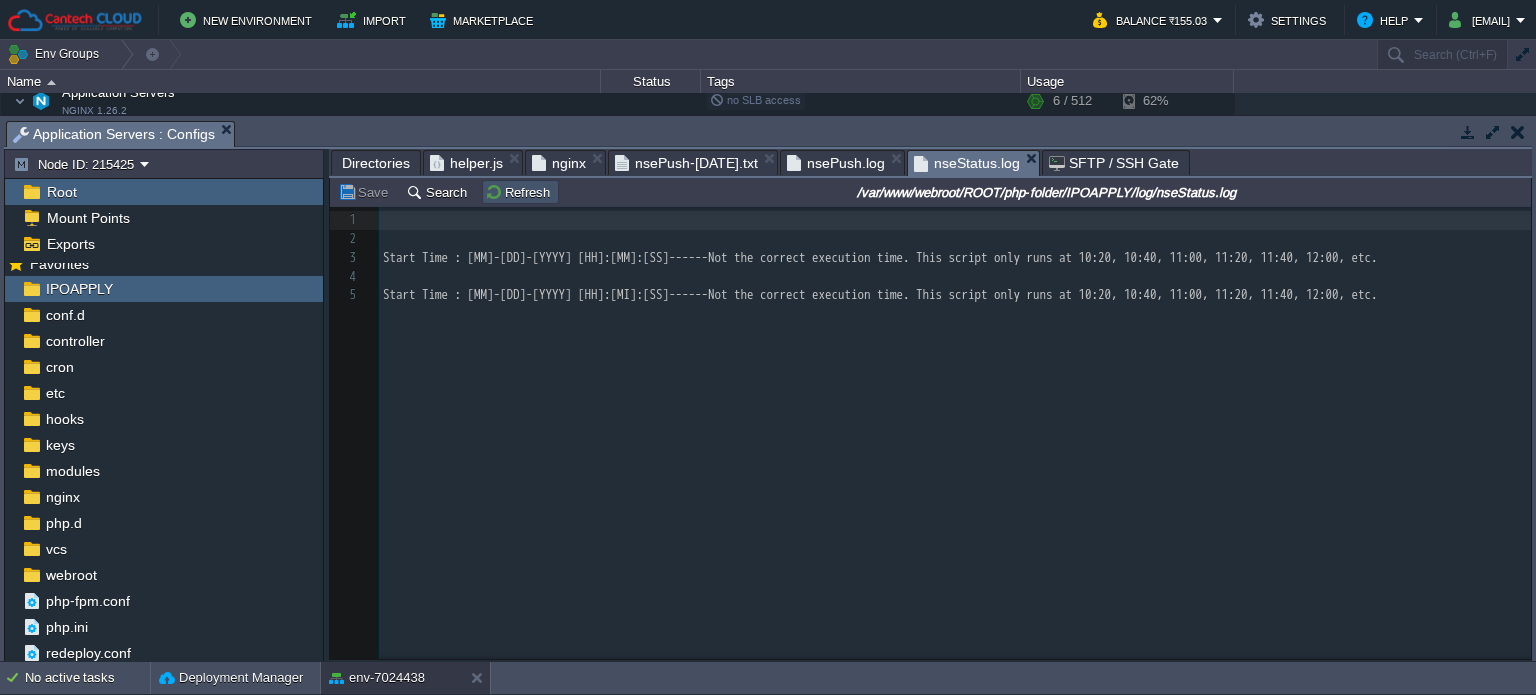 click on "Refresh" at bounding box center [520, 192] 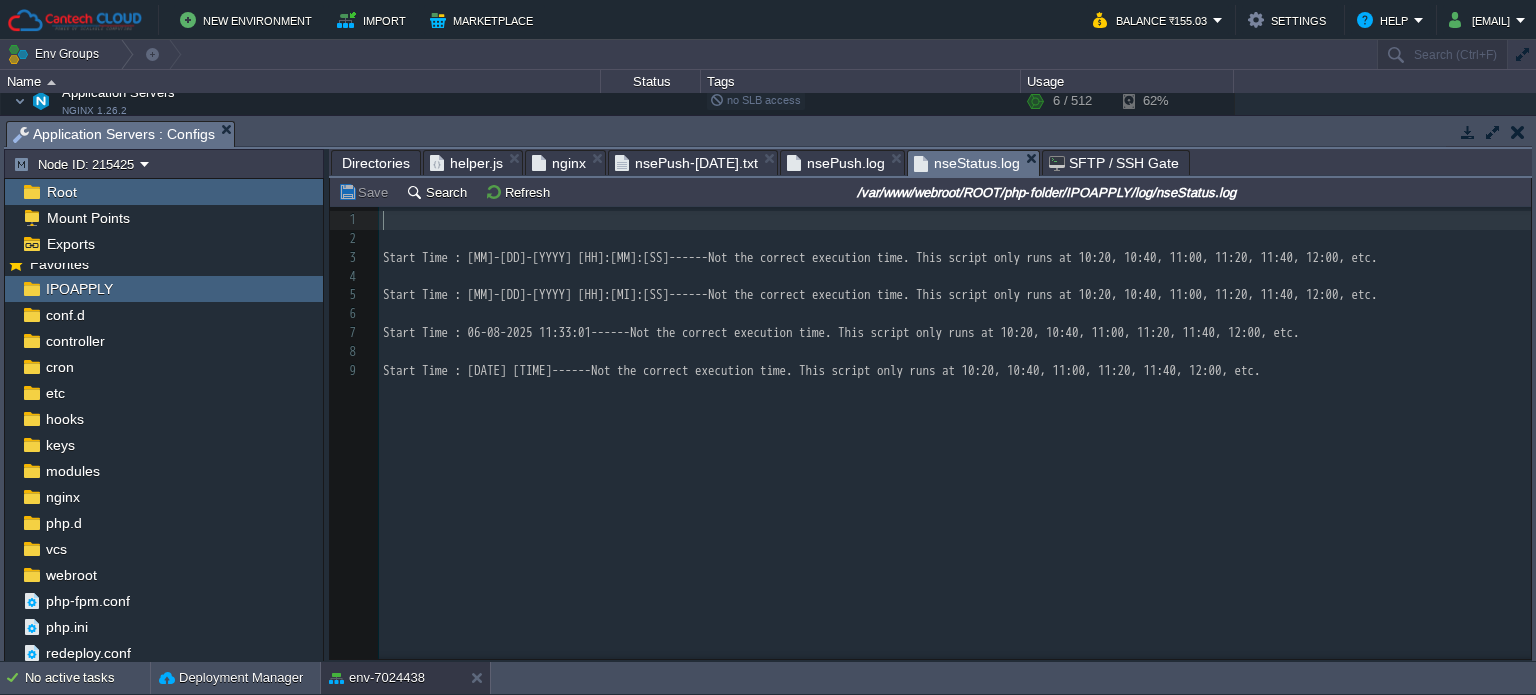 click on "nsePush.log" at bounding box center [836, 163] 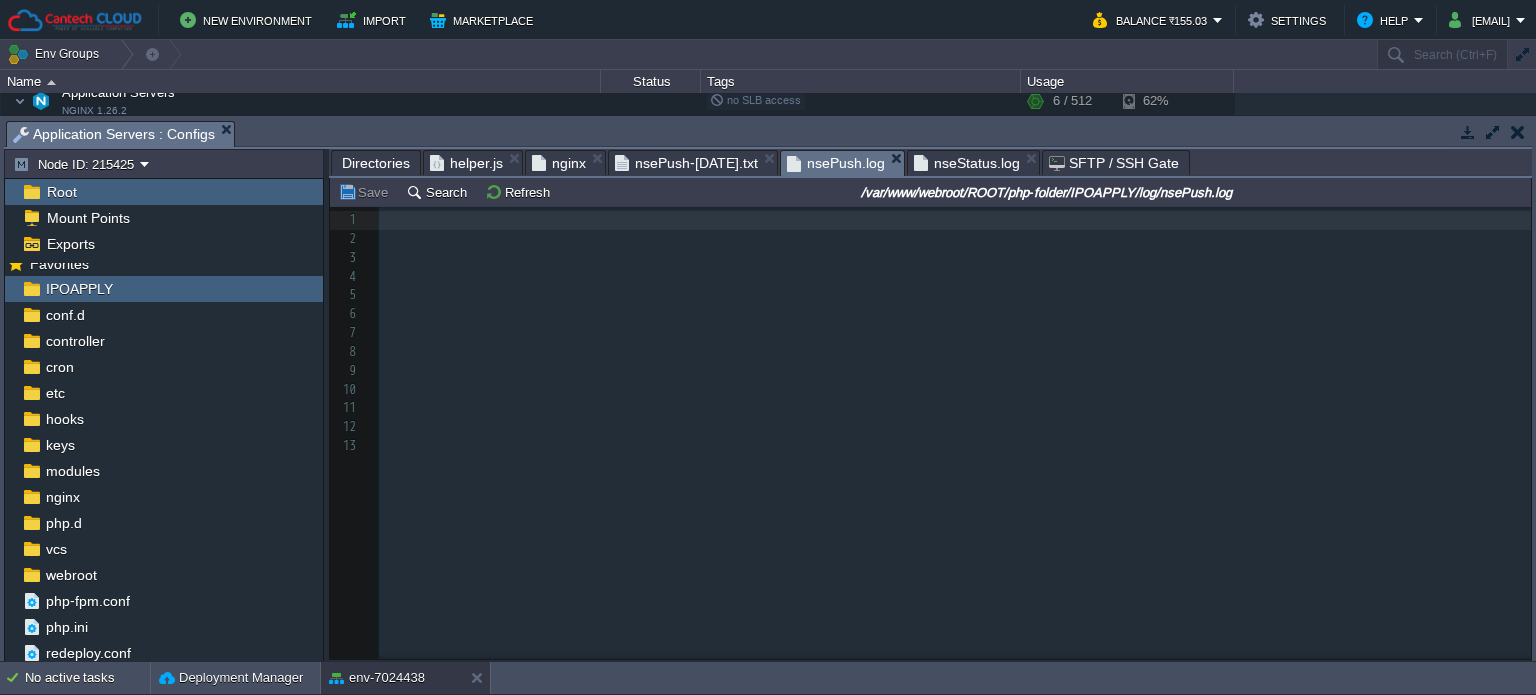 click on "nsePush-[DATE].txt" at bounding box center (686, 163) 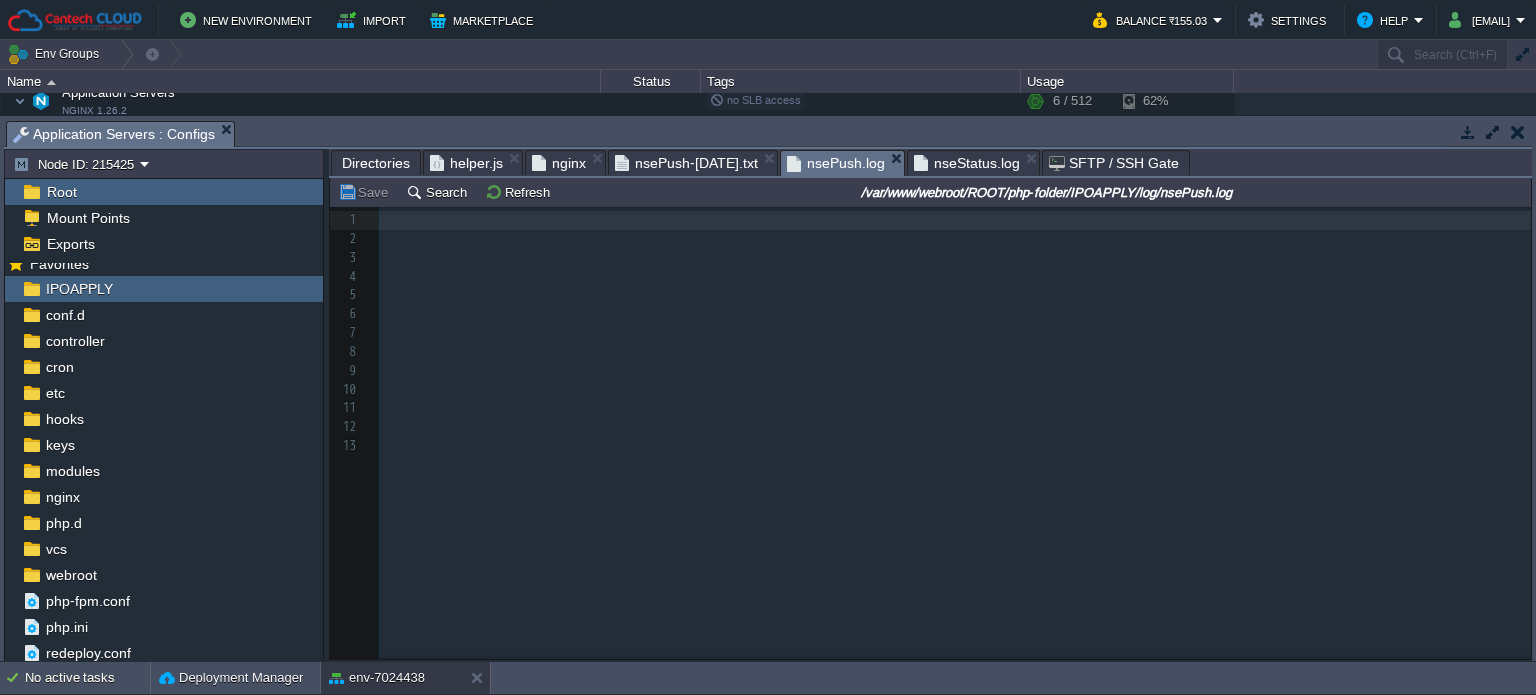 click on "nsePush.log" at bounding box center (836, 163) 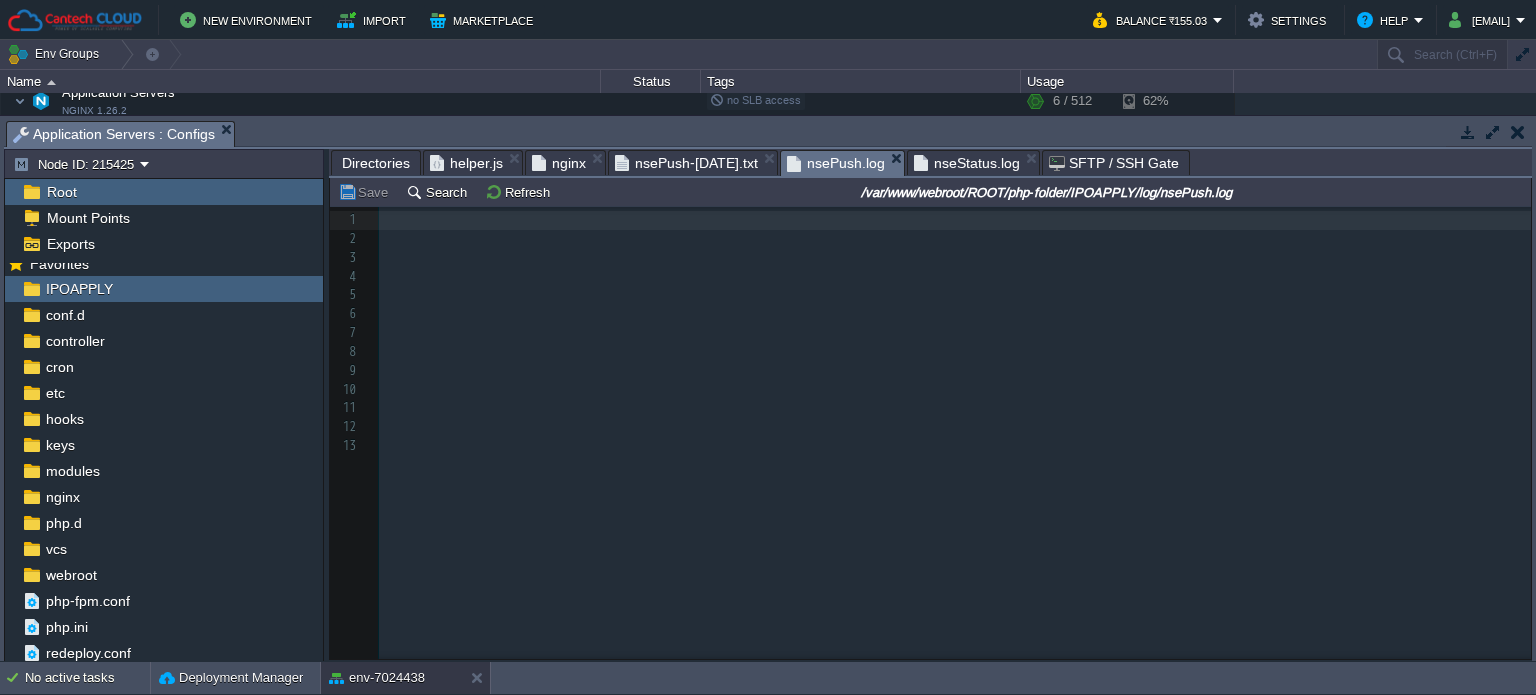 click on "nginx" at bounding box center [559, 163] 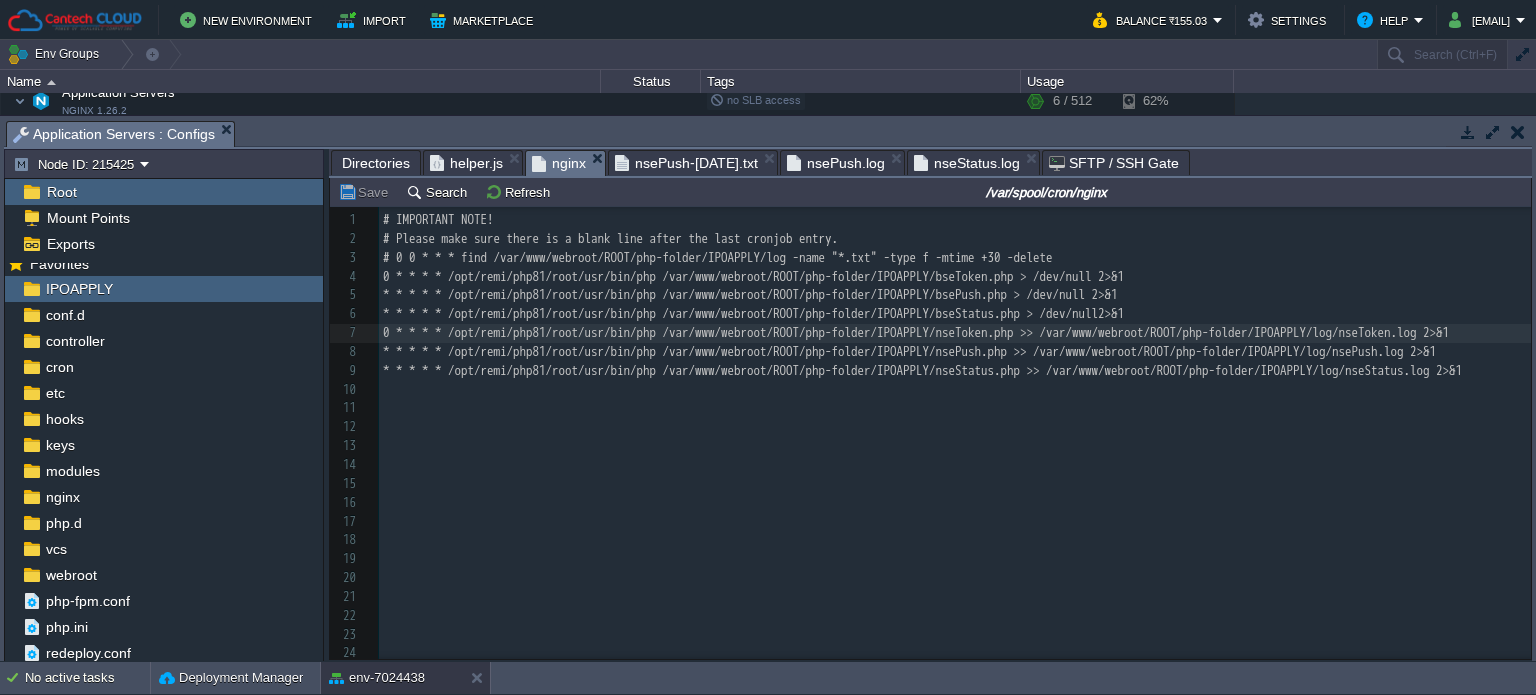 drag, startPoint x: 829, startPoint y: 160, endPoint x: 808, endPoint y: 164, distance: 21.377558 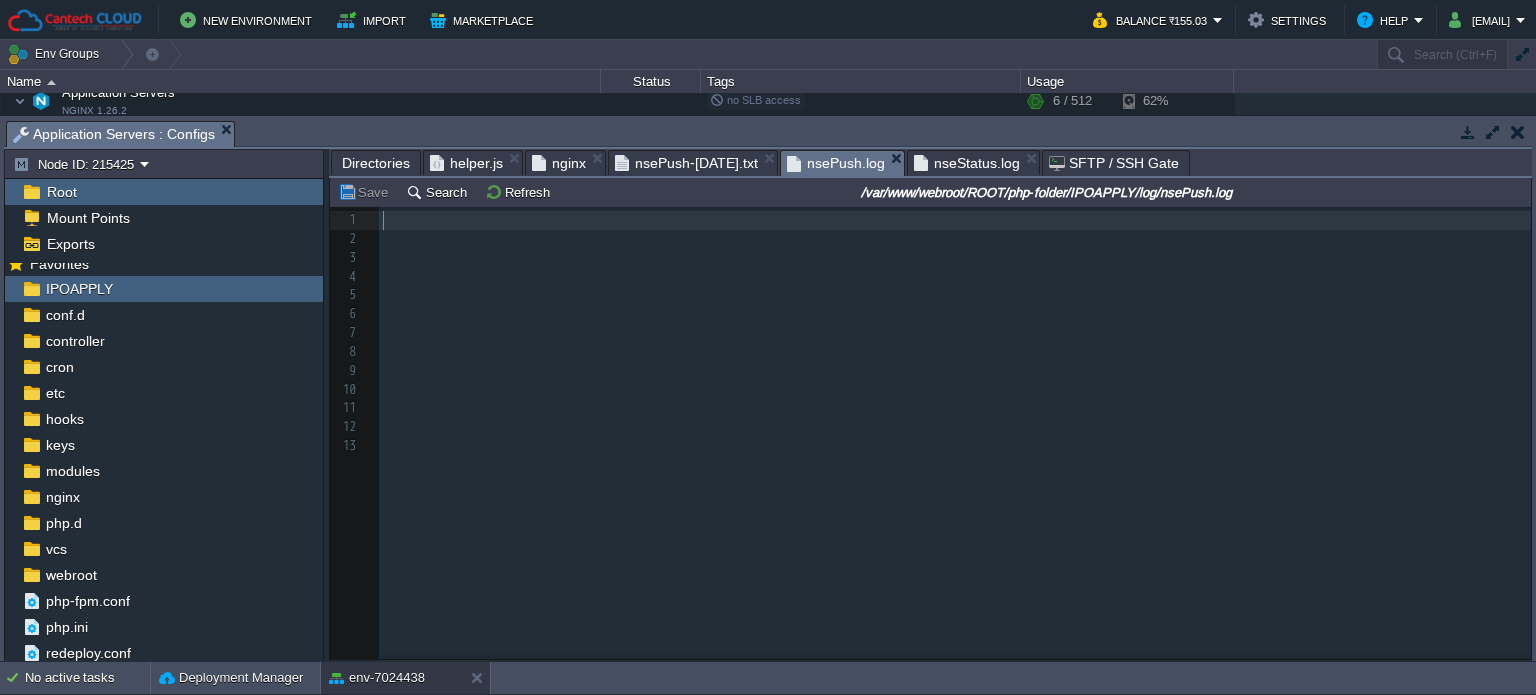 click on "13   1 ​ 2 ​ 3 ​ 4 ​ 5 ​ 6 ​ 7 ​ 8 ​ 9 ​ 10 ​ 11 ​ 12 ​ 13 ​" at bounding box center (958, 333) 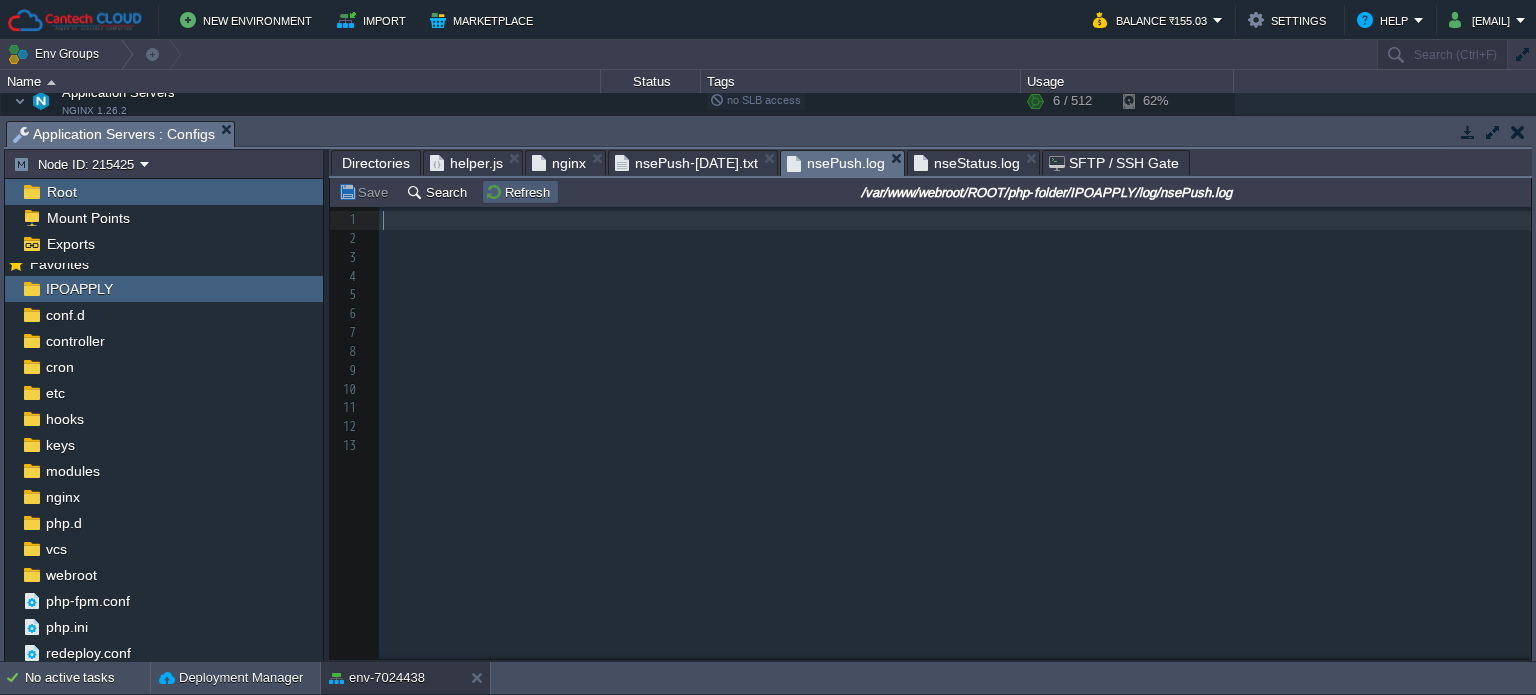click on "Refresh" at bounding box center (520, 192) 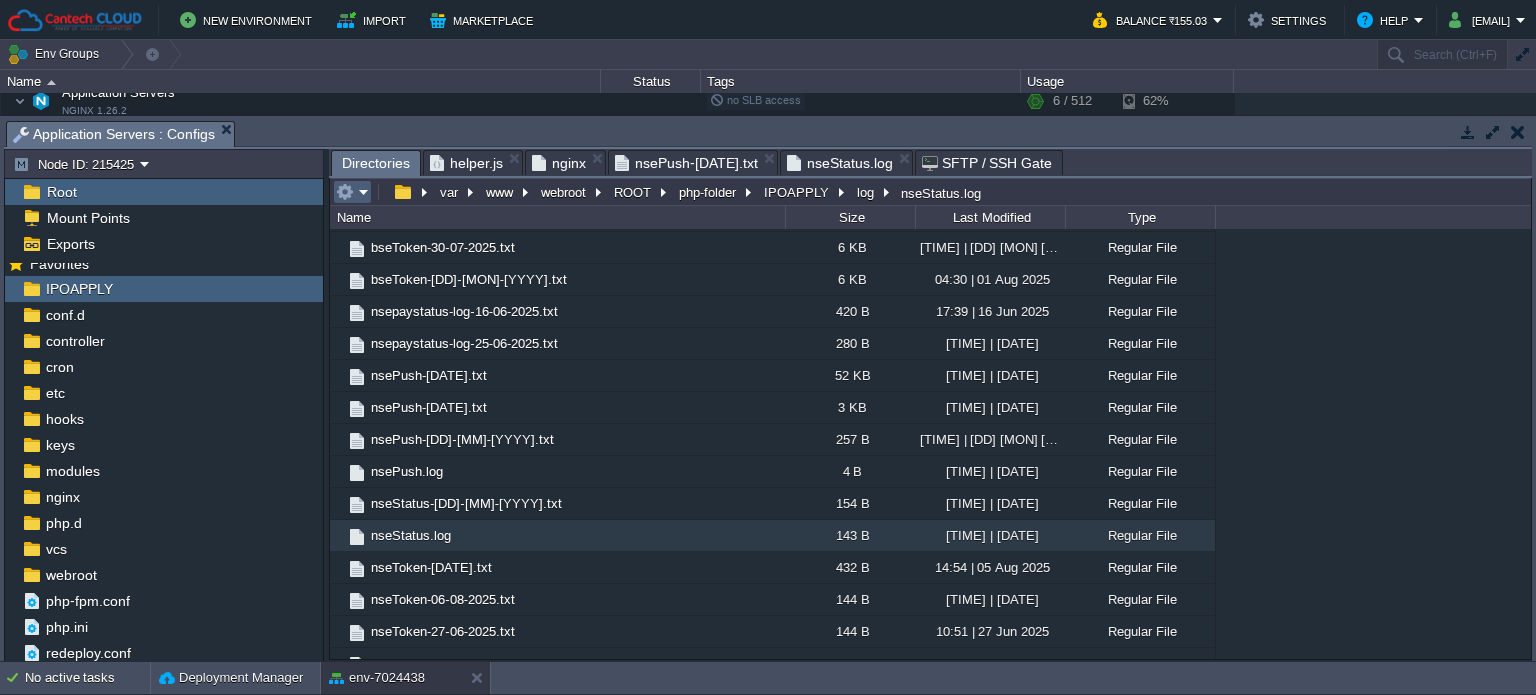 click at bounding box center (345, 192) 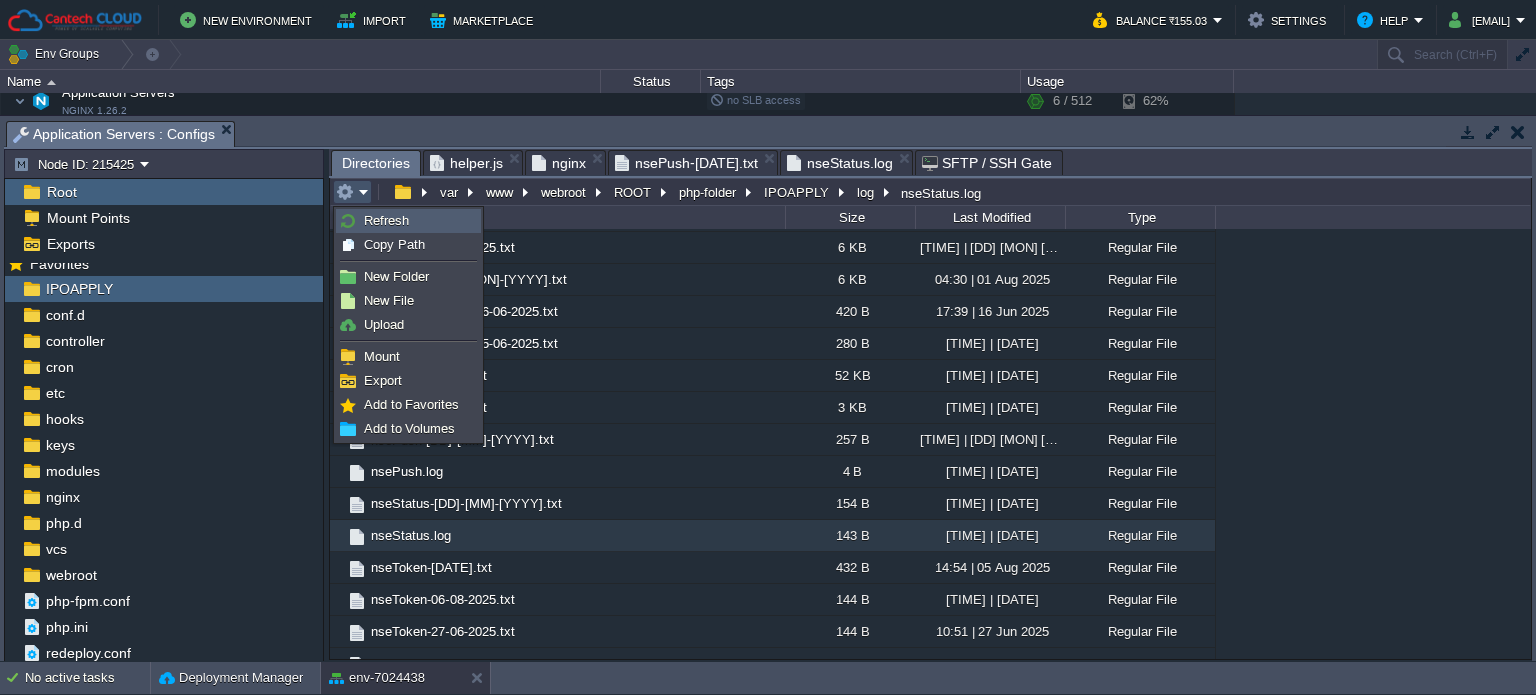 click on "Refresh" at bounding box center [408, 221] 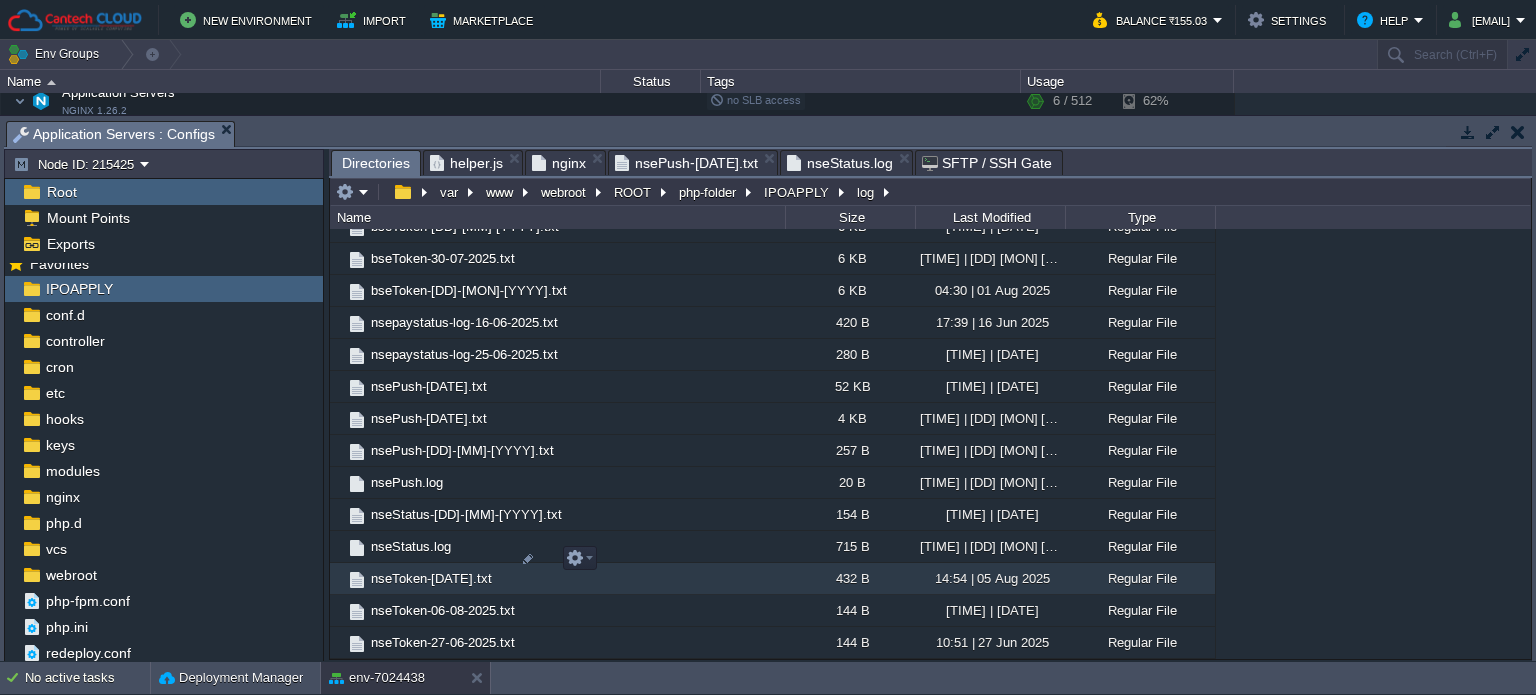 scroll, scrollTop: 2781, scrollLeft: 0, axis: vertical 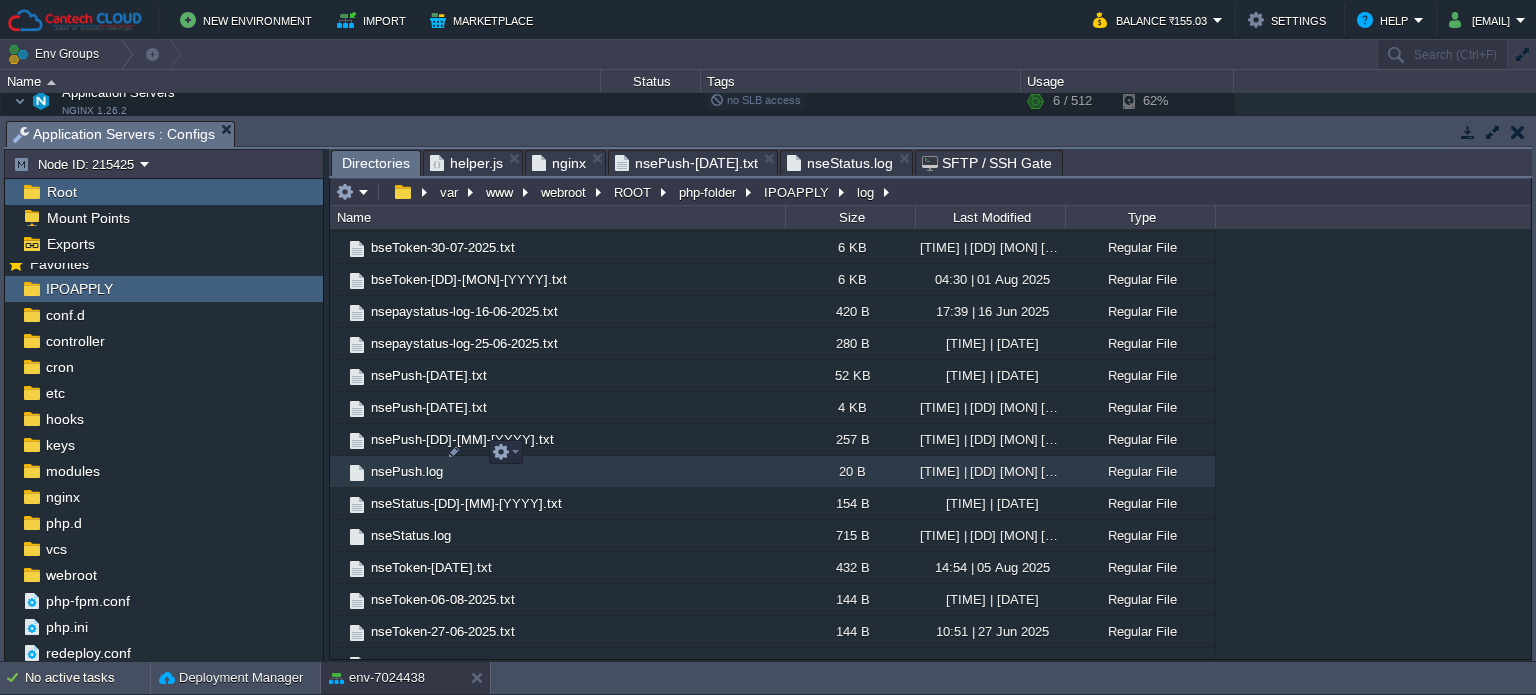 click on "nsePush.log" at bounding box center [407, 471] 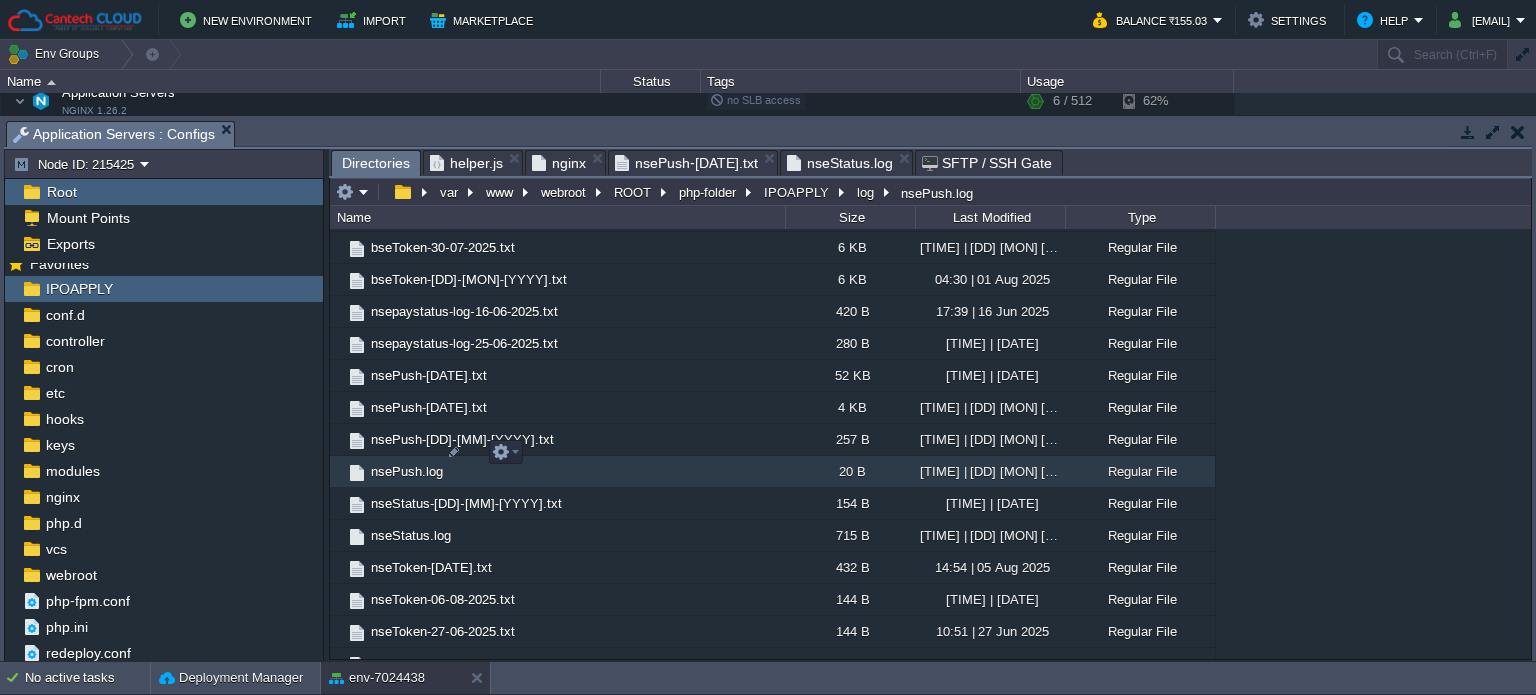 click on "nsePush.log" at bounding box center [407, 471] 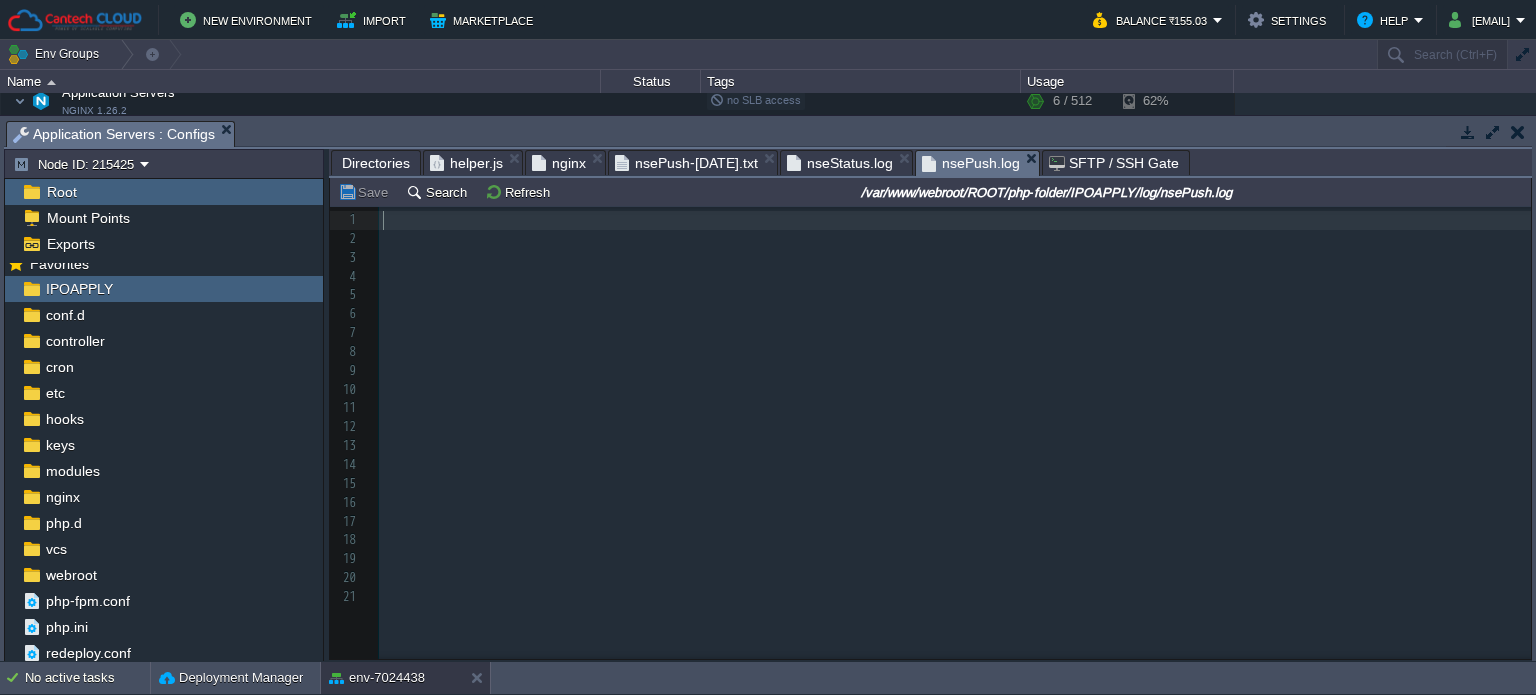 scroll, scrollTop: 6, scrollLeft: 0, axis: vertical 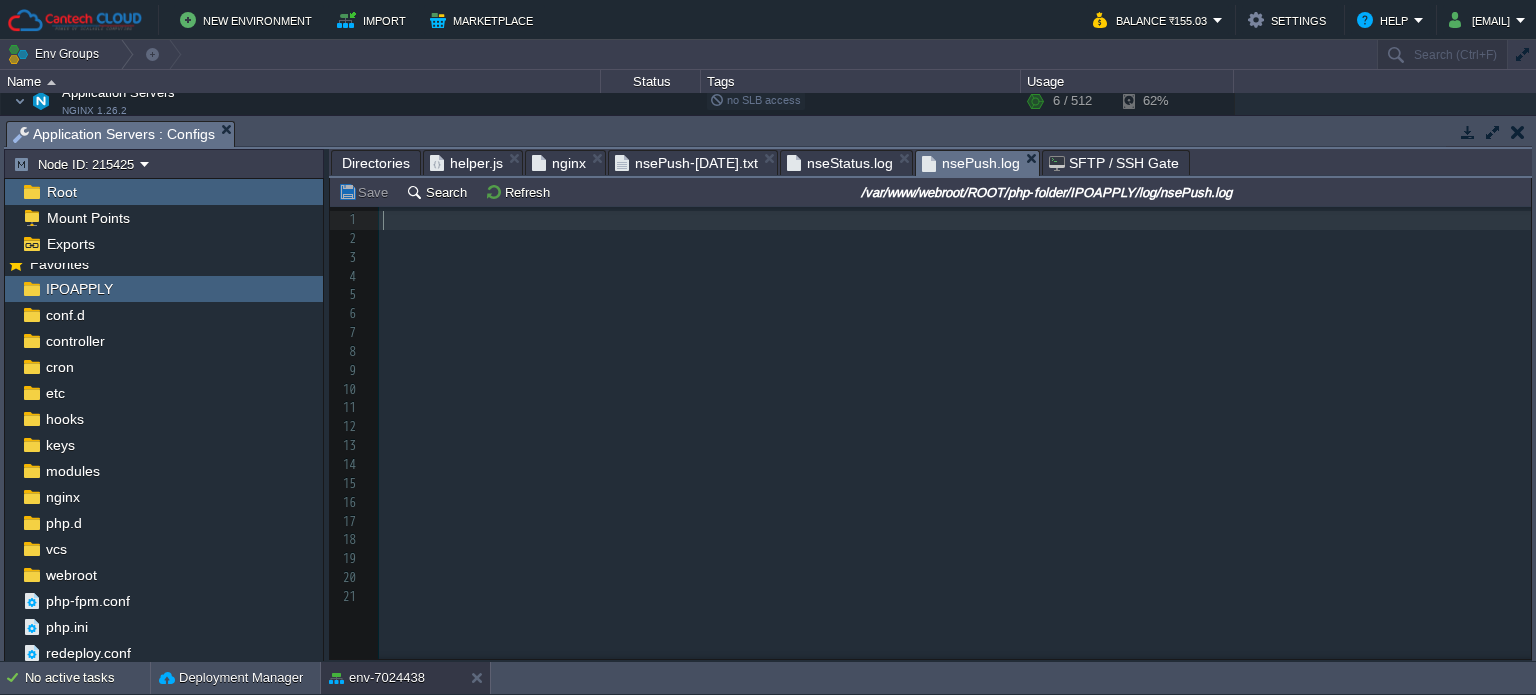 click on "nsePush-[DATE].txt" at bounding box center [686, 163] 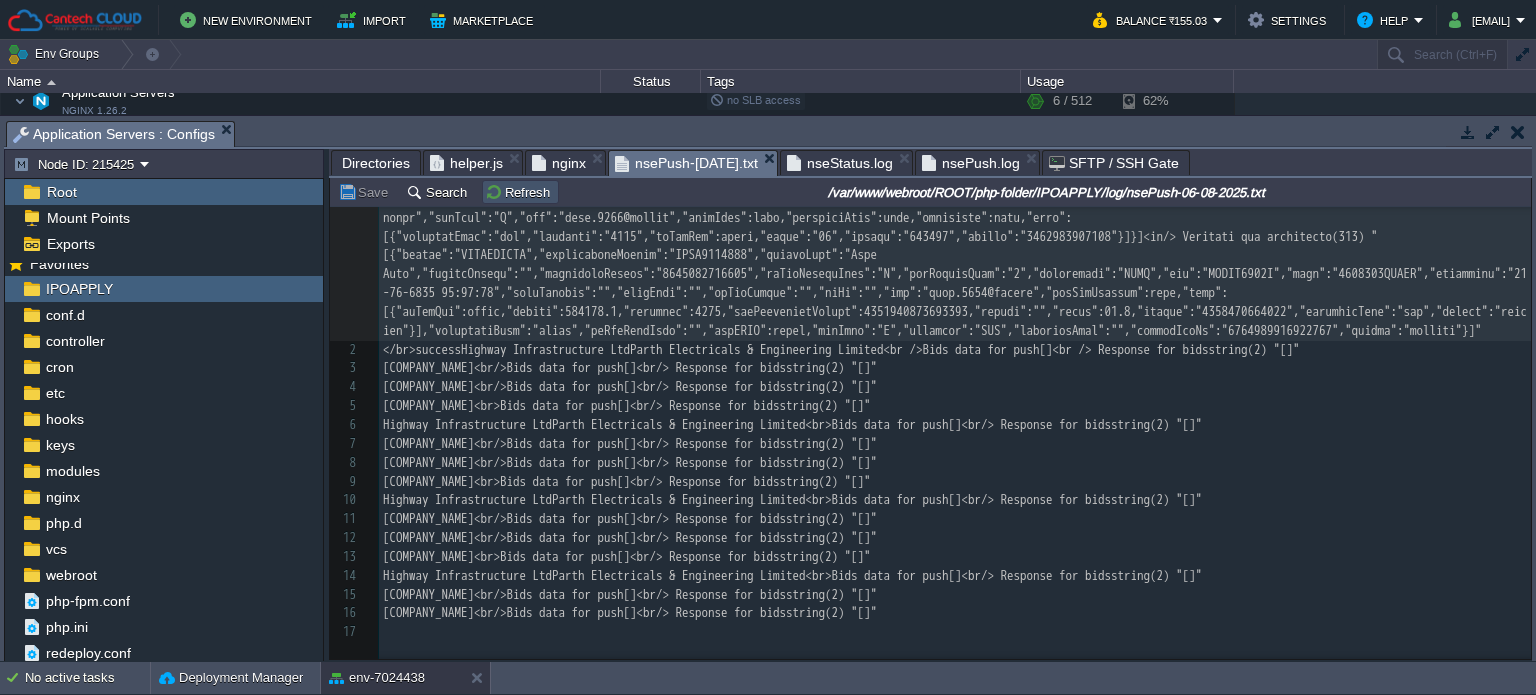 click on "Refresh" at bounding box center (520, 192) 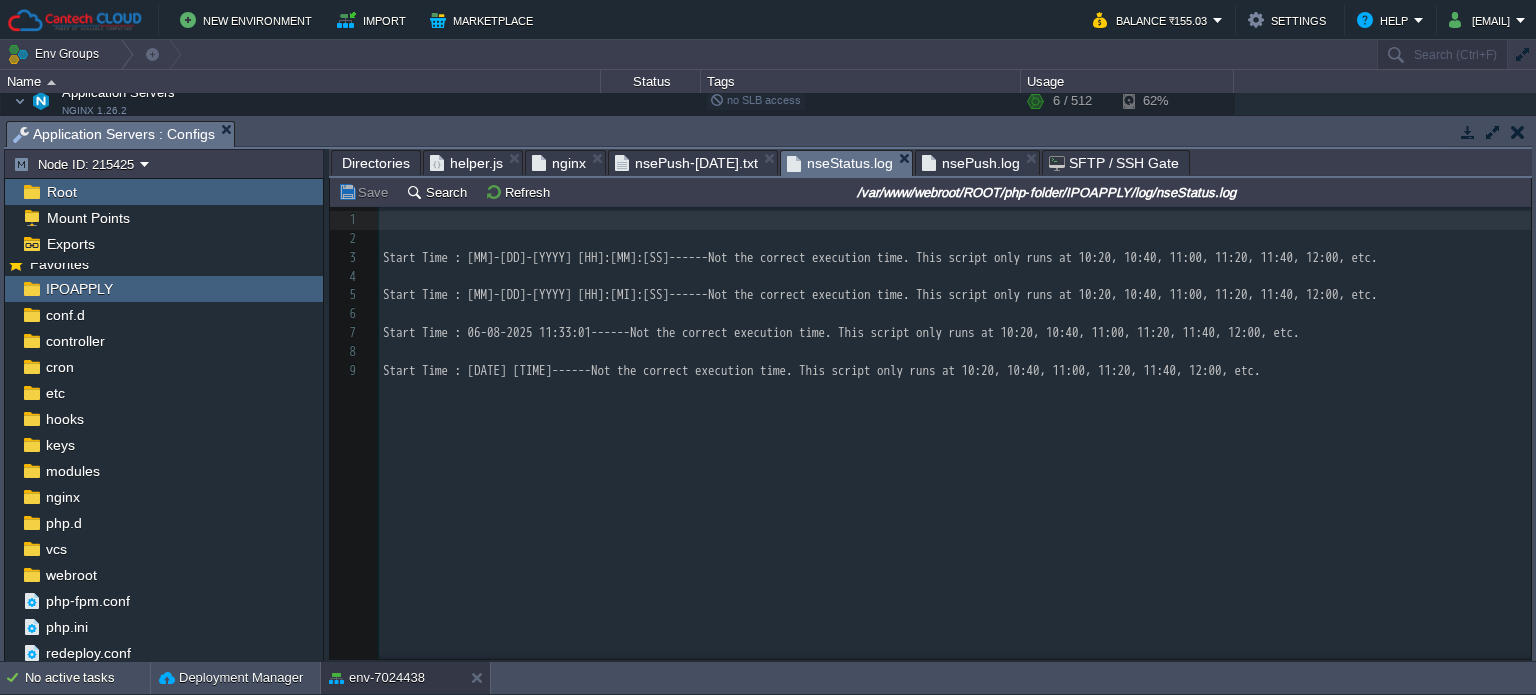 click on "nseStatus.log" at bounding box center (840, 163) 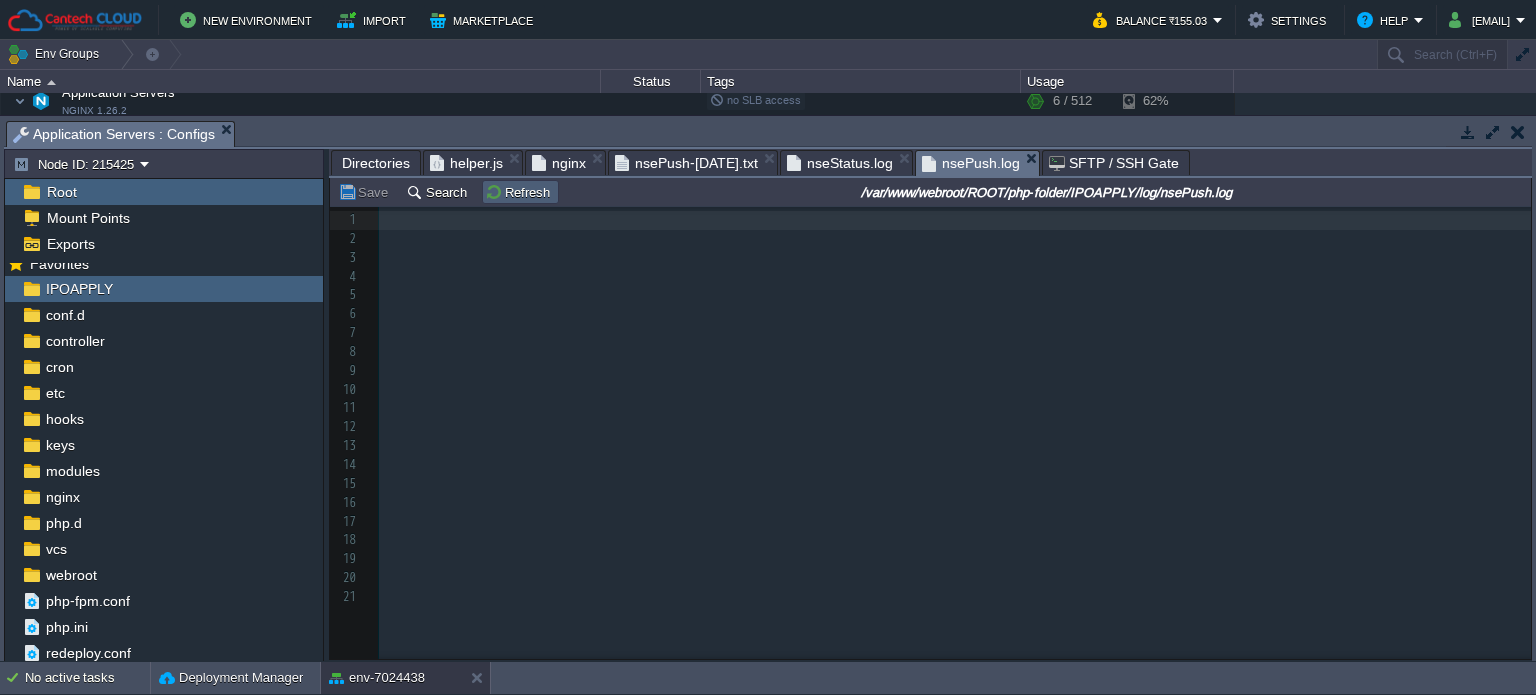 click on "Refresh" at bounding box center [520, 192] 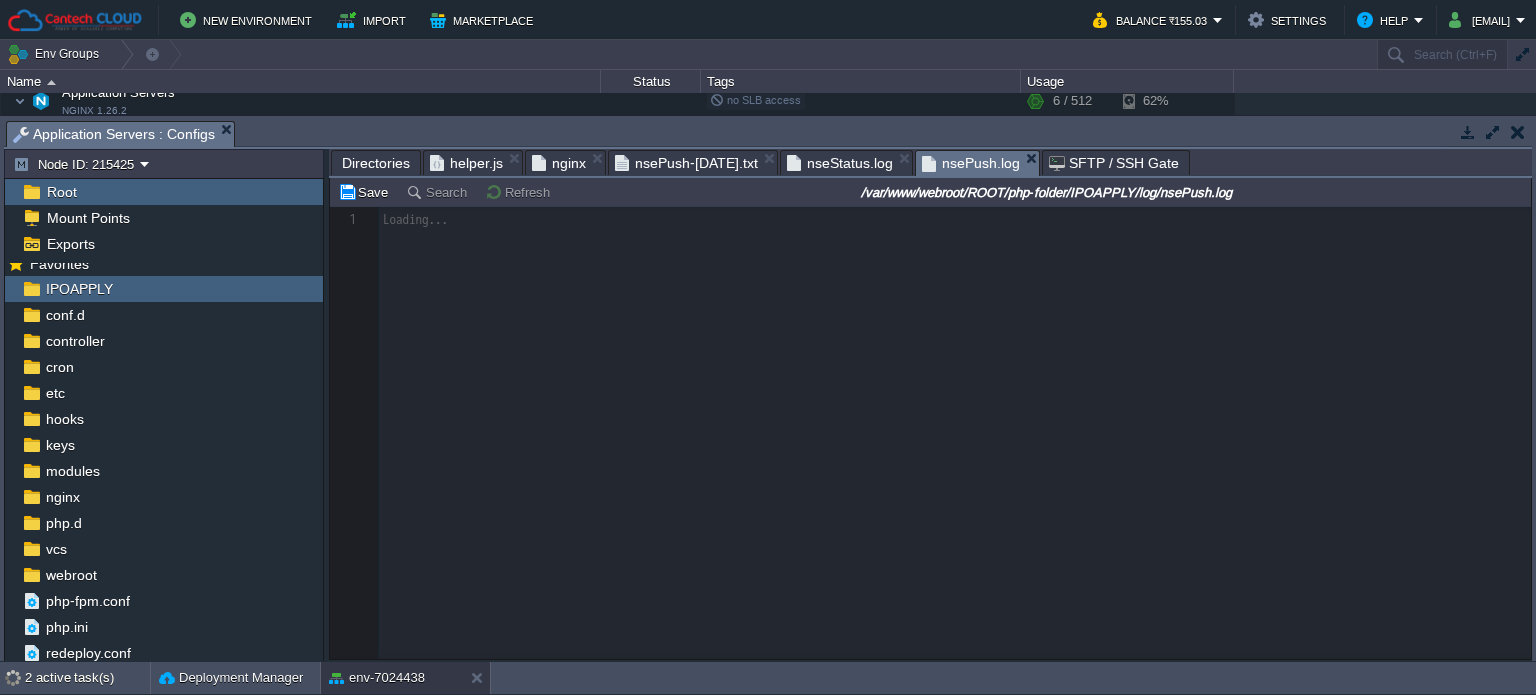 click on "nsePush-[DATE].txt" at bounding box center [686, 163] 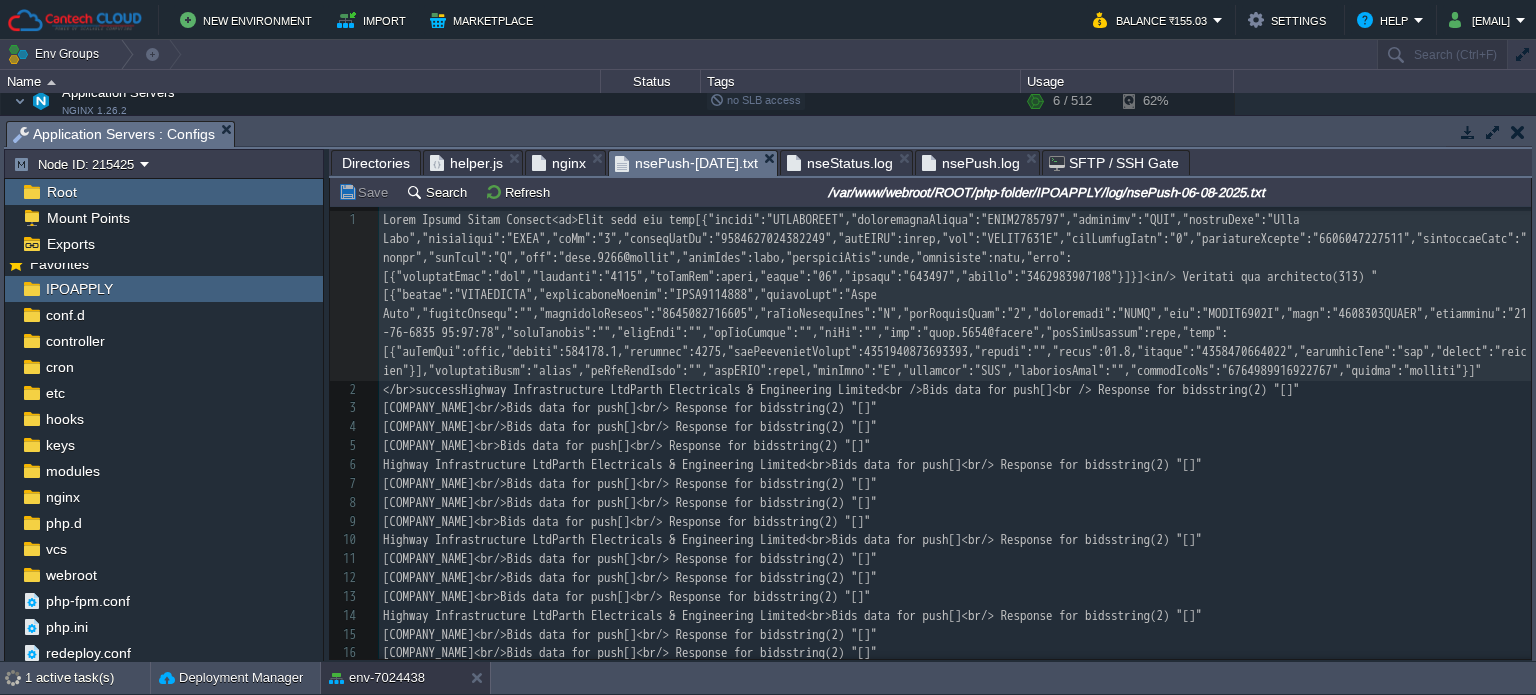 scroll, scrollTop: 216, scrollLeft: 0, axis: vertical 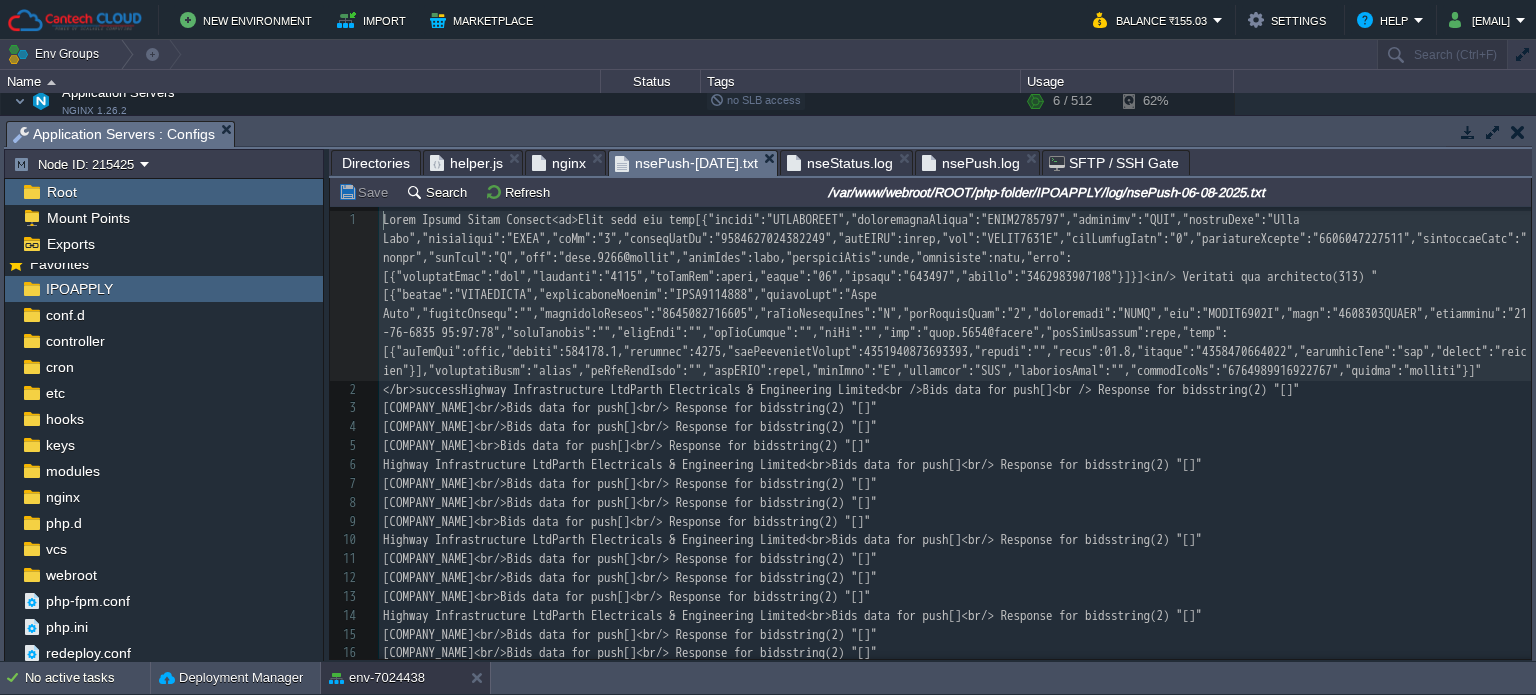 click on "nseStatus.log" at bounding box center [840, 163] 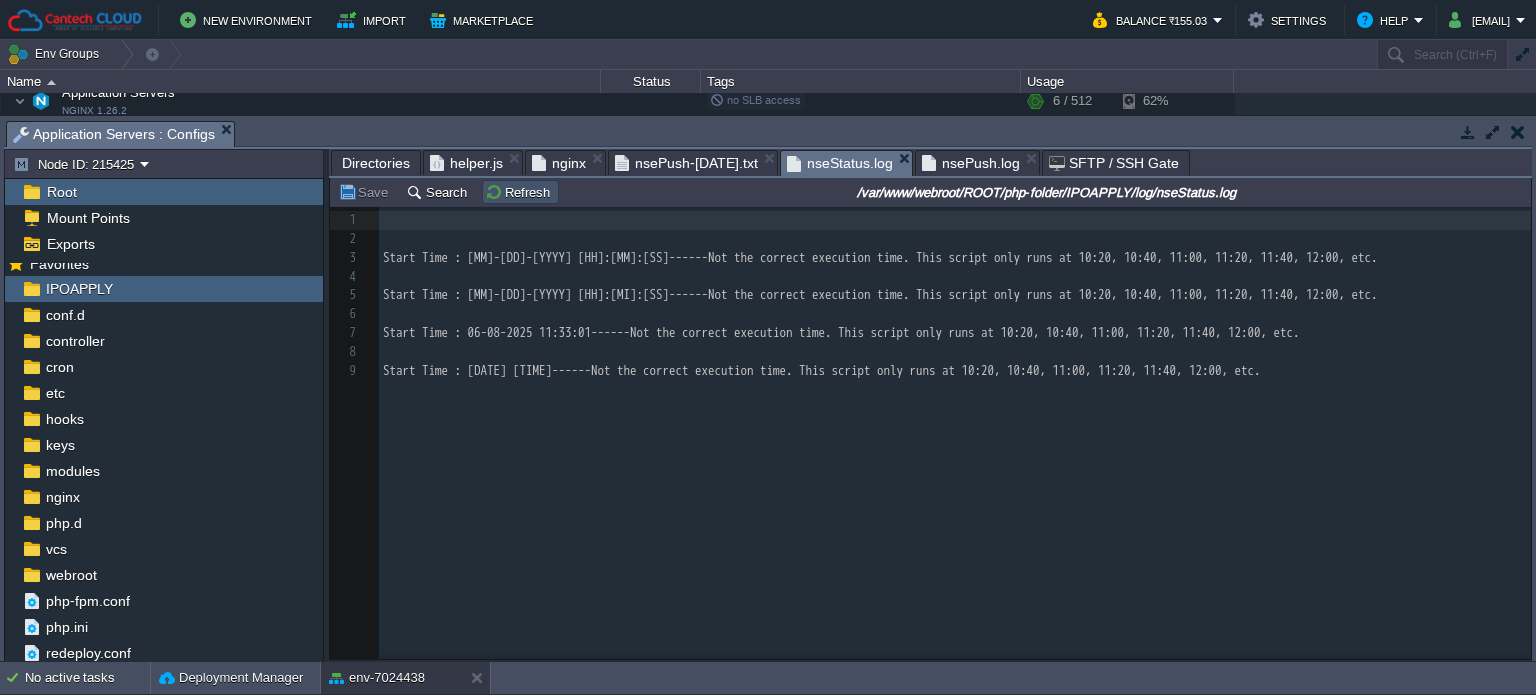 click on "Refresh" at bounding box center [520, 192] 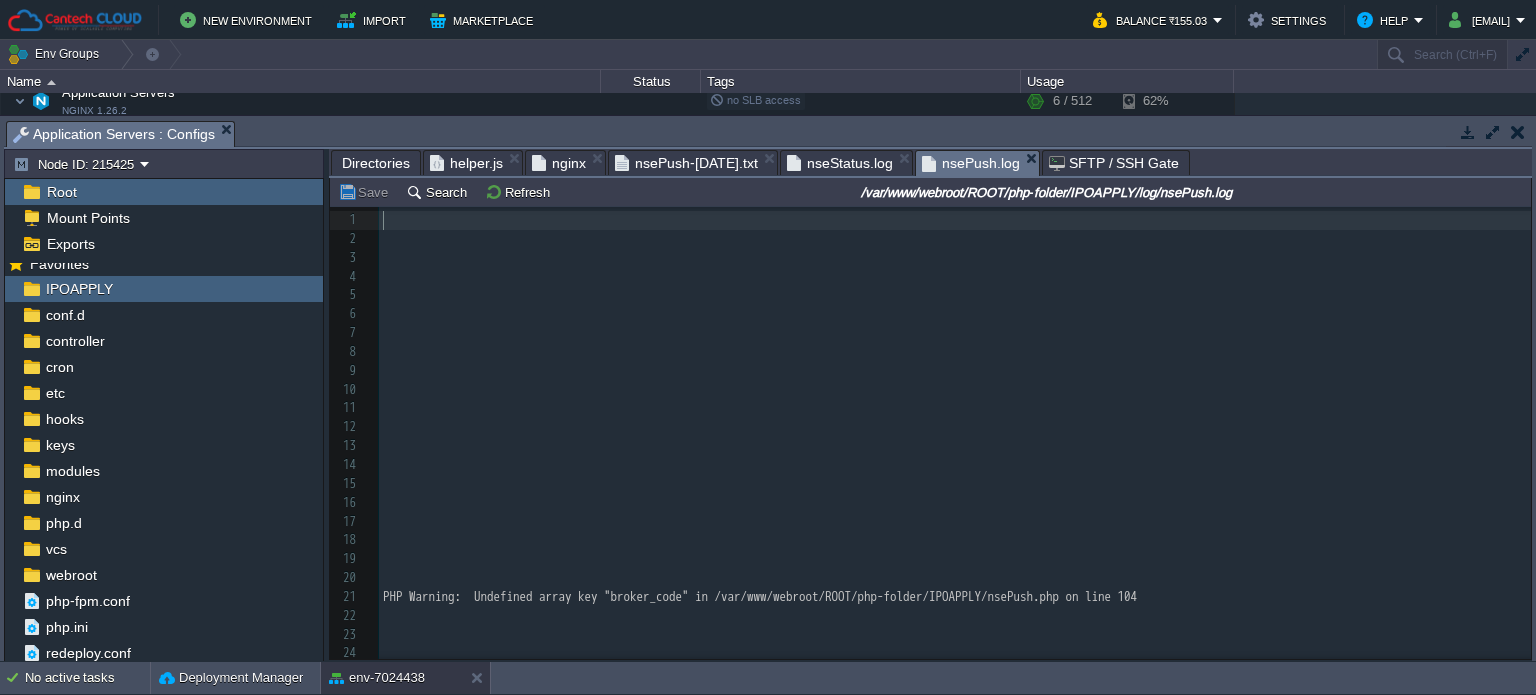 click on "nsePush.log" at bounding box center (971, 163) 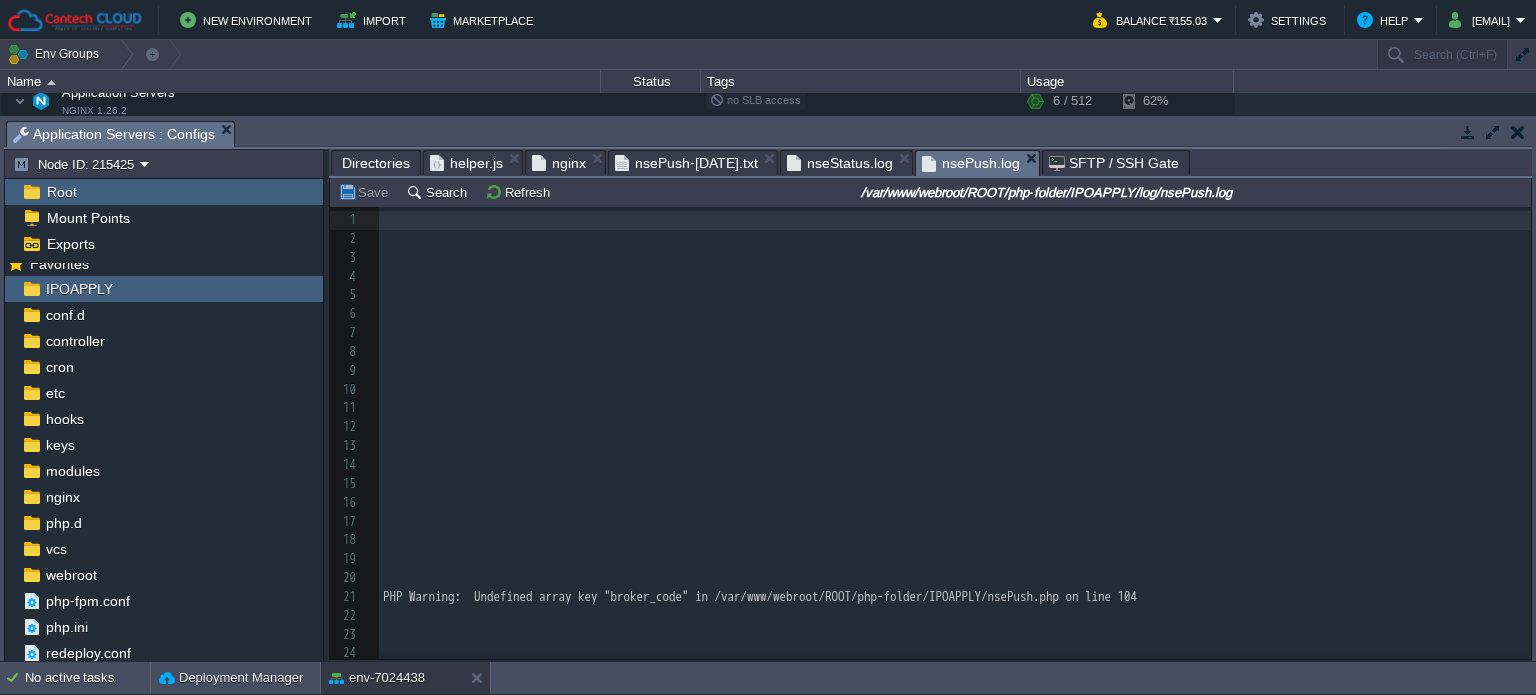 scroll, scrollTop: 46, scrollLeft: 0, axis: vertical 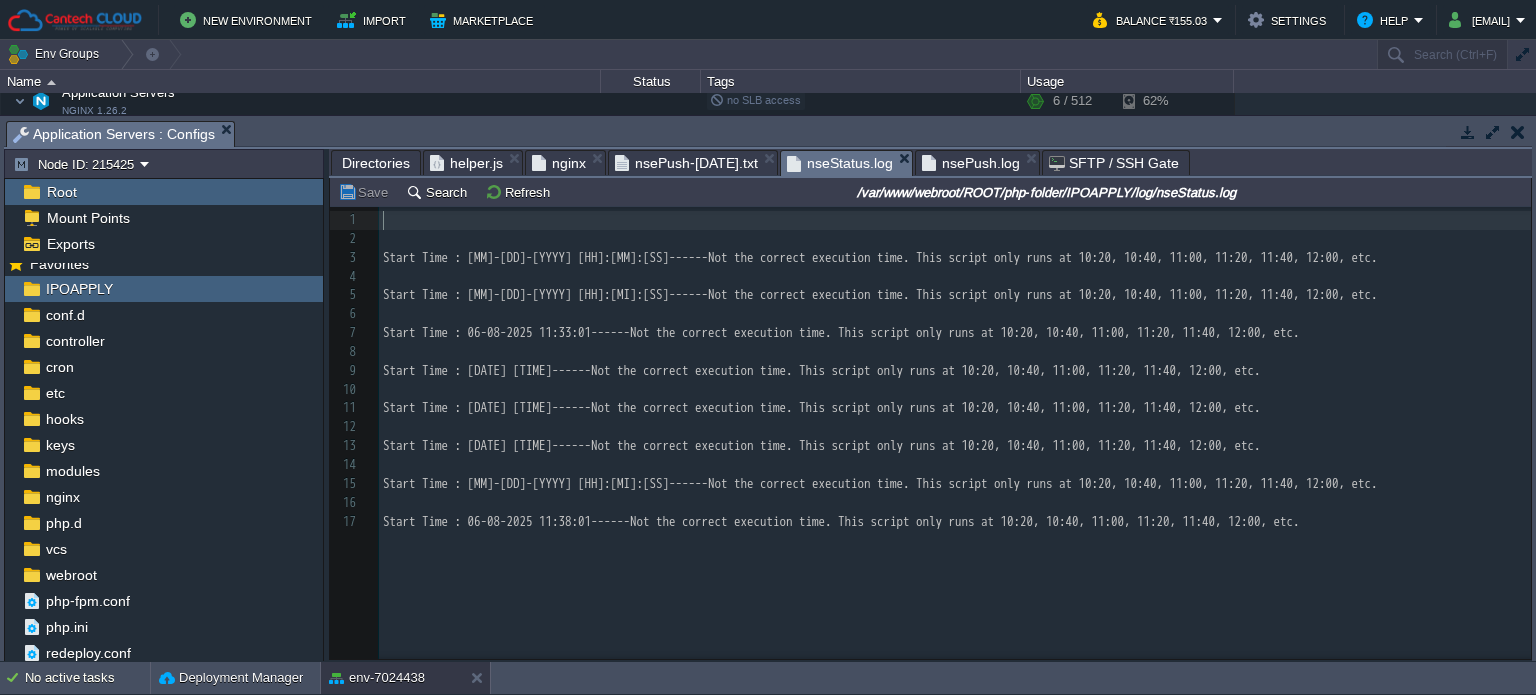 click on "nseStatus.log" at bounding box center (840, 163) 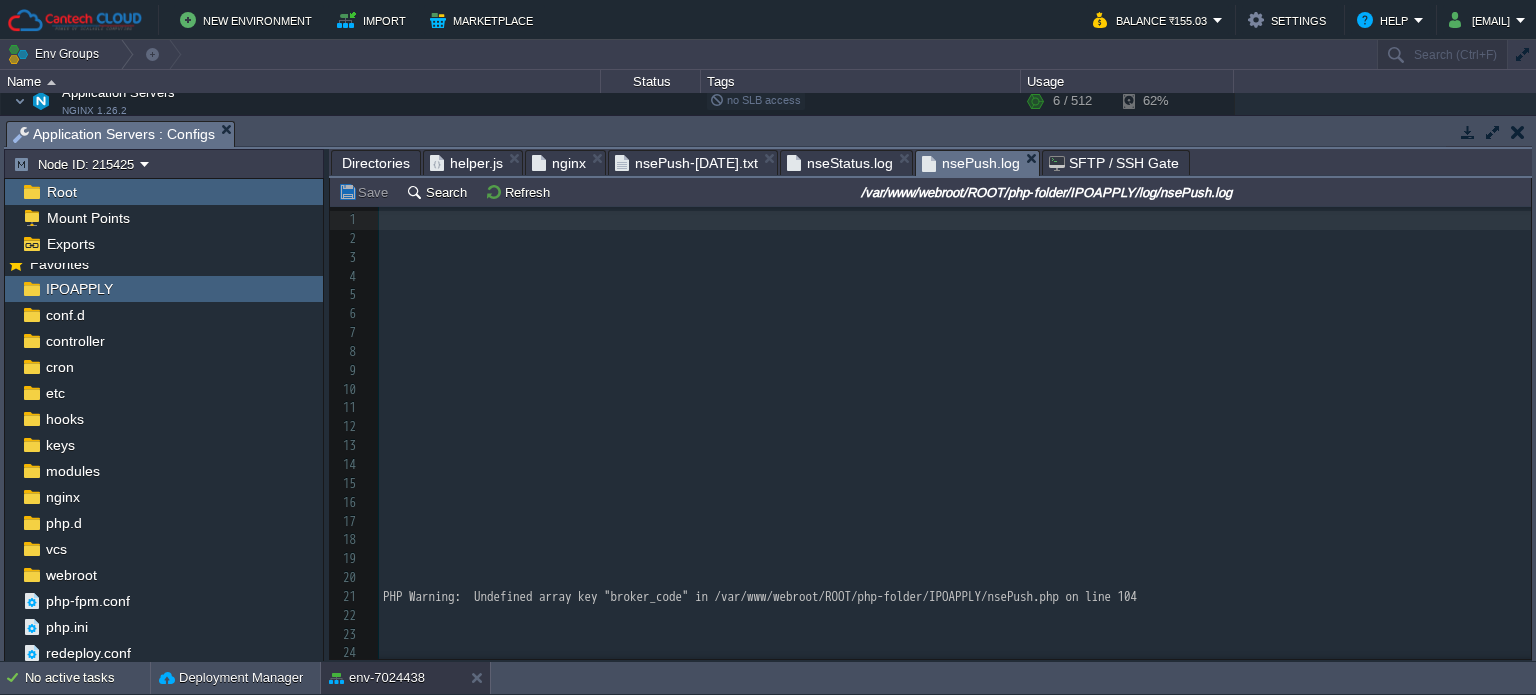 click on "nsePush.log" at bounding box center [971, 163] 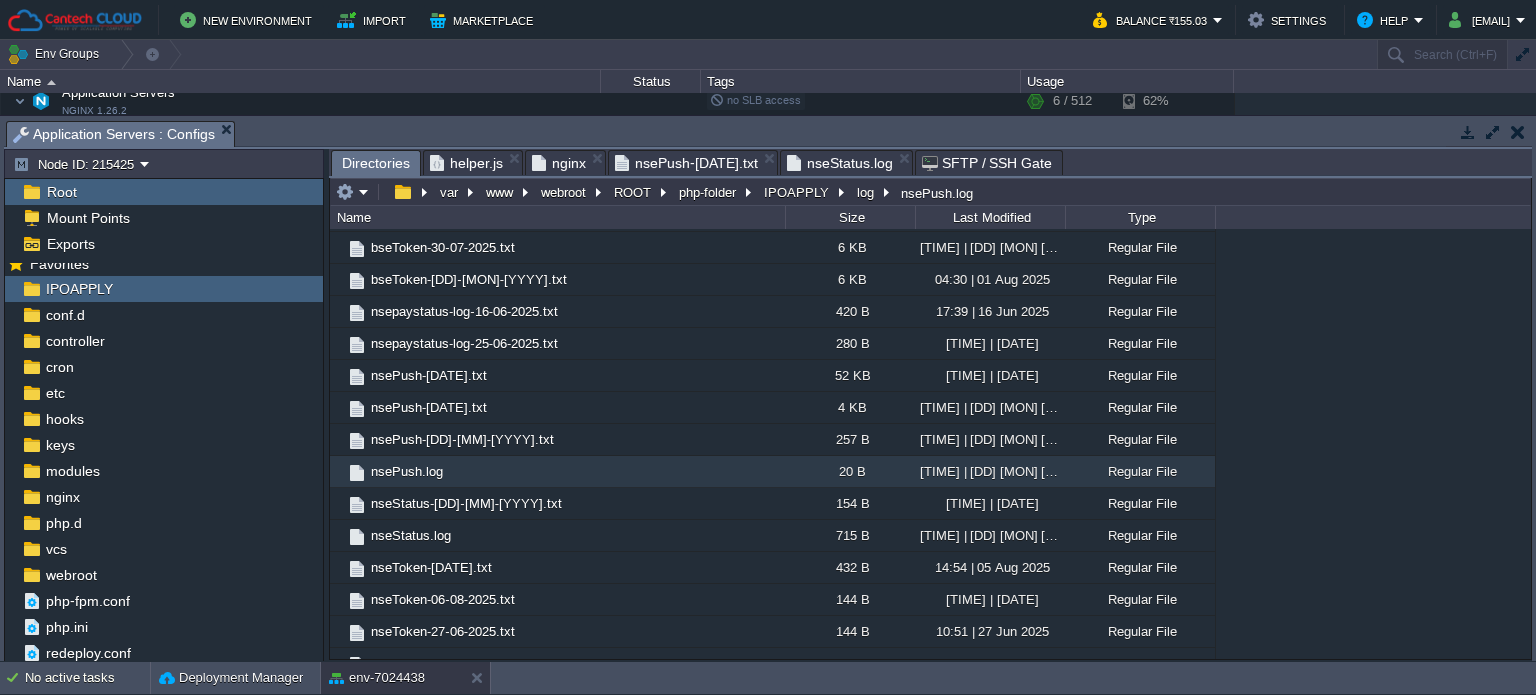 click on "nsePush-[DATE].txt" at bounding box center (686, 163) 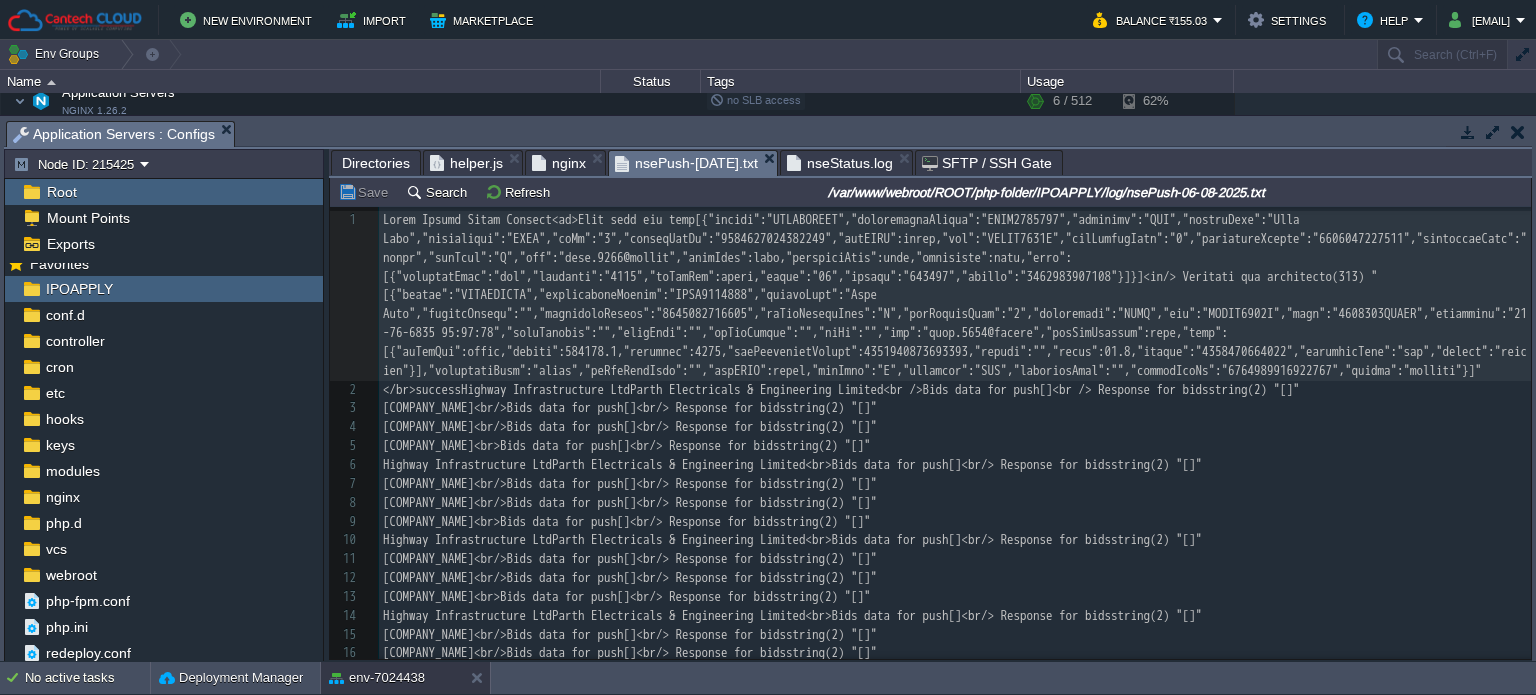scroll, scrollTop: 442, scrollLeft: 0, axis: vertical 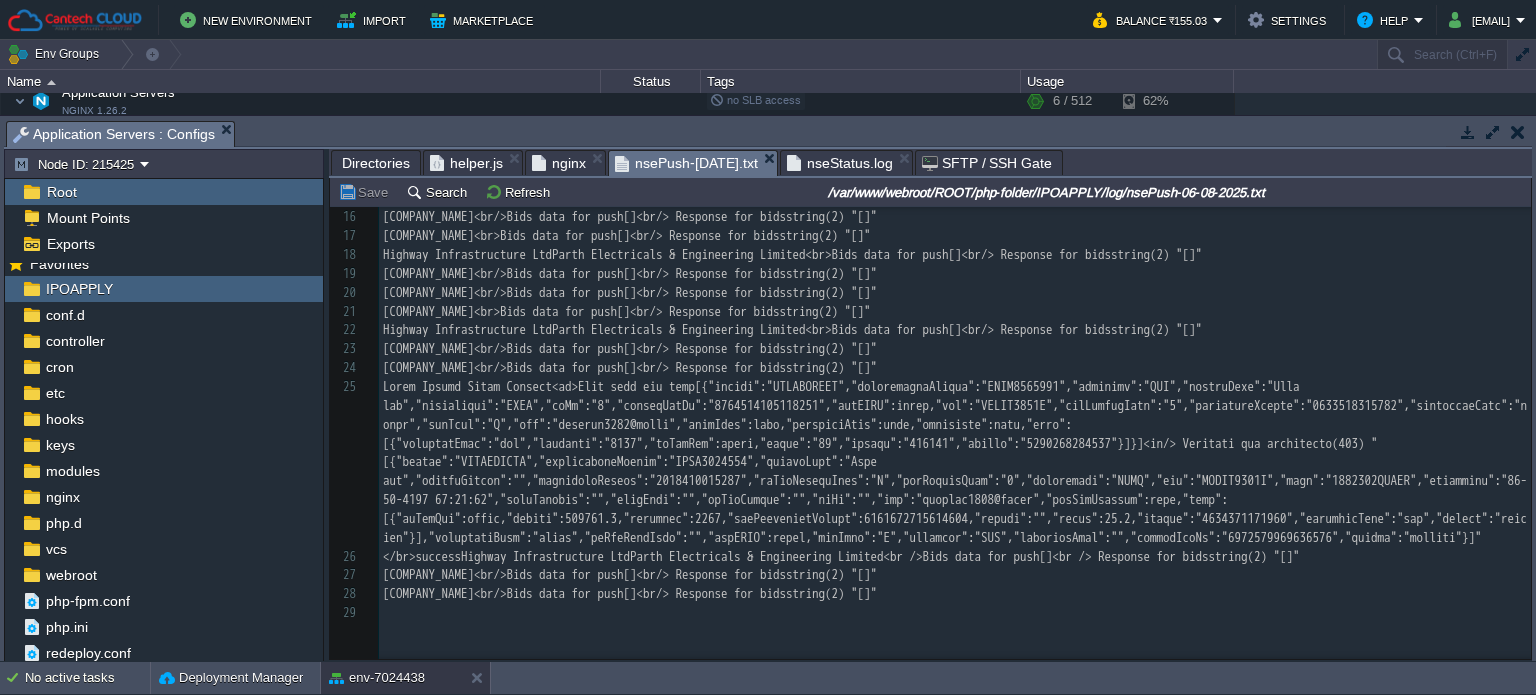 click on "Tasks Activity Log Archive Git / SVN Application Servers : Configs" at bounding box center (768, 134) 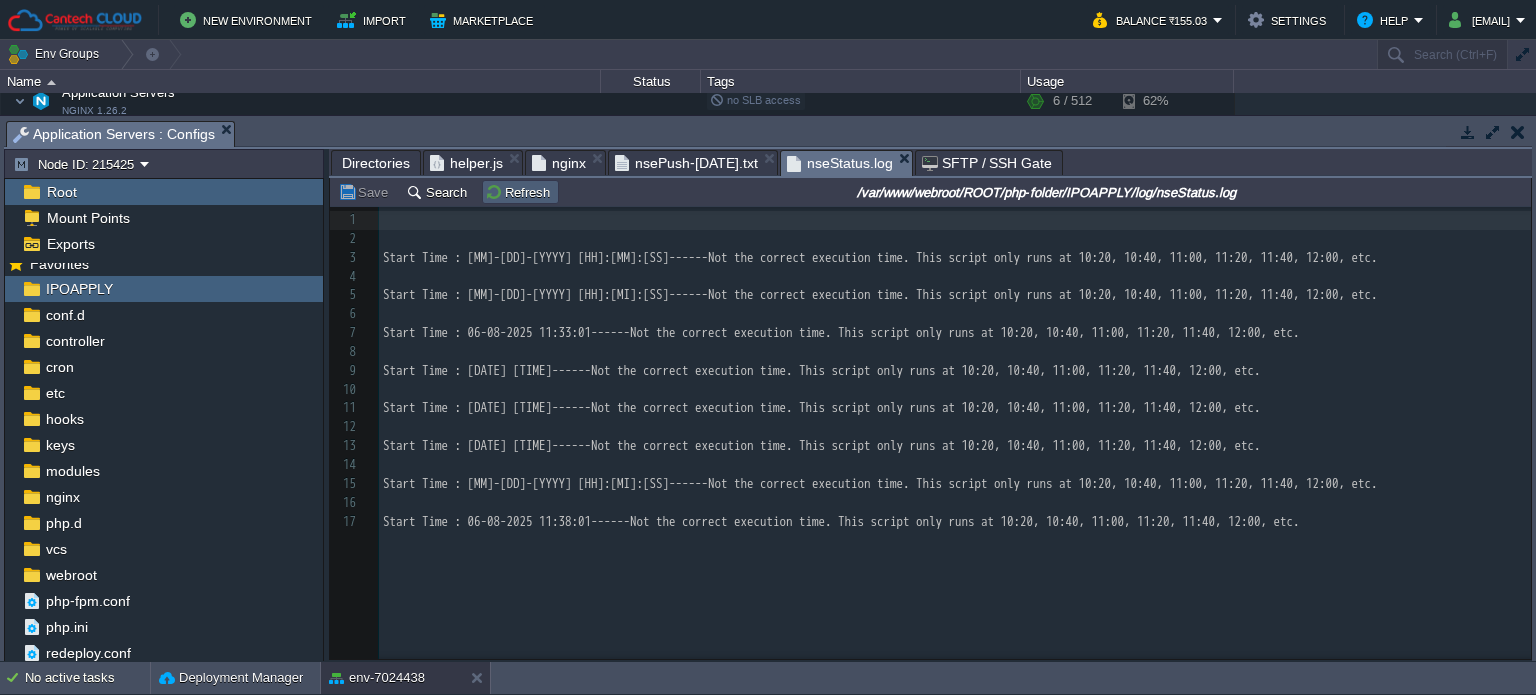 click on "Refresh" at bounding box center [520, 192] 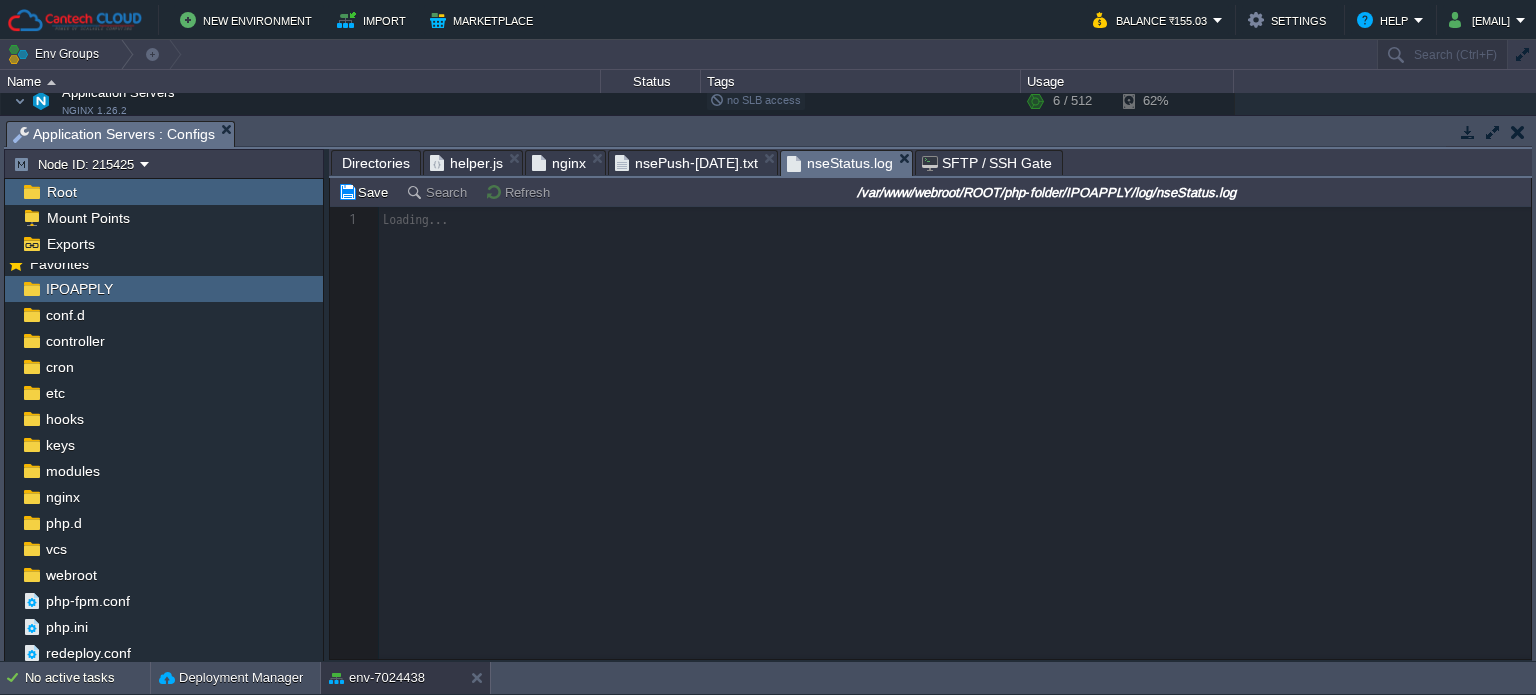 click on "Directories" at bounding box center [376, 163] 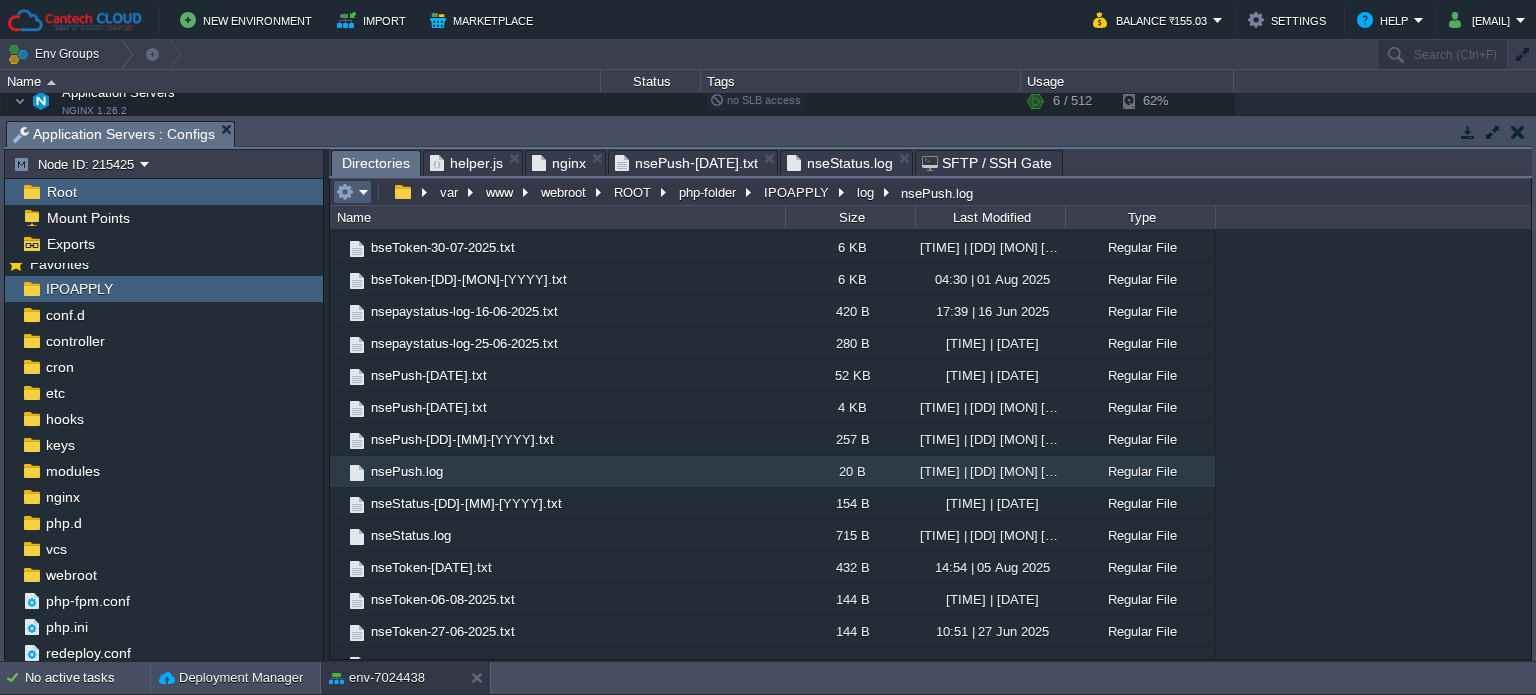 click at bounding box center (352, 192) 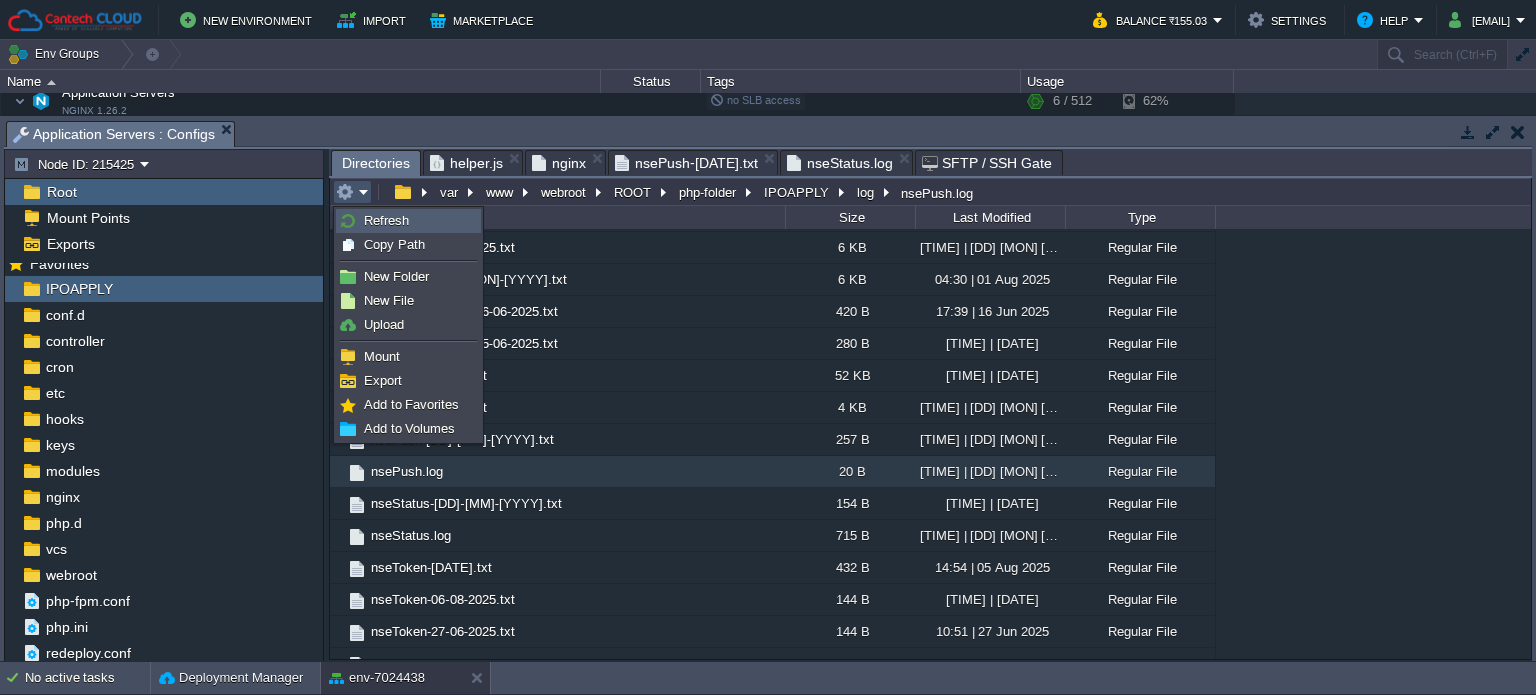 click on "Refresh" at bounding box center (386, 220) 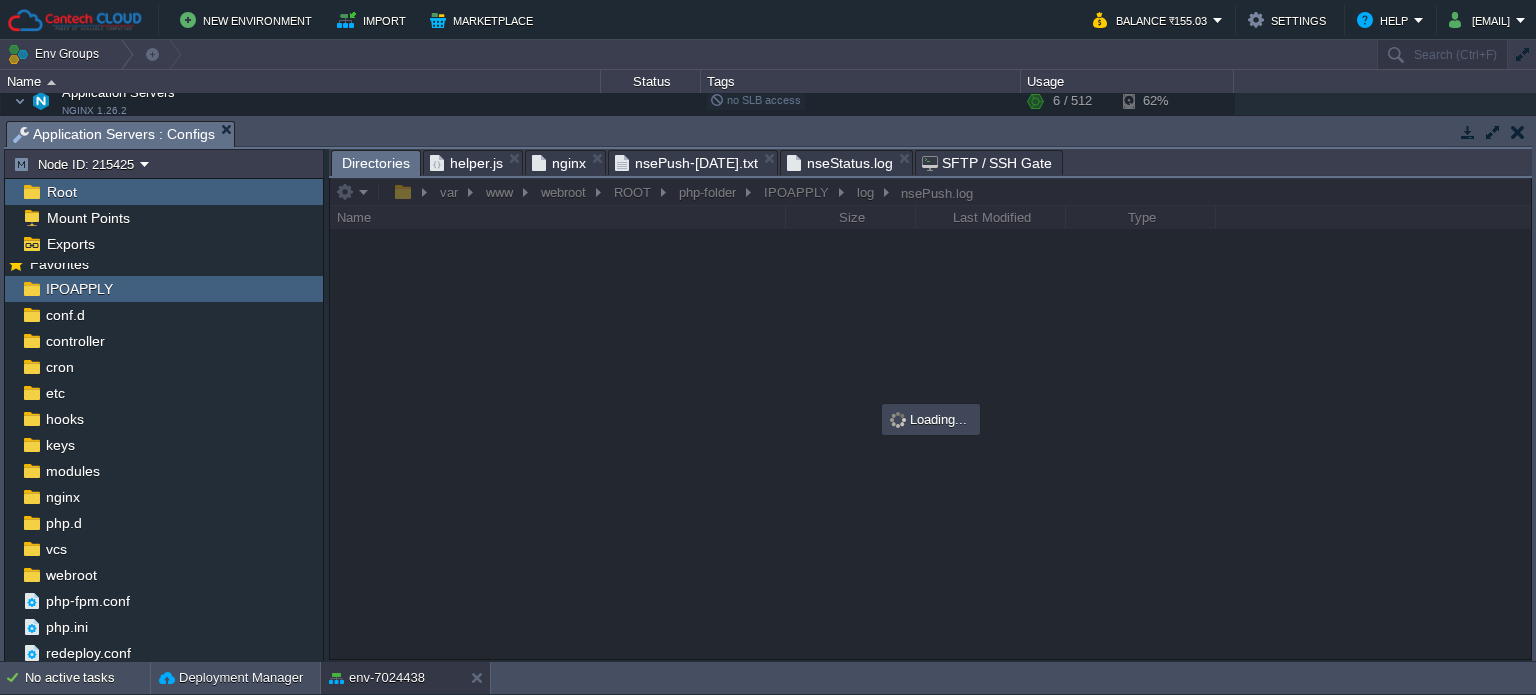 click on "nseStatus.log" at bounding box center [840, 163] 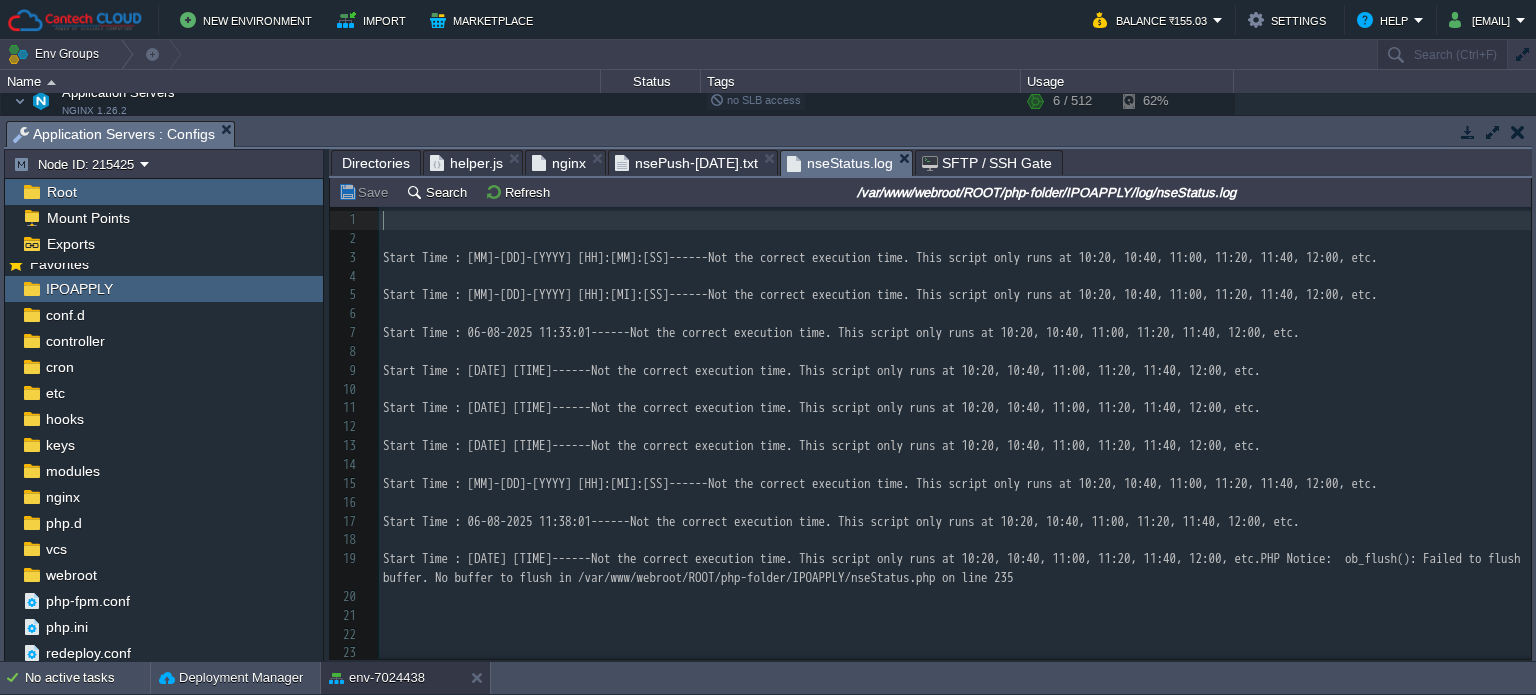 click on "Directories" at bounding box center [376, 163] 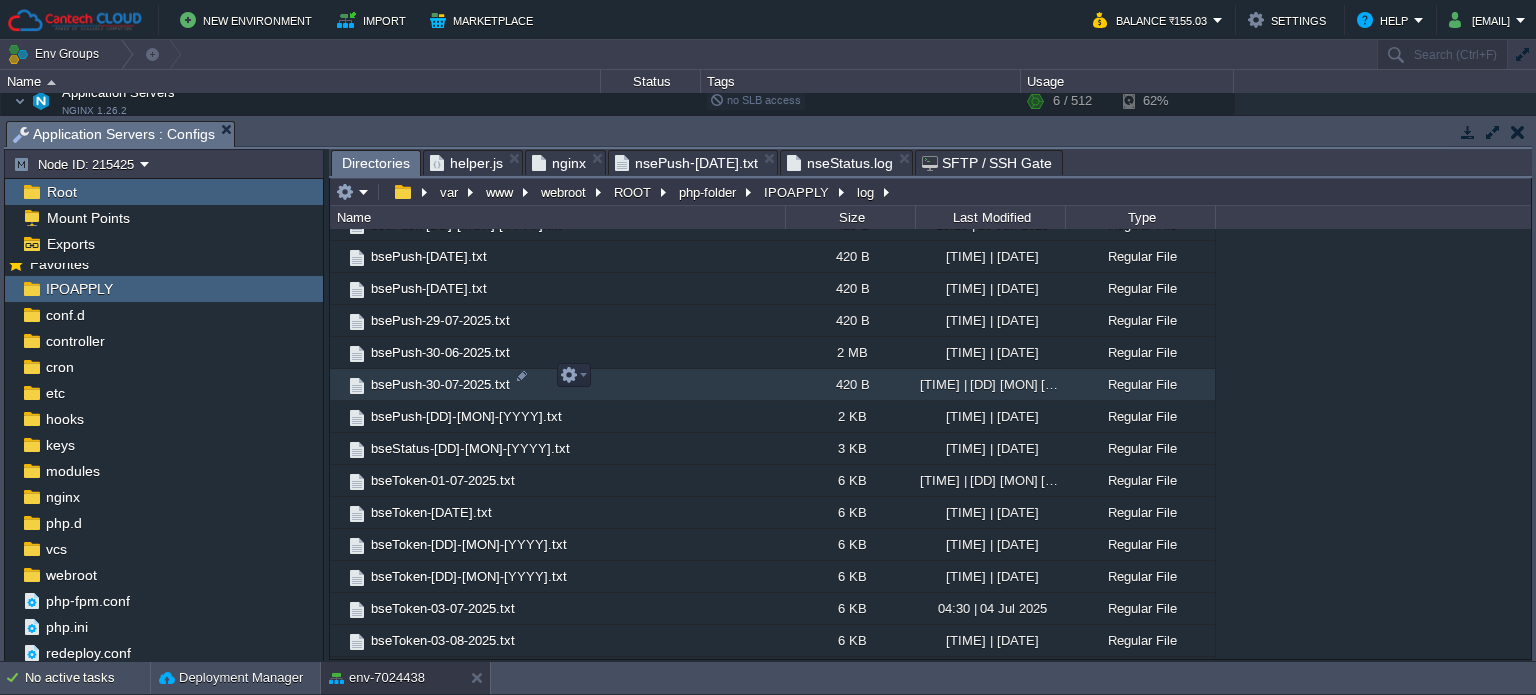 scroll, scrollTop: 1100, scrollLeft: 0, axis: vertical 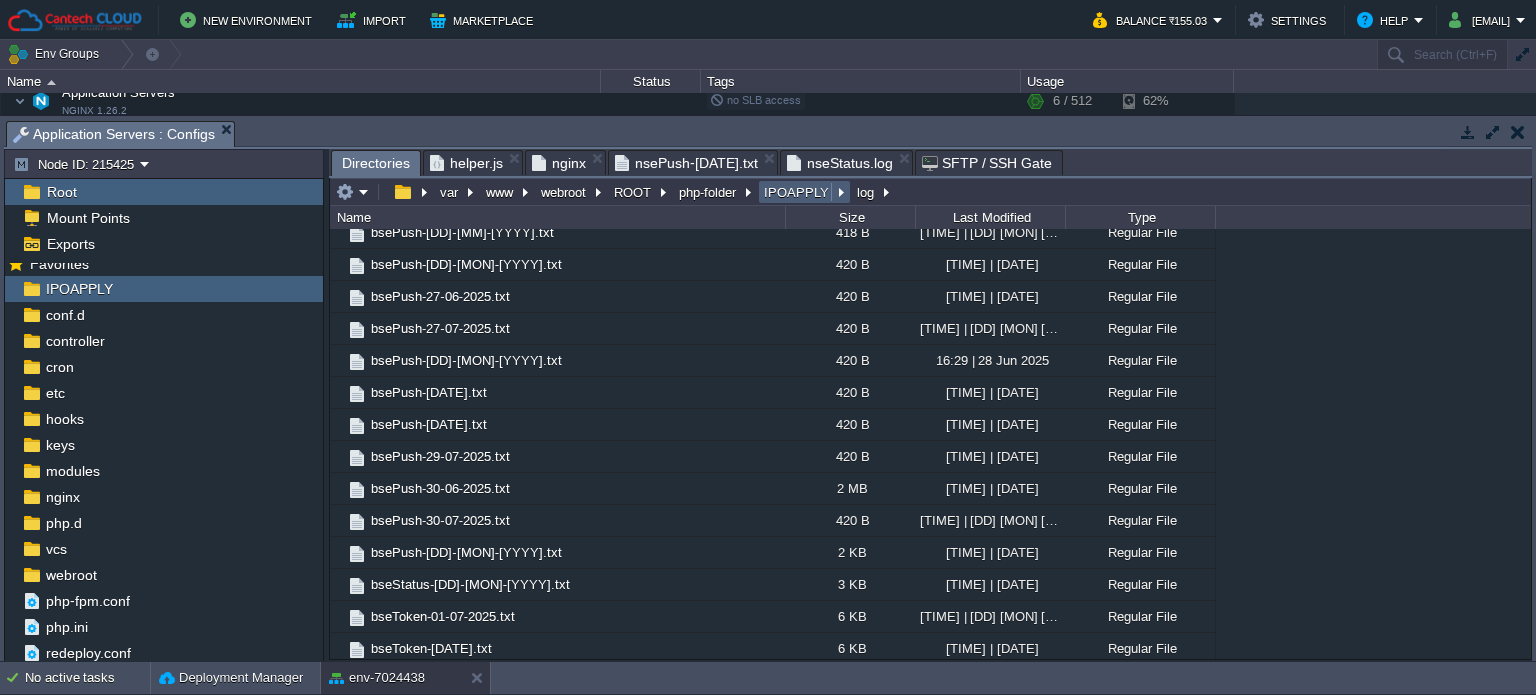 click on "IPOAPPLY" at bounding box center (804, 192) 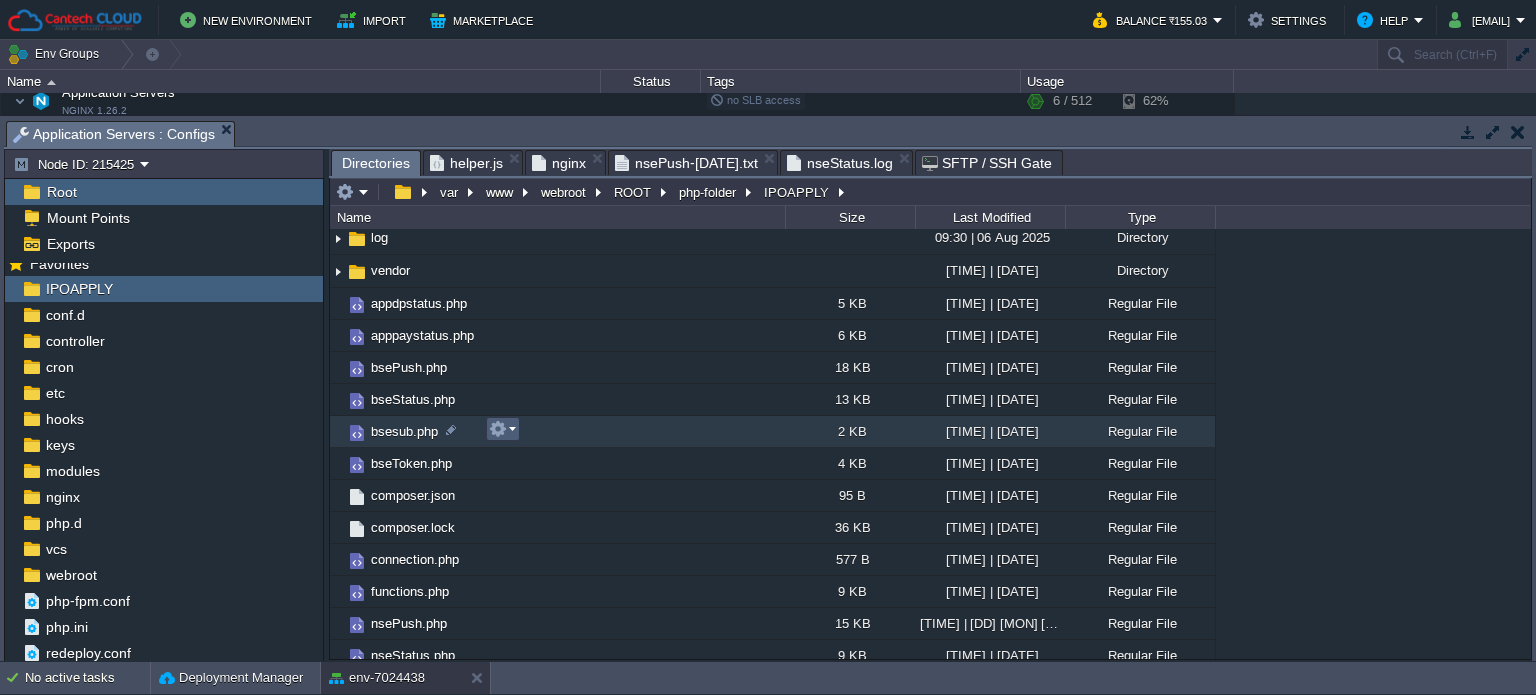 scroll, scrollTop: 144, scrollLeft: 0, axis: vertical 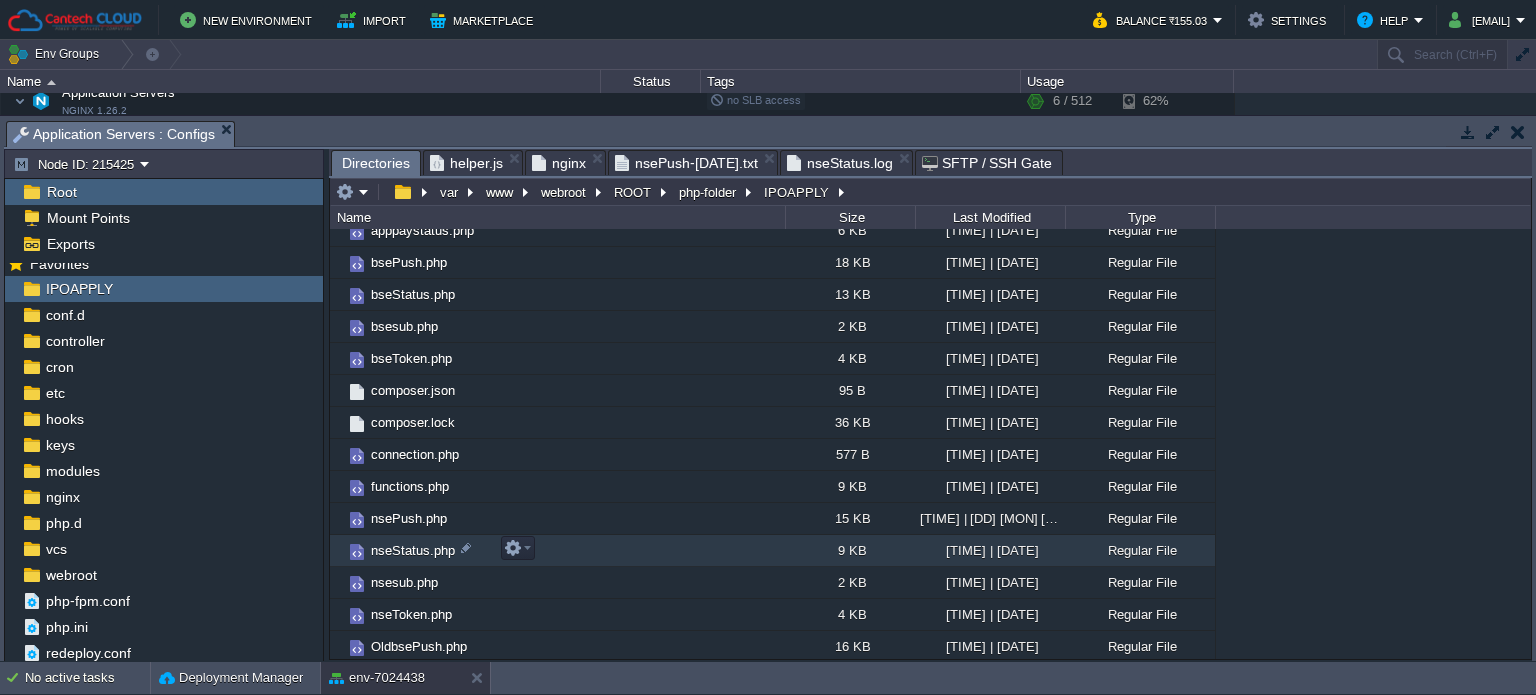 click on "nseStatus.php" at bounding box center [413, 550] 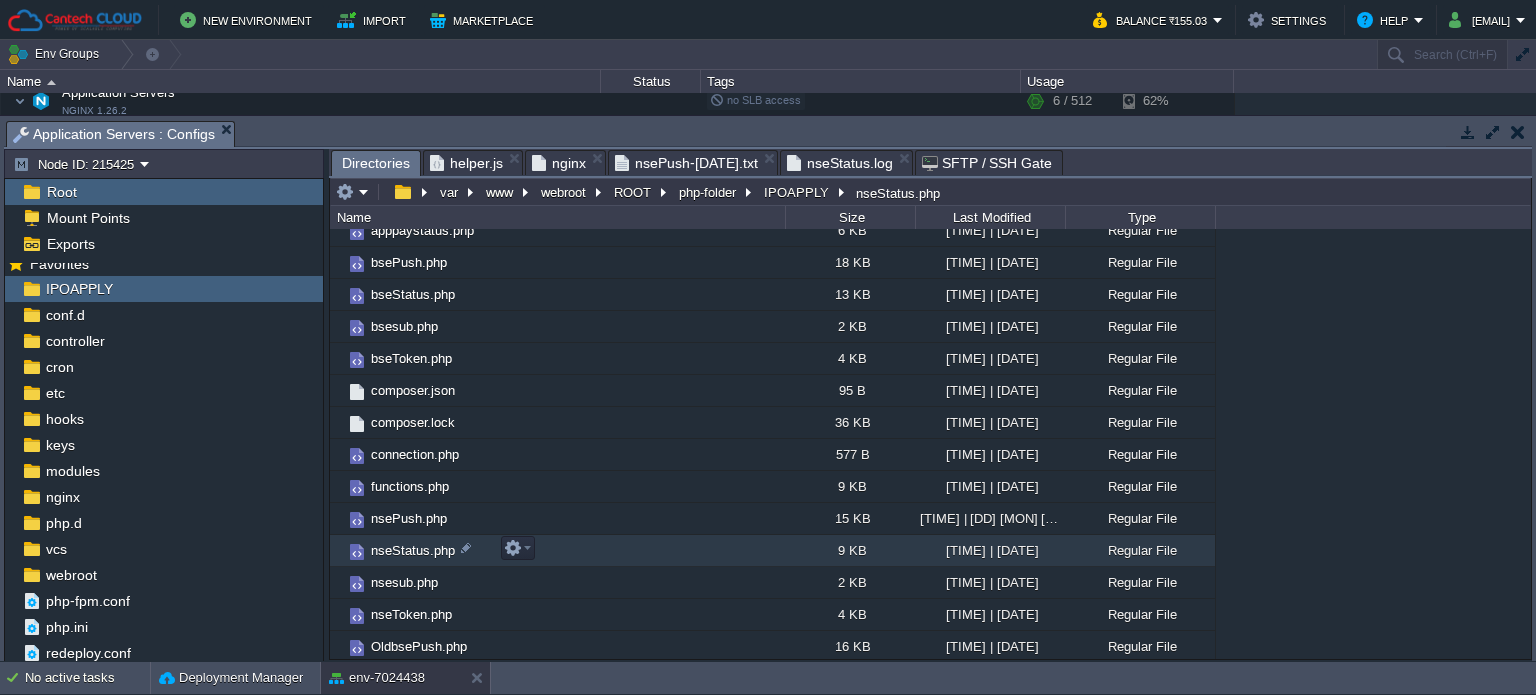 click on "nseStatus.php" at bounding box center [413, 550] 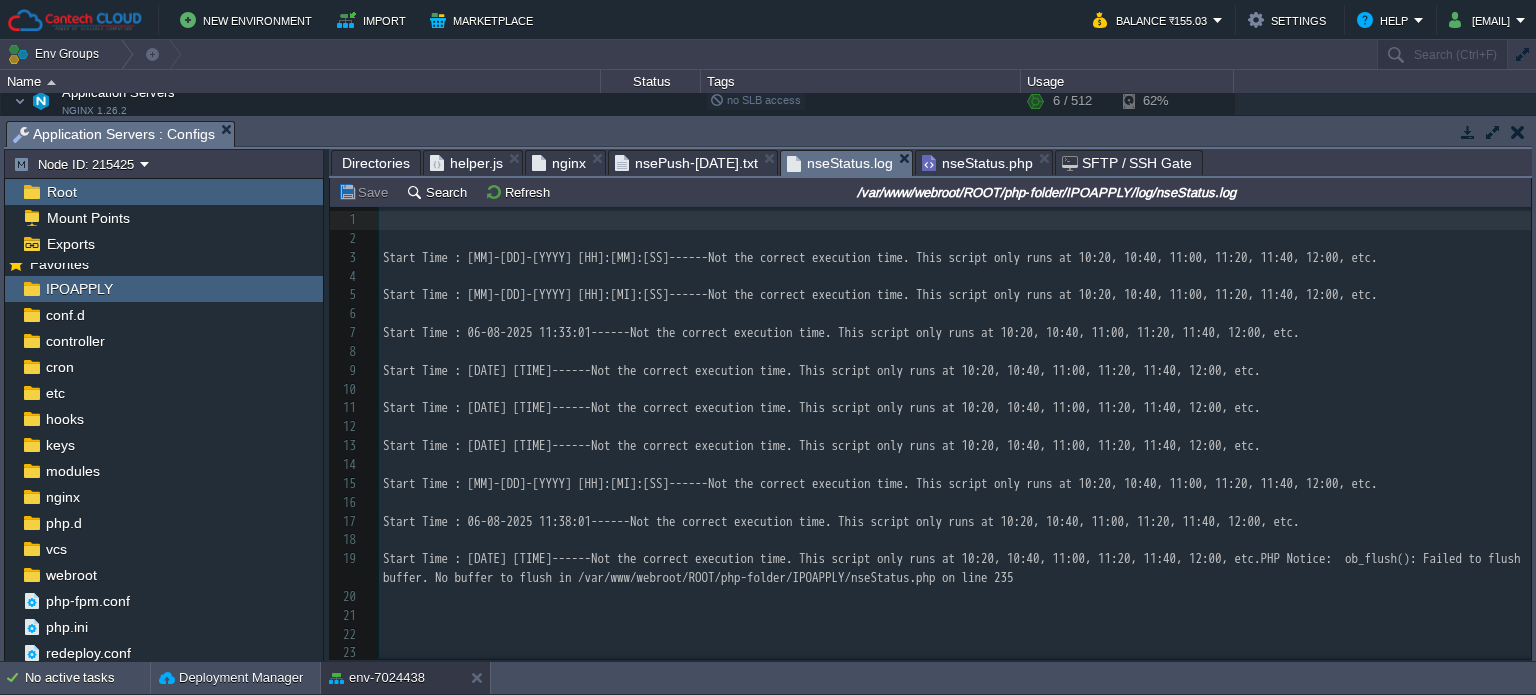 click on "nseStatus.log" at bounding box center (840, 163) 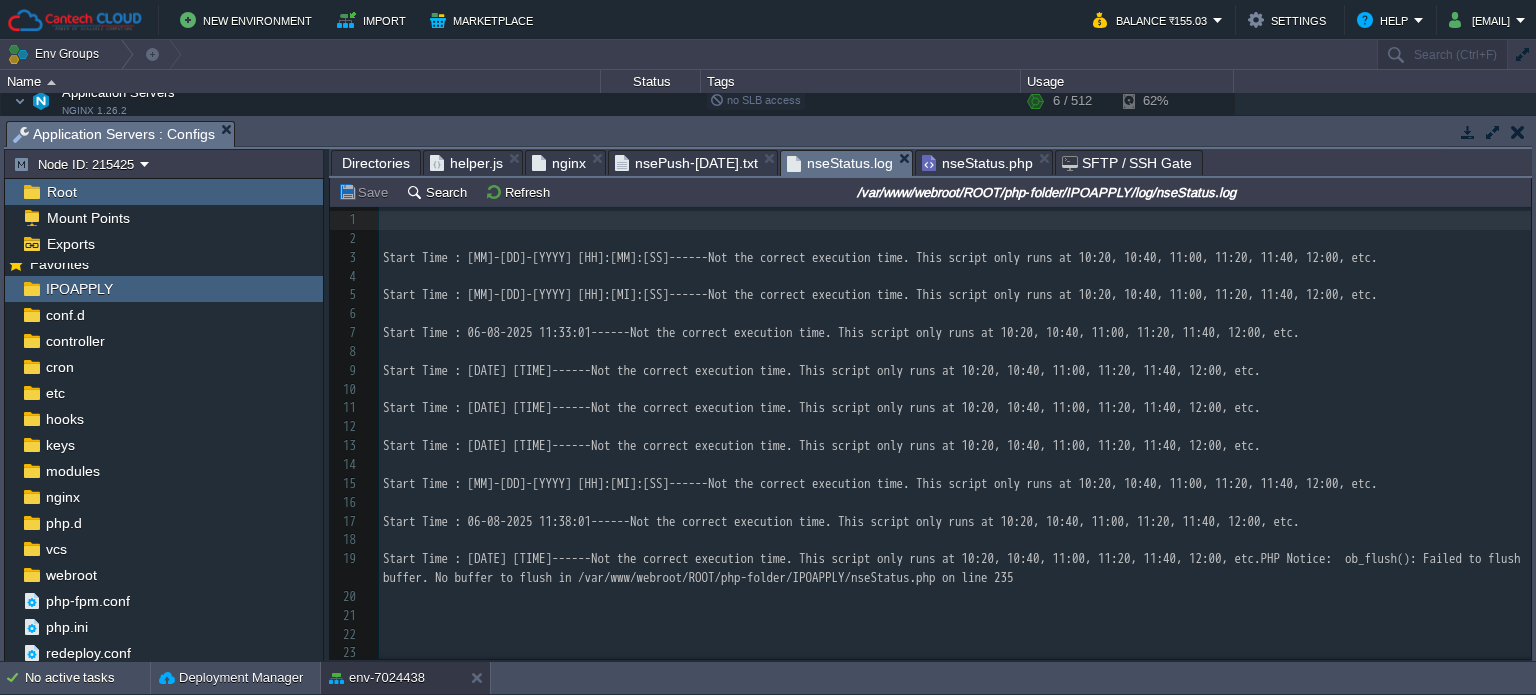 click on "nsePush-[DATE].txt" at bounding box center (686, 163) 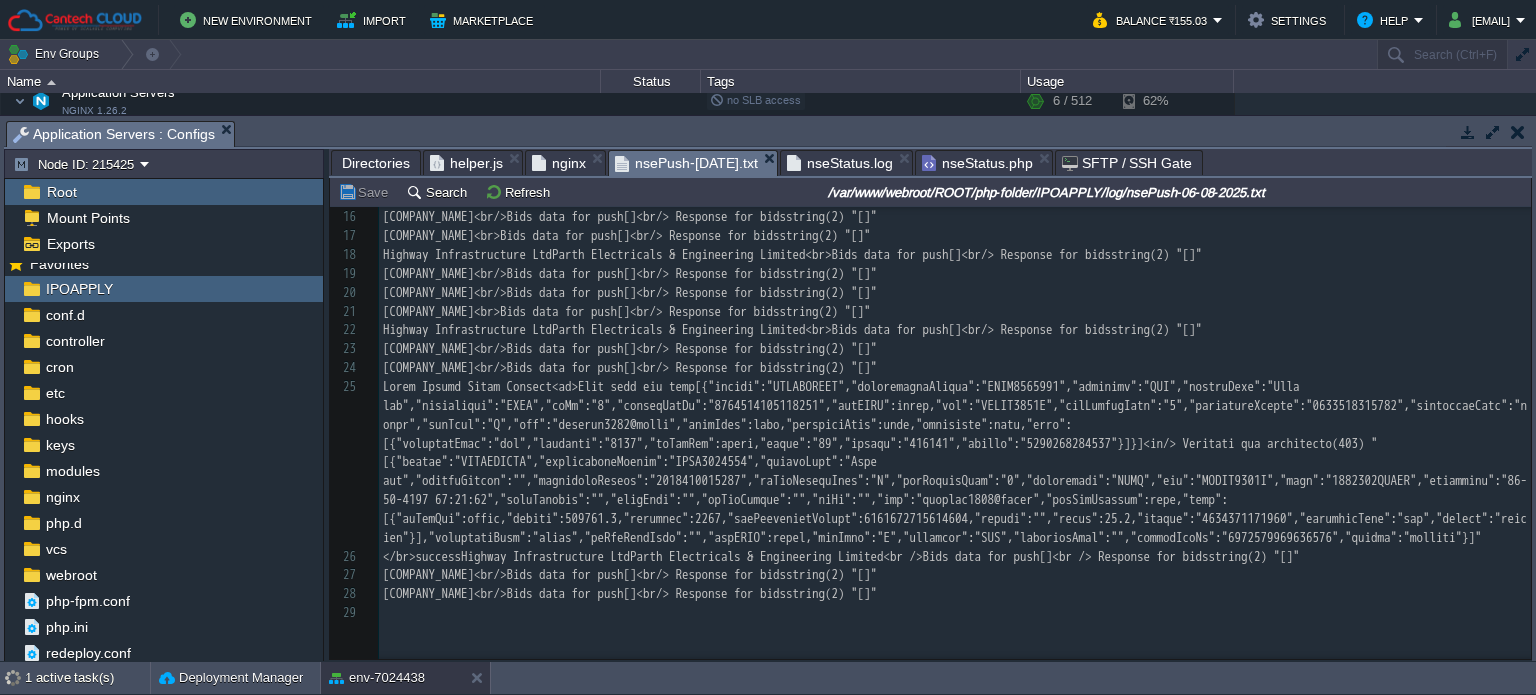 scroll, scrollTop: 0, scrollLeft: 0, axis: both 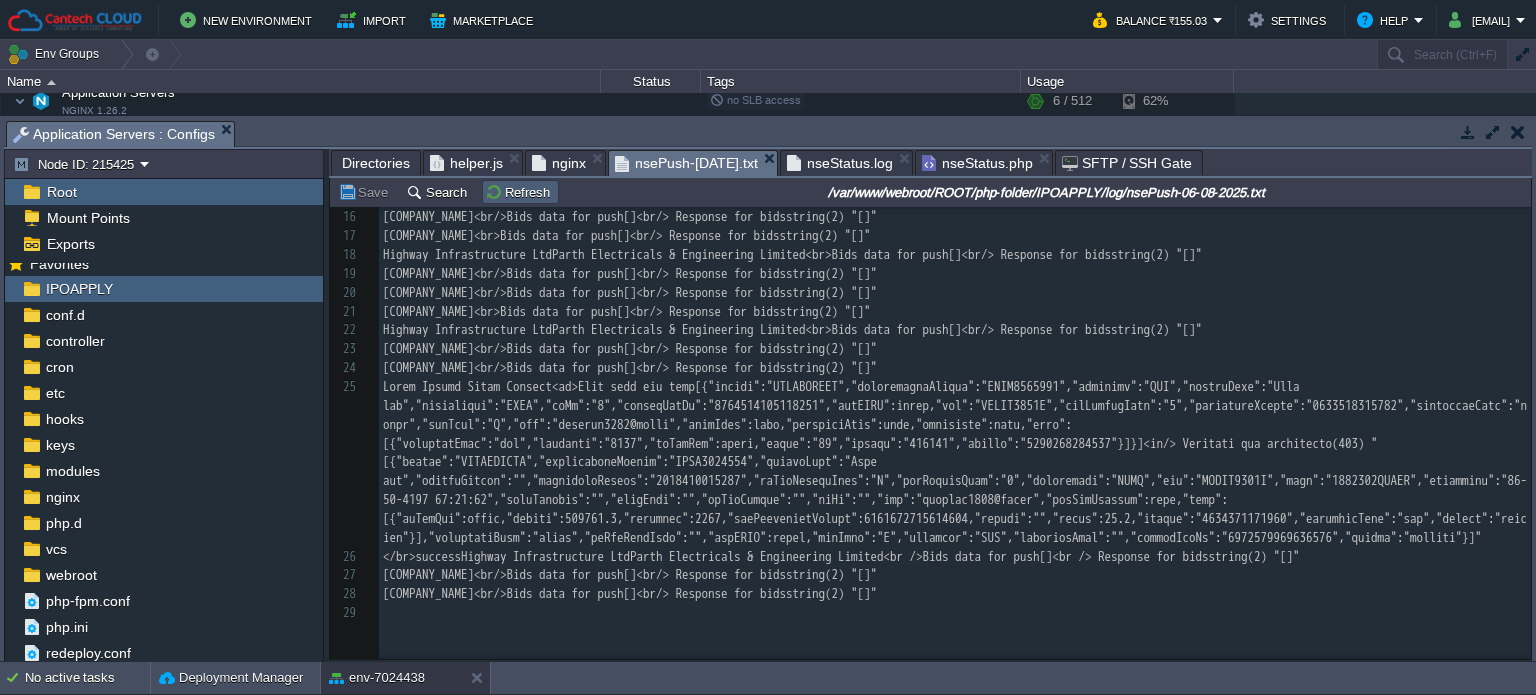click on "Refresh" at bounding box center (520, 192) 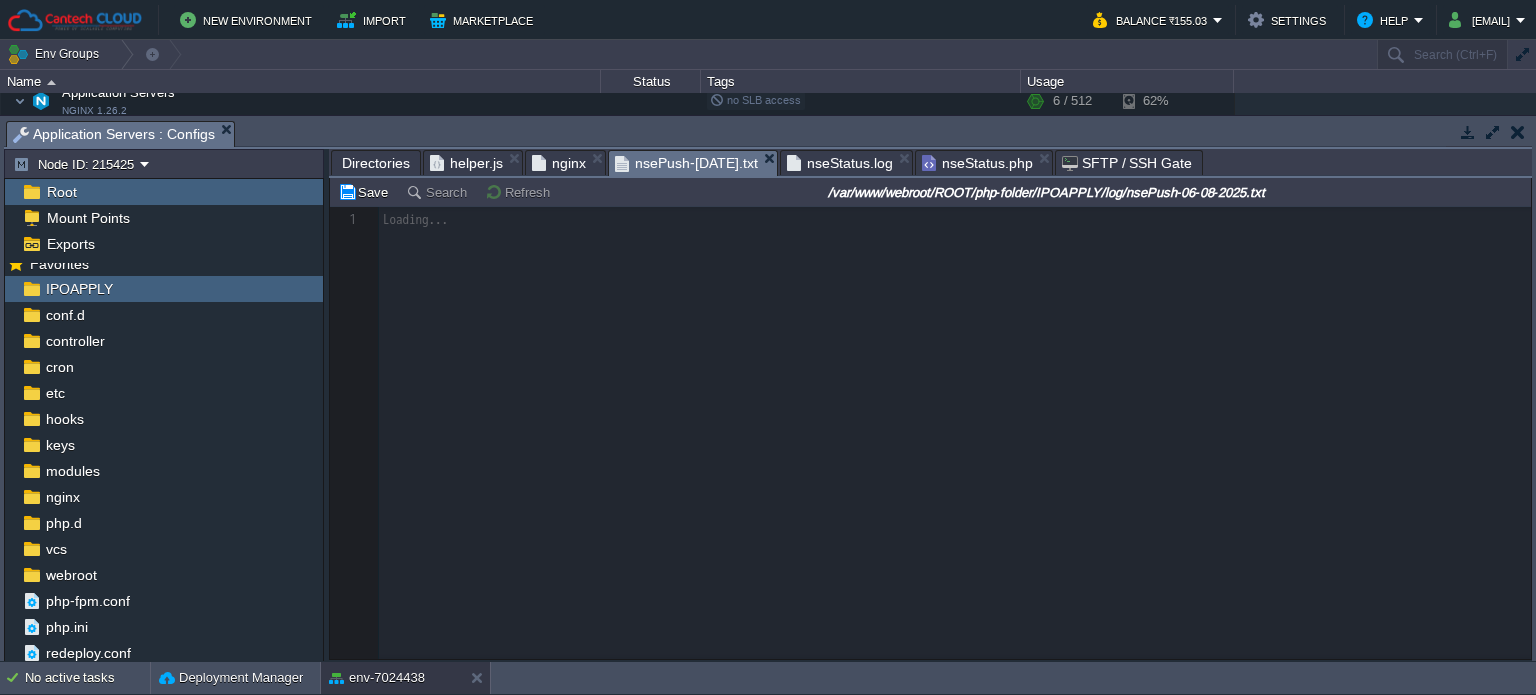 scroll, scrollTop: 0, scrollLeft: 0, axis: both 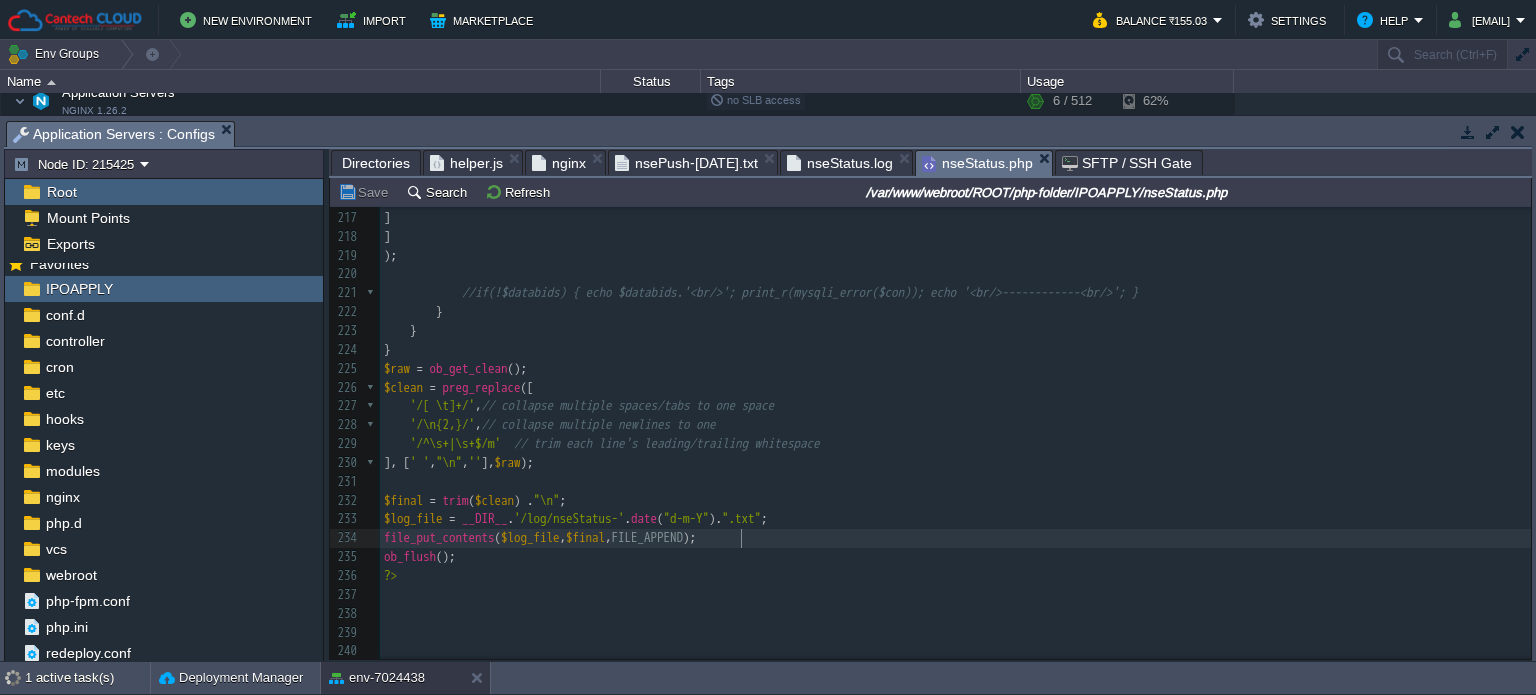 click on "file_put_contents ( $log_file ,  $final ,  FILE_APPEND );" at bounding box center (955, 538) 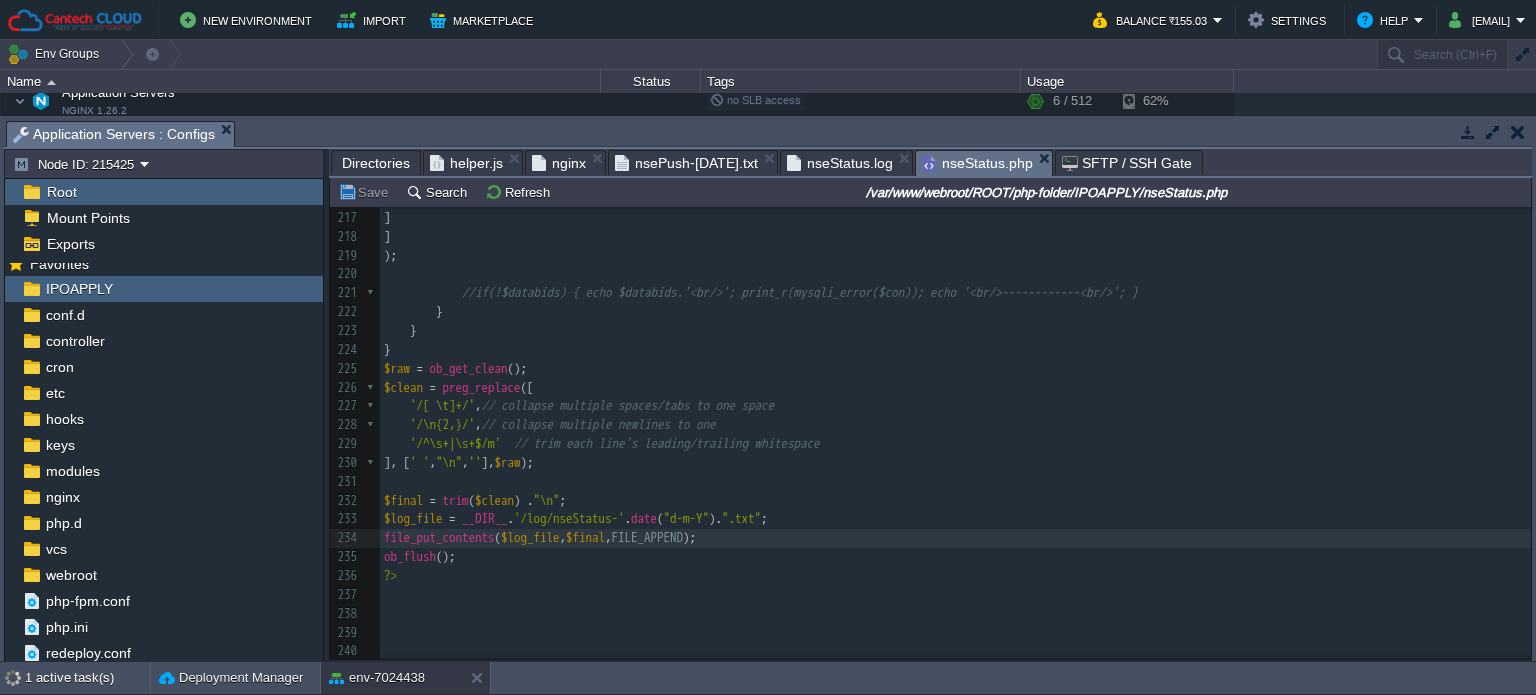 click on "ob_flush ();" at bounding box center (955, 557) 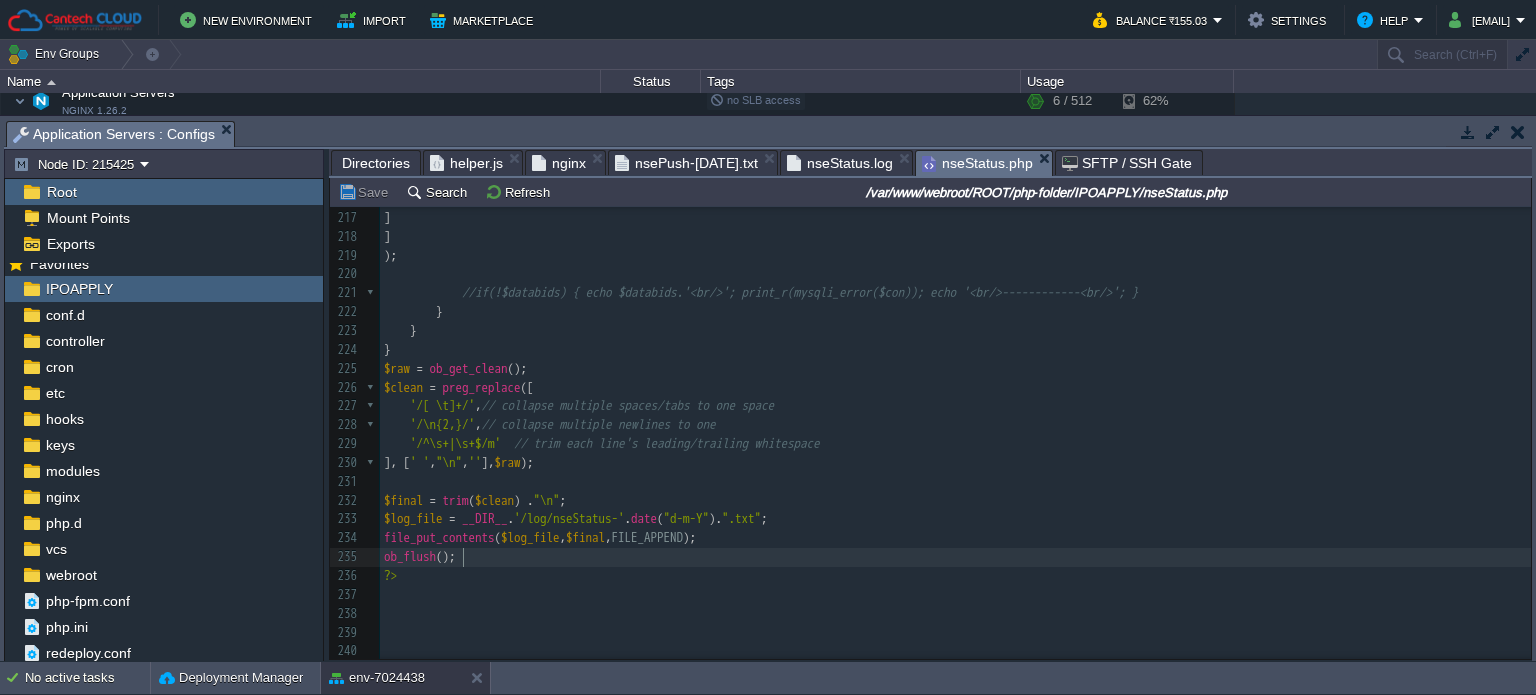 type on "ob_flush();" 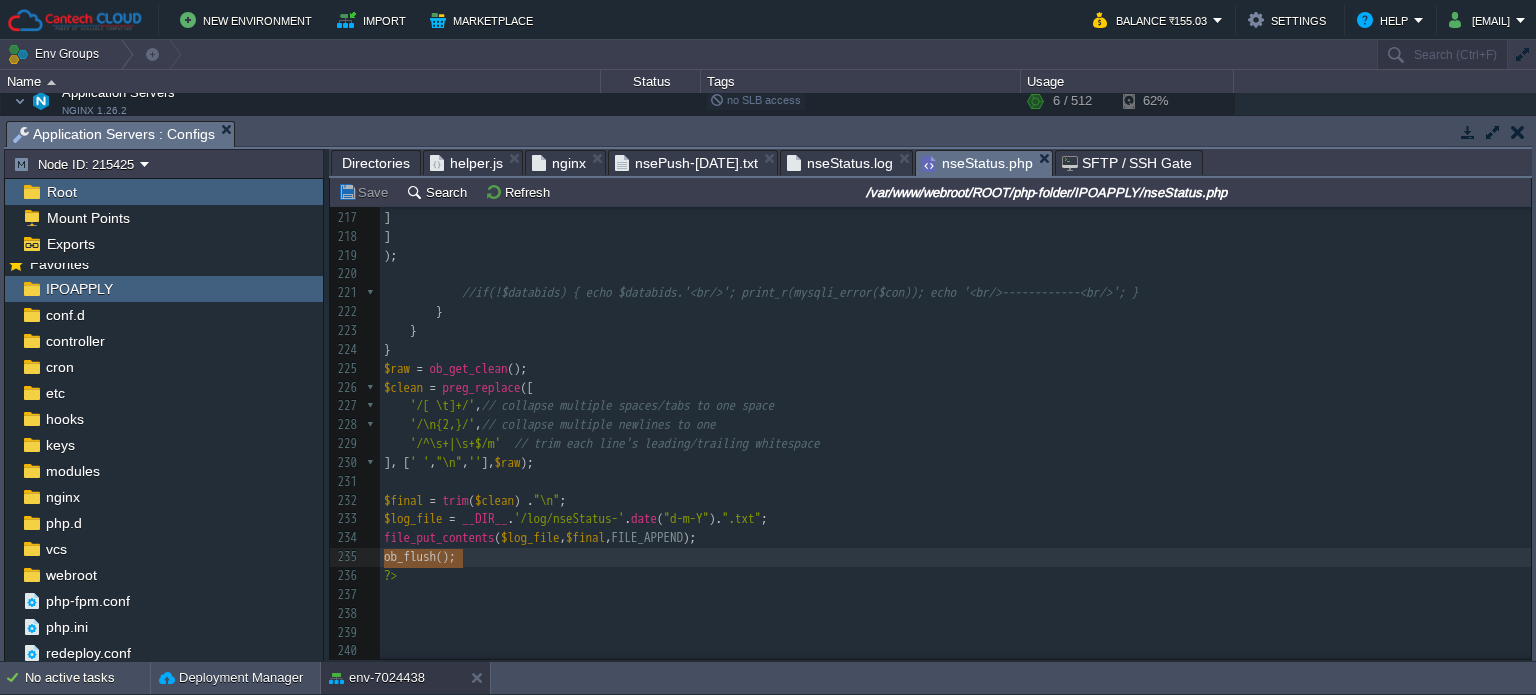 drag, startPoint x: 601, startPoint y: 556, endPoint x: 333, endPoint y: 551, distance: 268.04663 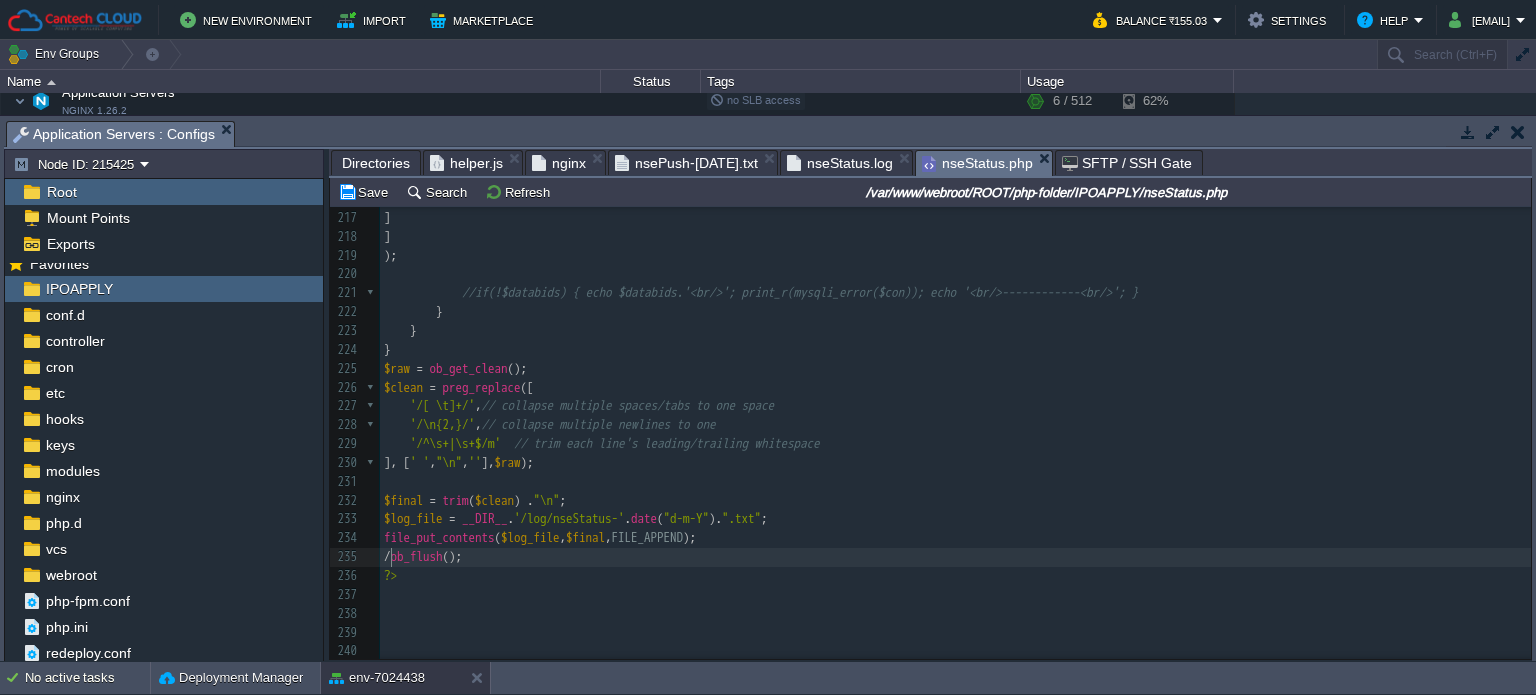 scroll, scrollTop: 6, scrollLeft: 13, axis: both 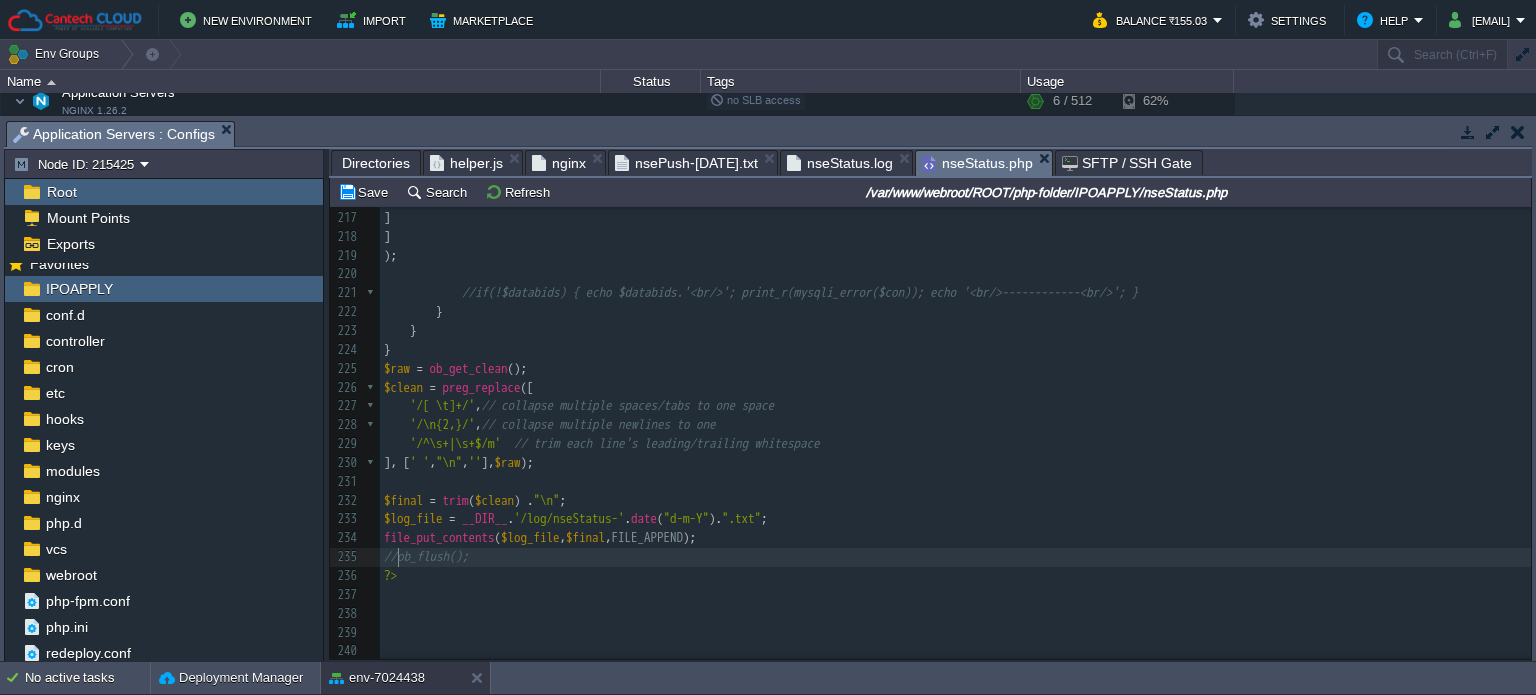 type on "//" 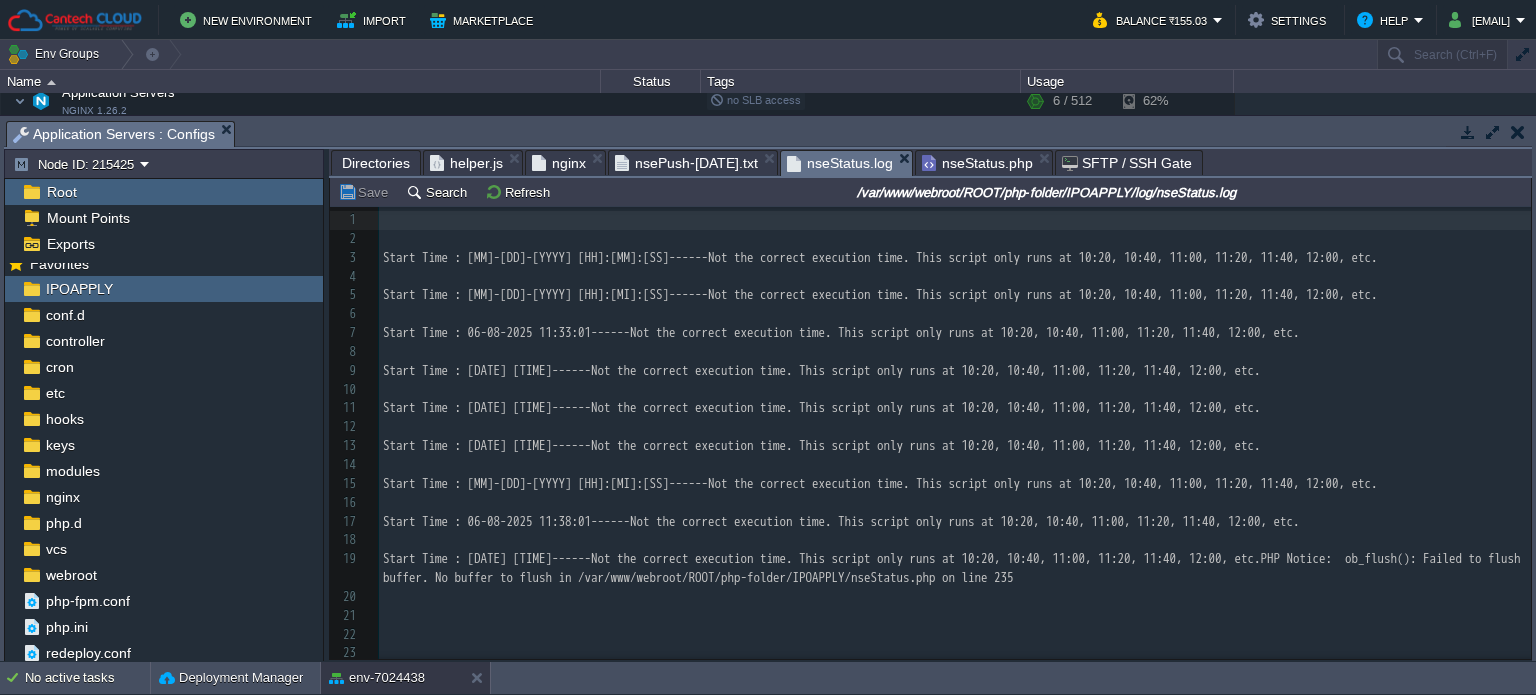 click on "nseStatus.log" at bounding box center (840, 163) 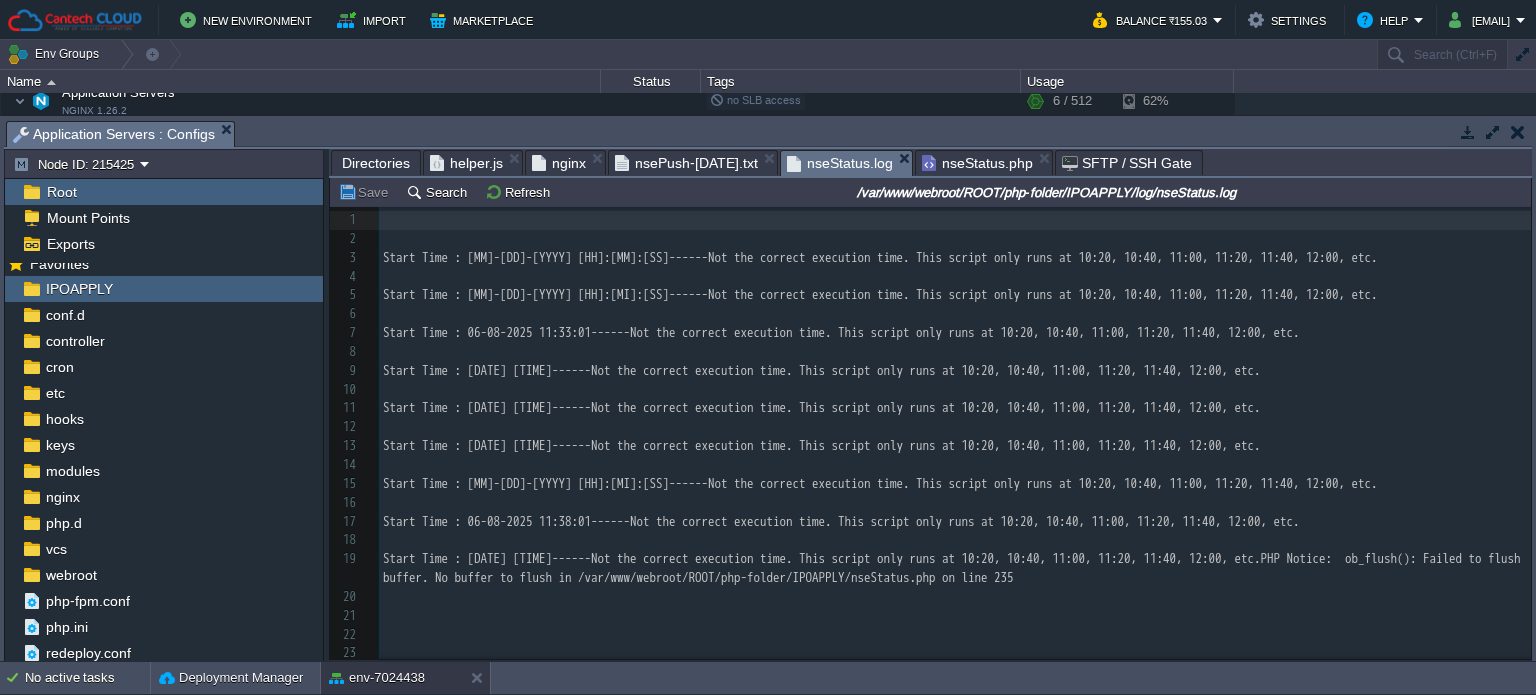 click on "nseStatus.php" at bounding box center (977, 163) 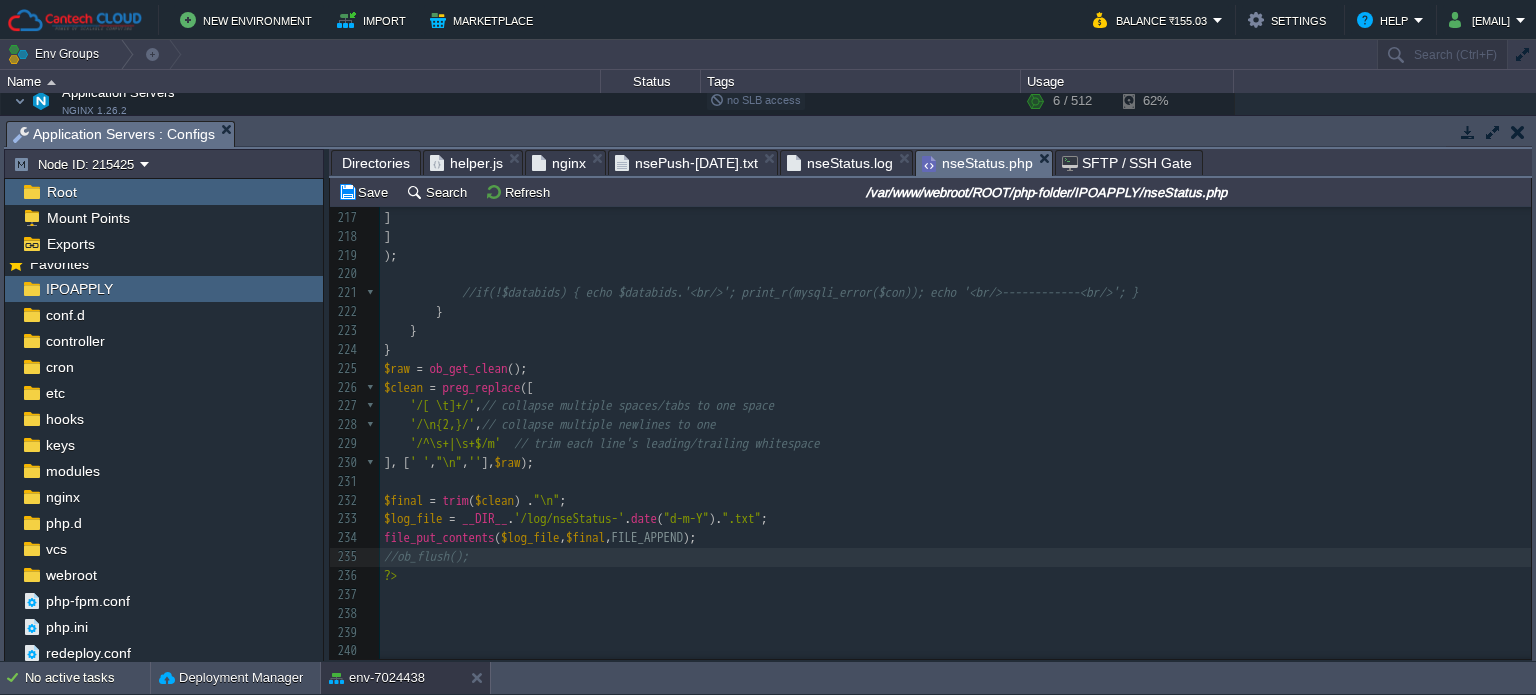 type 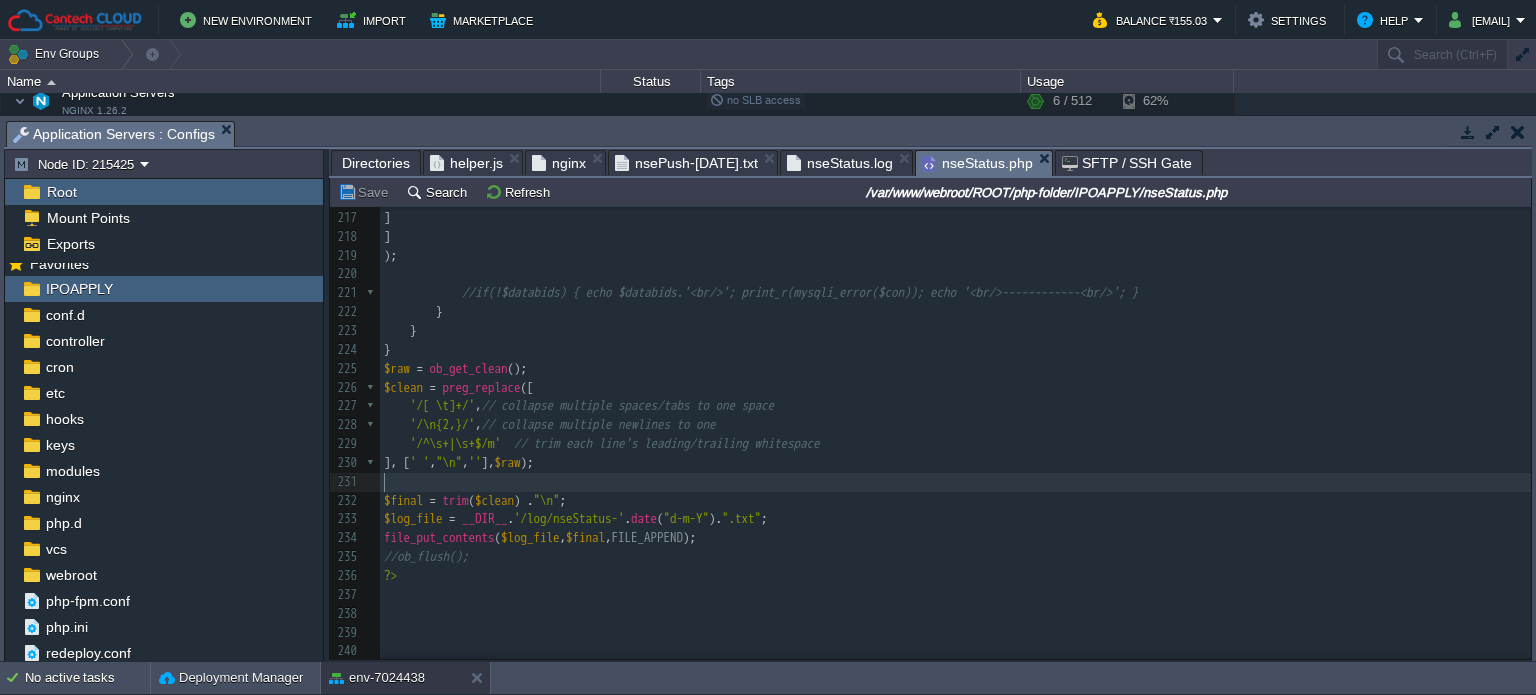 click on "nseStatus.log" at bounding box center [840, 163] 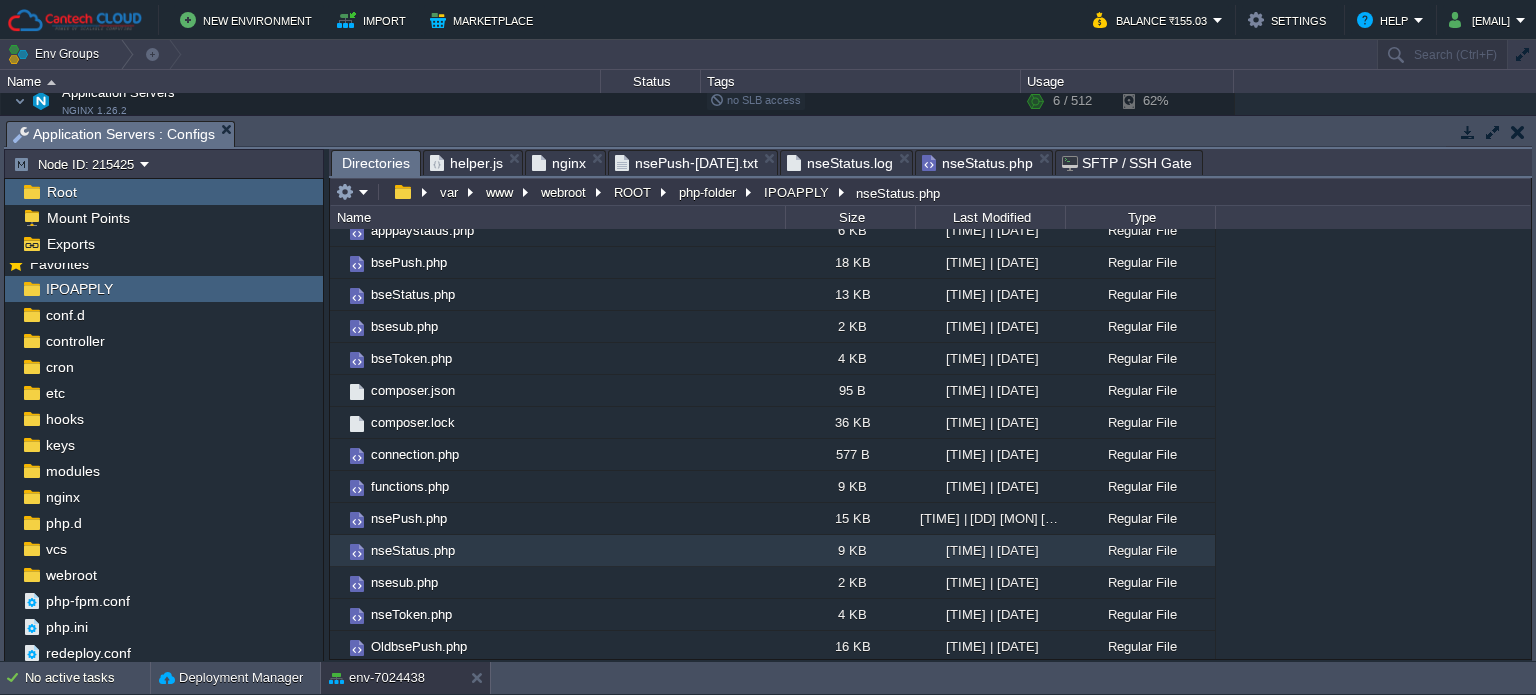 click on "Directories" at bounding box center (376, 163) 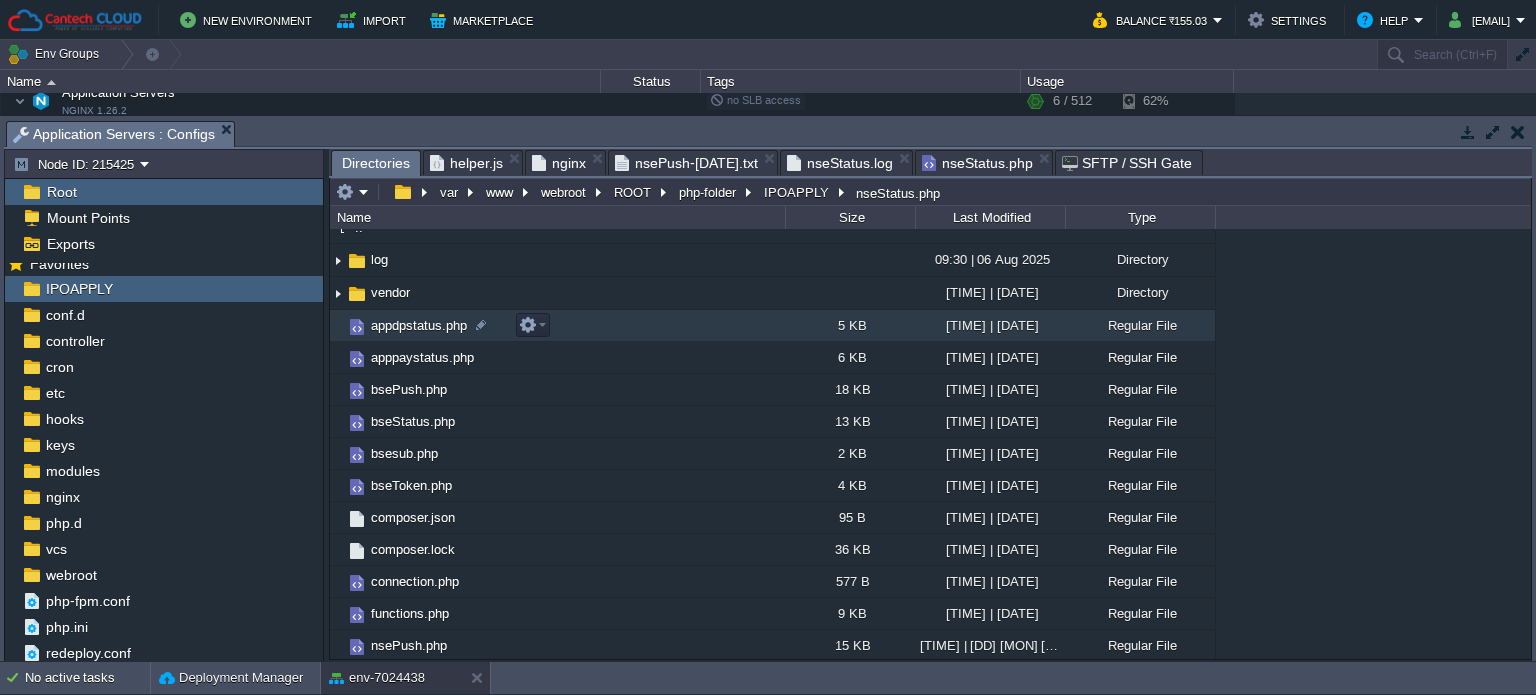 scroll, scrollTop: 0, scrollLeft: 0, axis: both 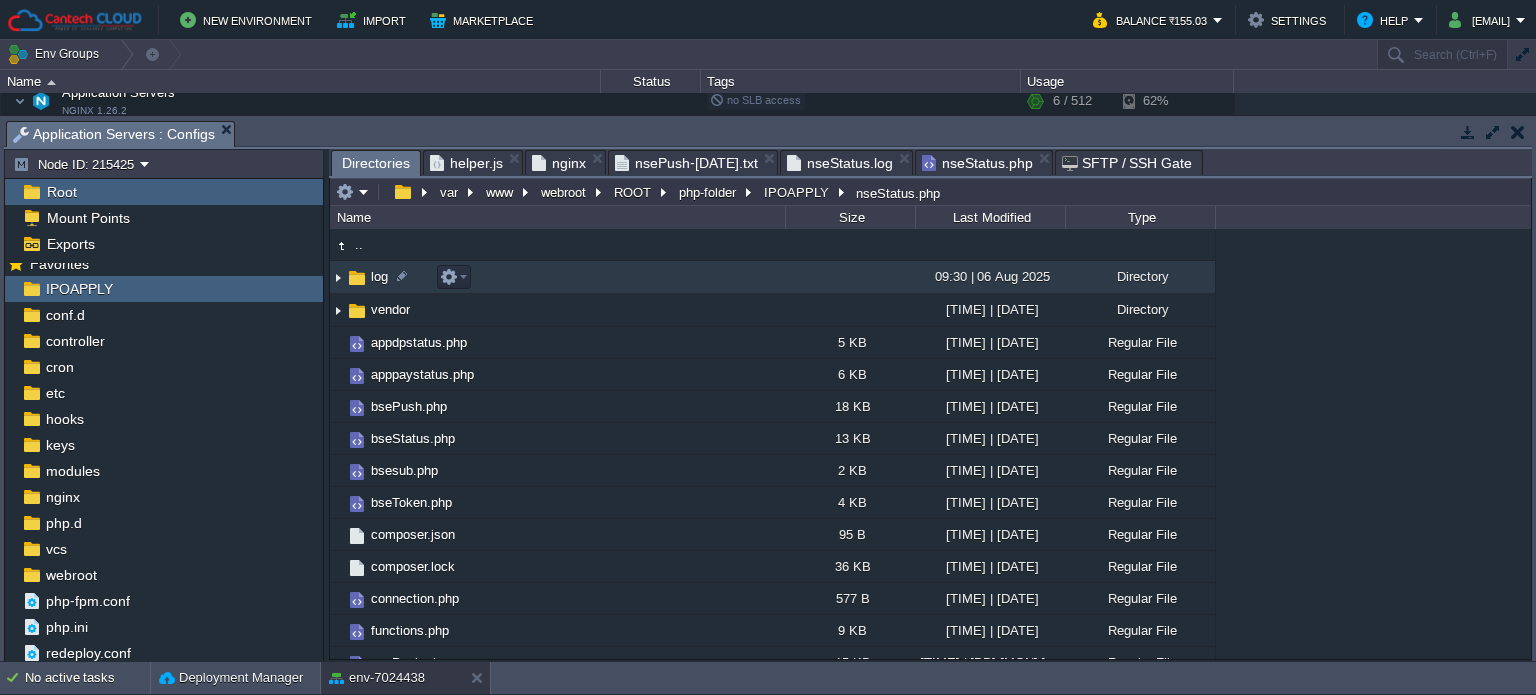 click on "log" at bounding box center [379, 276] 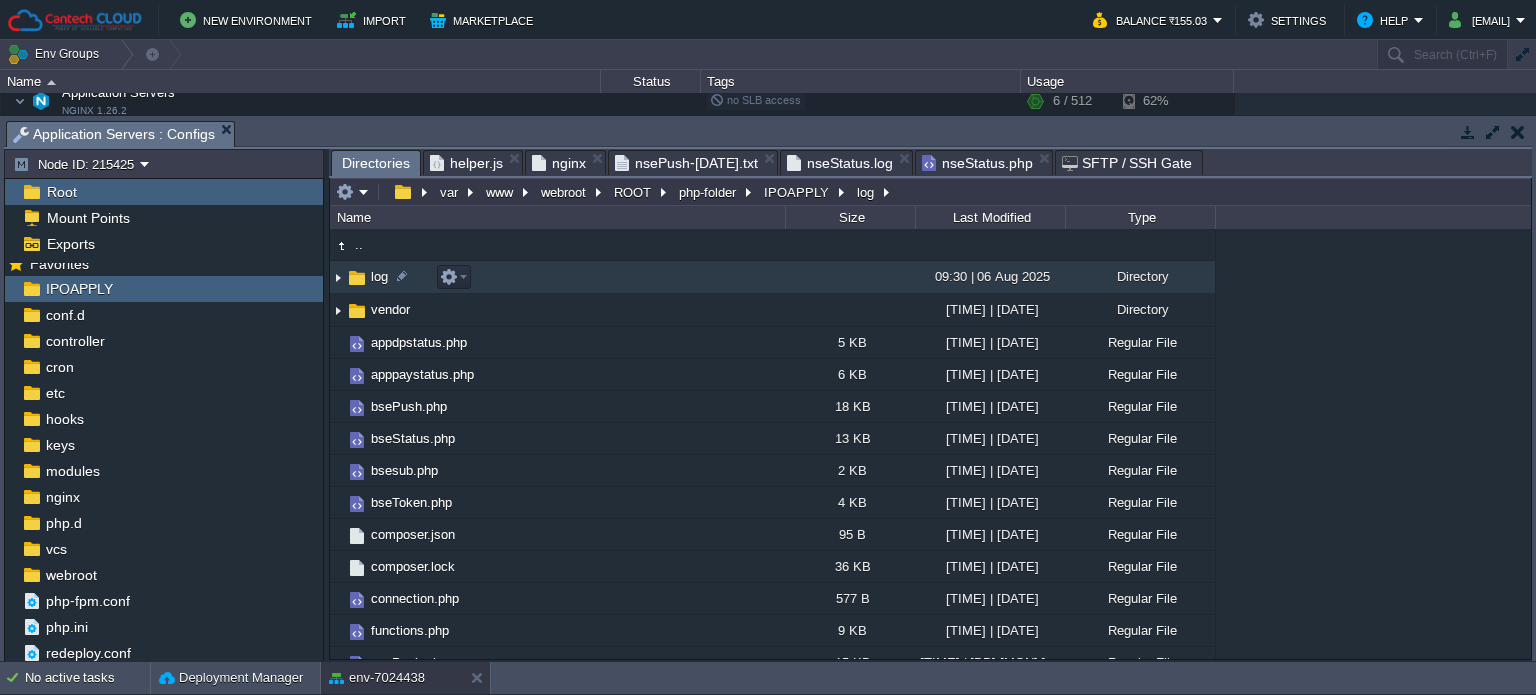 click on "log" at bounding box center (379, 276) 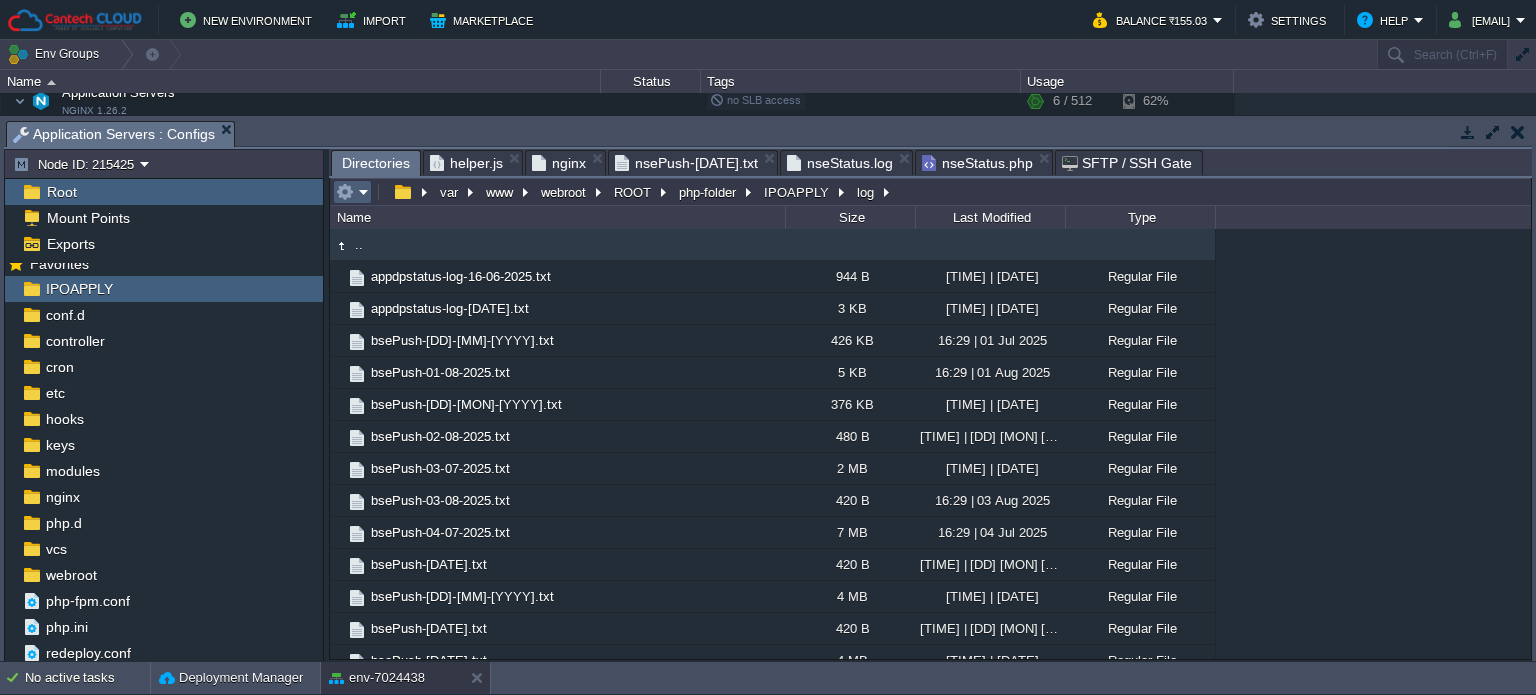 click at bounding box center (352, 192) 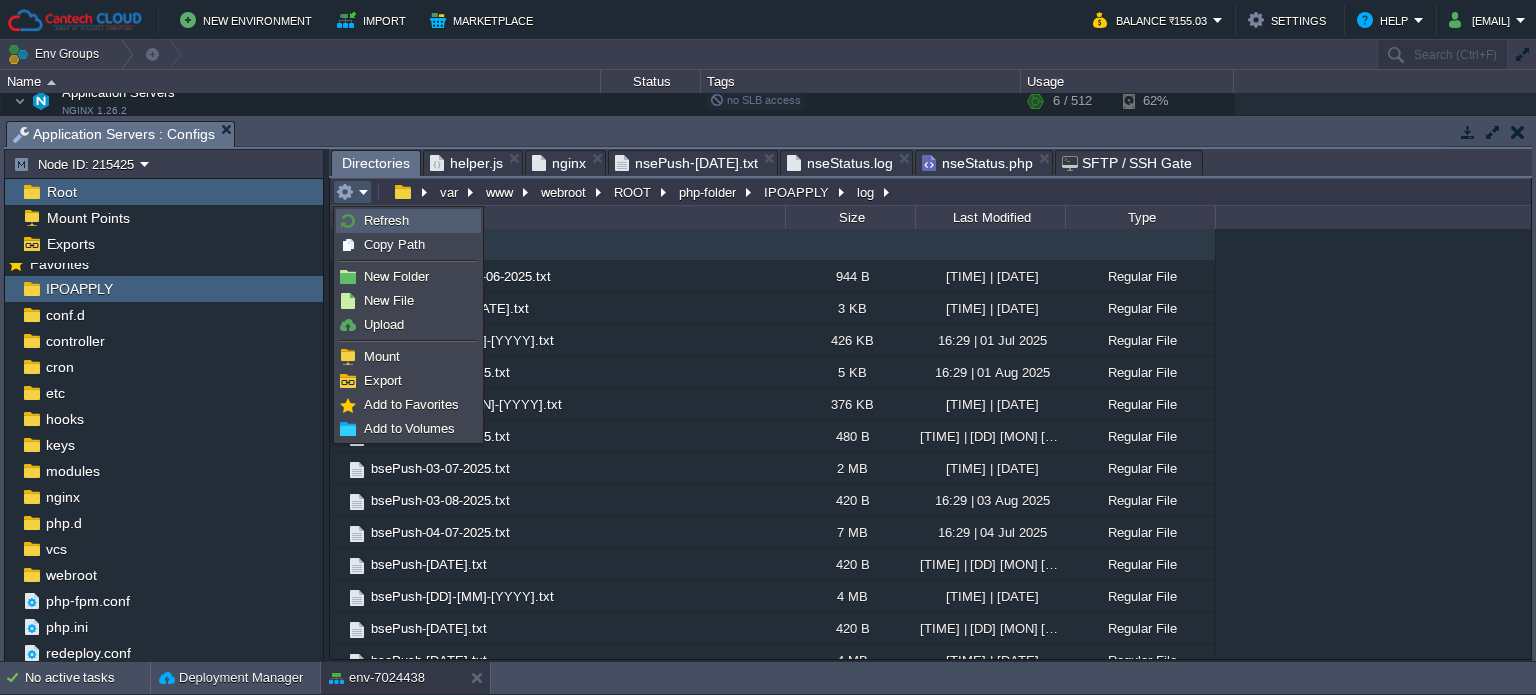click on "Refresh" at bounding box center (408, 221) 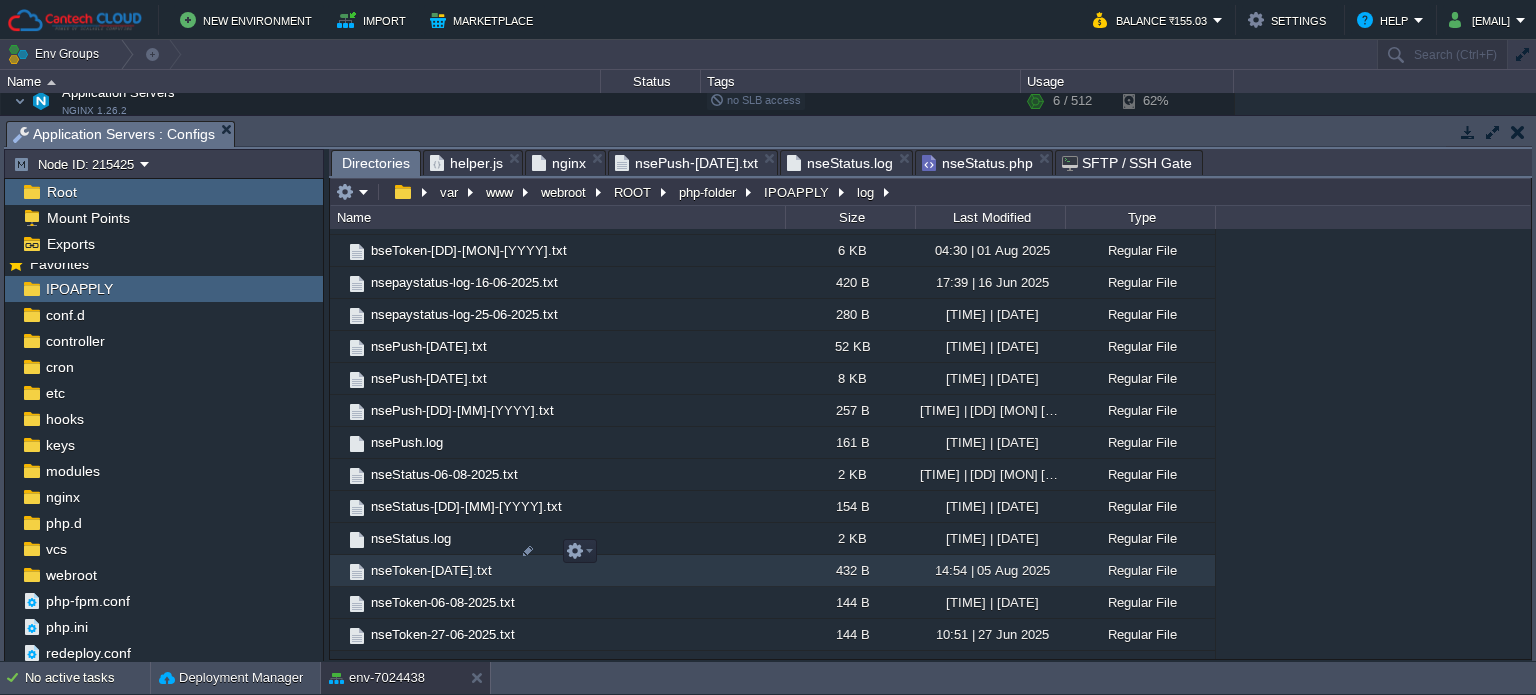 scroll, scrollTop: 2813, scrollLeft: 0, axis: vertical 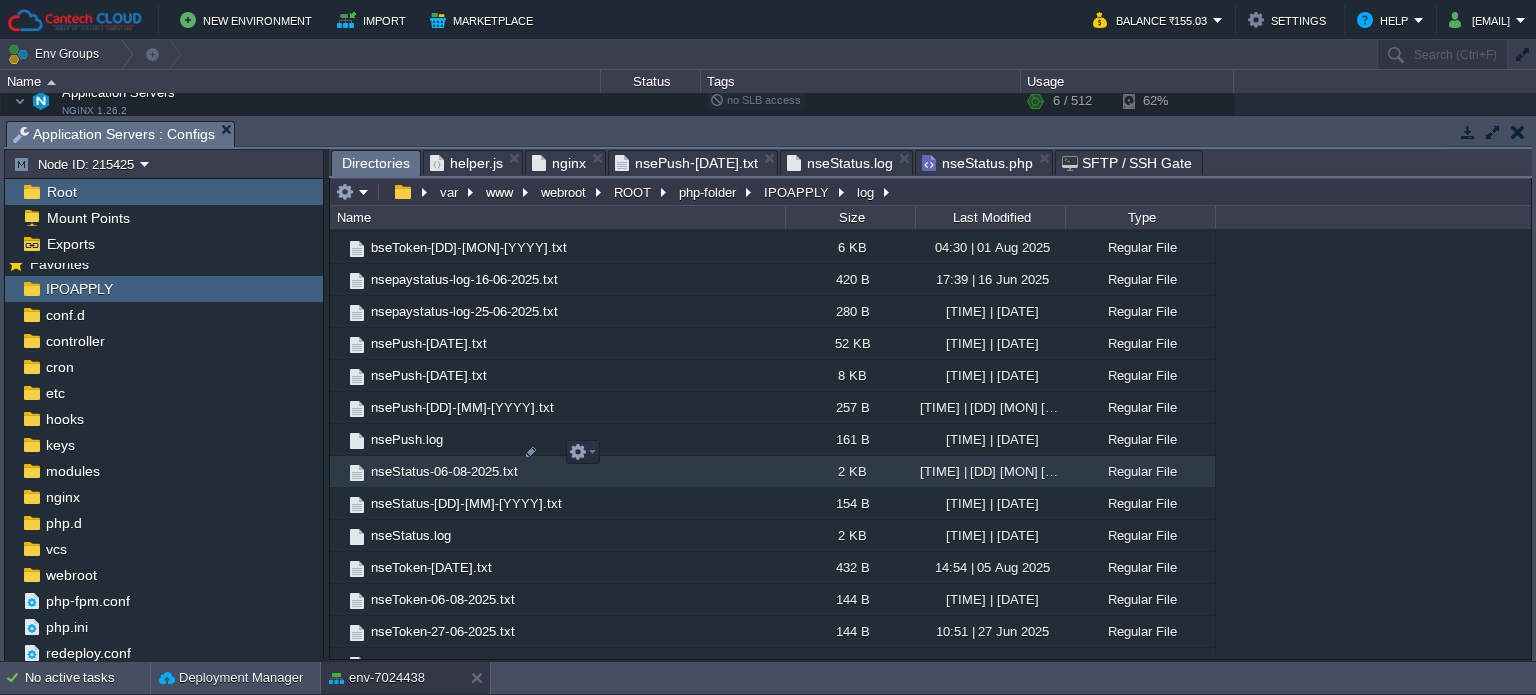 click on "nseStatus-06-08-2025.txt" at bounding box center (444, 471) 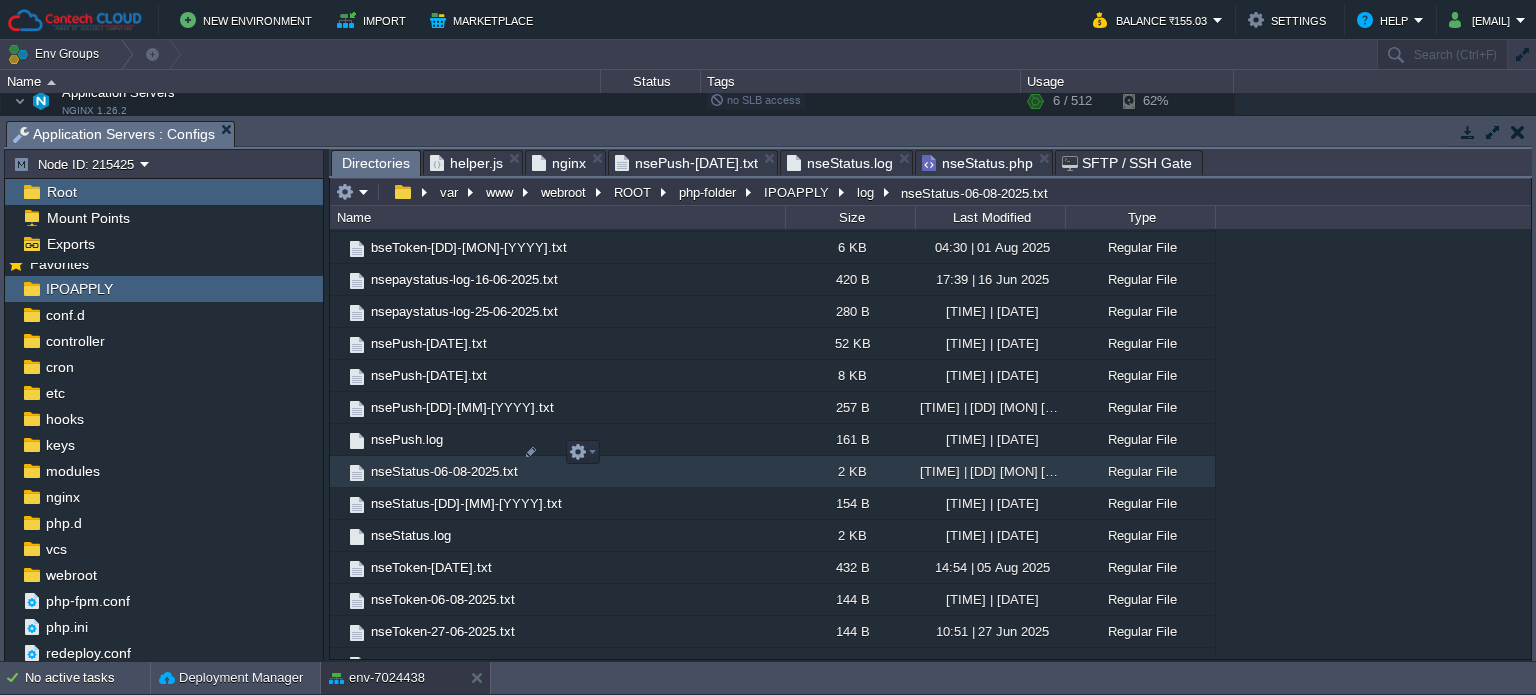 click on "nseStatus-06-08-2025.txt" at bounding box center [444, 471] 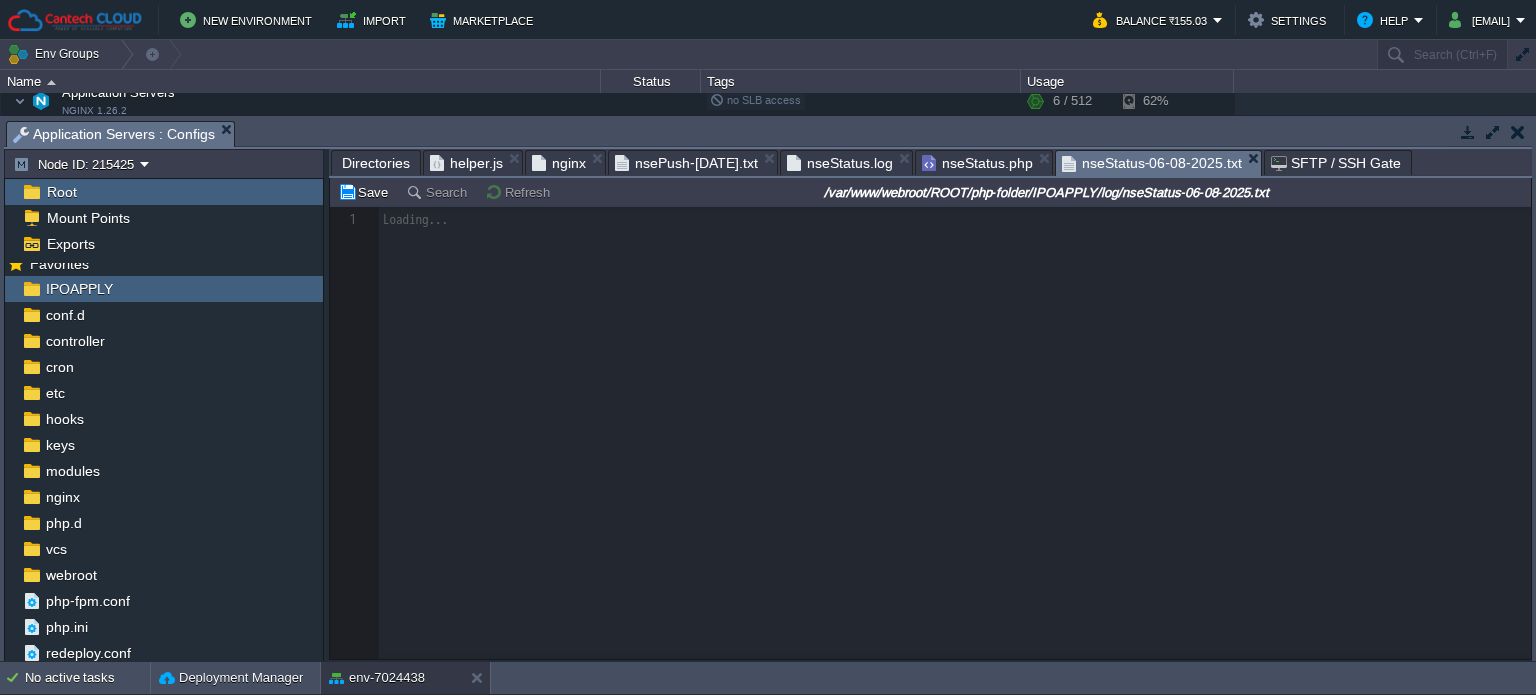 scroll, scrollTop: 6, scrollLeft: 0, axis: vertical 